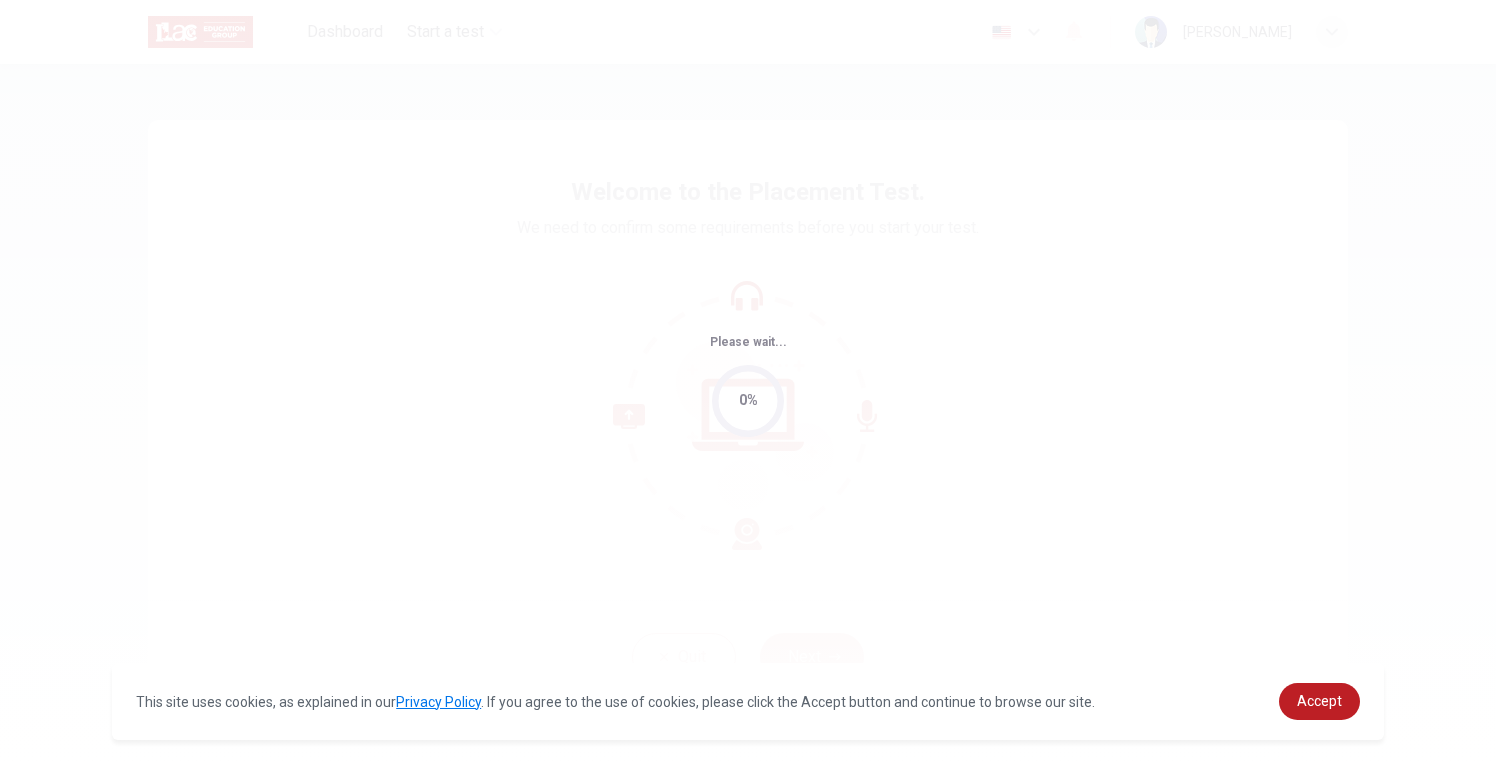 scroll, scrollTop: 0, scrollLeft: 0, axis: both 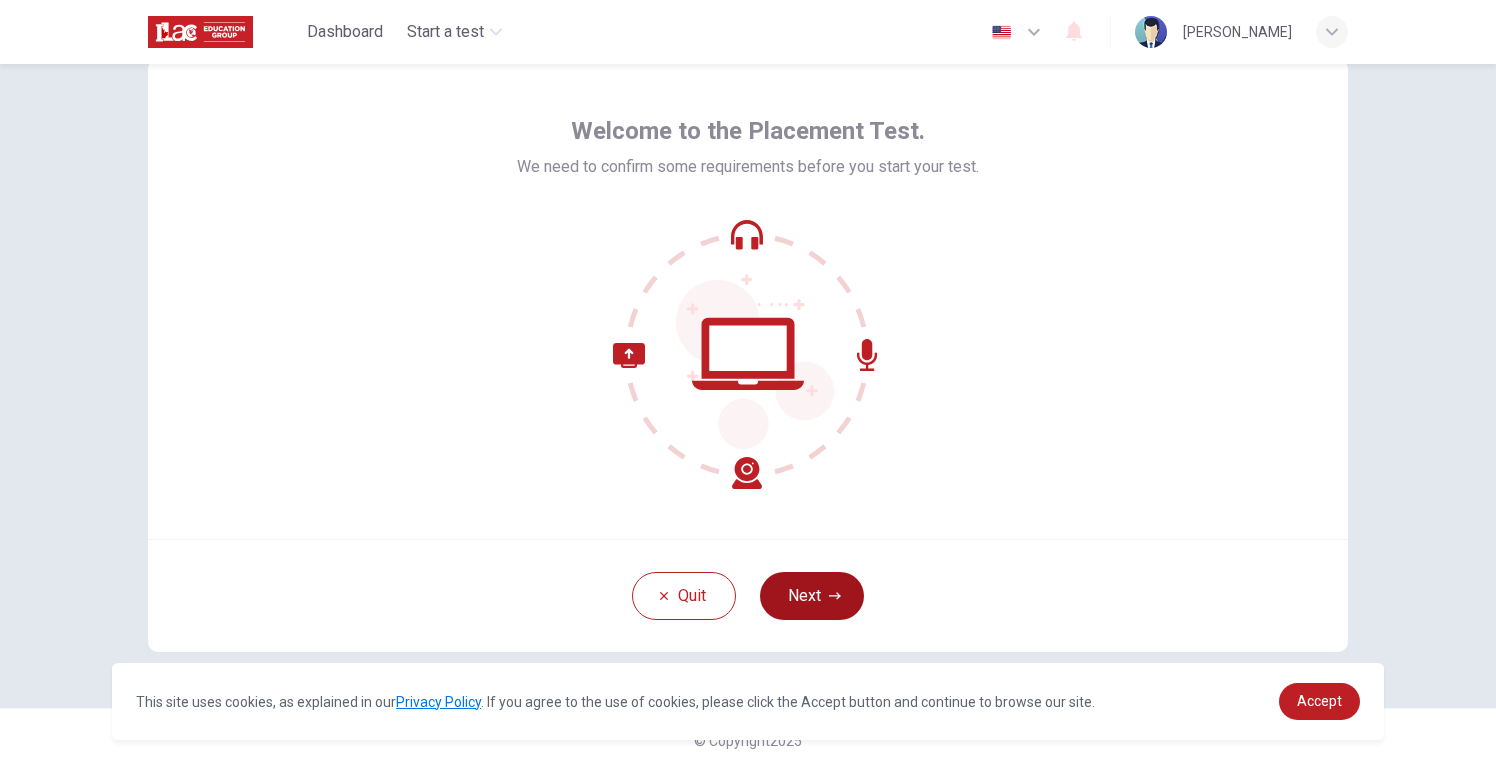 click 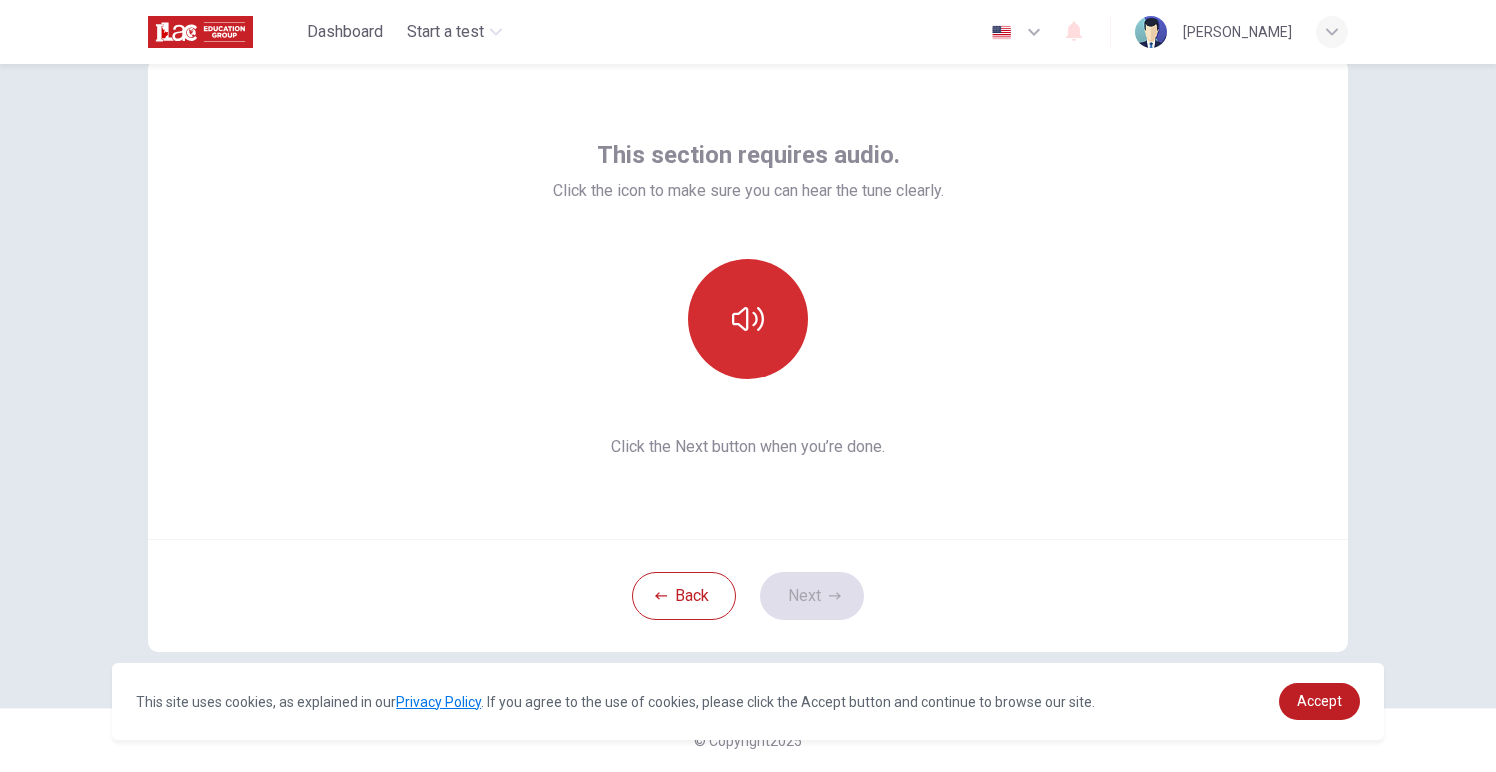 click at bounding box center (748, 319) 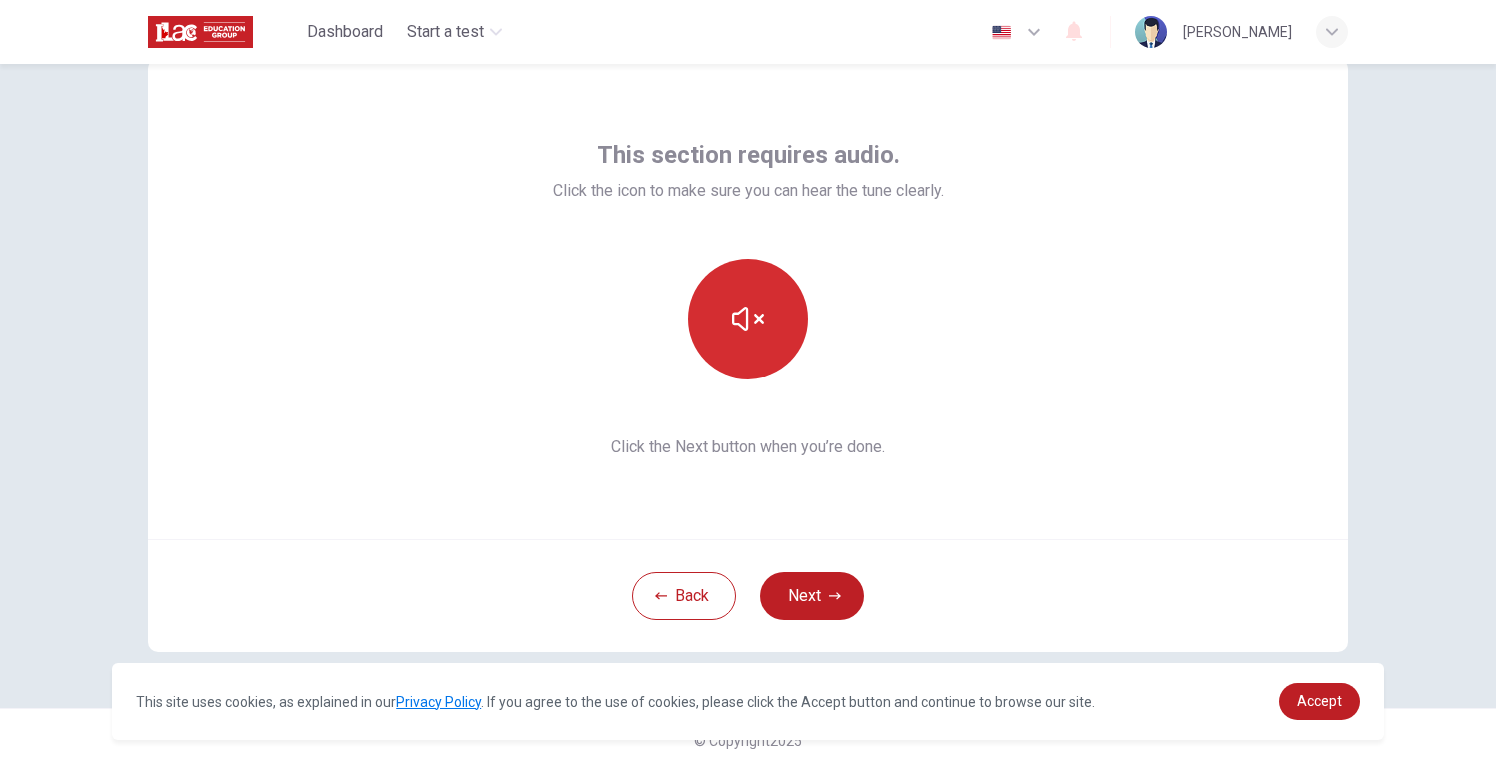 click at bounding box center (748, 319) 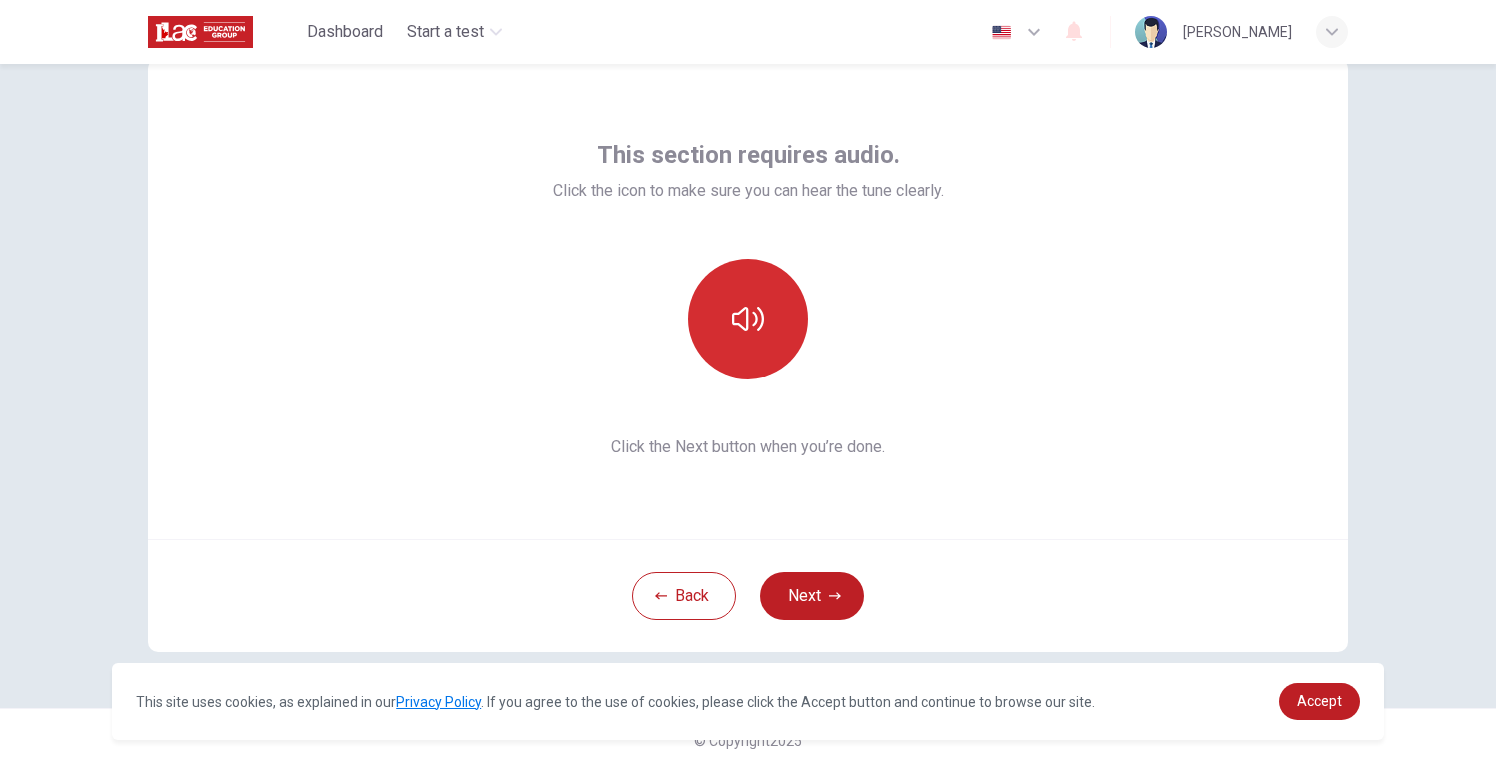 click at bounding box center [748, 319] 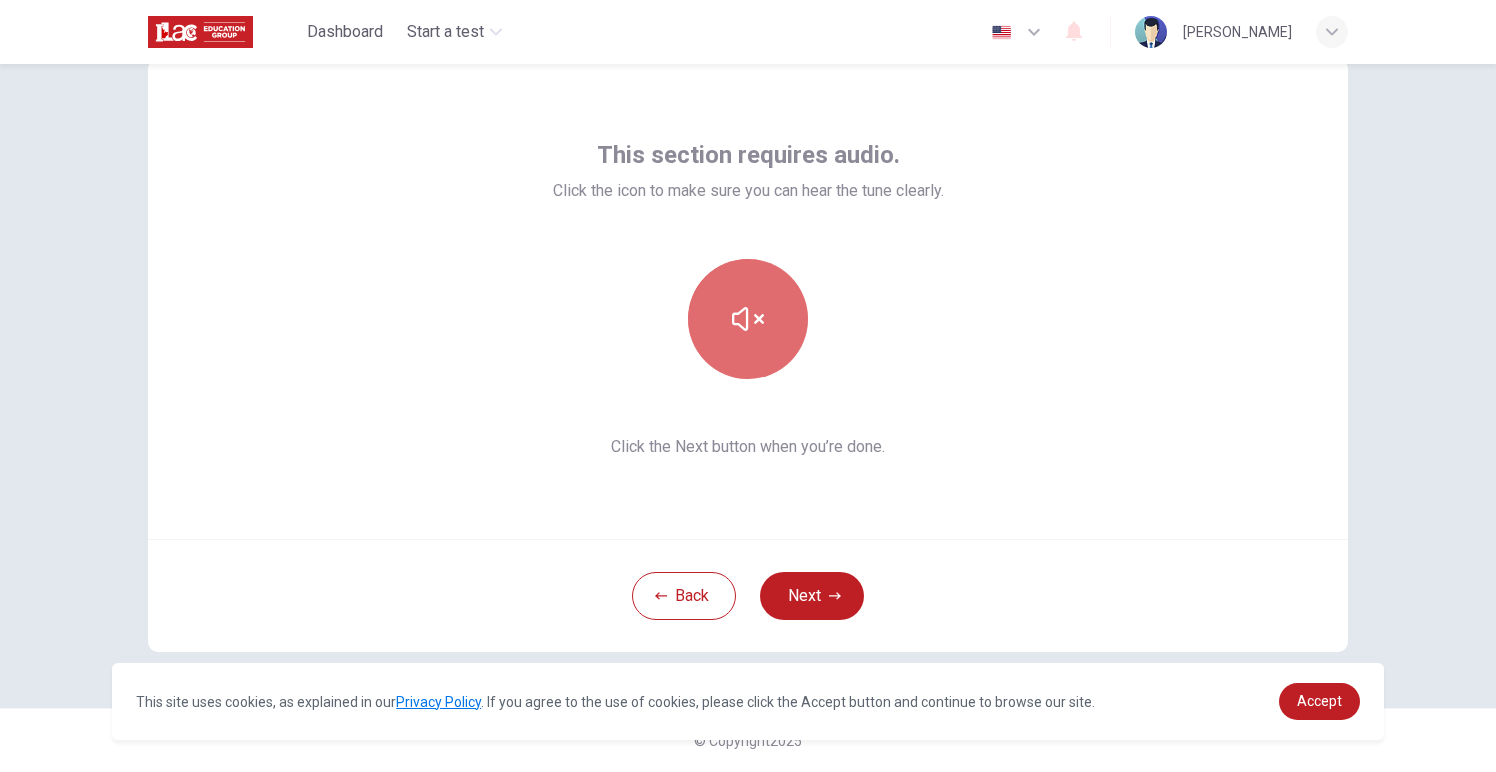 click at bounding box center (748, 319) 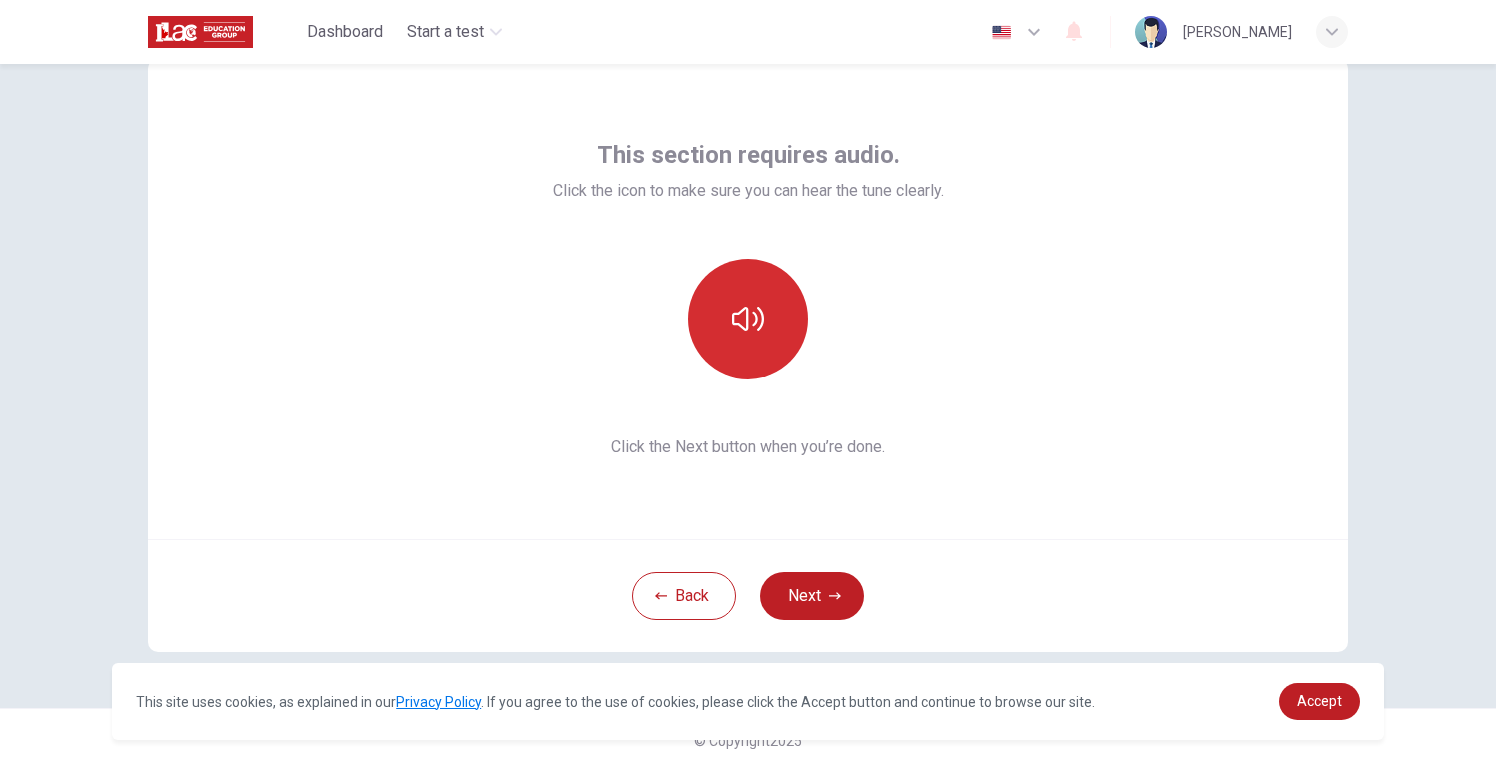 click at bounding box center [748, 319] 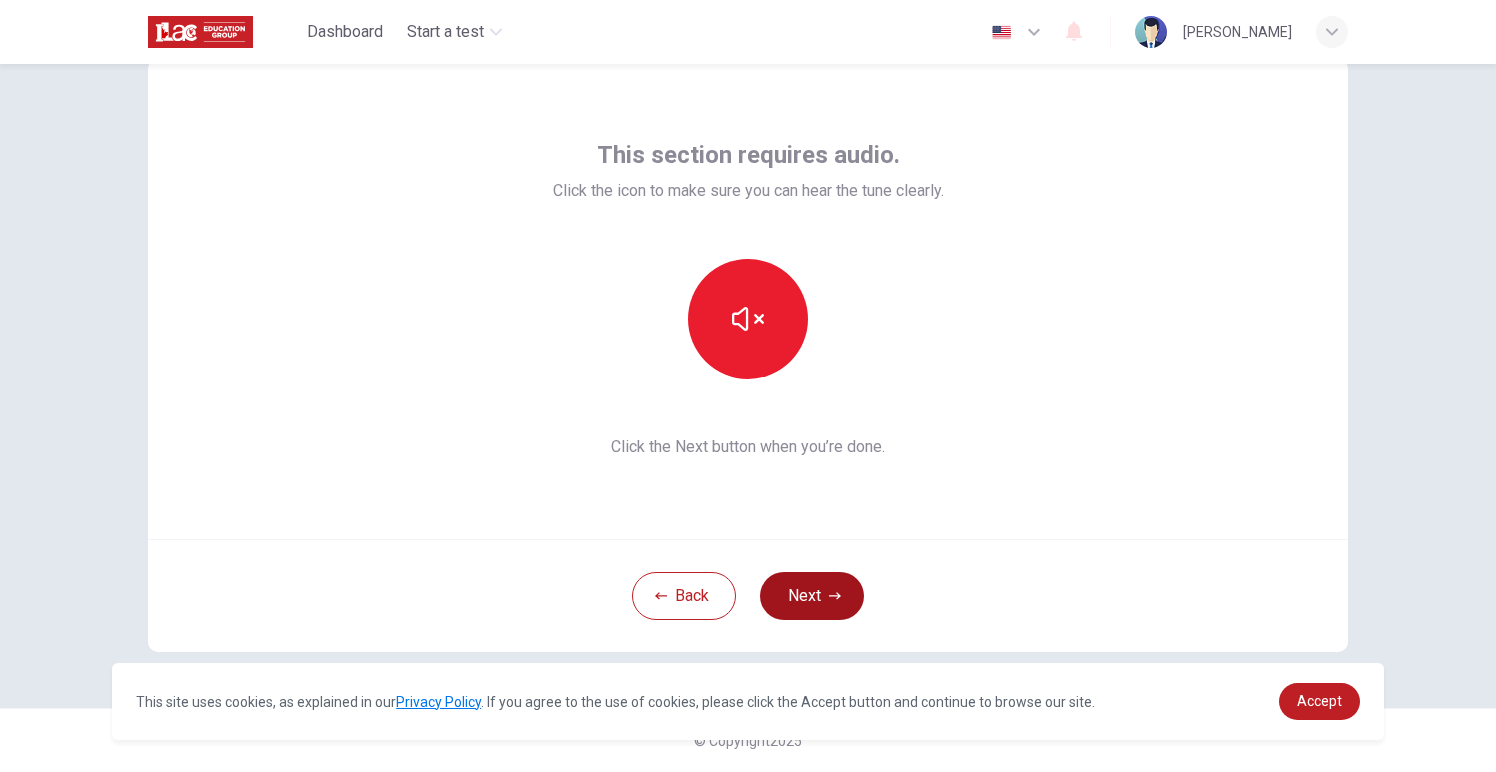 click on "Next" at bounding box center (812, 596) 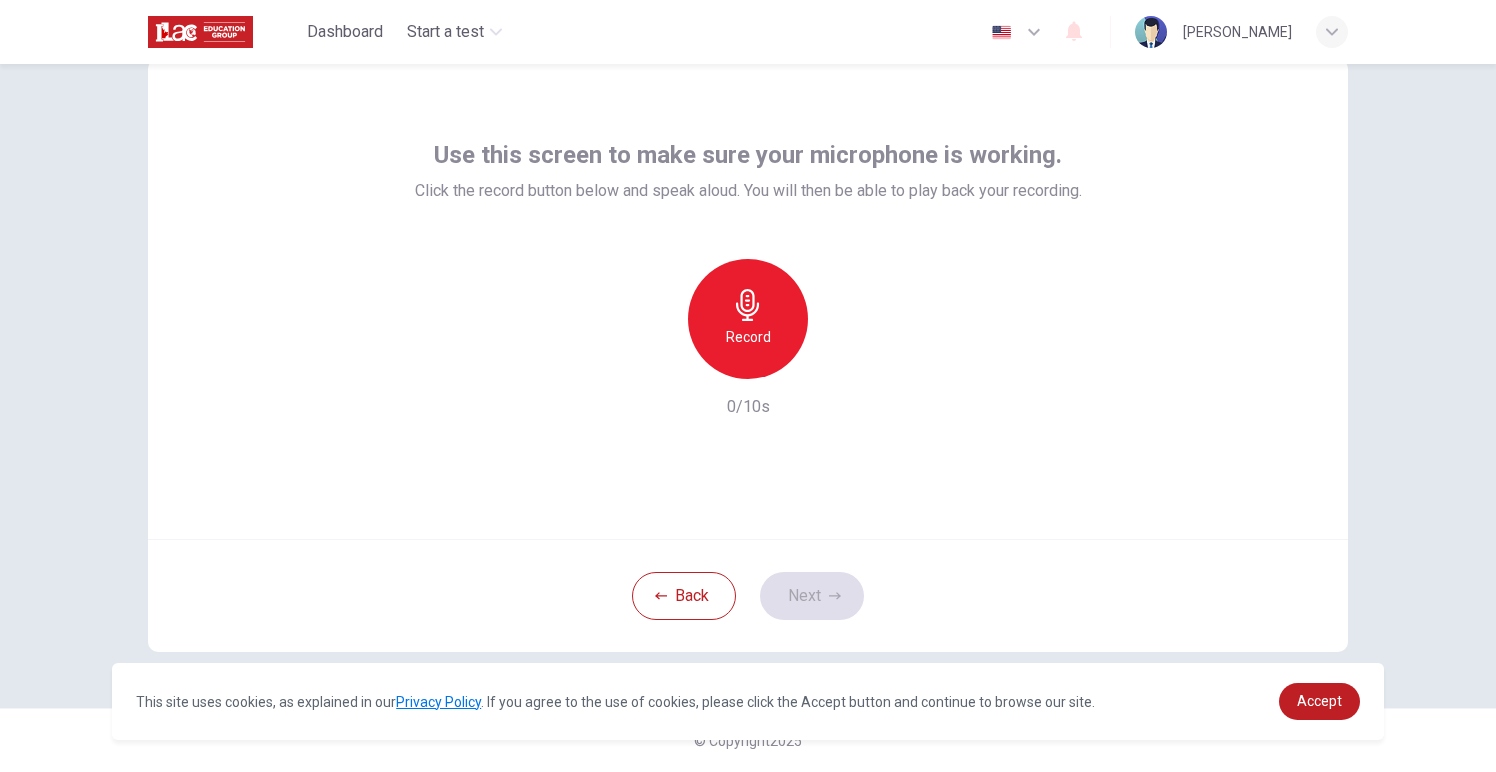 click on "Record" at bounding box center [748, 319] 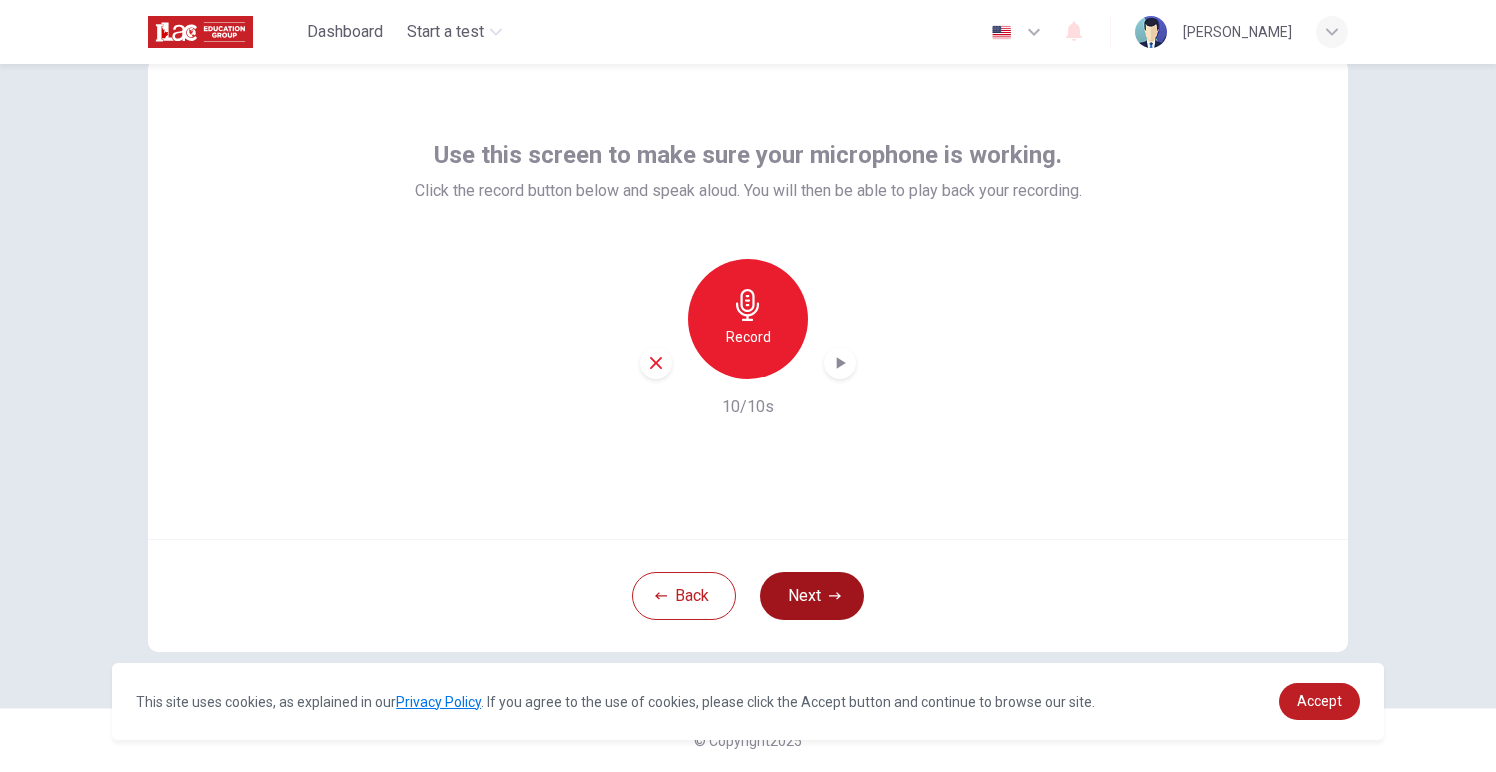 click on "Next" at bounding box center (812, 596) 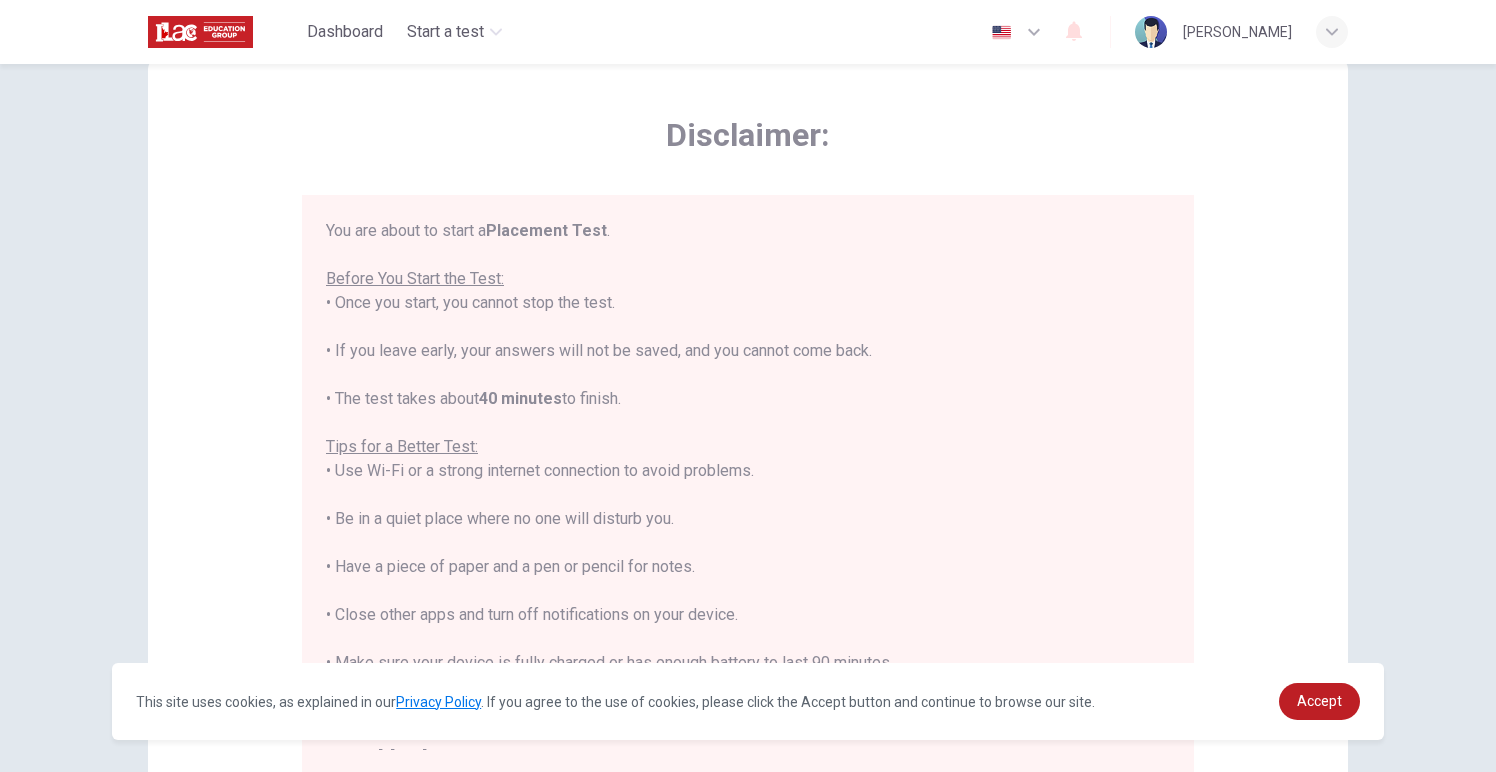 drag, startPoint x: 321, startPoint y: 223, endPoint x: 755, endPoint y: 619, distance: 587.5134 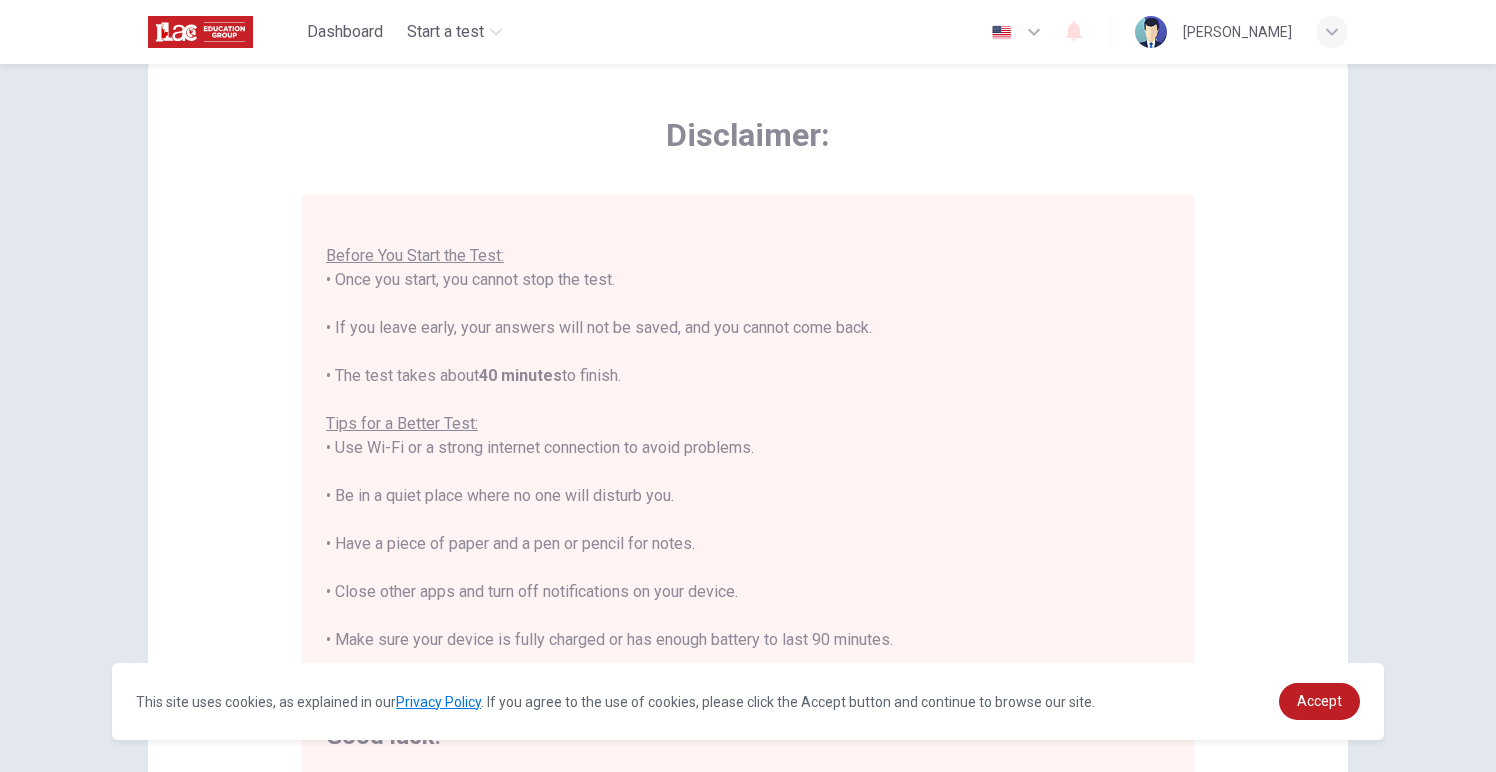 click on "You are about to start a  Placement Test .
Before You Start the Test:
• Once you start, you cannot stop the test.
• If you leave early, your answers will not be saved, and you cannot come back.
• The test takes about  40 minutes  to finish.
Tips for a Better Test:
• Use Wi-Fi or a strong internet connection to avoid problems.
• Be in a quiet place where no one will disturb you.
• Have a piece of paper and a pen or pencil for notes.
• Close other apps and turn off notifications on your device.
• Make sure your device is fully charged or has enough battery to last 90 minutes.
By clicking the button below, you agree to follow these instructions.
Good luck!" at bounding box center (748, 472) 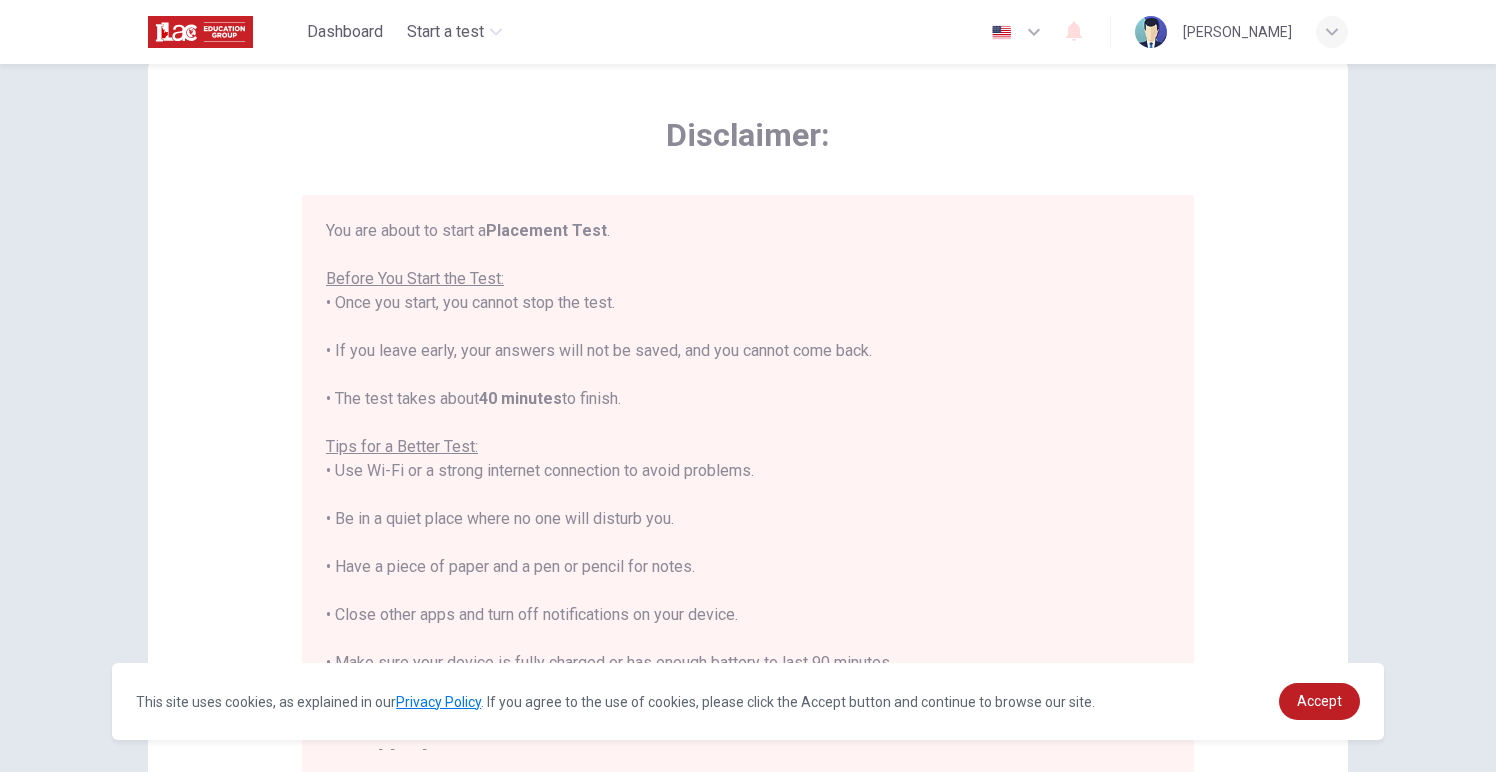 drag, startPoint x: 932, startPoint y: 647, endPoint x: 292, endPoint y: 189, distance: 786.9968 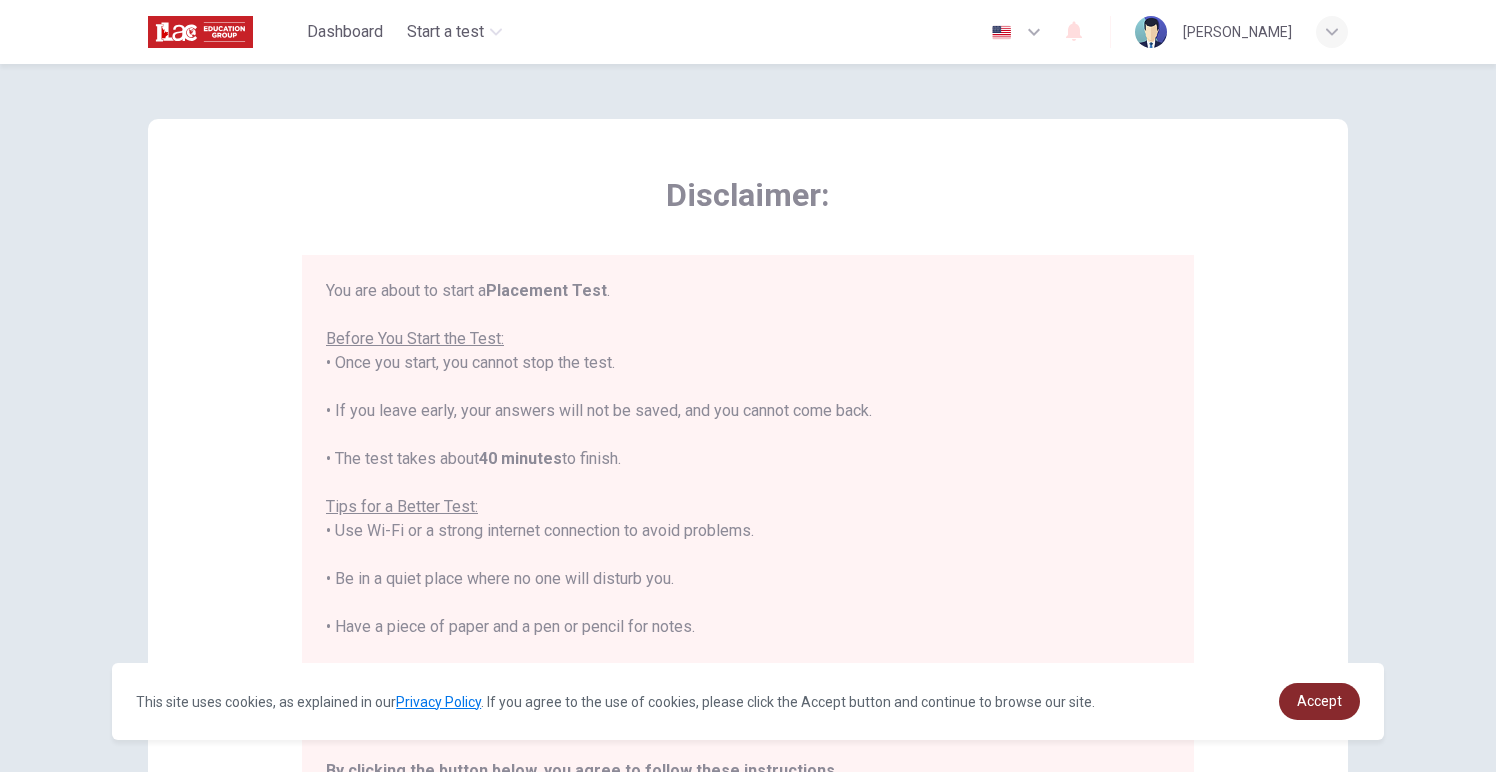 click on "Accept" at bounding box center [1319, 701] 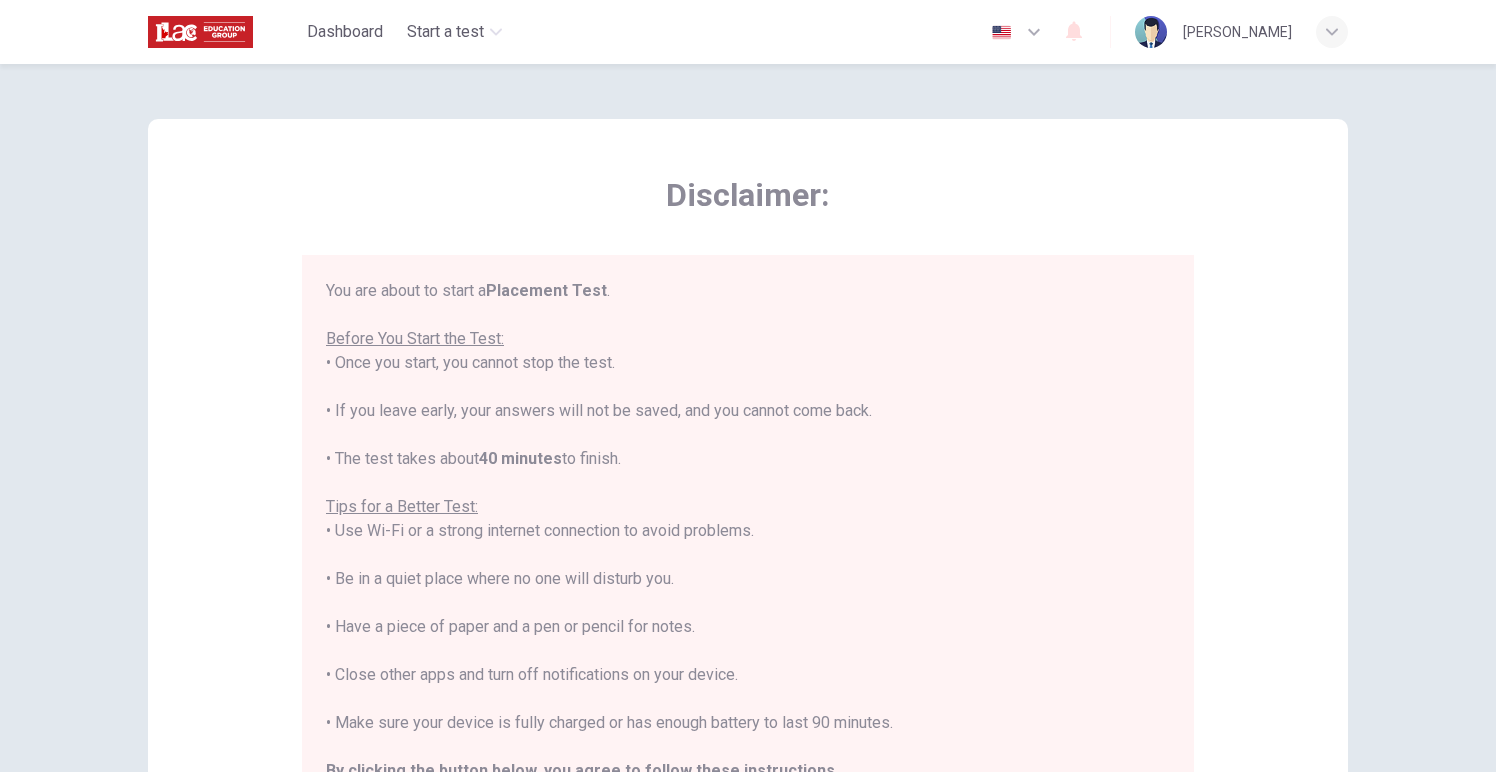 scroll, scrollTop: 340, scrollLeft: 0, axis: vertical 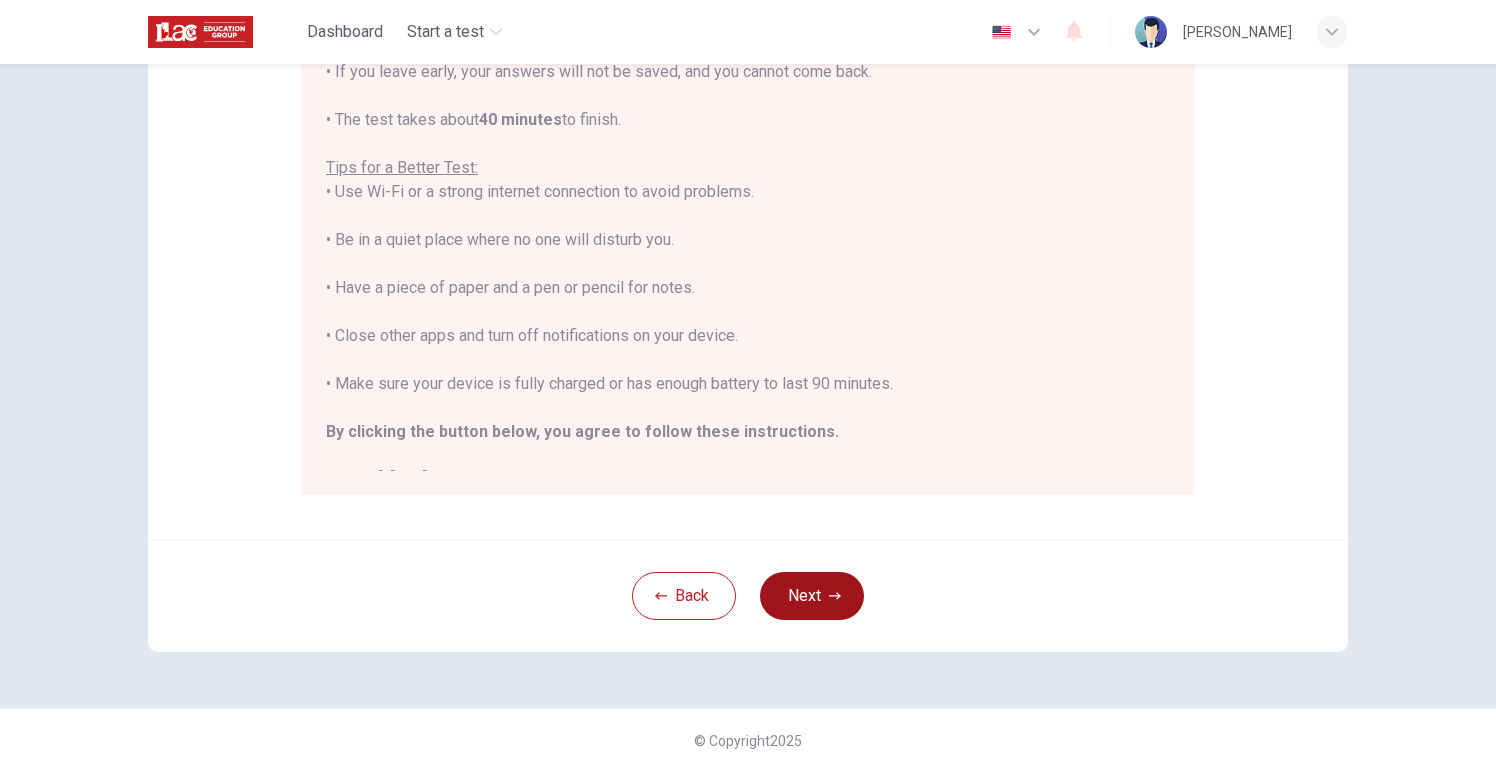click on "Next" at bounding box center (812, 596) 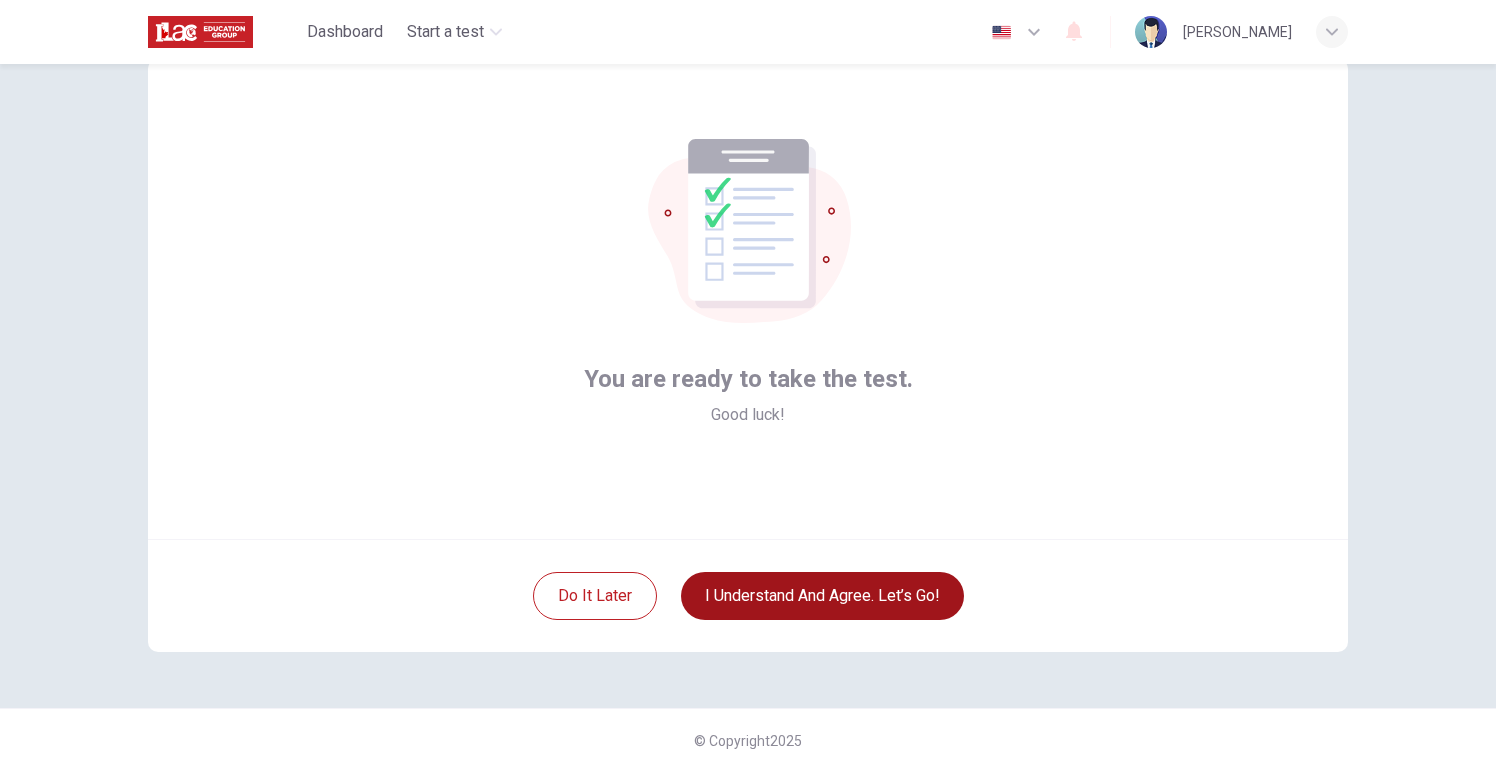scroll, scrollTop: 61, scrollLeft: 0, axis: vertical 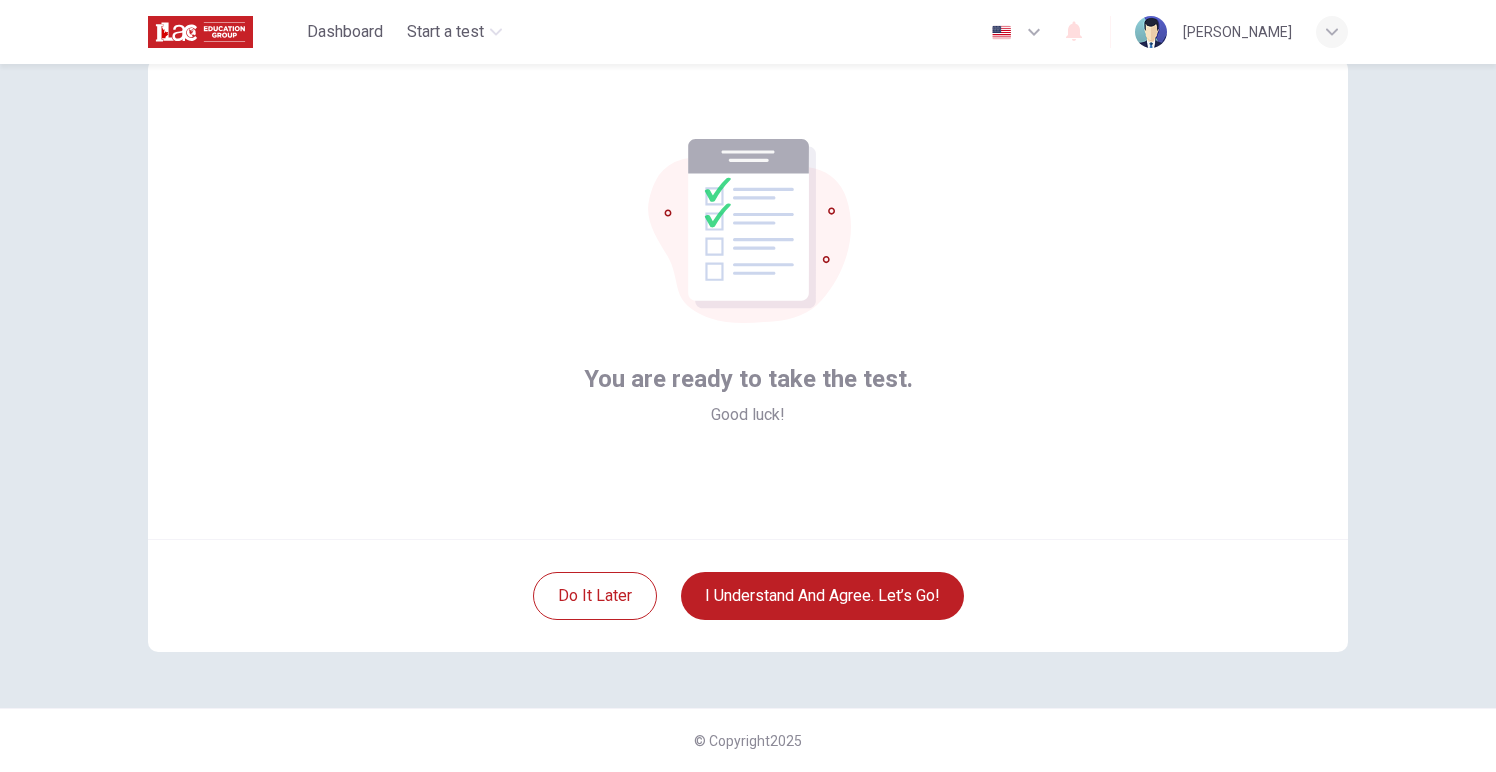 click on "You are ready to take the test. Good luck!" at bounding box center (748, 299) 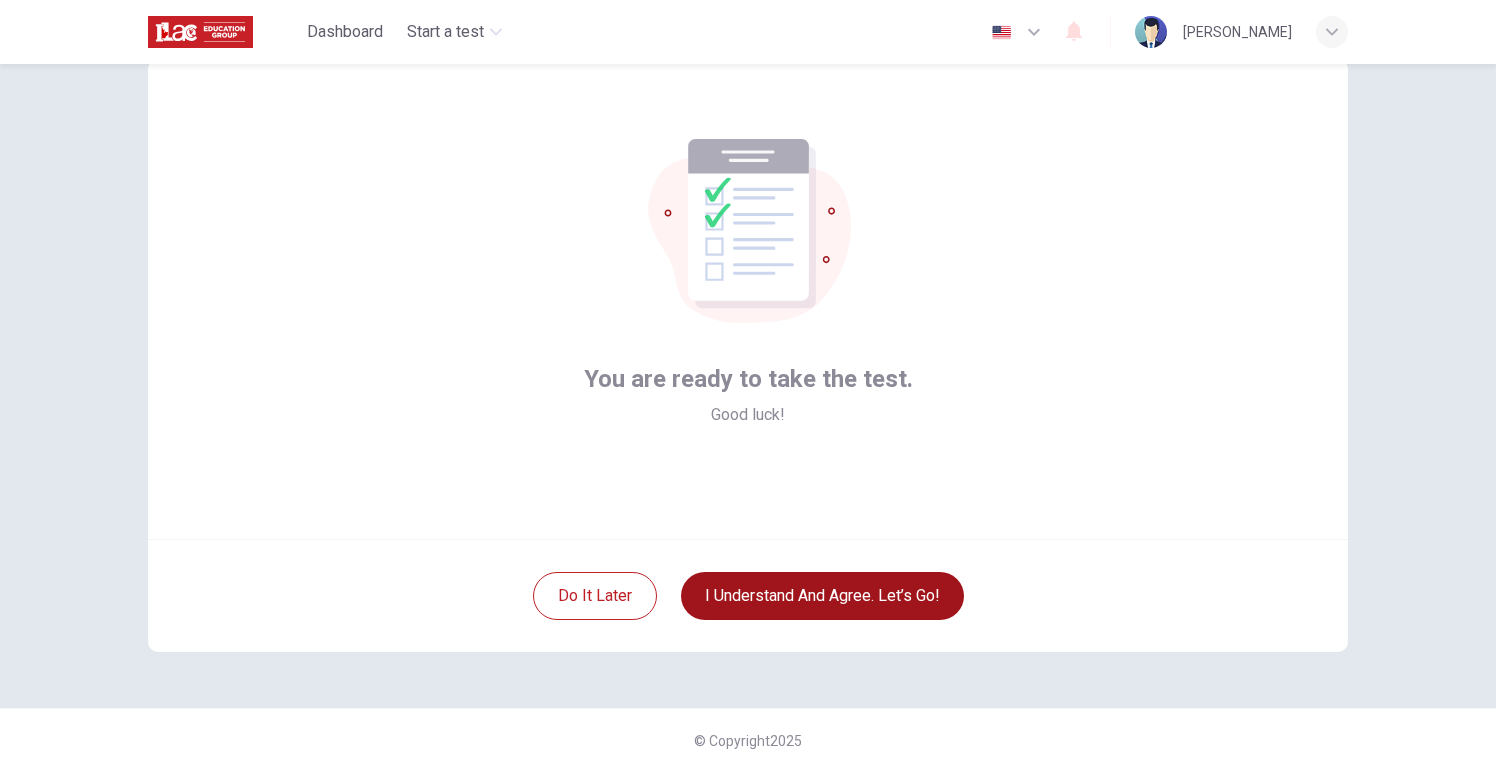 click on "I understand and agree. Let’s go!" at bounding box center [822, 596] 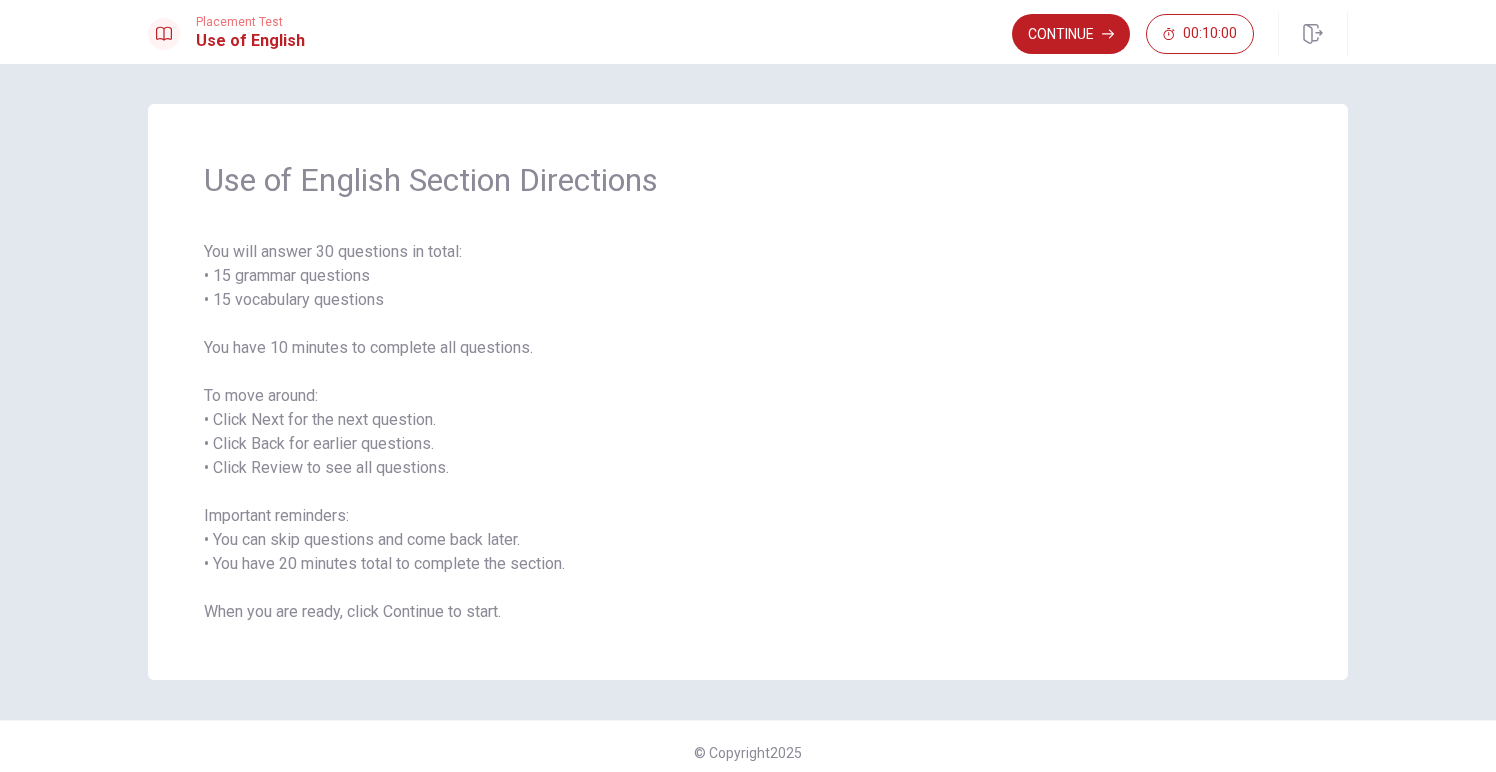 scroll, scrollTop: 12, scrollLeft: 0, axis: vertical 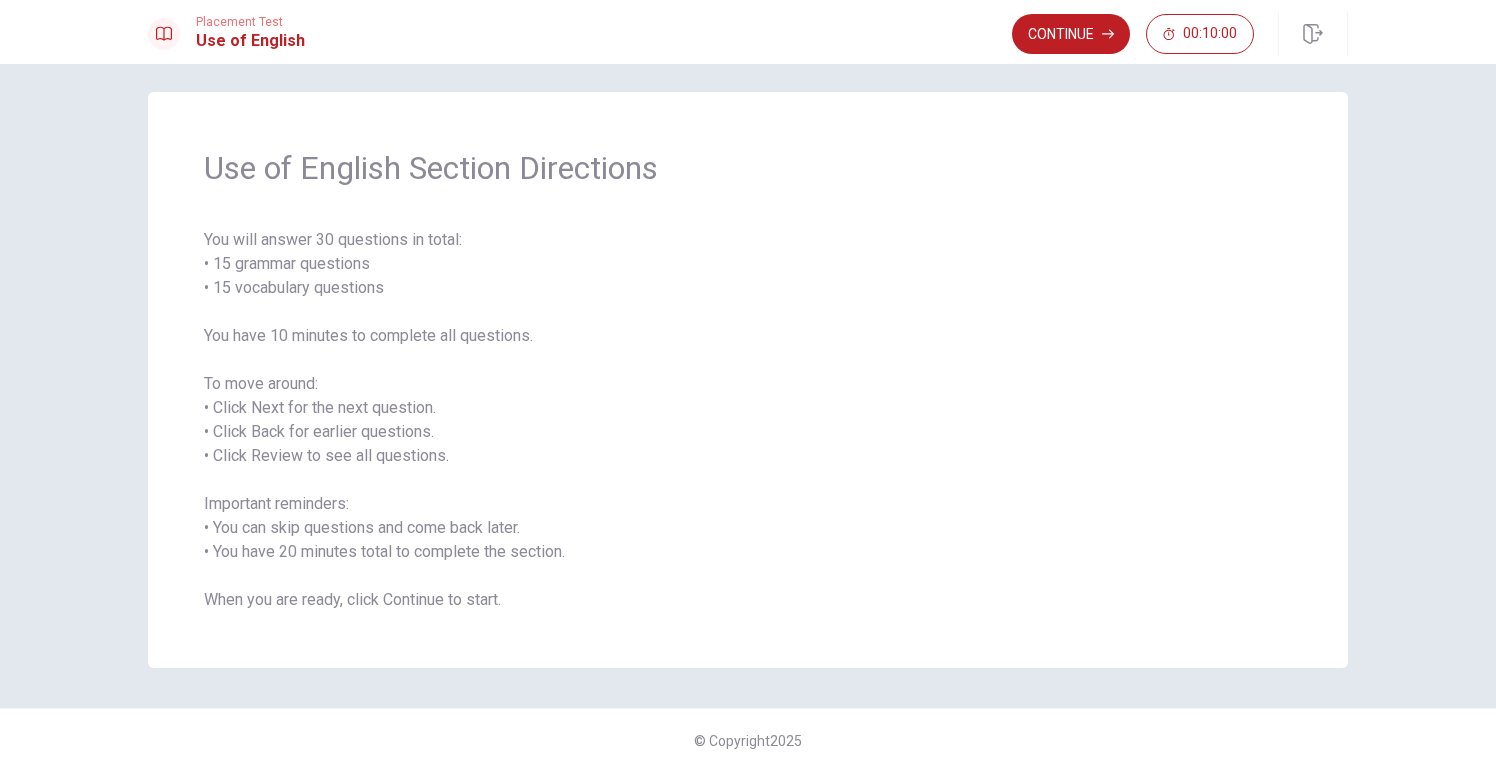 click on "You will answer 30 questions in total:
• 15 grammar questions
• 15 vocabulary questions
You have 10 minutes to complete all questions.
To move around:
• Click Next for the next question.
• Click Back for earlier questions.
• Click Review to see all questions.
Important reminders:
• You can skip questions and come back later.
• You have 20 minutes total to complete the section.
When you are ready, click Continue to start." at bounding box center (748, 420) 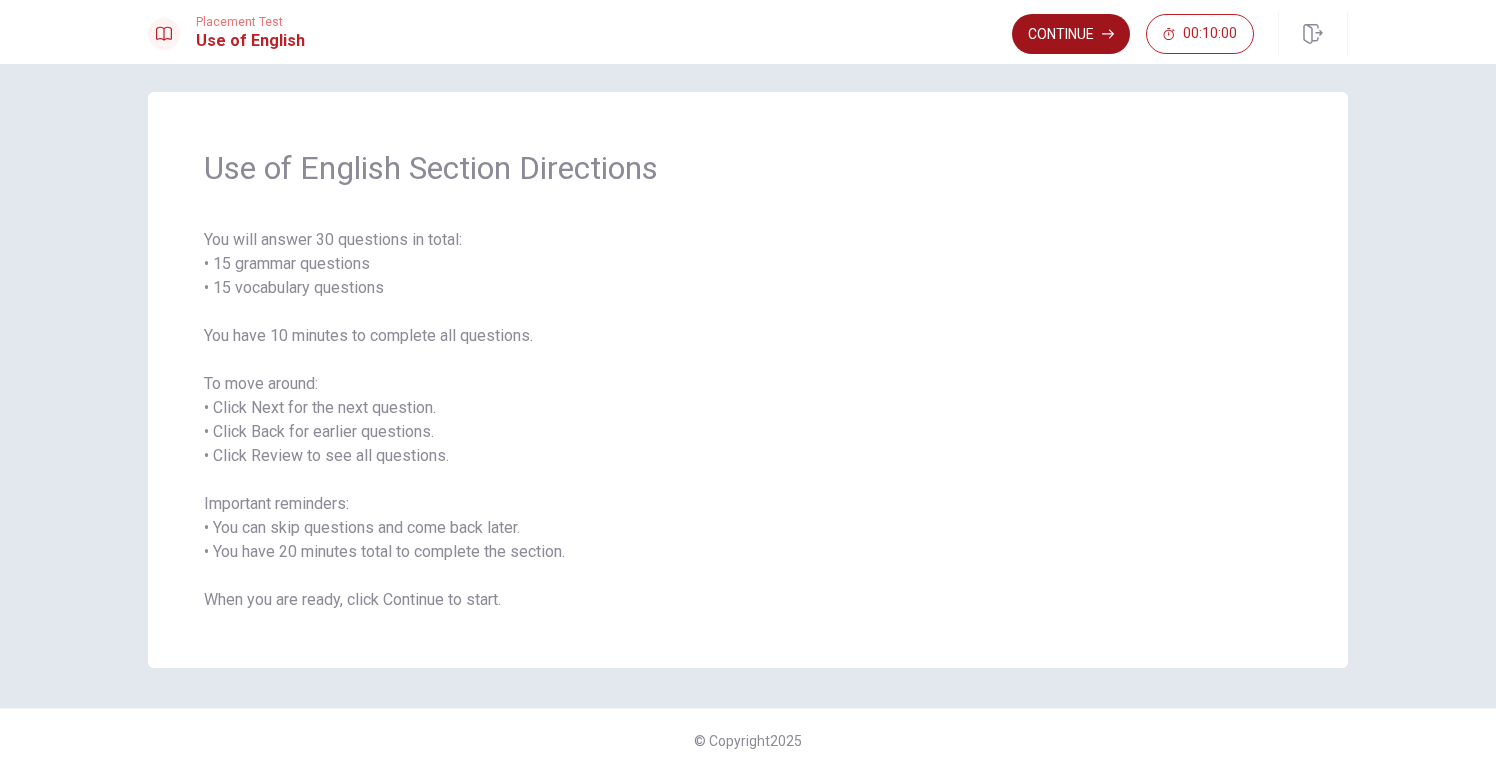 click on "Continue" at bounding box center [1071, 34] 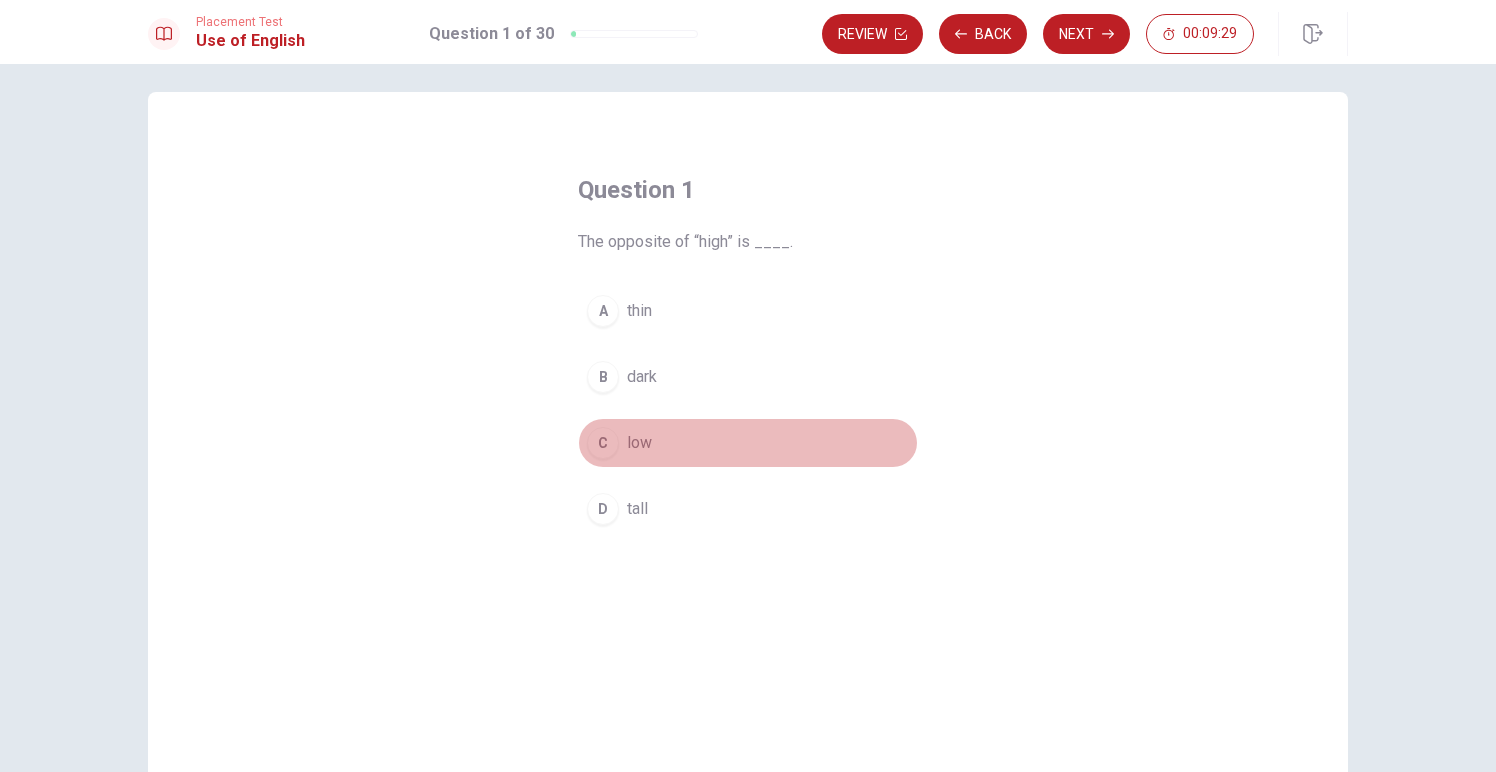 click on "low" at bounding box center [639, 443] 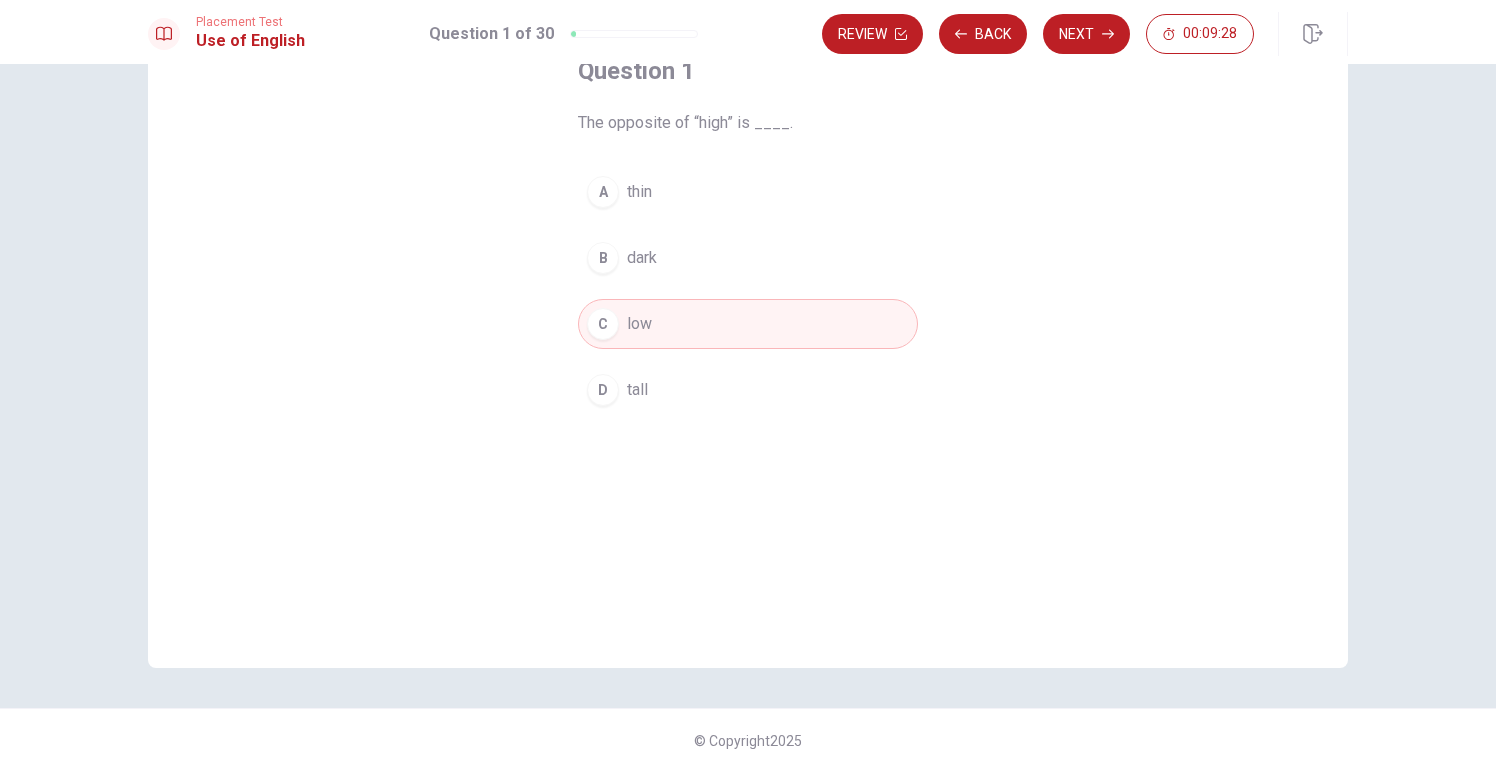 scroll, scrollTop: 0, scrollLeft: 0, axis: both 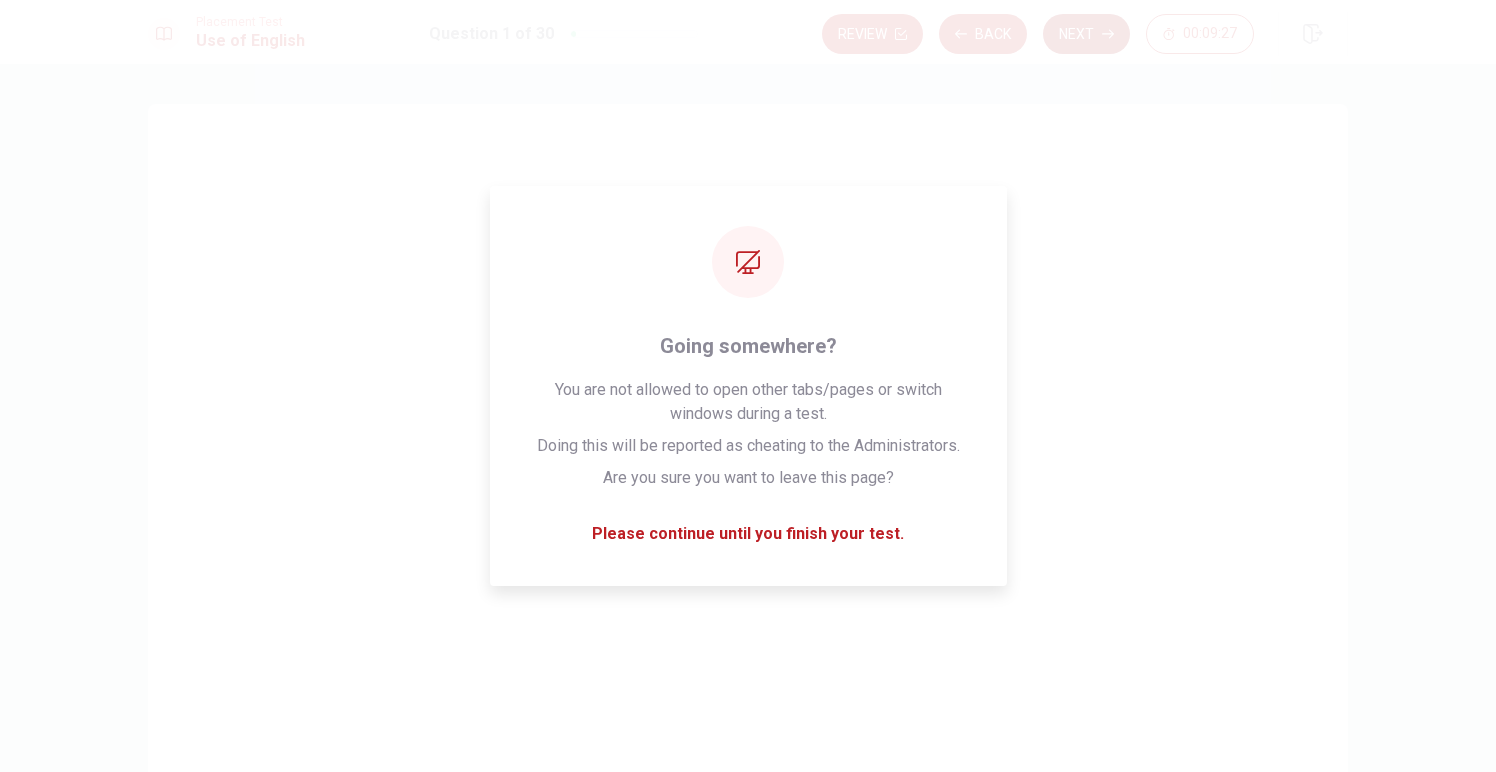 click on "Next" at bounding box center [1086, 34] 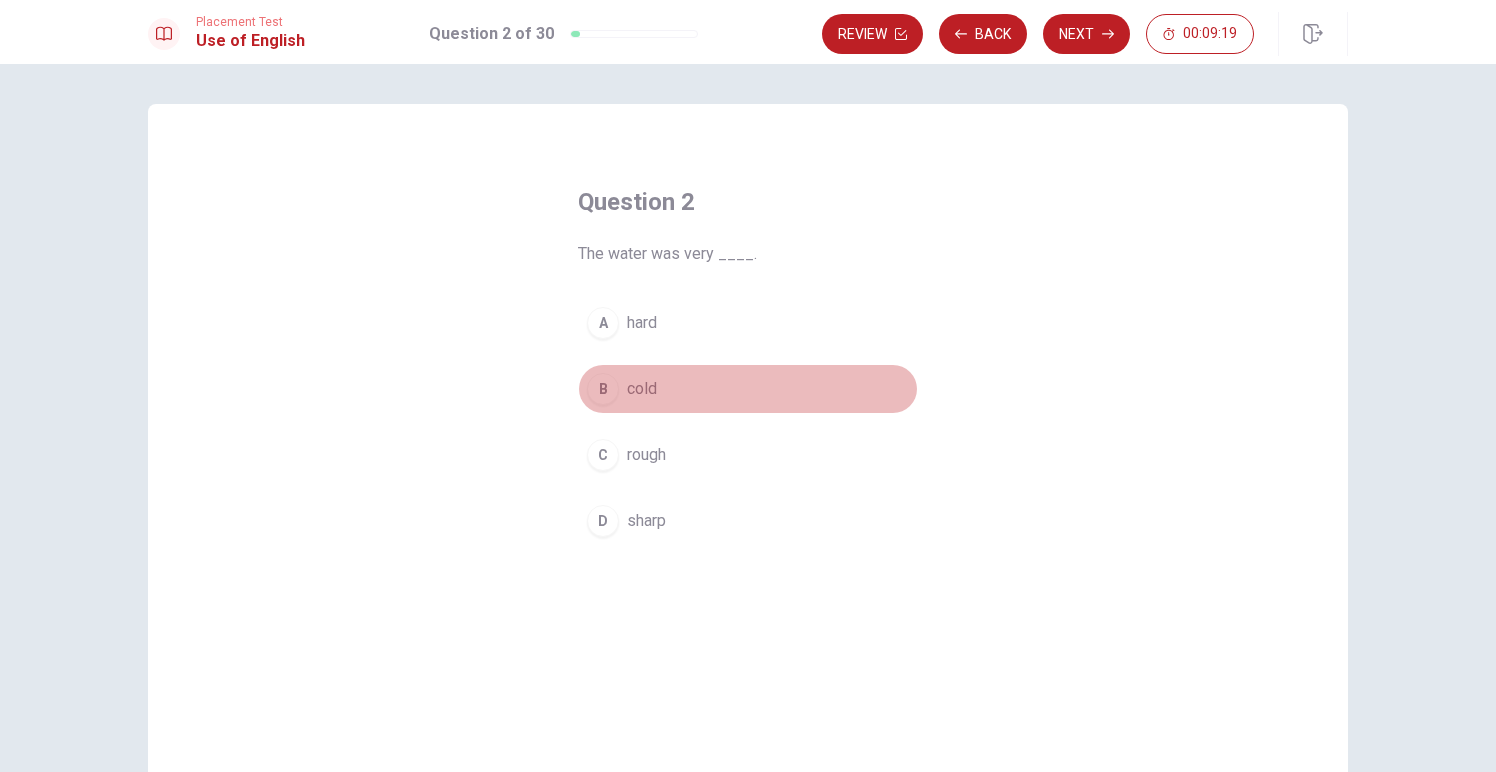 click on "cold" at bounding box center (642, 389) 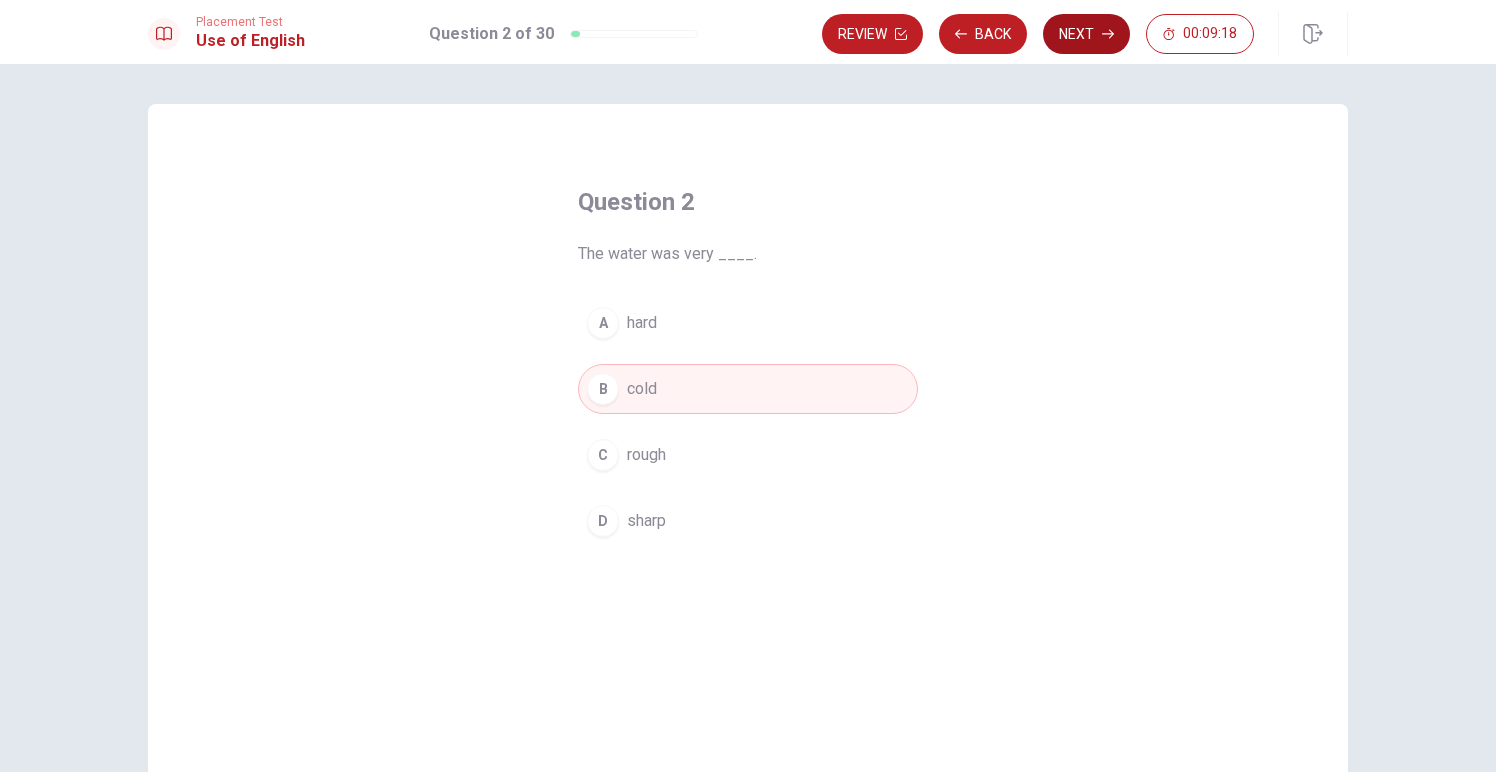 click on "Next" at bounding box center (1086, 34) 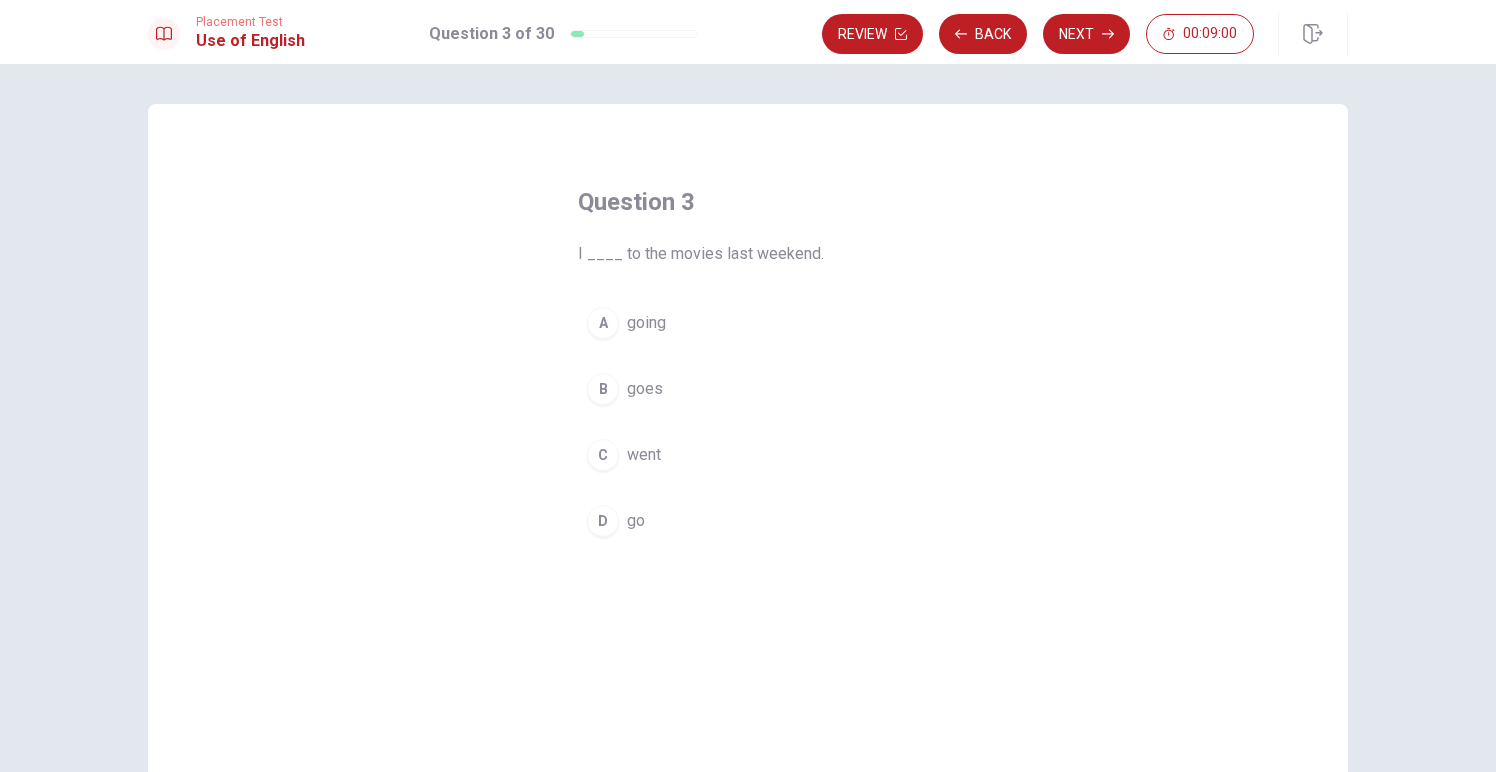 click on "went" at bounding box center [644, 455] 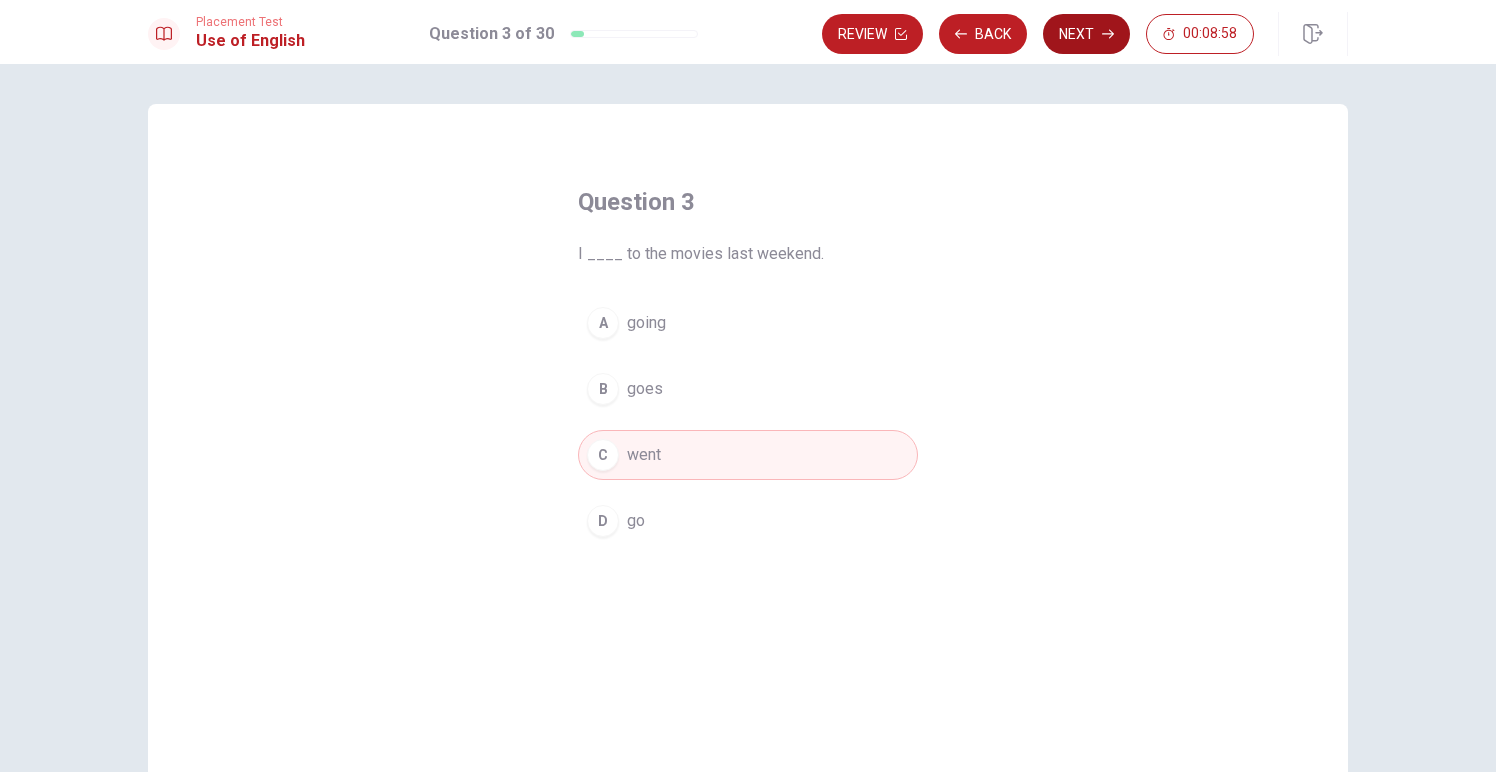 click on "Next" at bounding box center [1086, 34] 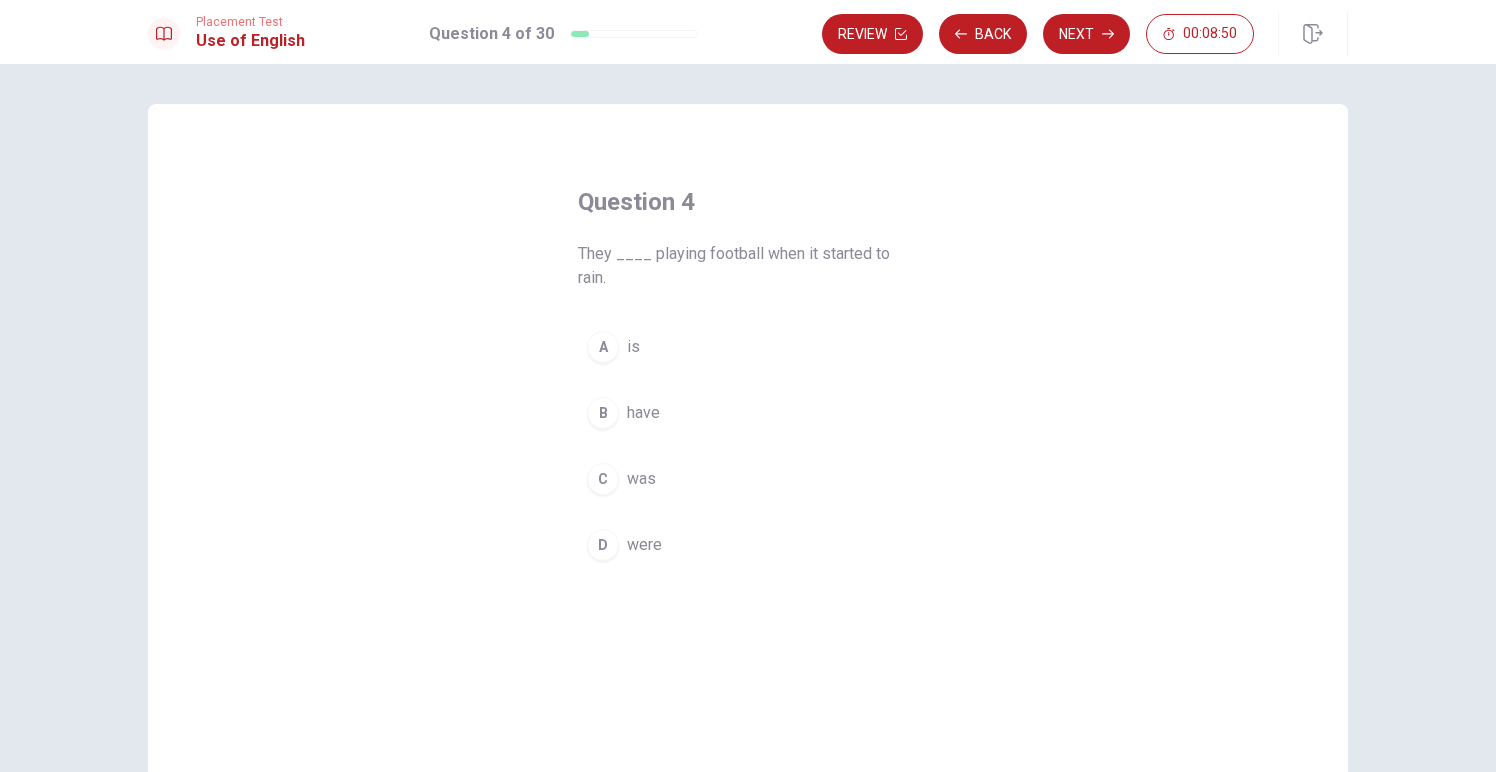 click on "were" at bounding box center [644, 545] 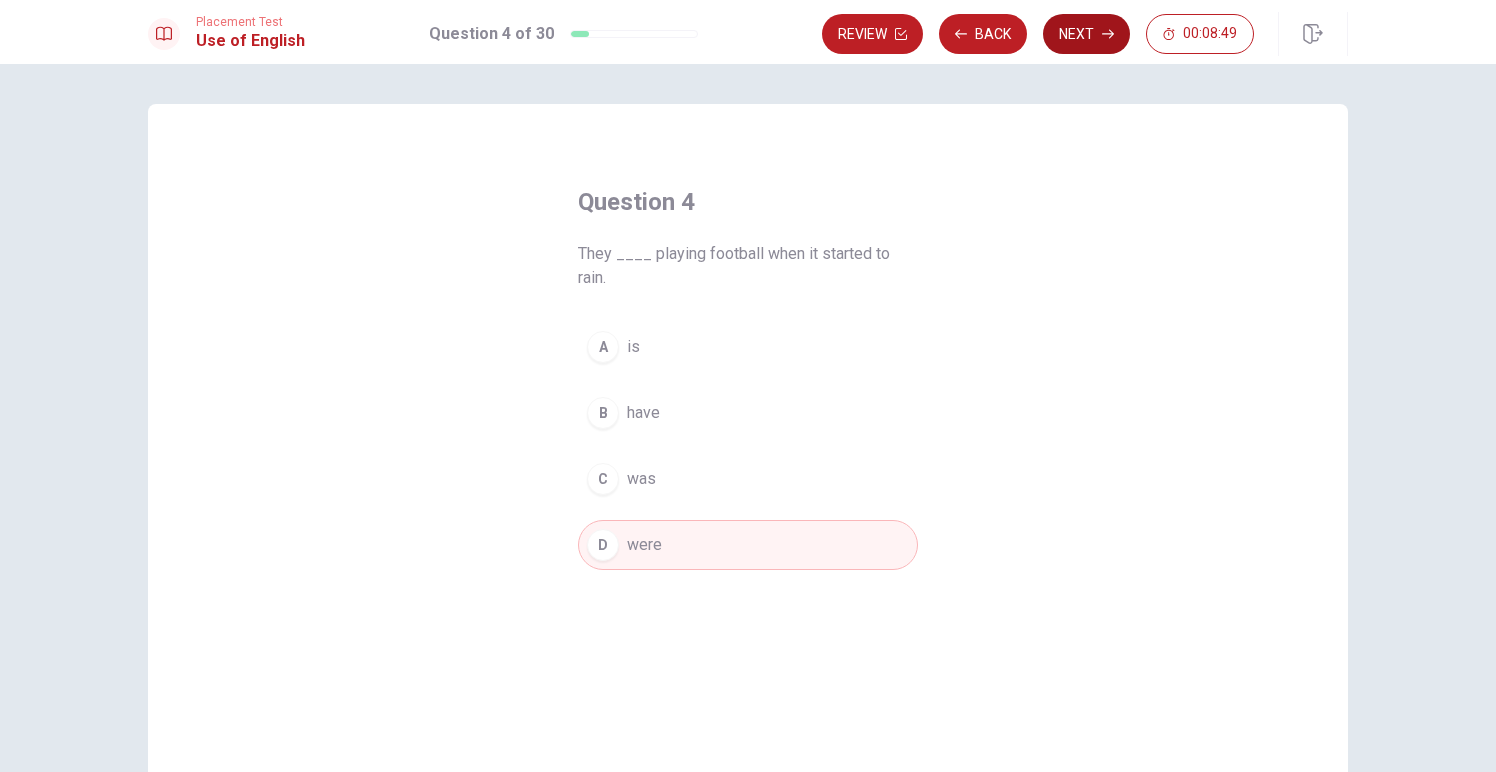 click on "Next" at bounding box center [1086, 34] 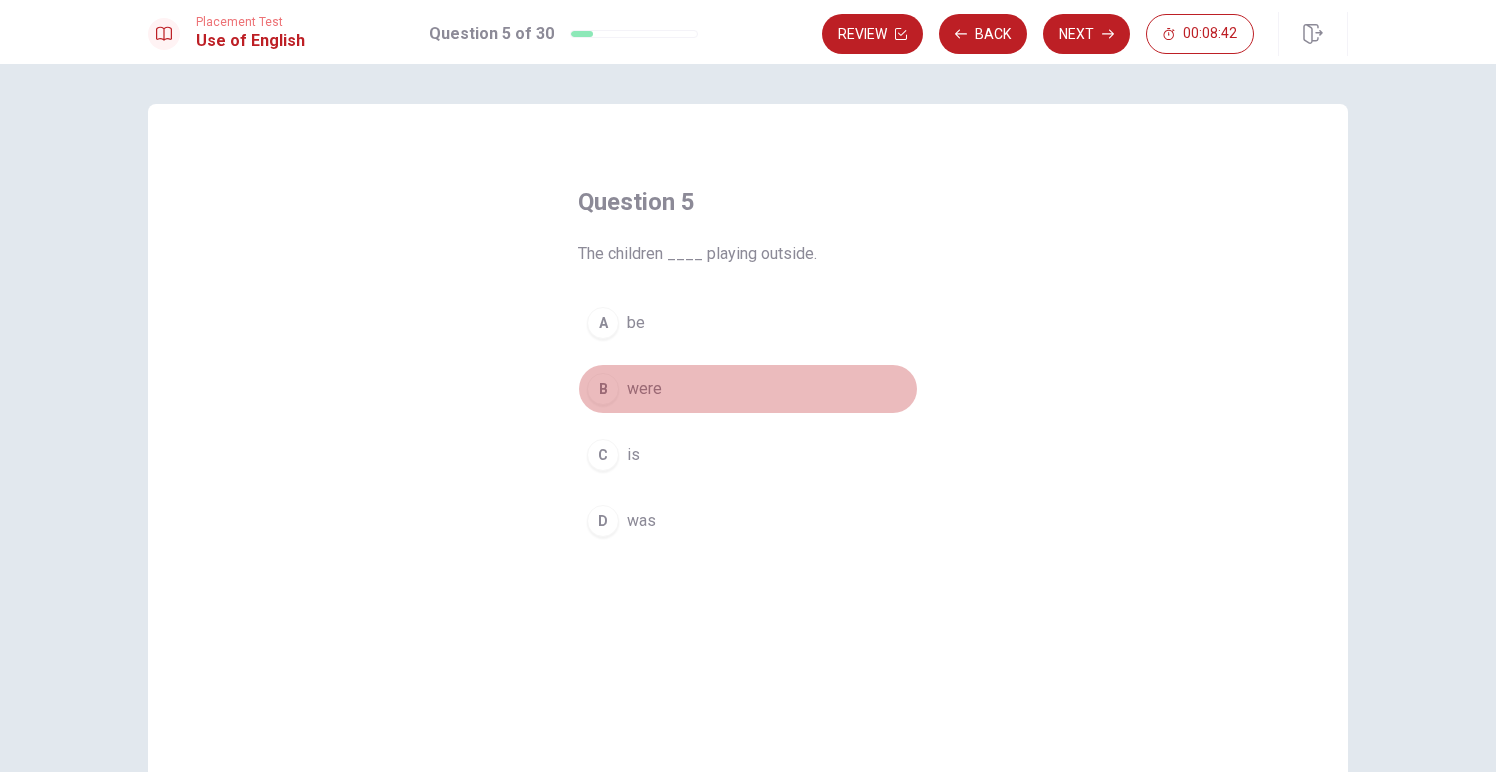 click on "were" at bounding box center (644, 389) 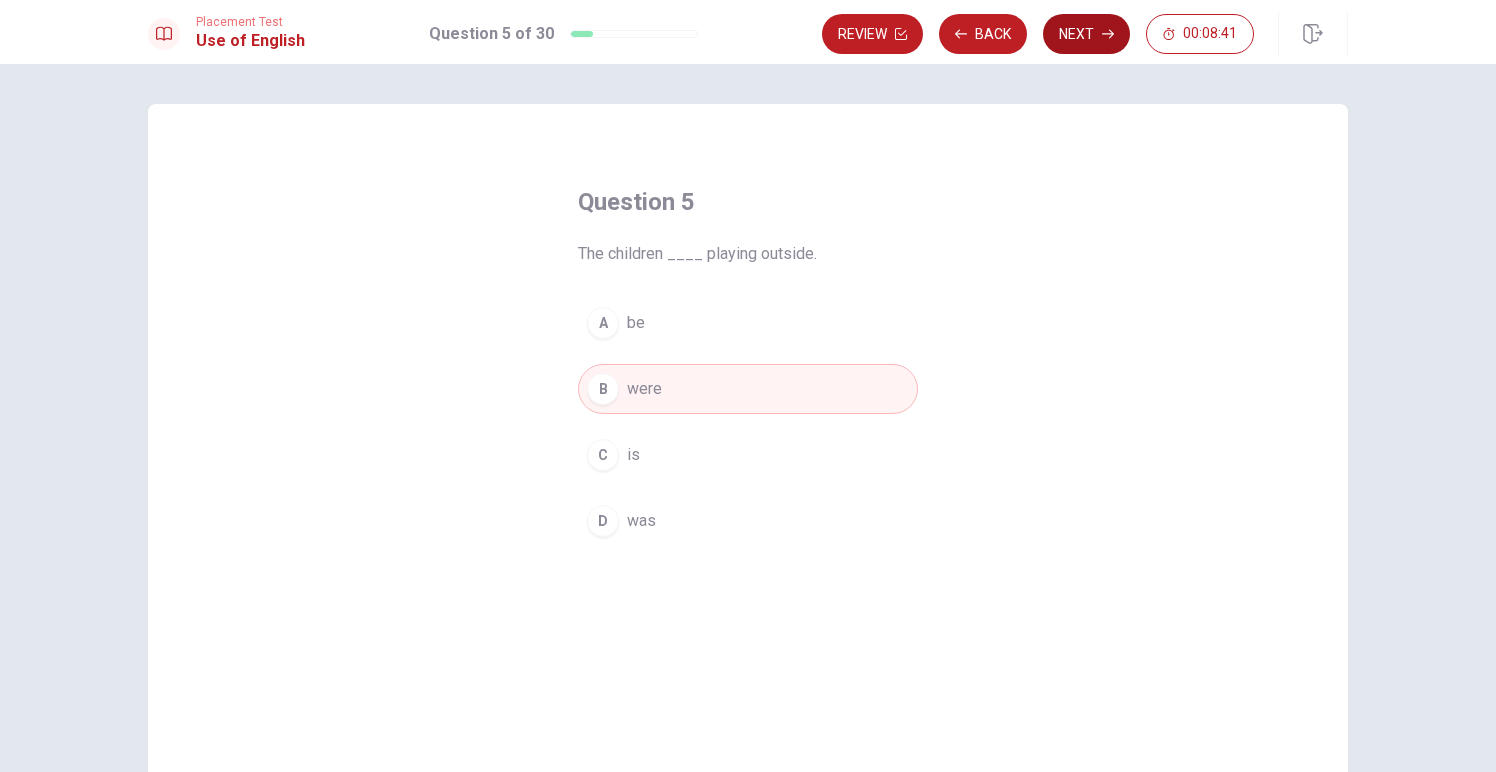 click on "Next" at bounding box center (1086, 34) 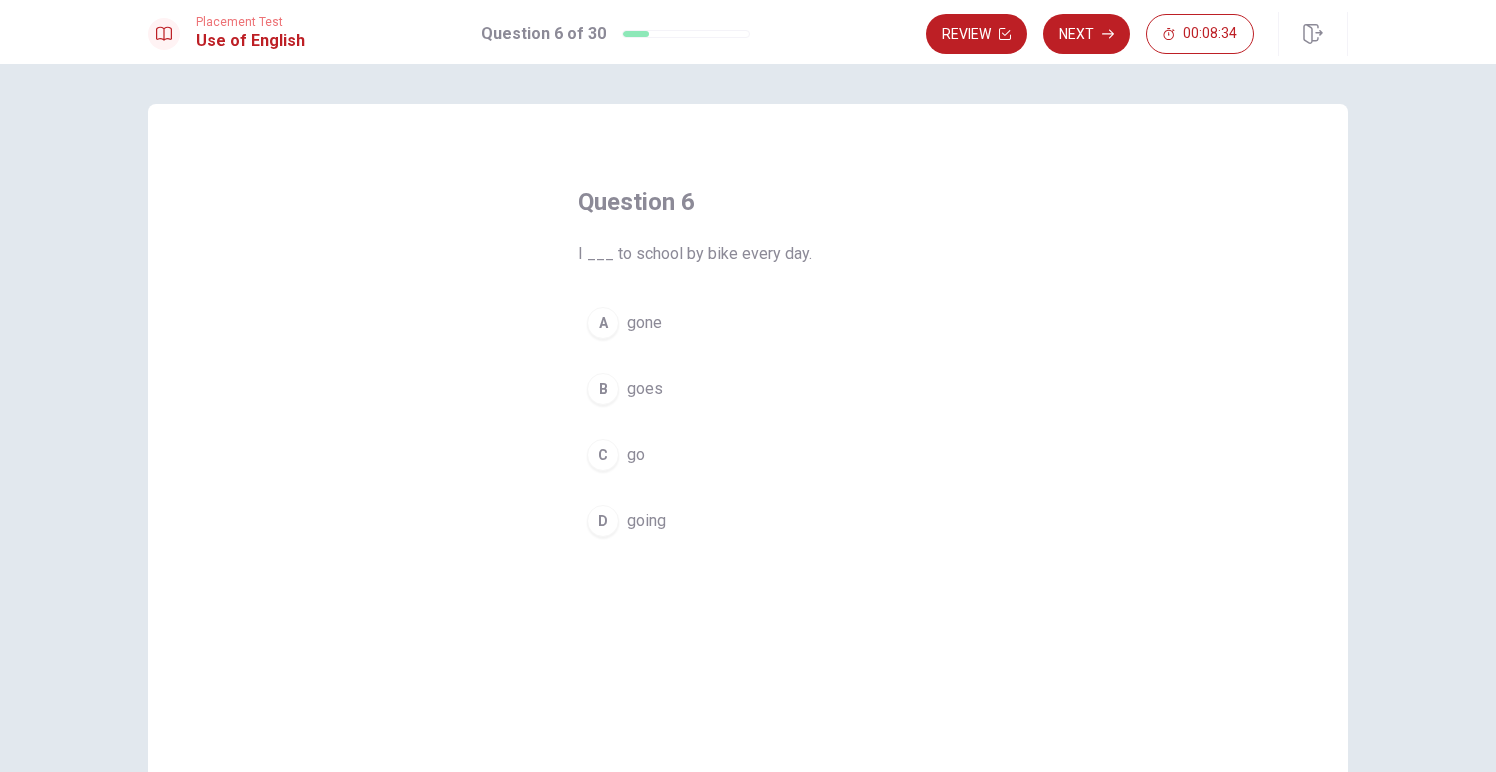 click on "going" at bounding box center (646, 521) 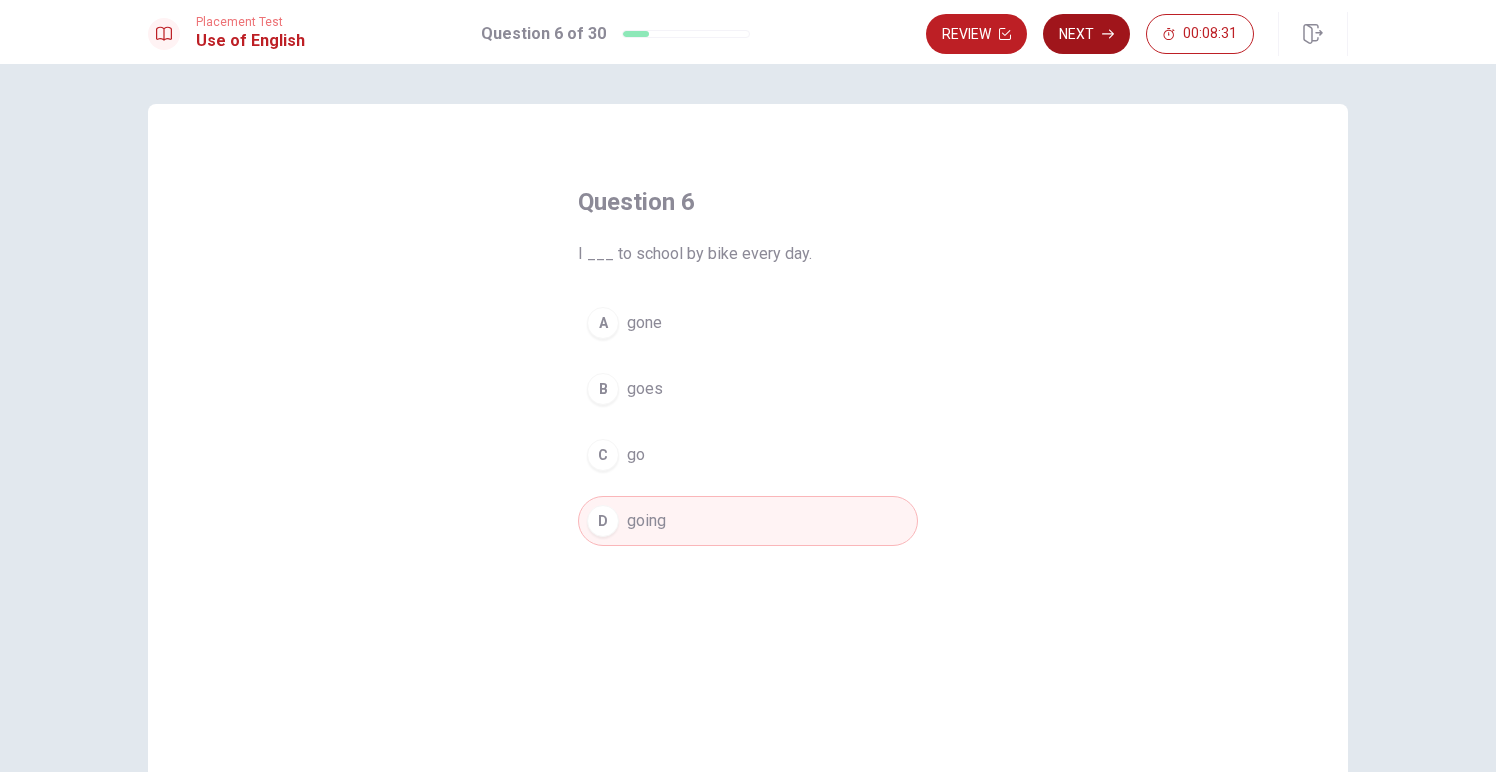 click 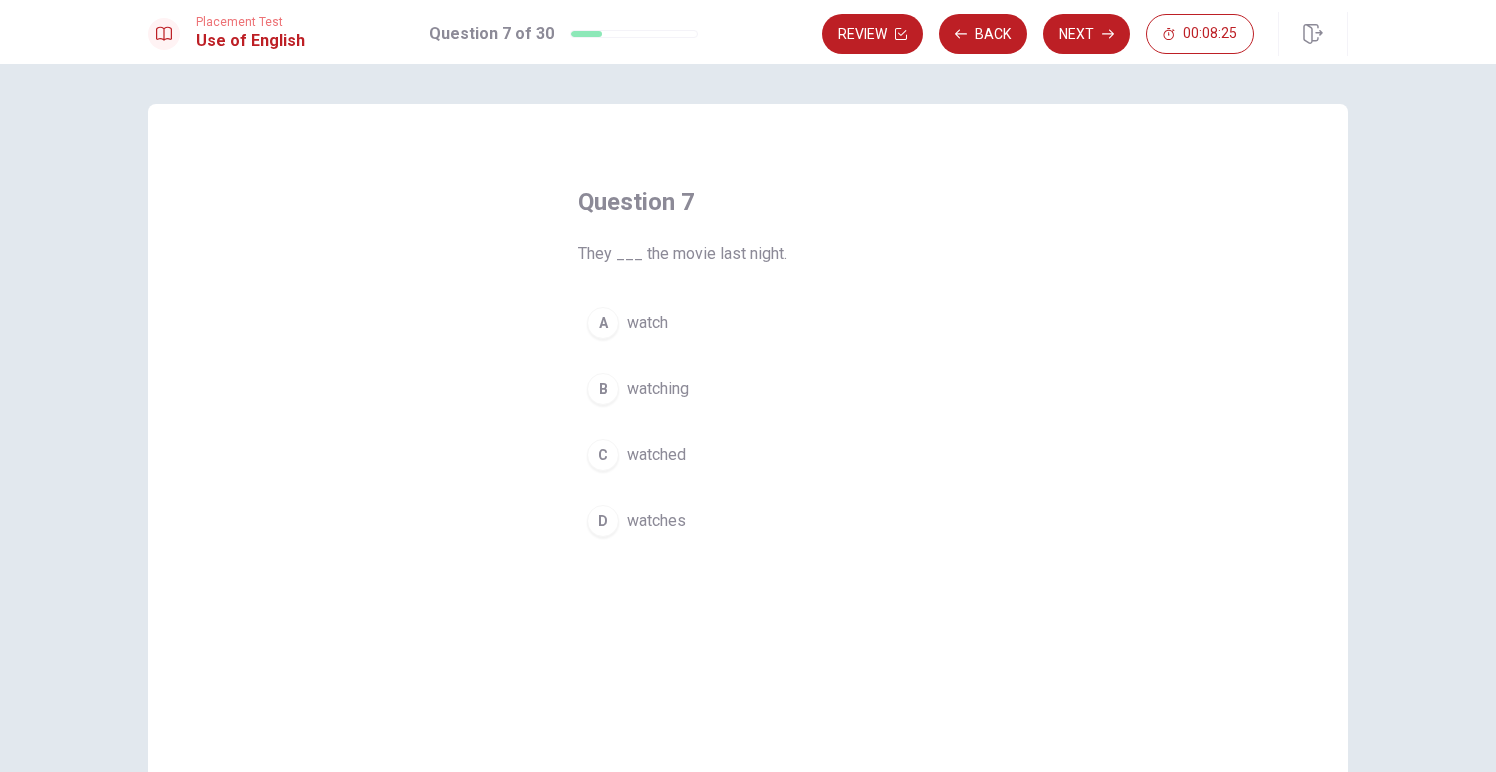 click on "watched" at bounding box center (656, 455) 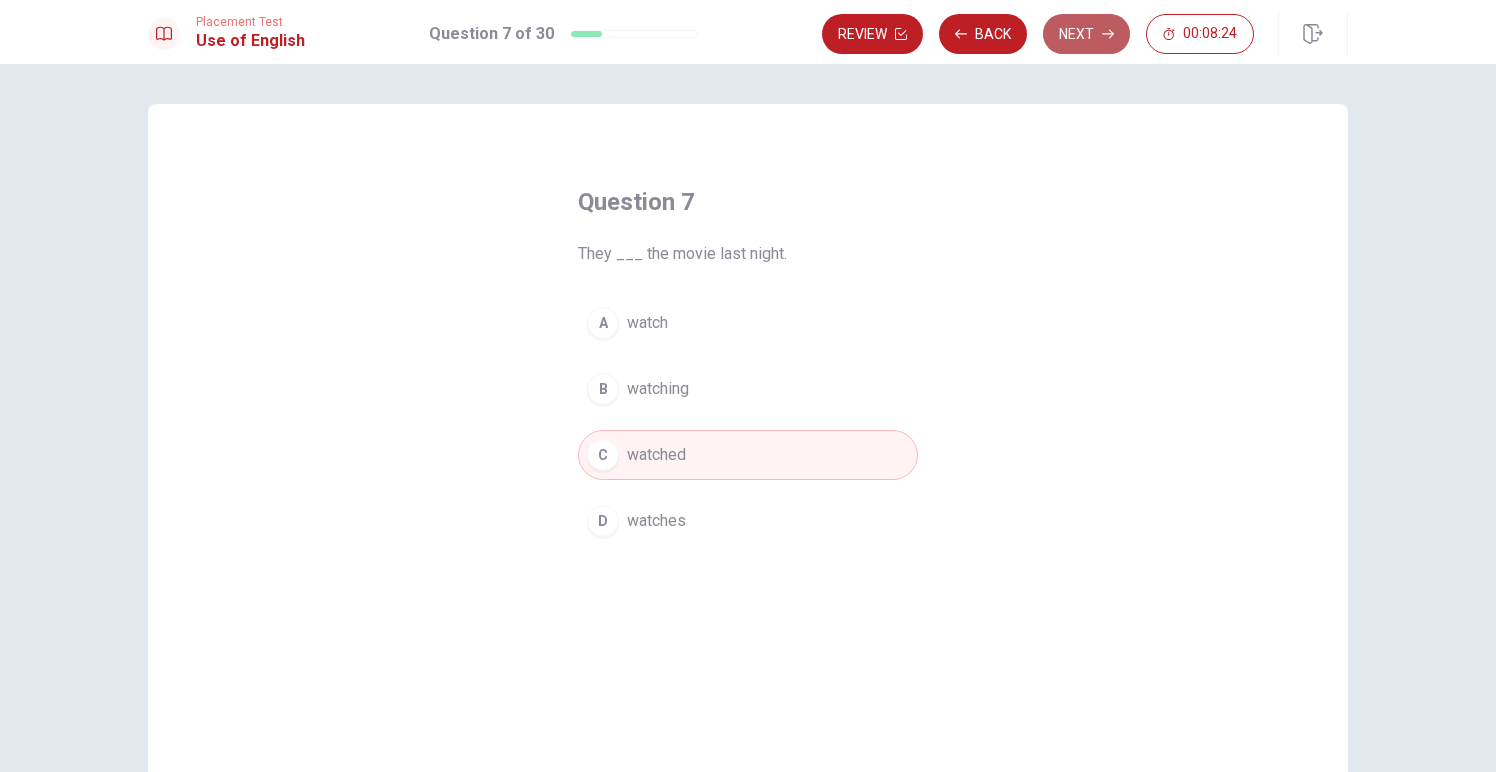 click on "Next" at bounding box center [1086, 34] 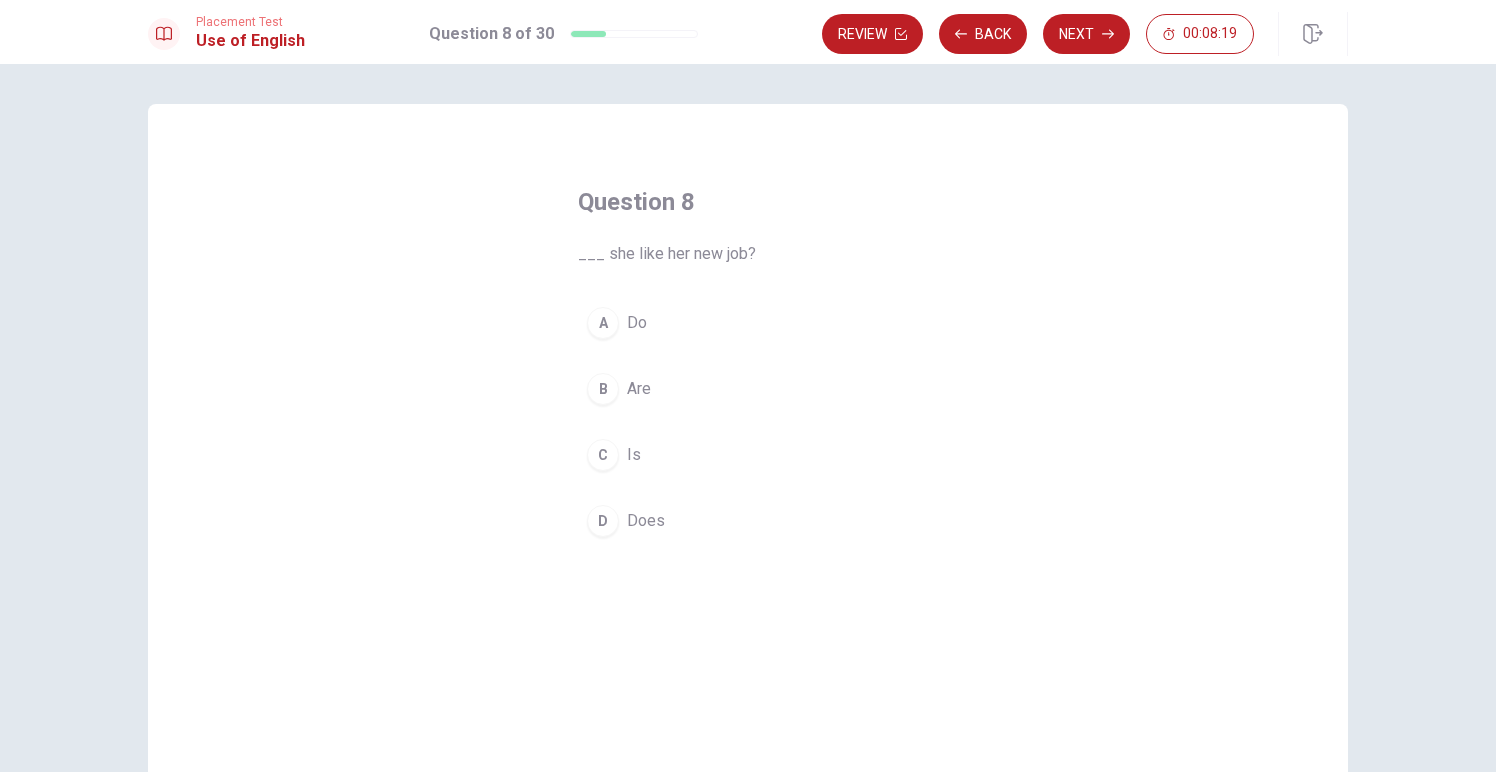click on "Does" at bounding box center (646, 521) 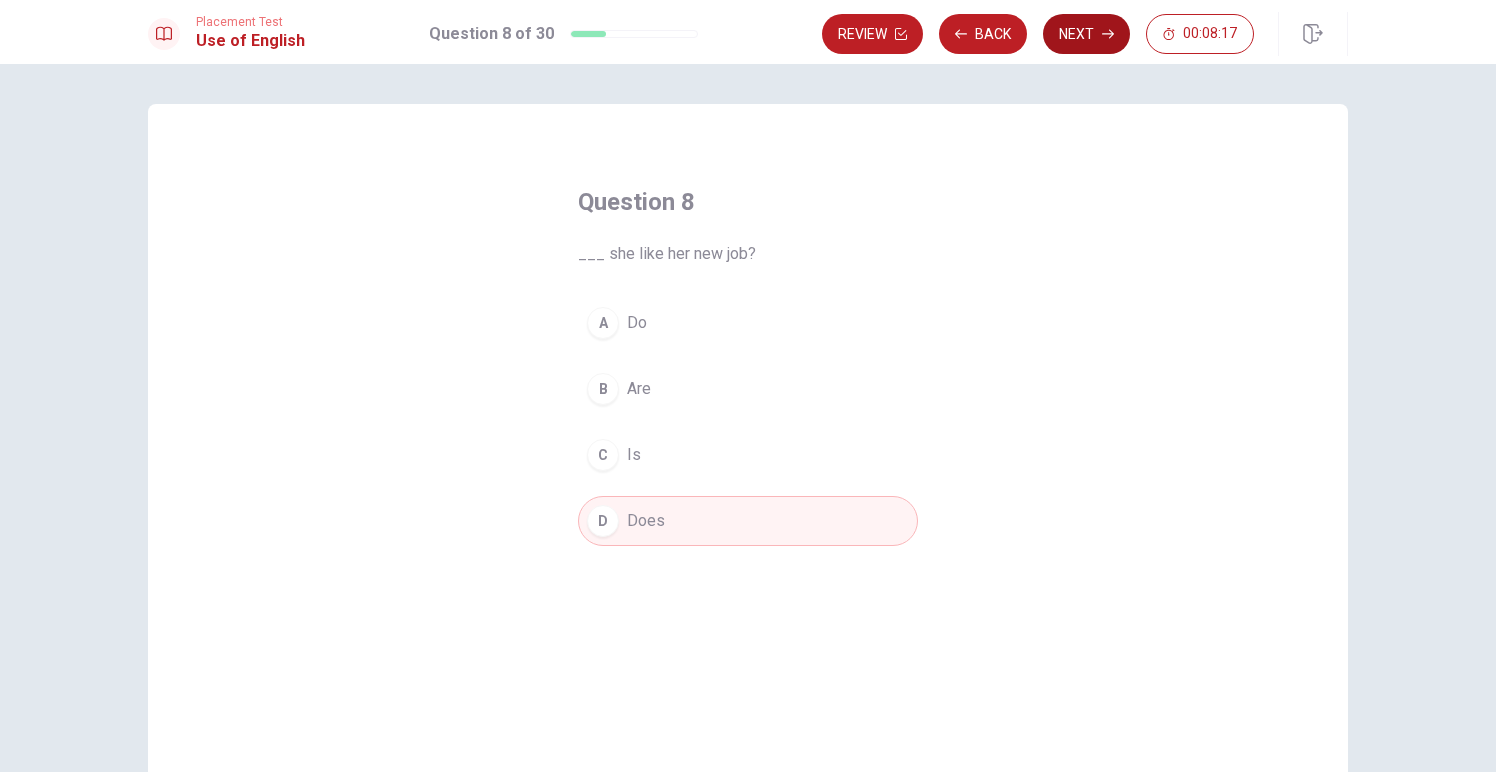 click on "Next" at bounding box center (1086, 34) 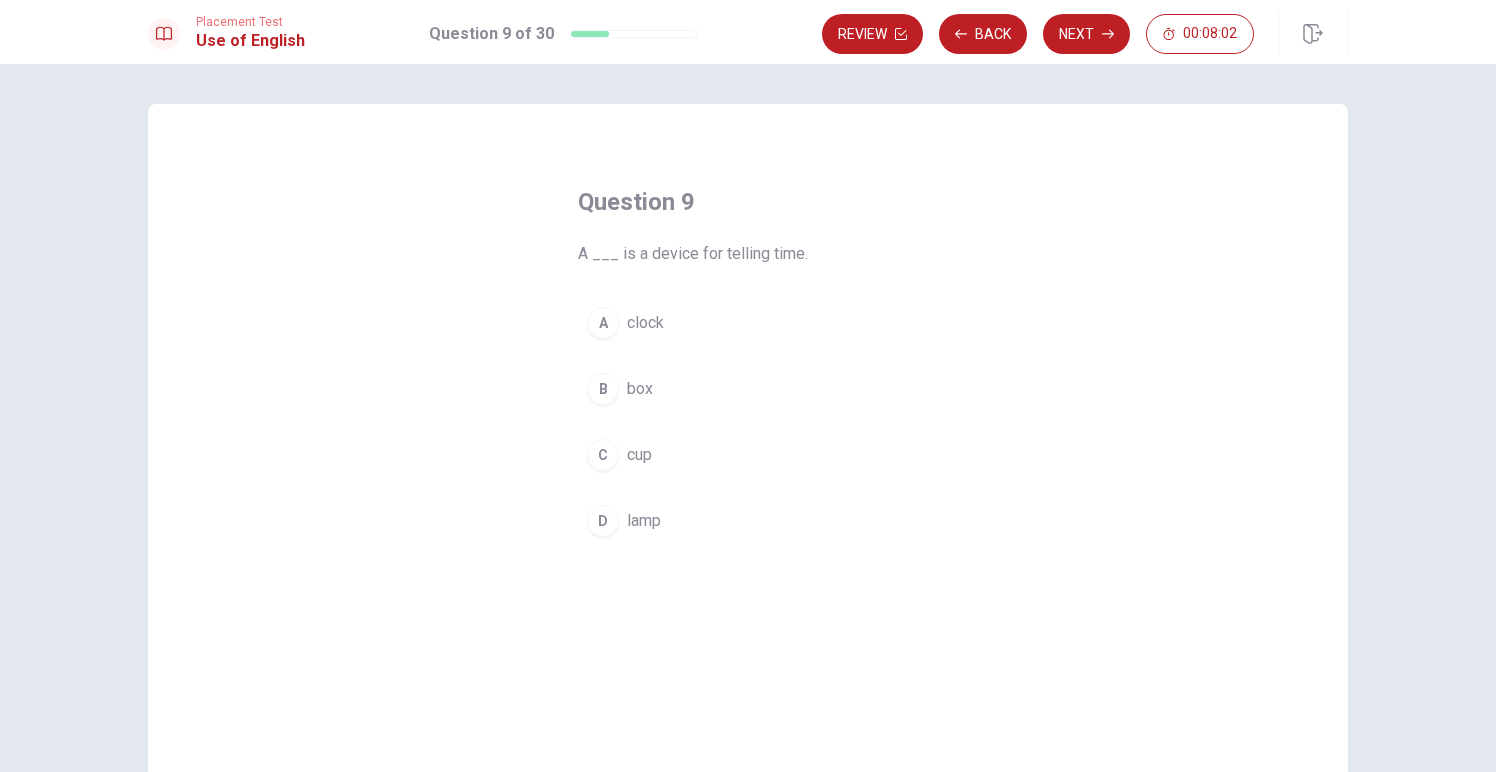 click on "clock" at bounding box center (645, 323) 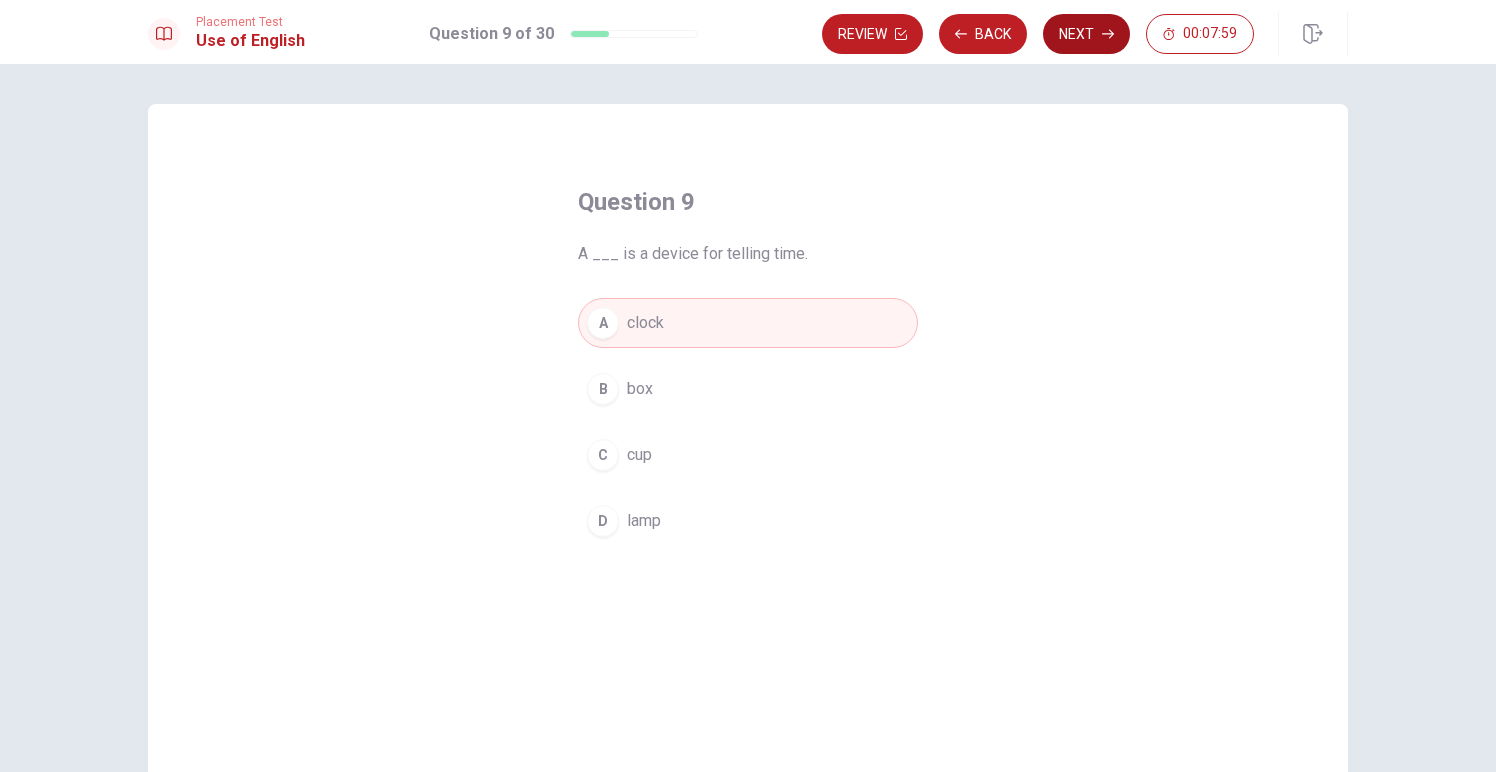 click 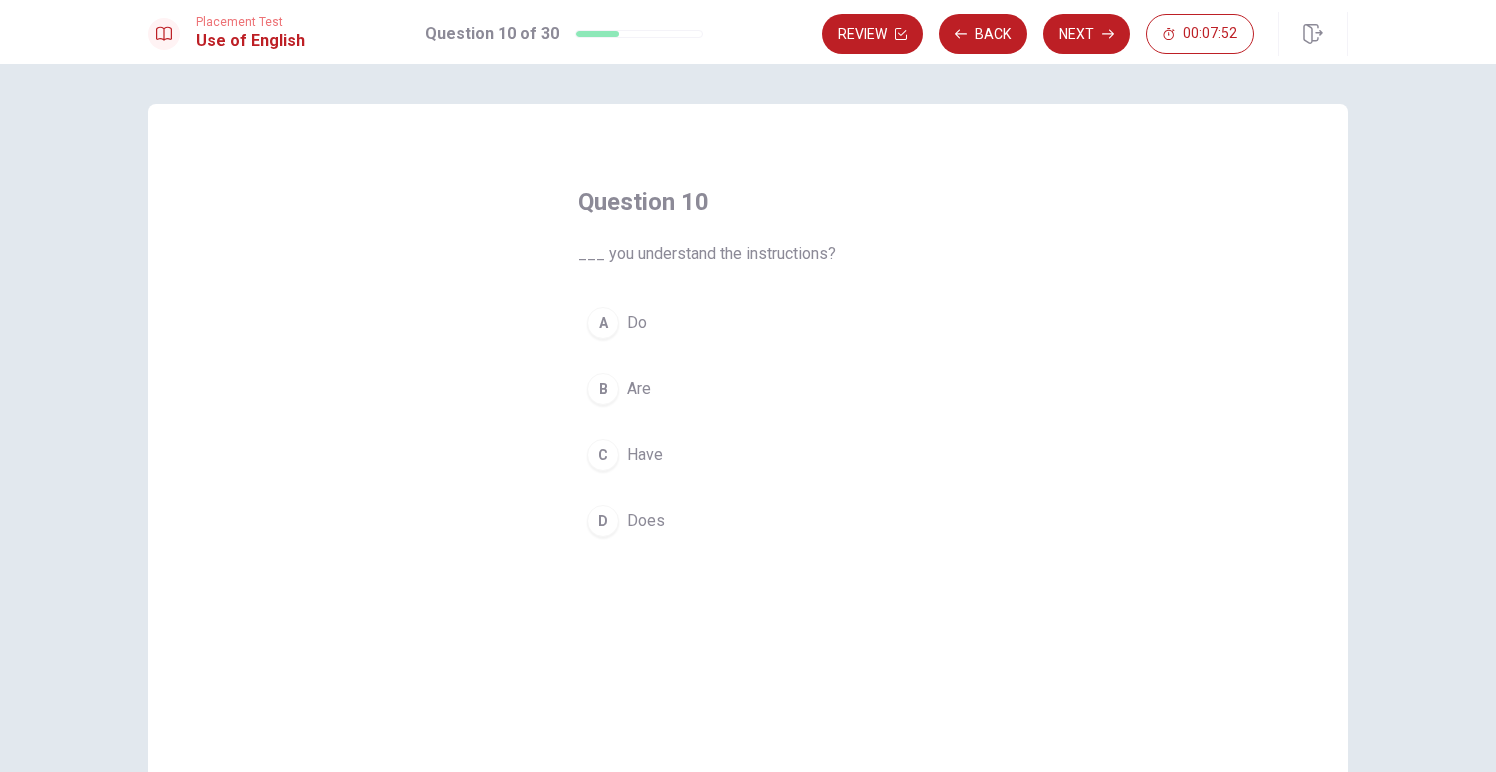 click on "Do" at bounding box center (637, 323) 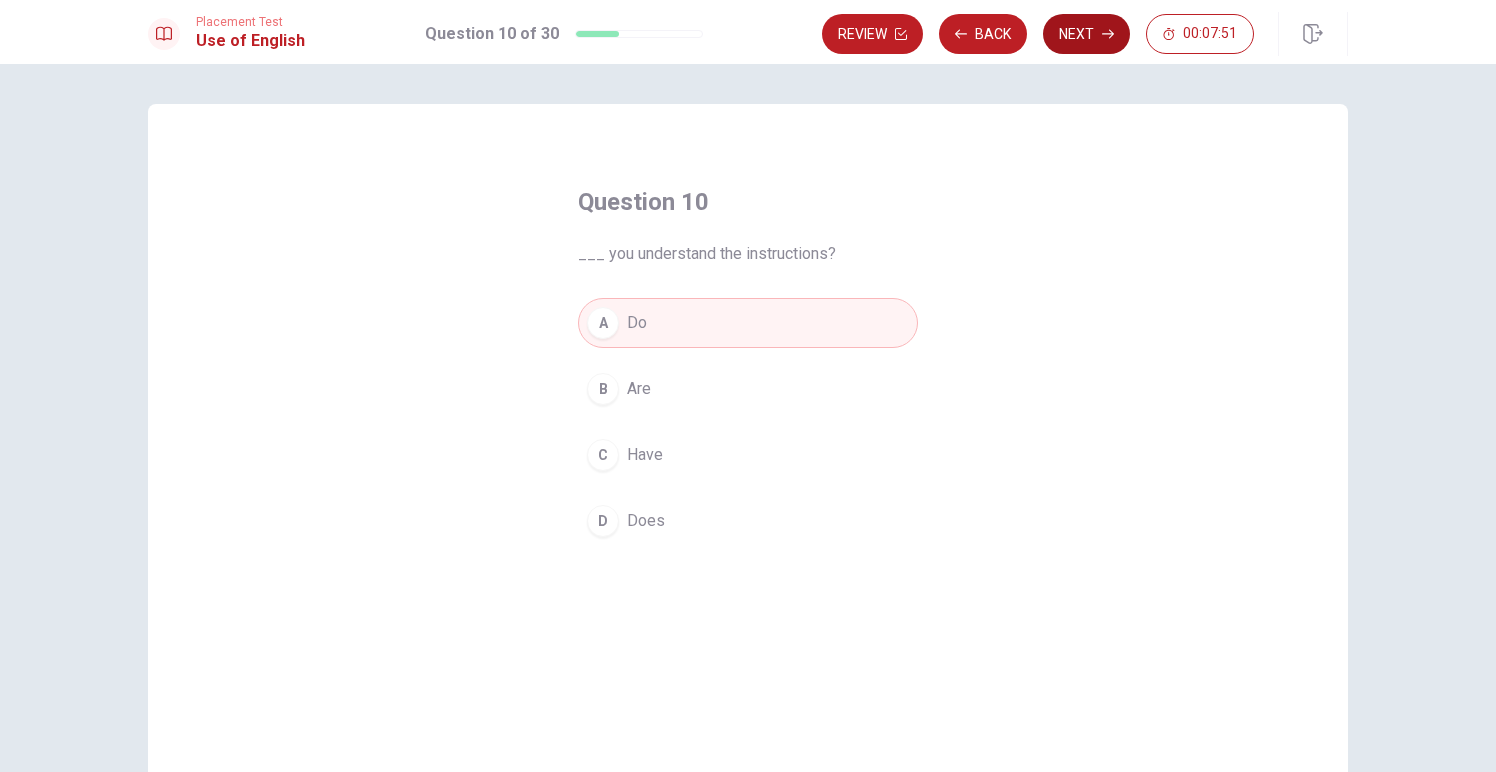 click on "Next" at bounding box center [1086, 34] 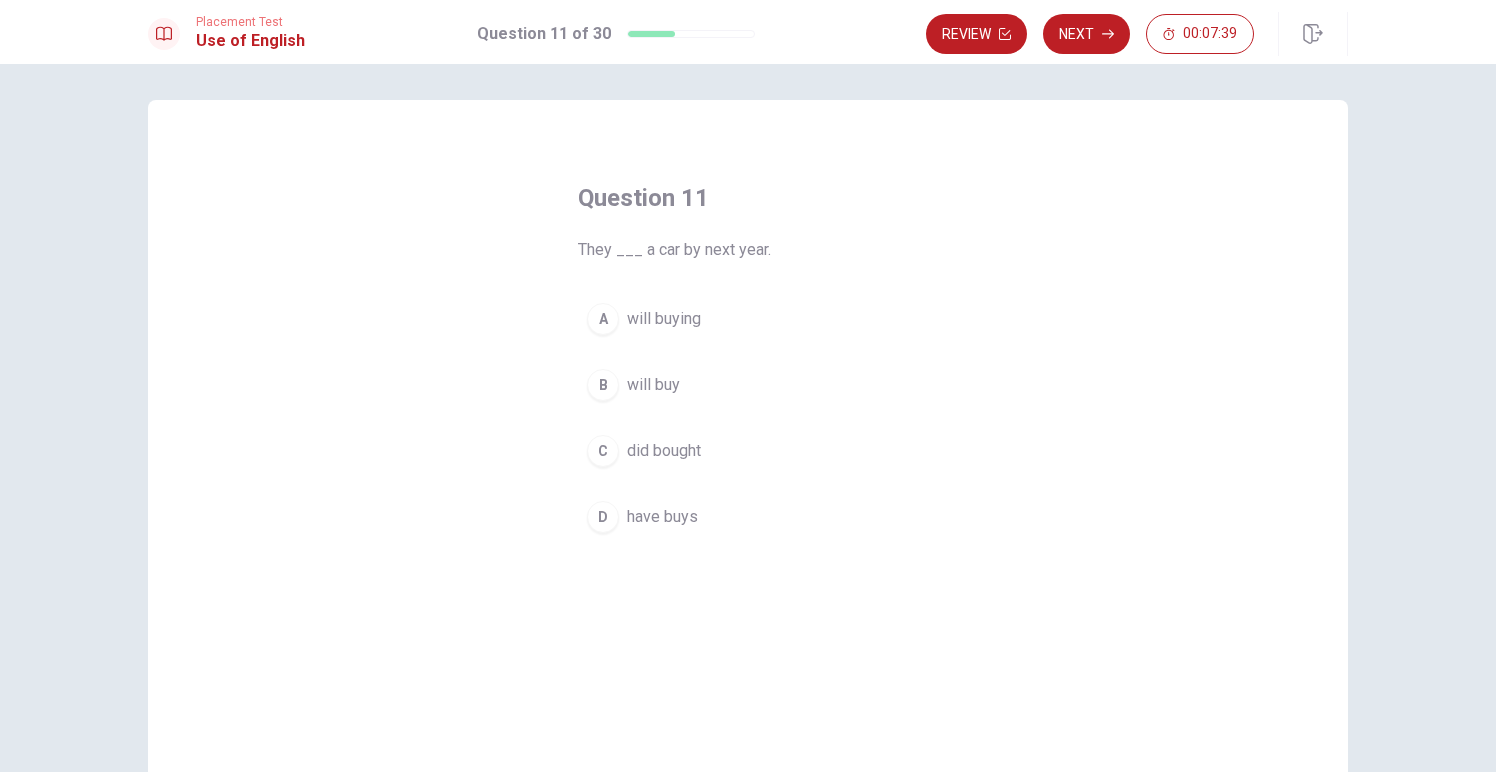 scroll, scrollTop: 0, scrollLeft: 0, axis: both 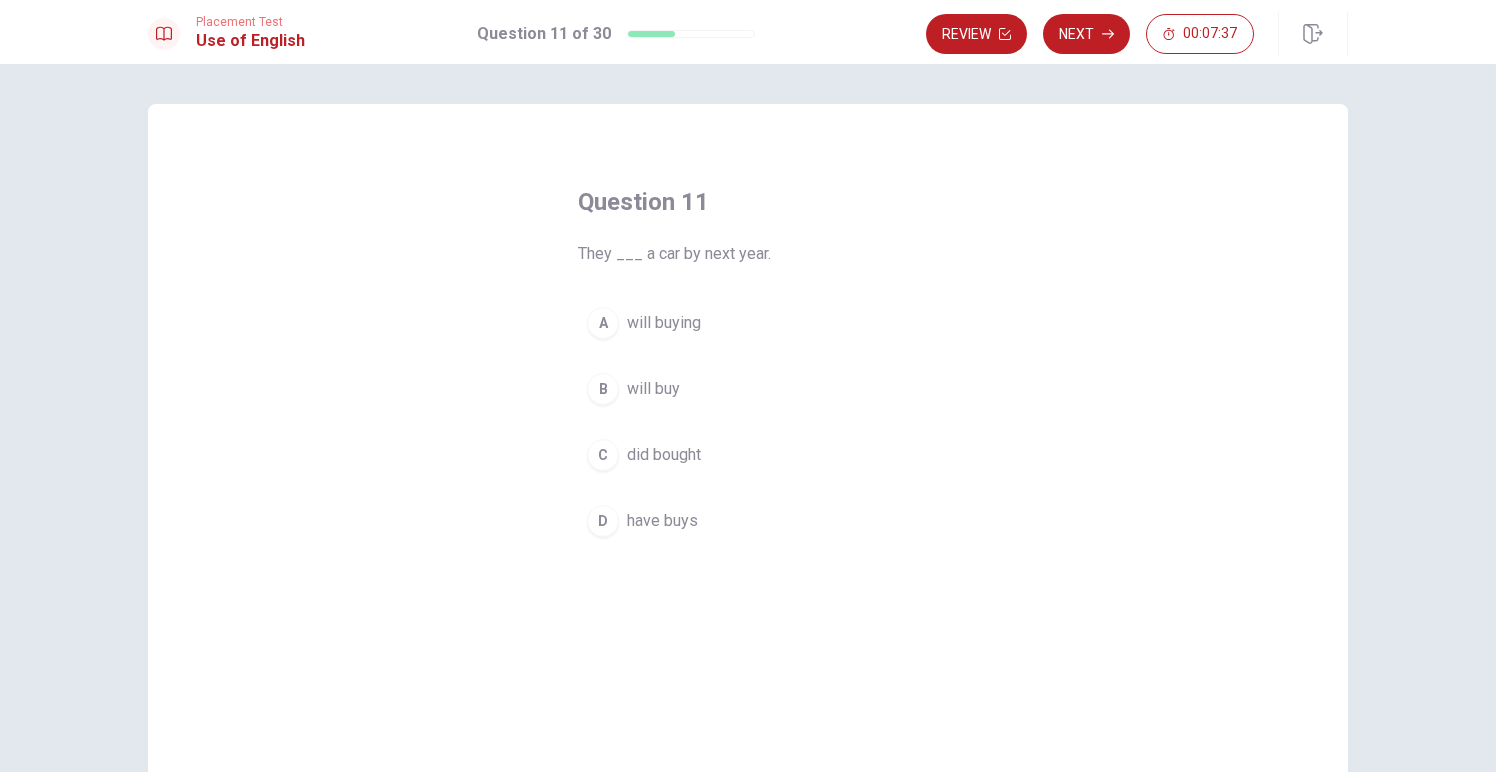 click on "B will buy" at bounding box center [748, 389] 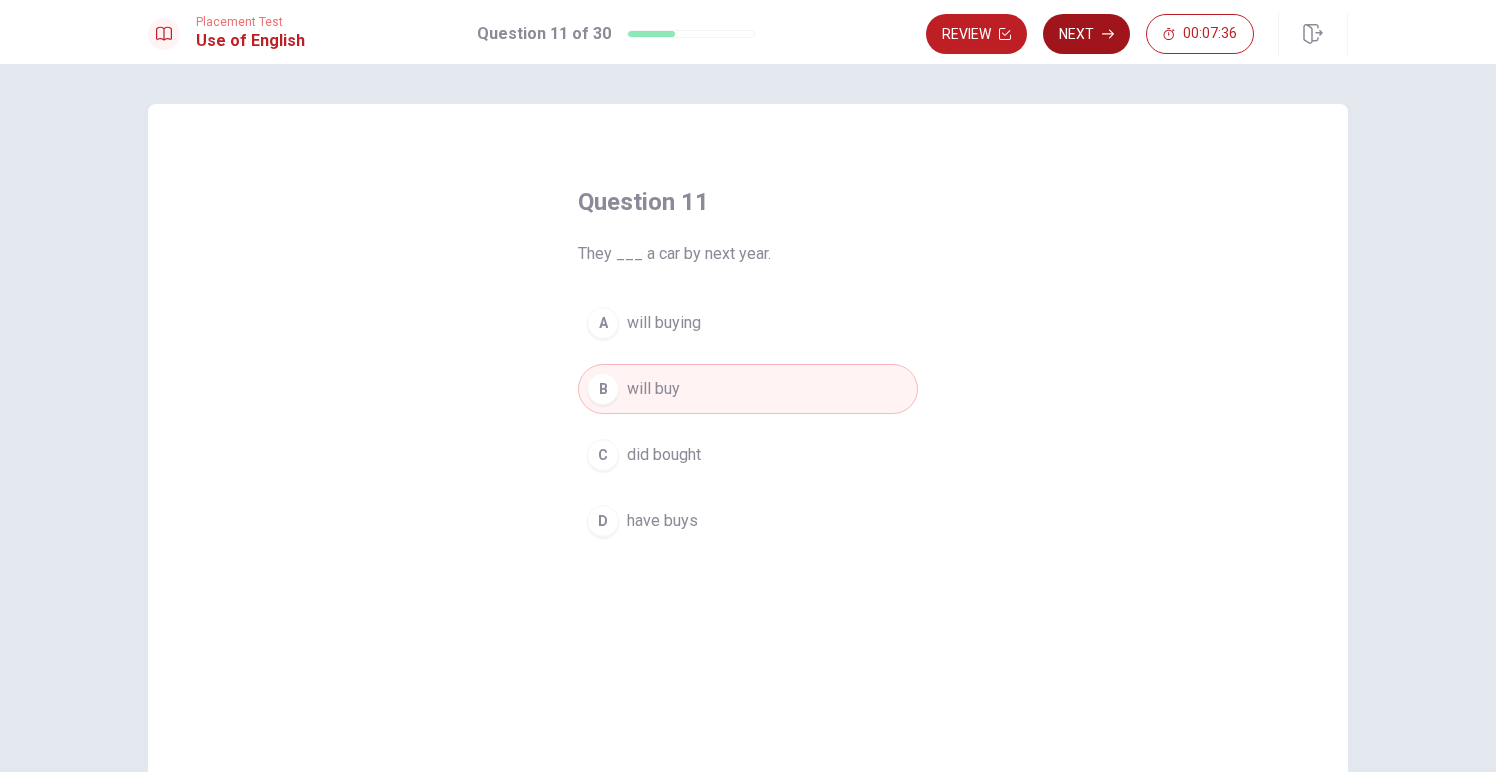 click on "Next" at bounding box center [1086, 34] 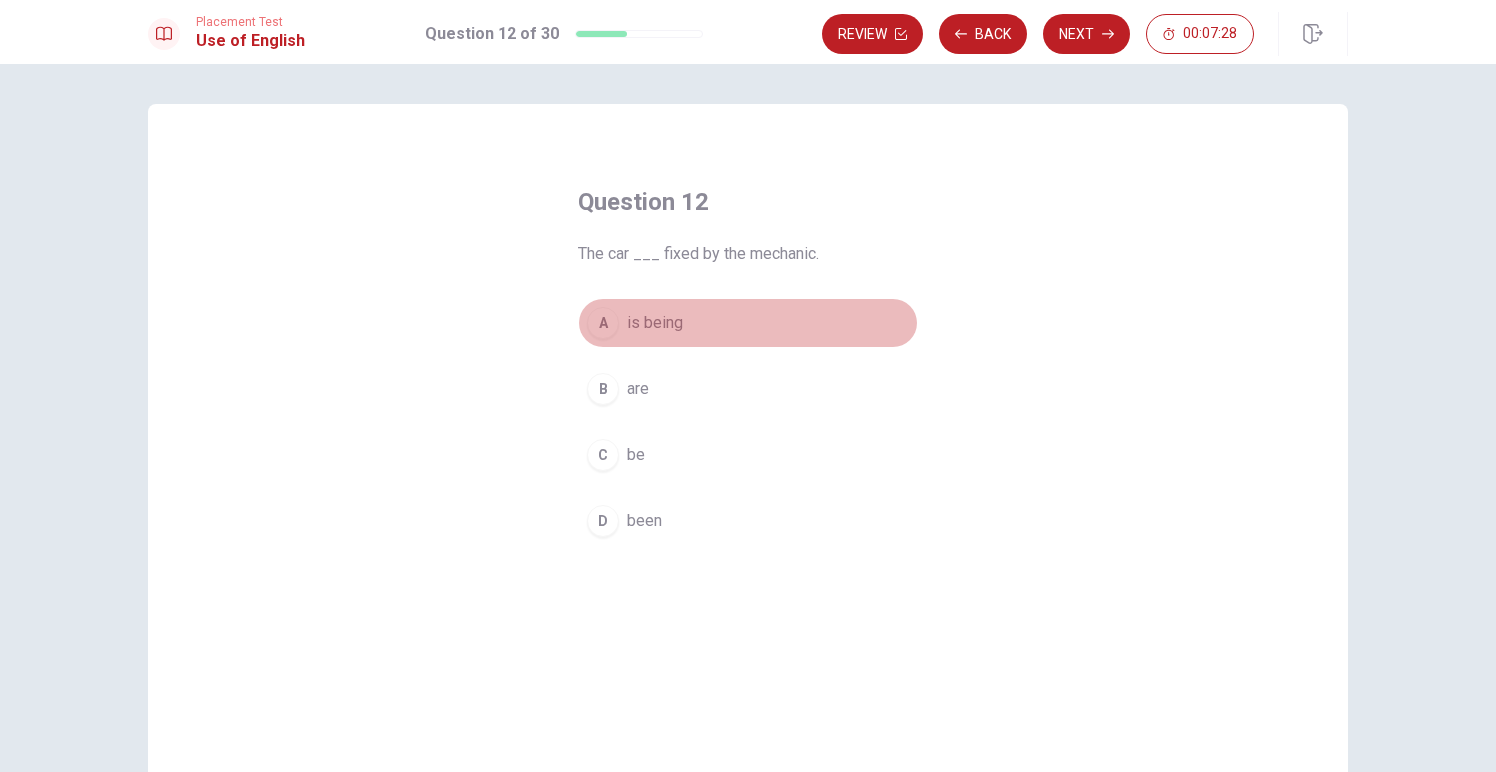 click on "is being" at bounding box center [655, 323] 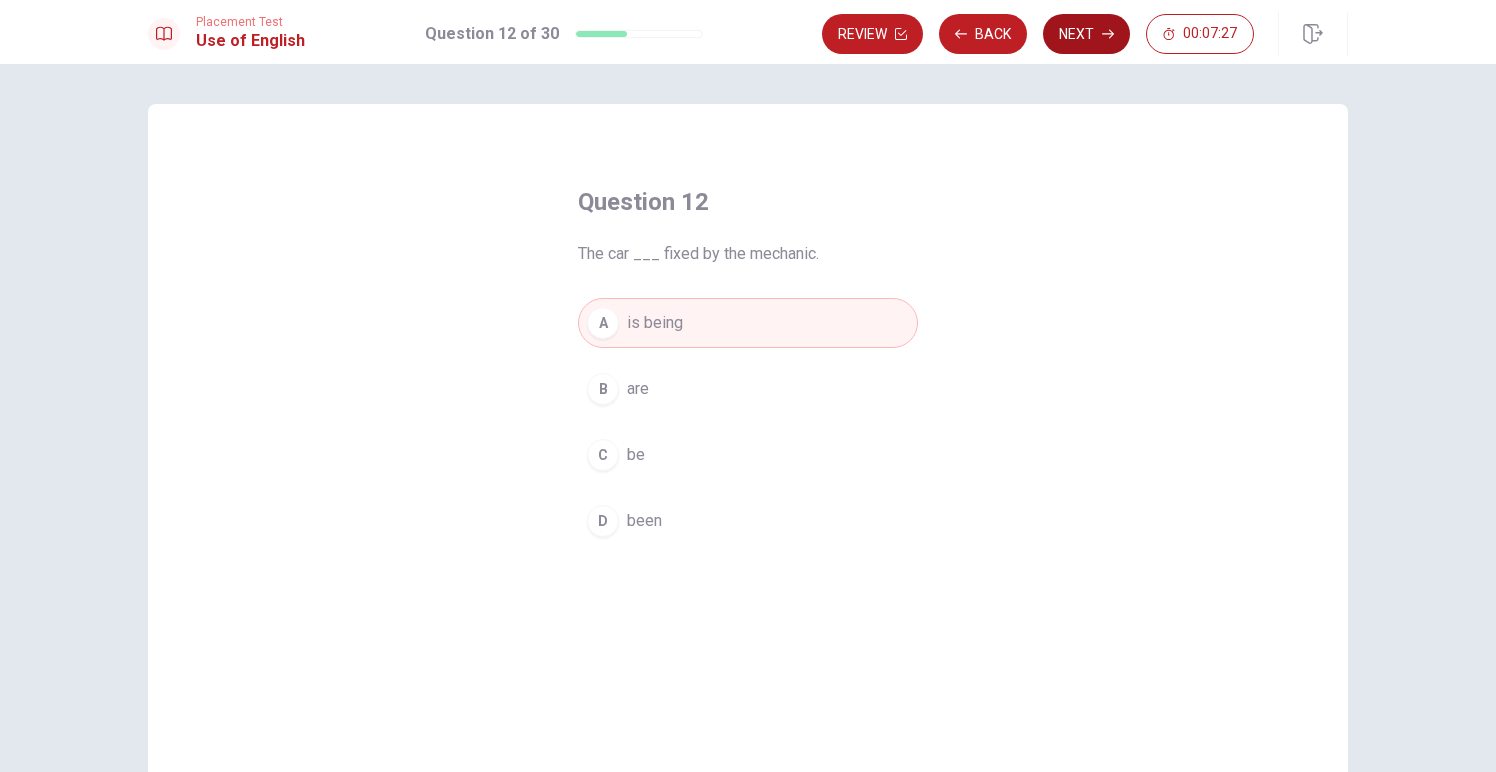 click on "Next" at bounding box center [1086, 34] 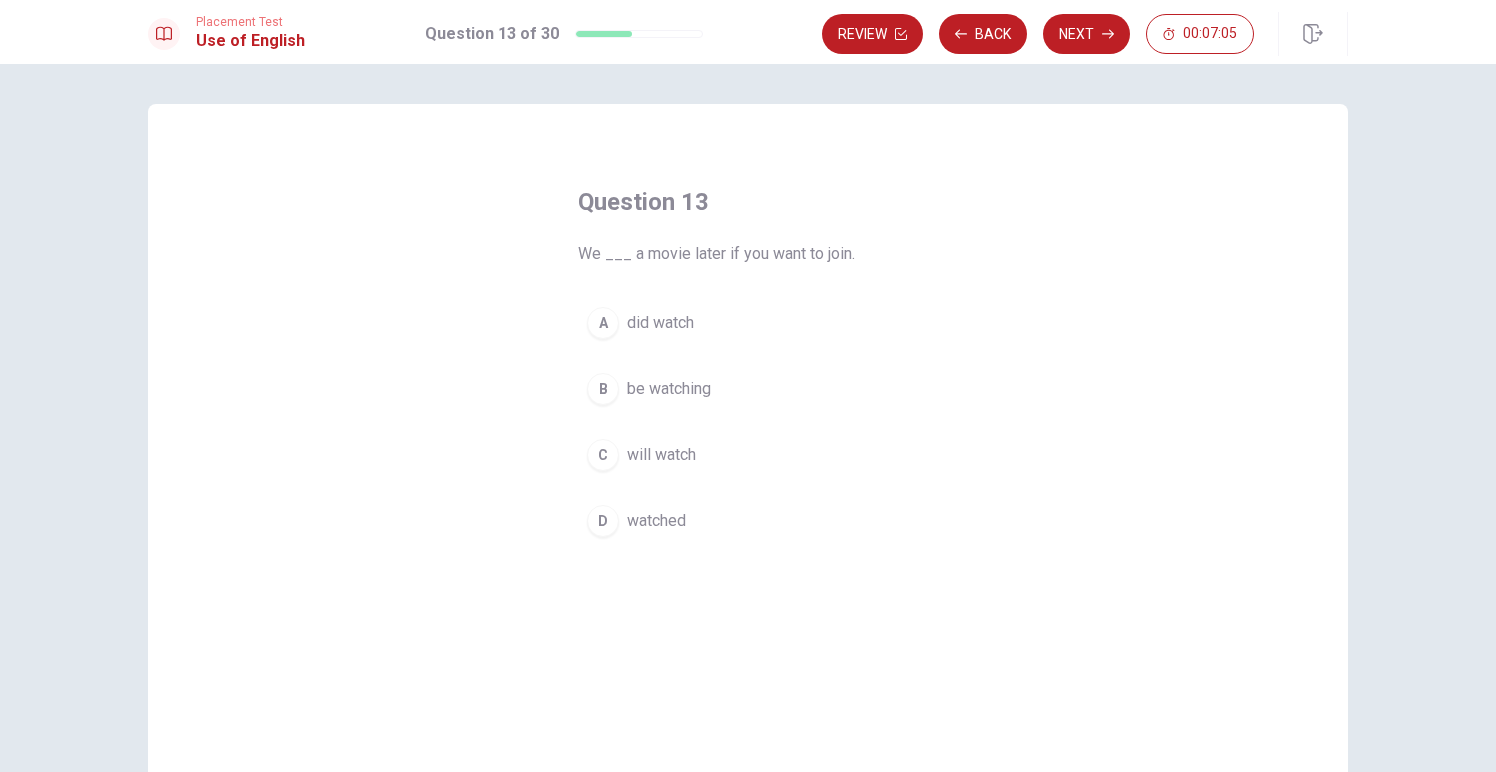 click on "will watch" at bounding box center (661, 455) 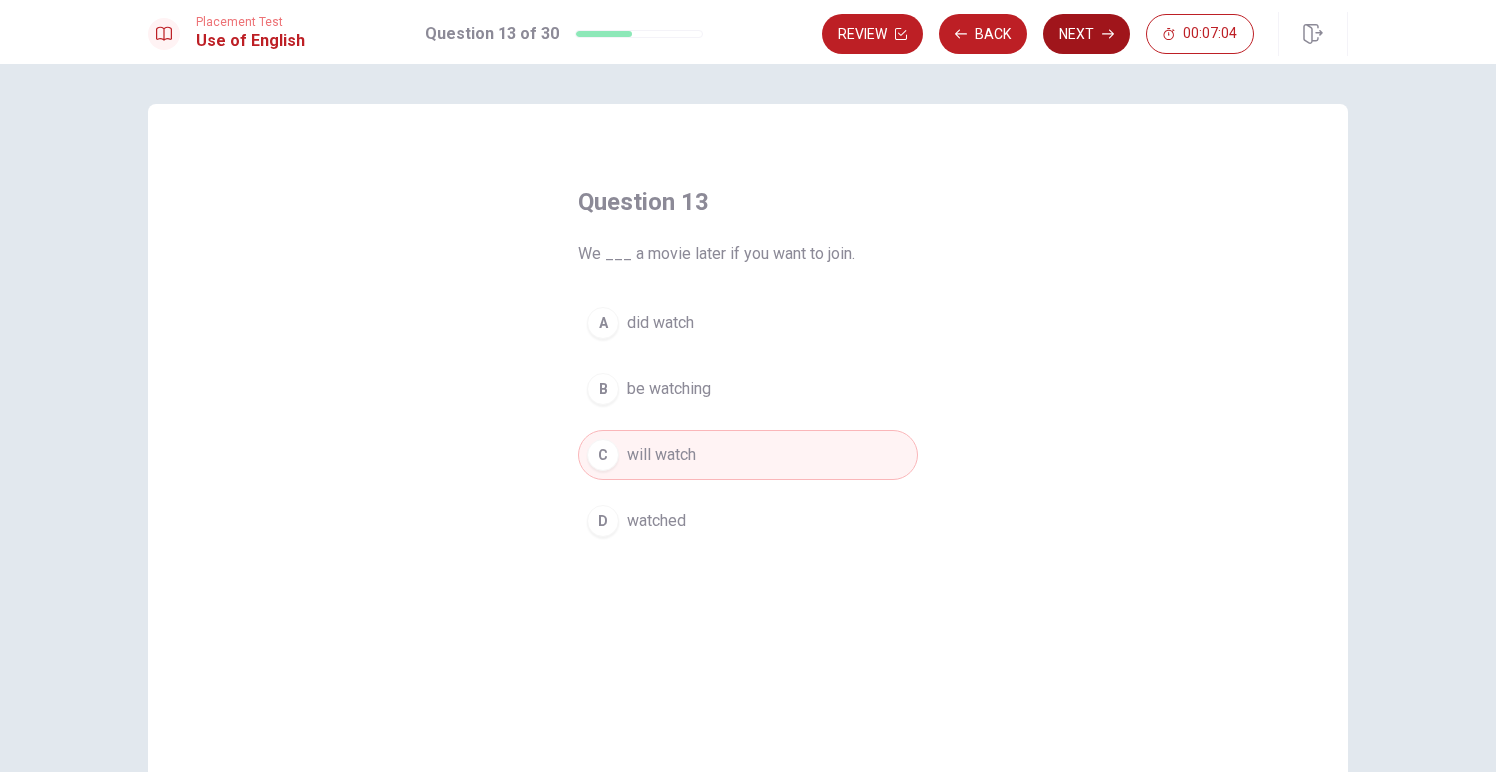 click on "Next" at bounding box center [1086, 34] 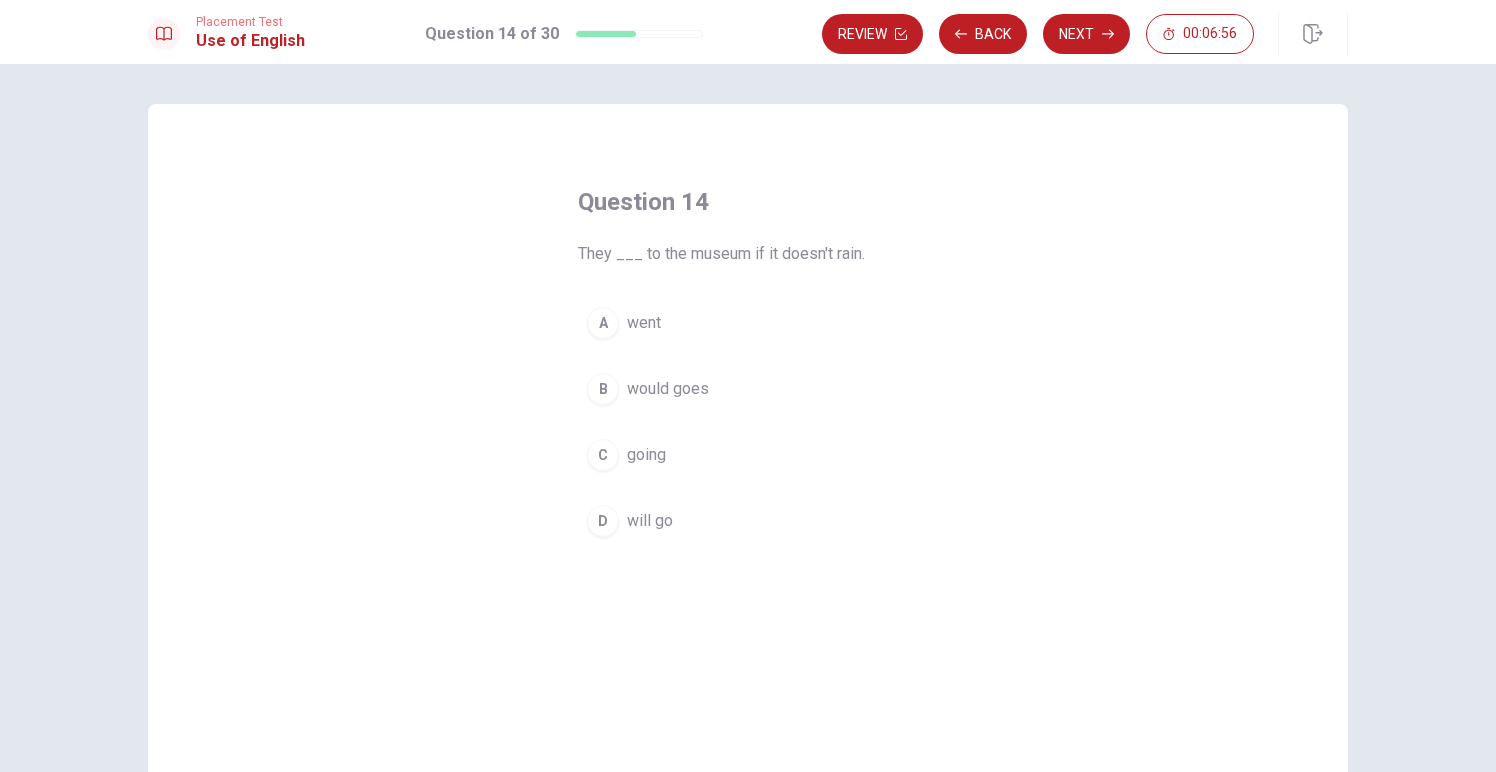 click on "will go" at bounding box center [650, 521] 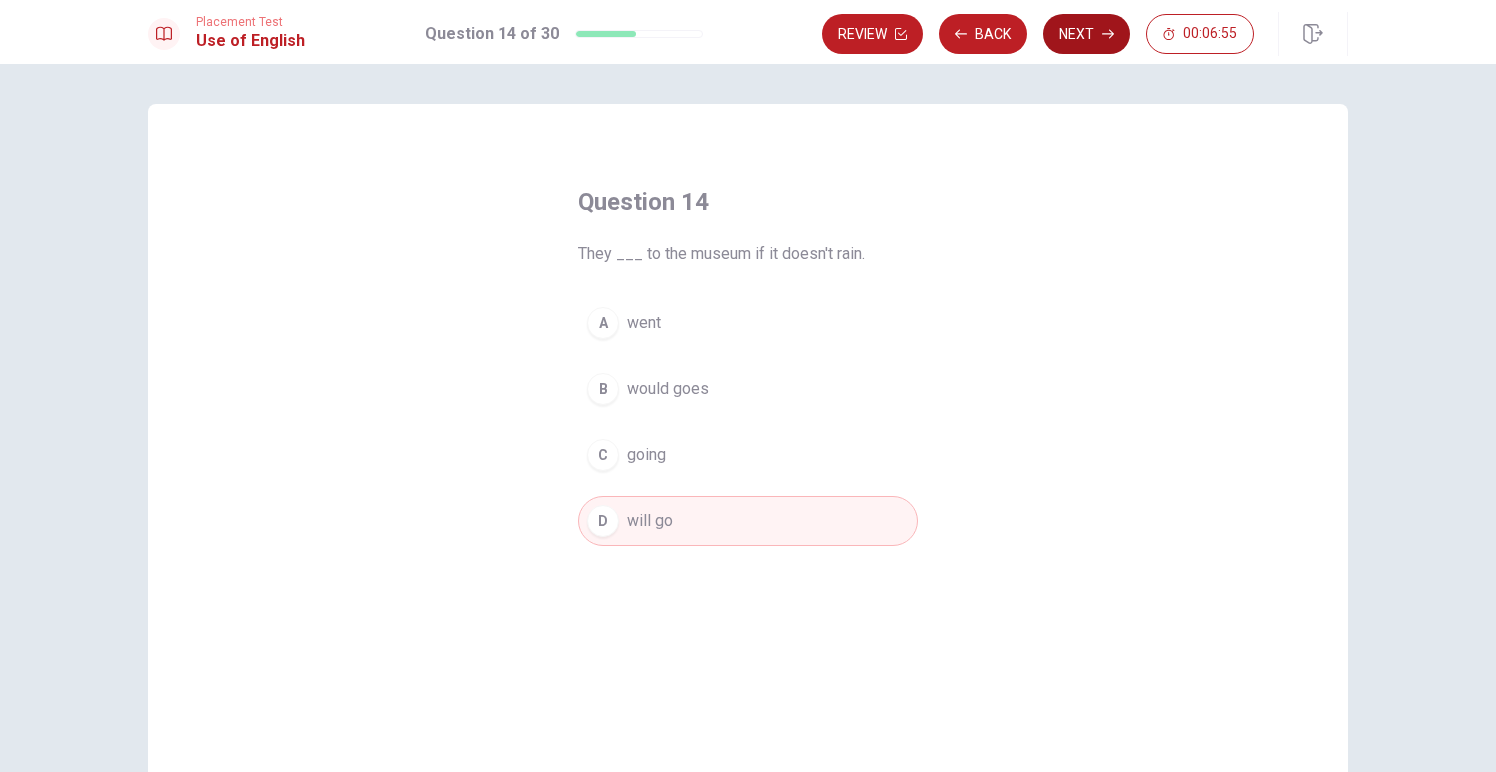 click on "Next" at bounding box center (1086, 34) 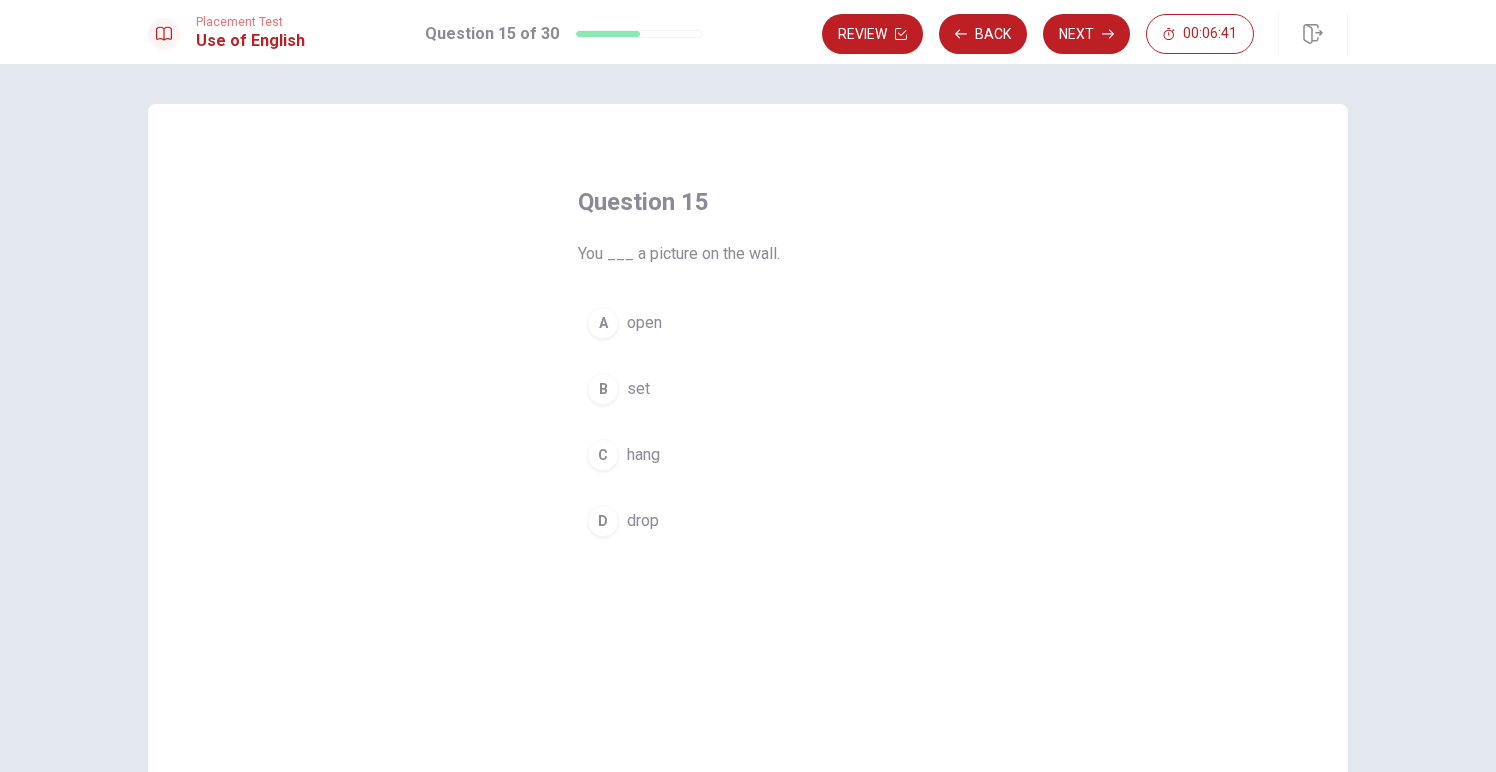 click on "set" at bounding box center [638, 389] 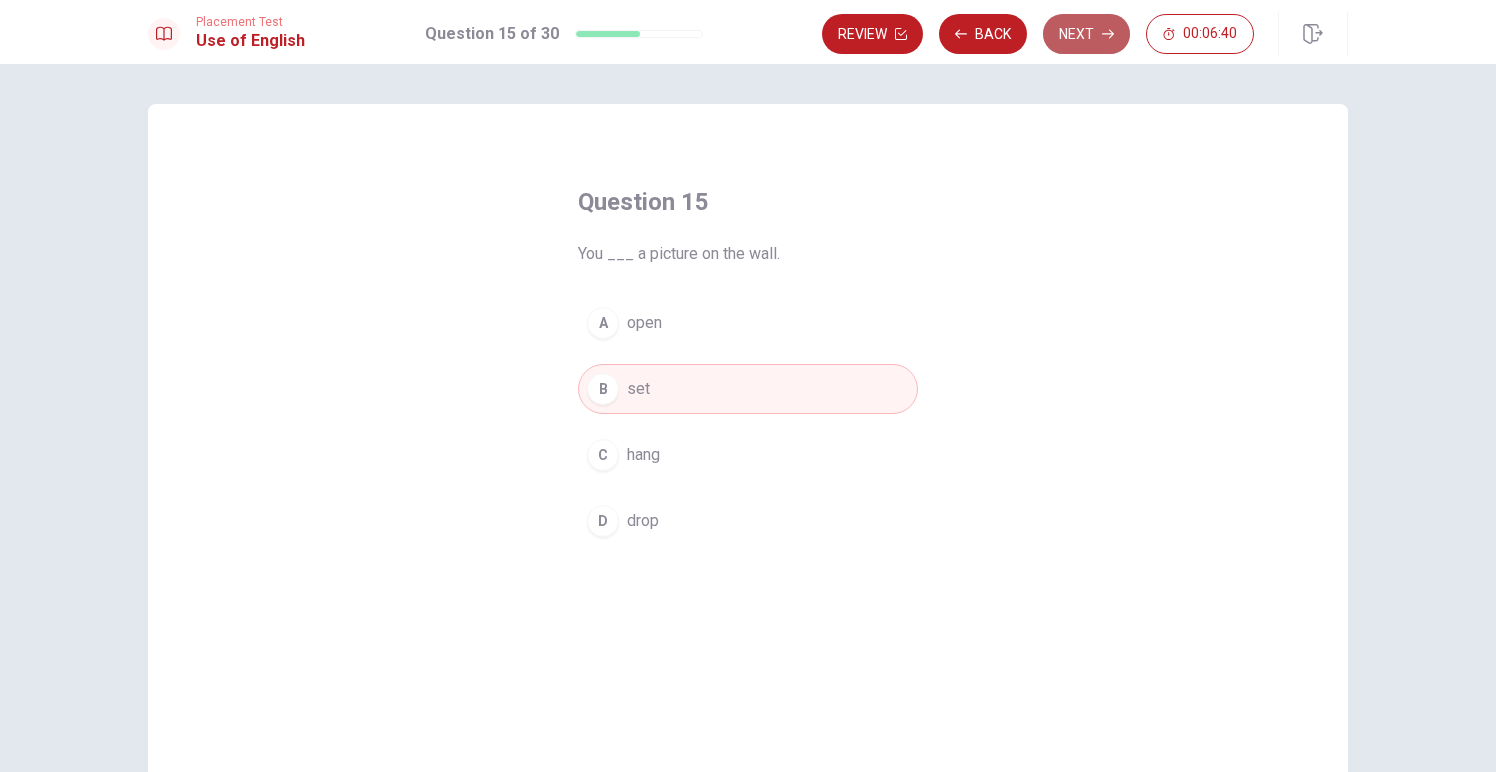 click on "Next" at bounding box center [1086, 34] 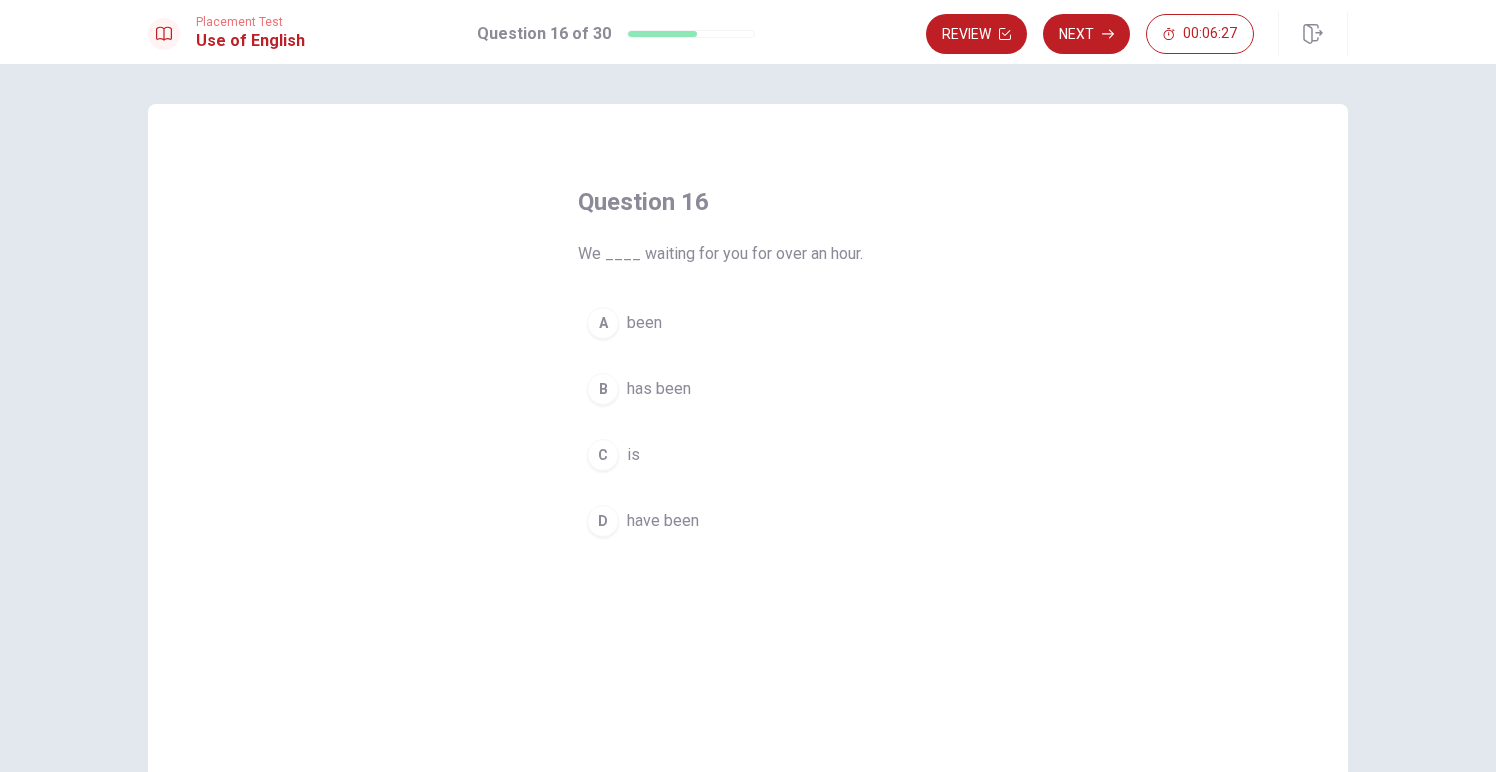 click on "have been" at bounding box center [663, 521] 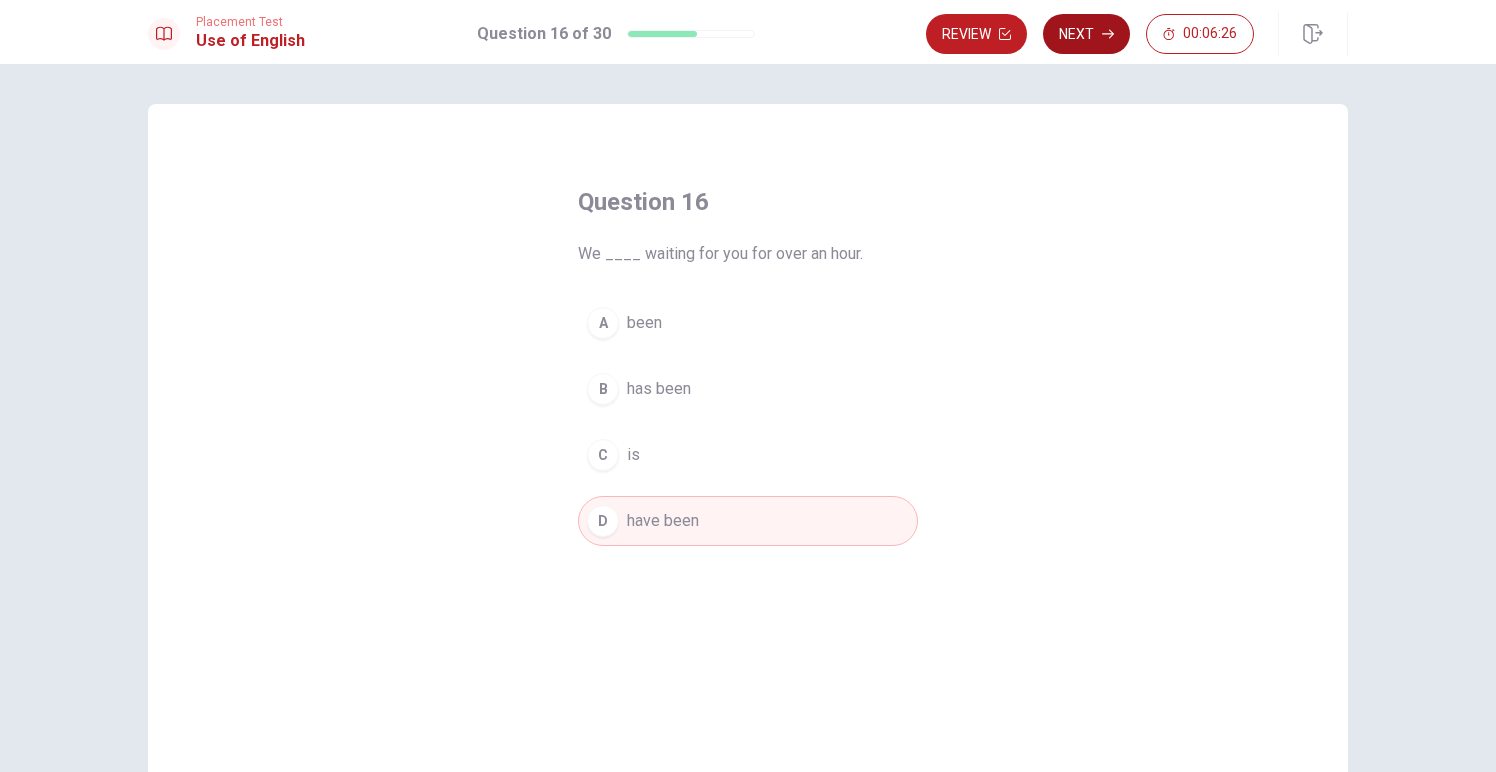 click 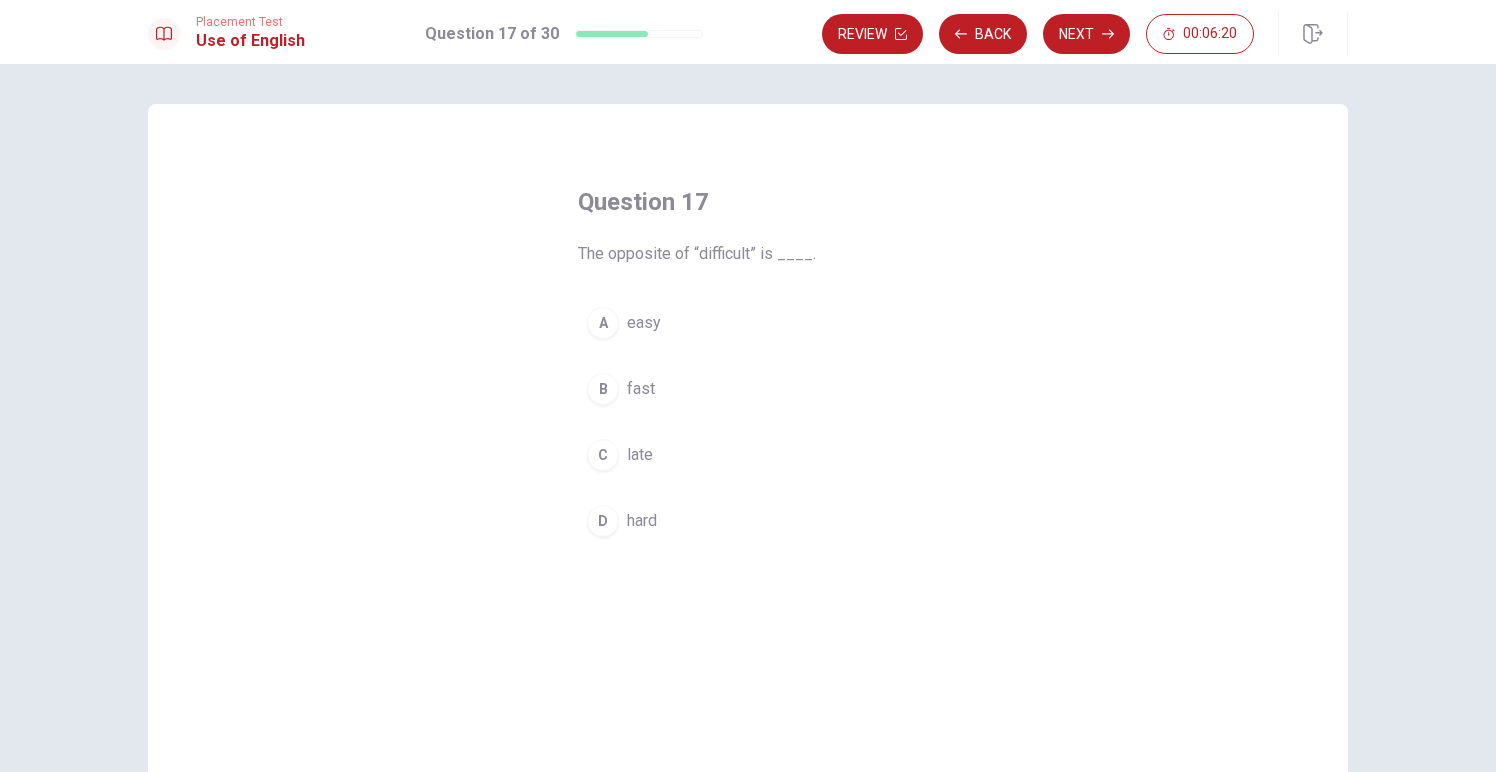 click on "A easy" at bounding box center [748, 323] 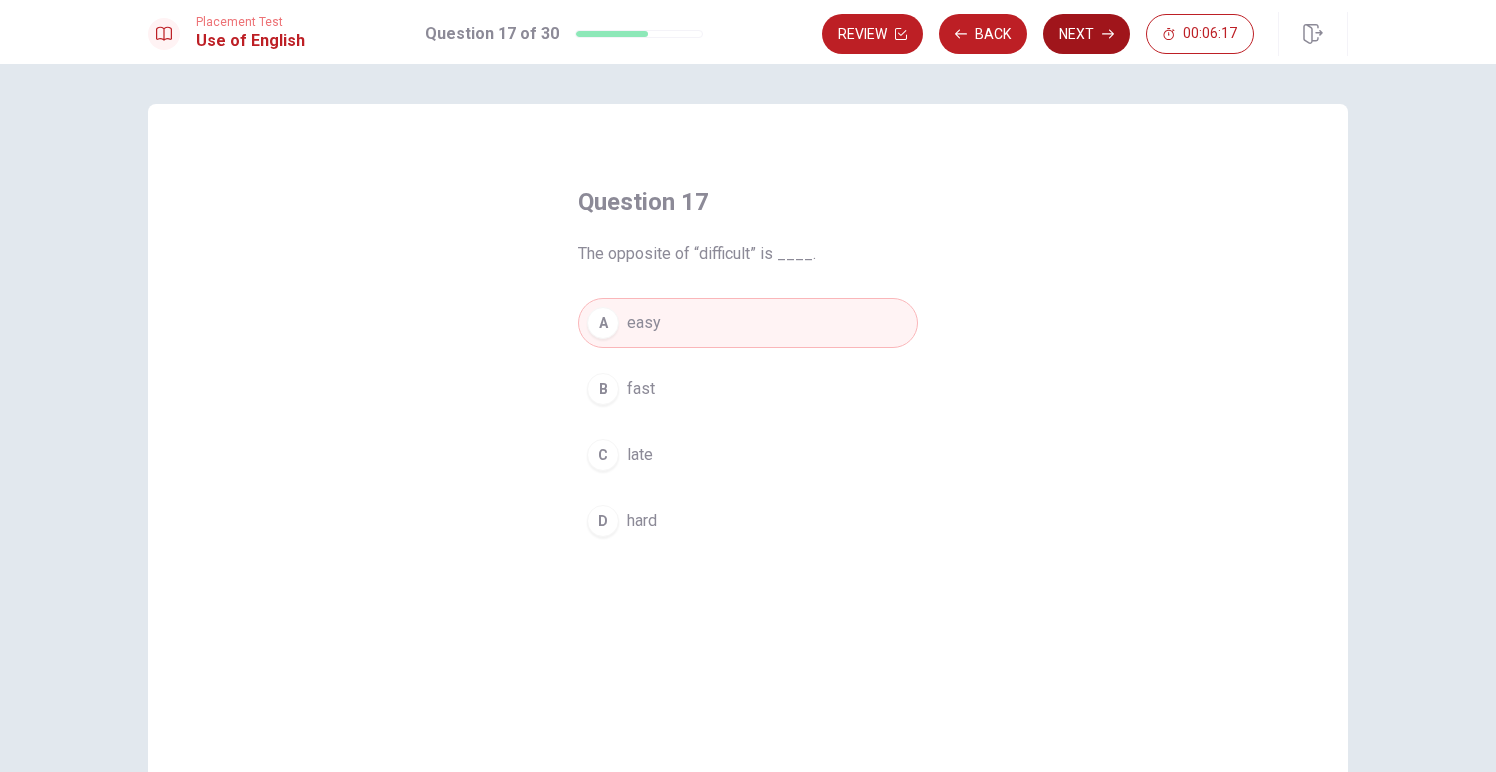 click on "Next" at bounding box center [1086, 34] 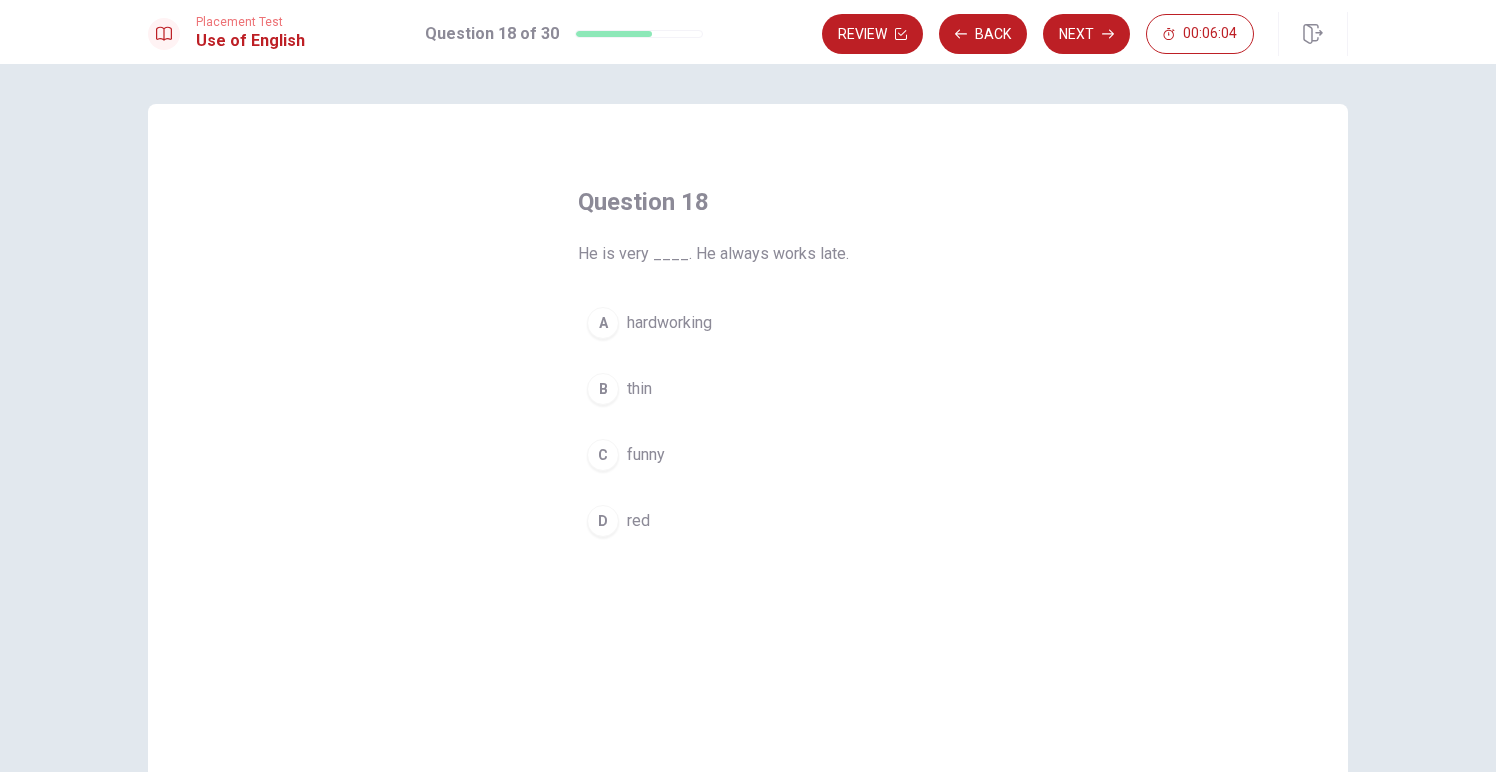click on "hardworking" at bounding box center [669, 323] 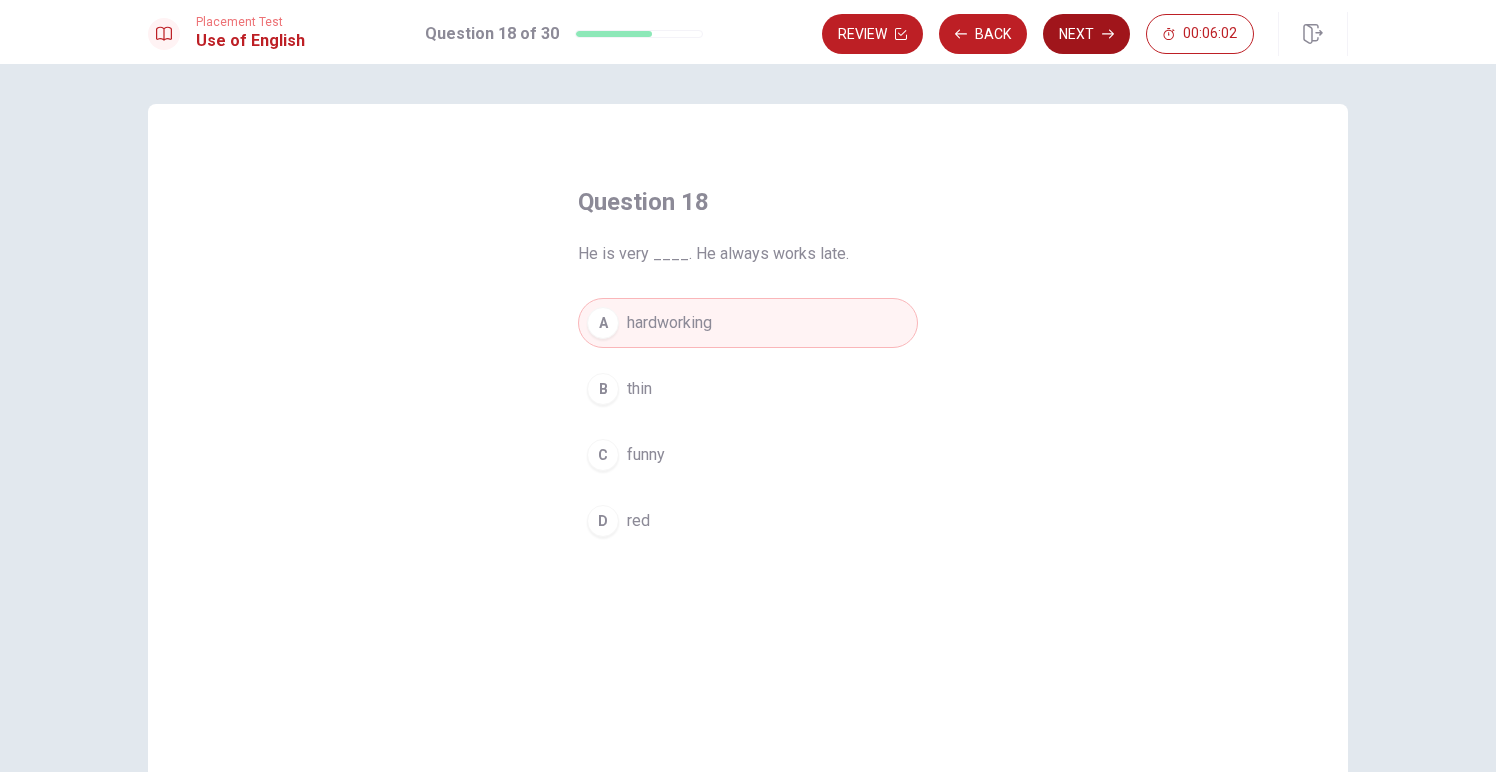 click on "Next" at bounding box center (1086, 34) 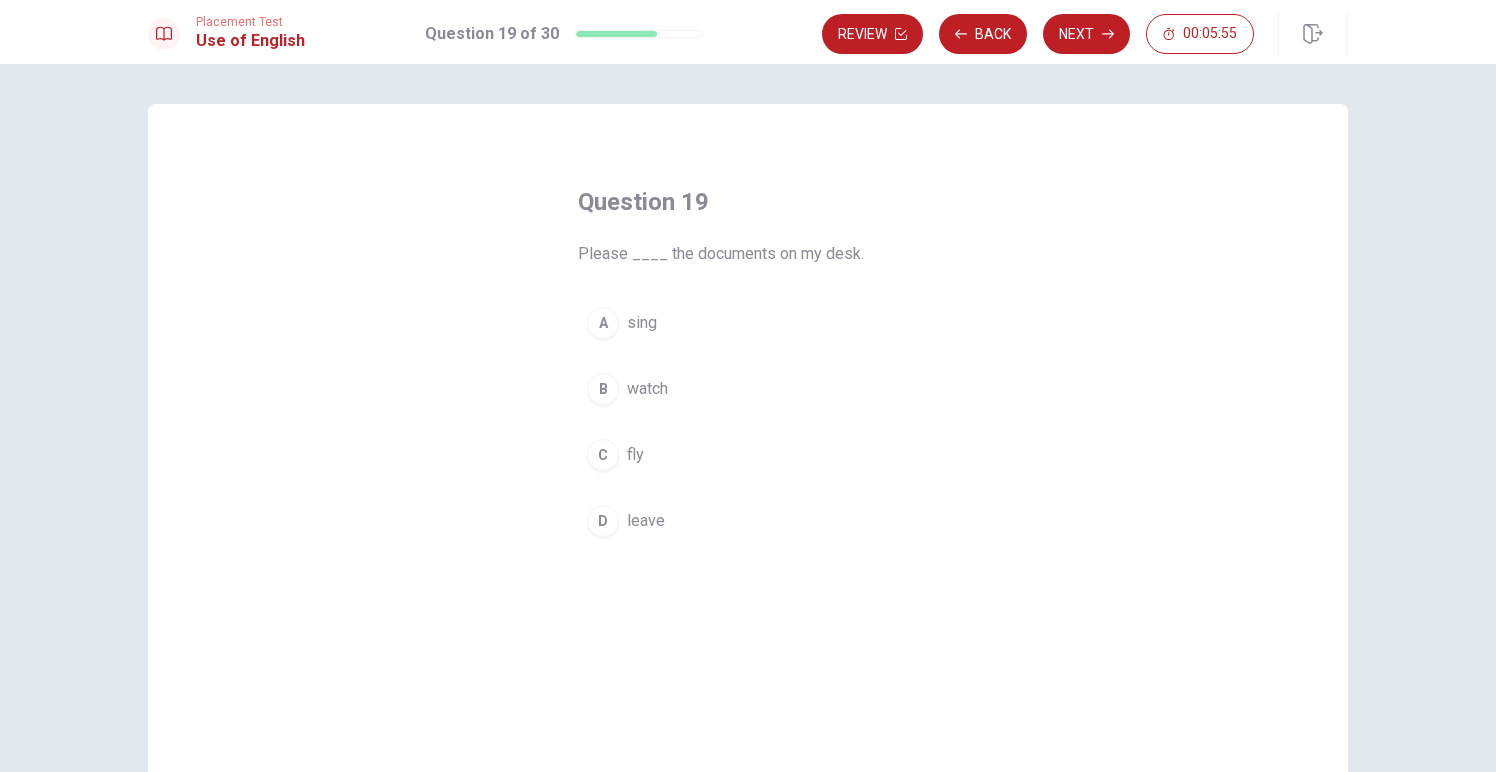 click on "watch" at bounding box center [647, 389] 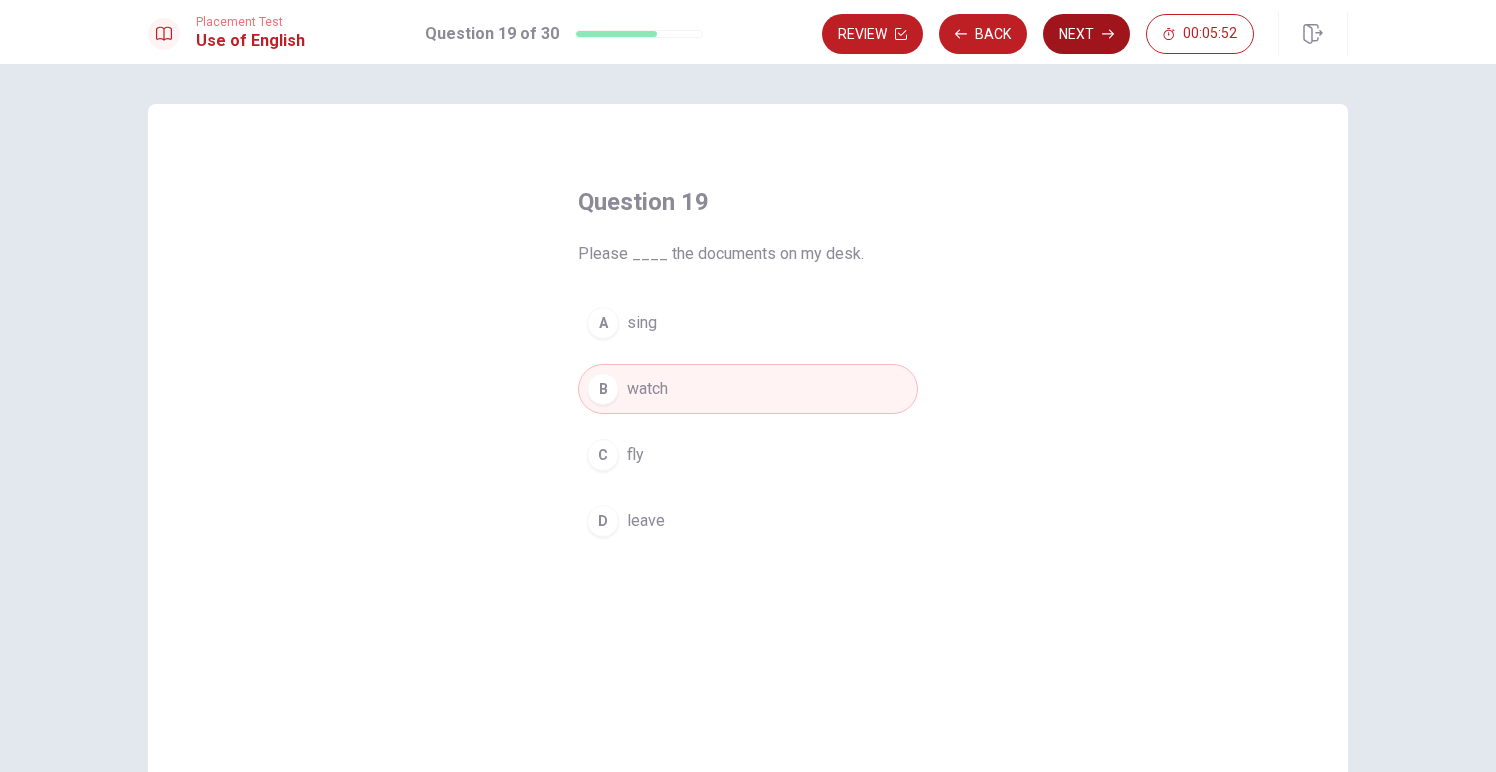 click on "Next" at bounding box center (1086, 34) 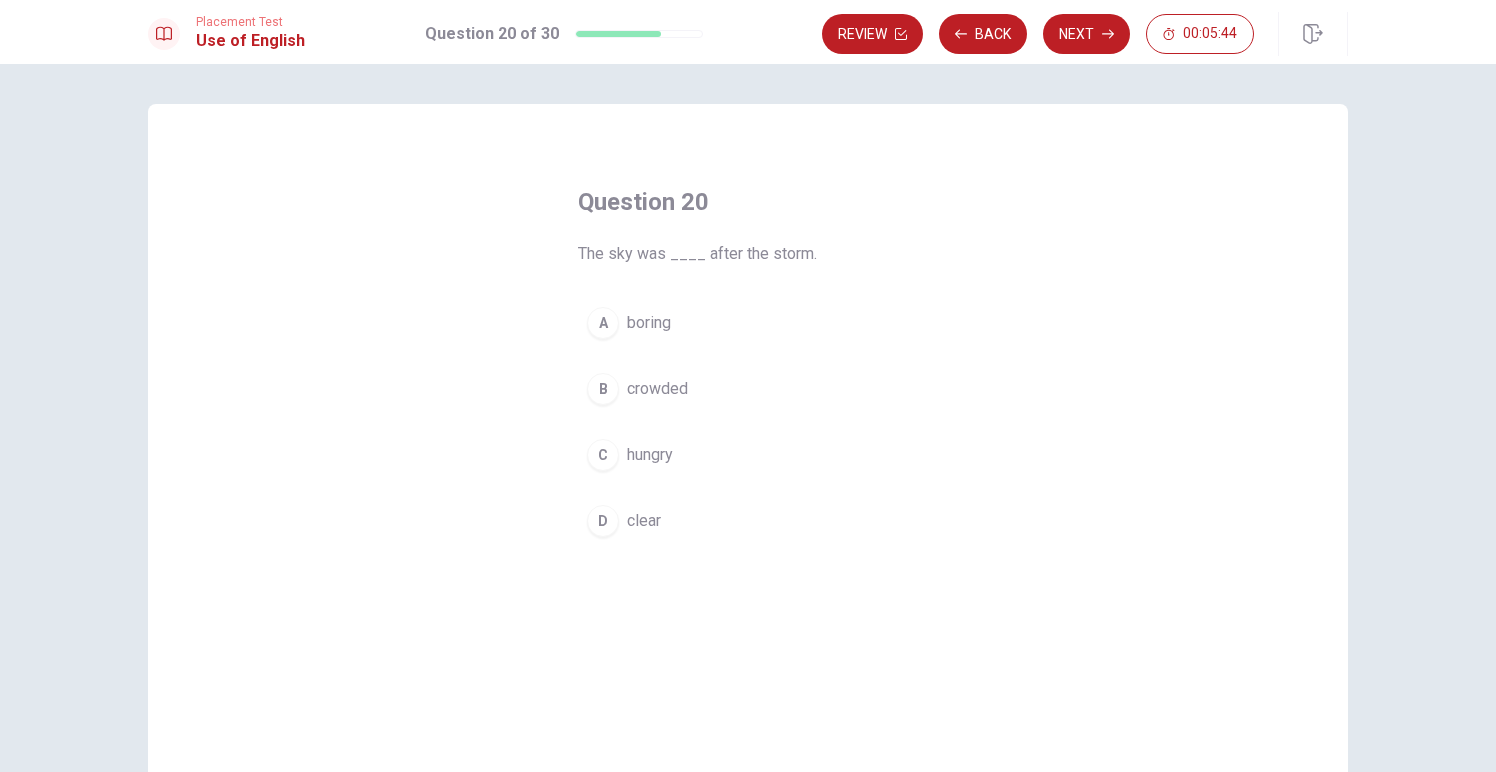 click on "crowded" at bounding box center (657, 389) 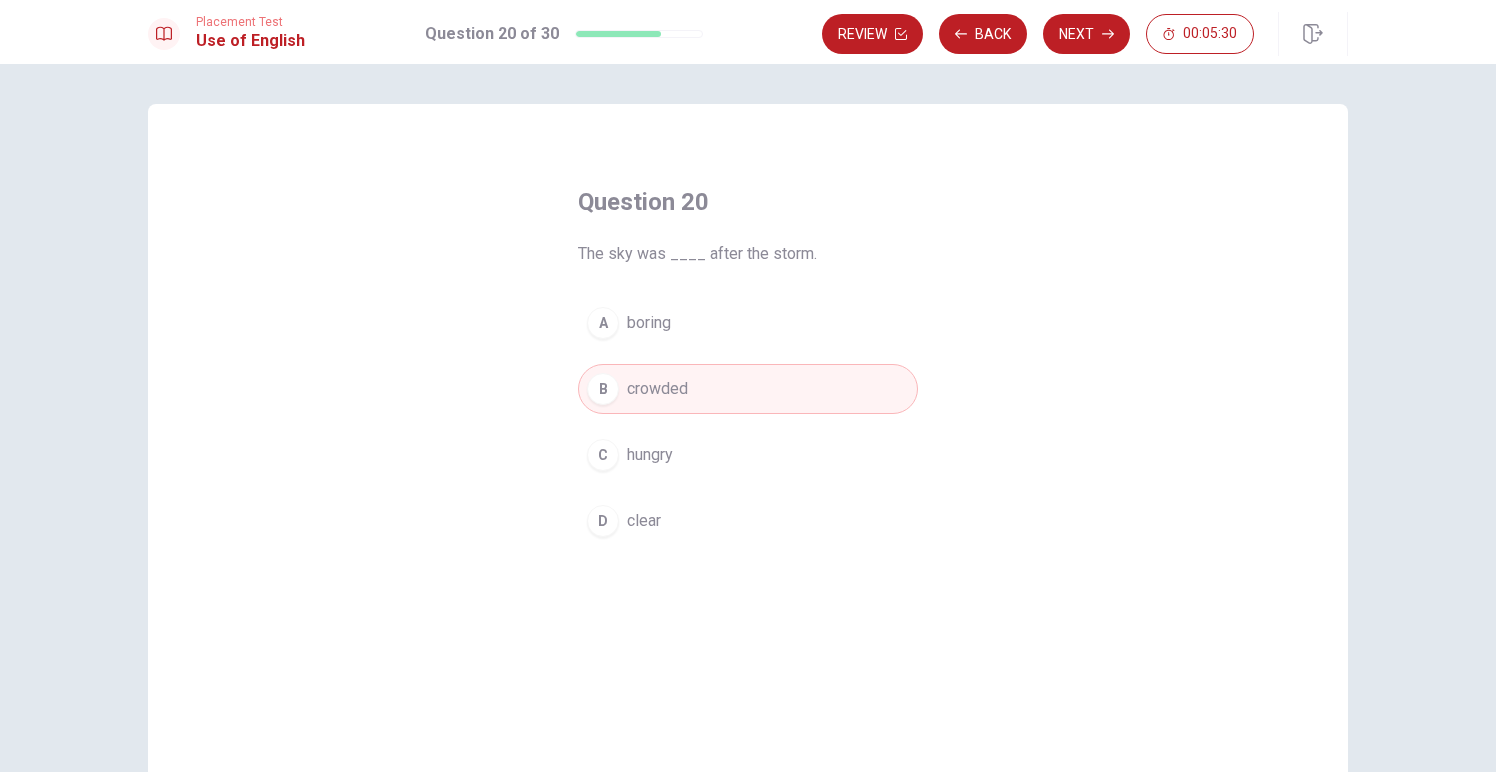 click on "D clear" at bounding box center [748, 521] 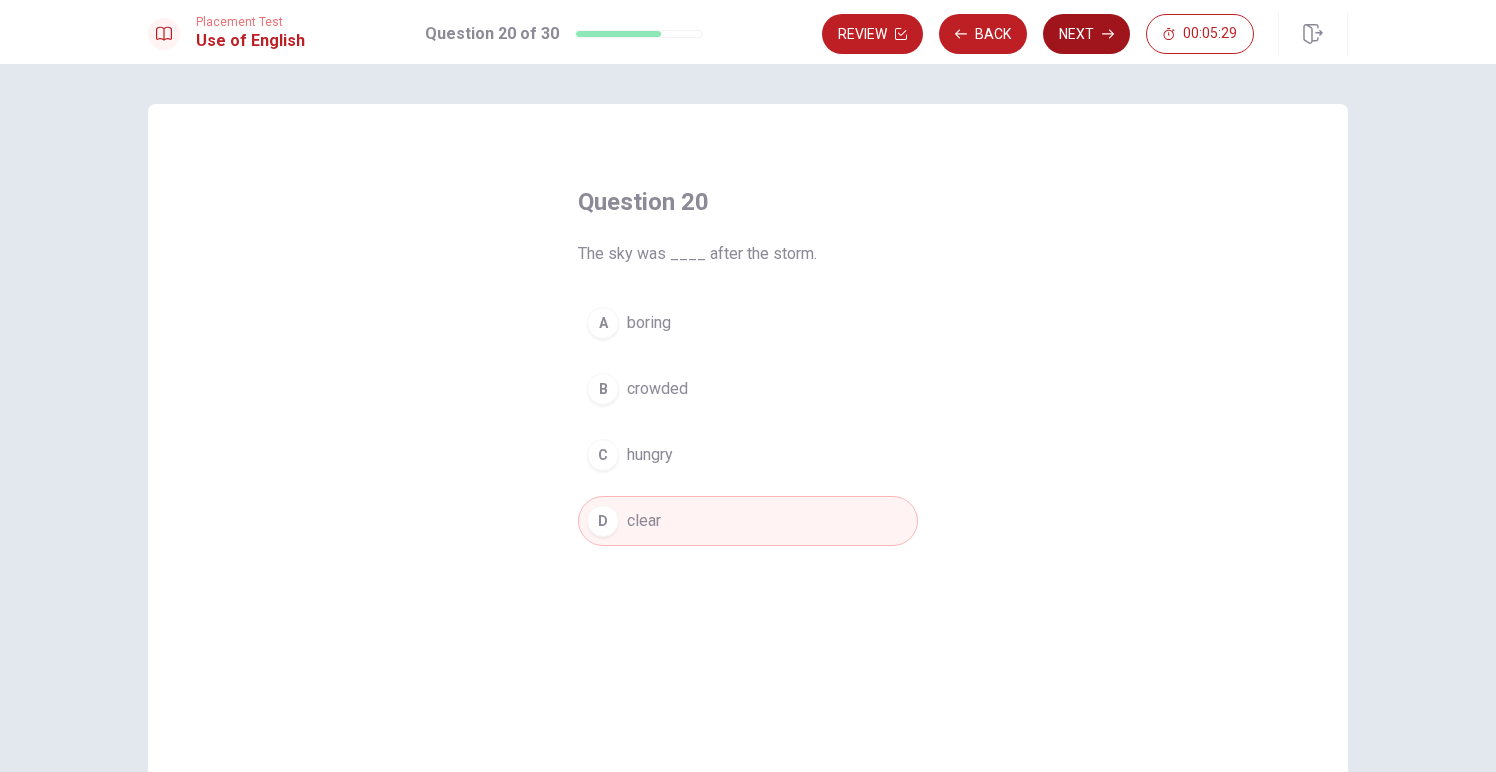 click on "Next" at bounding box center (1086, 34) 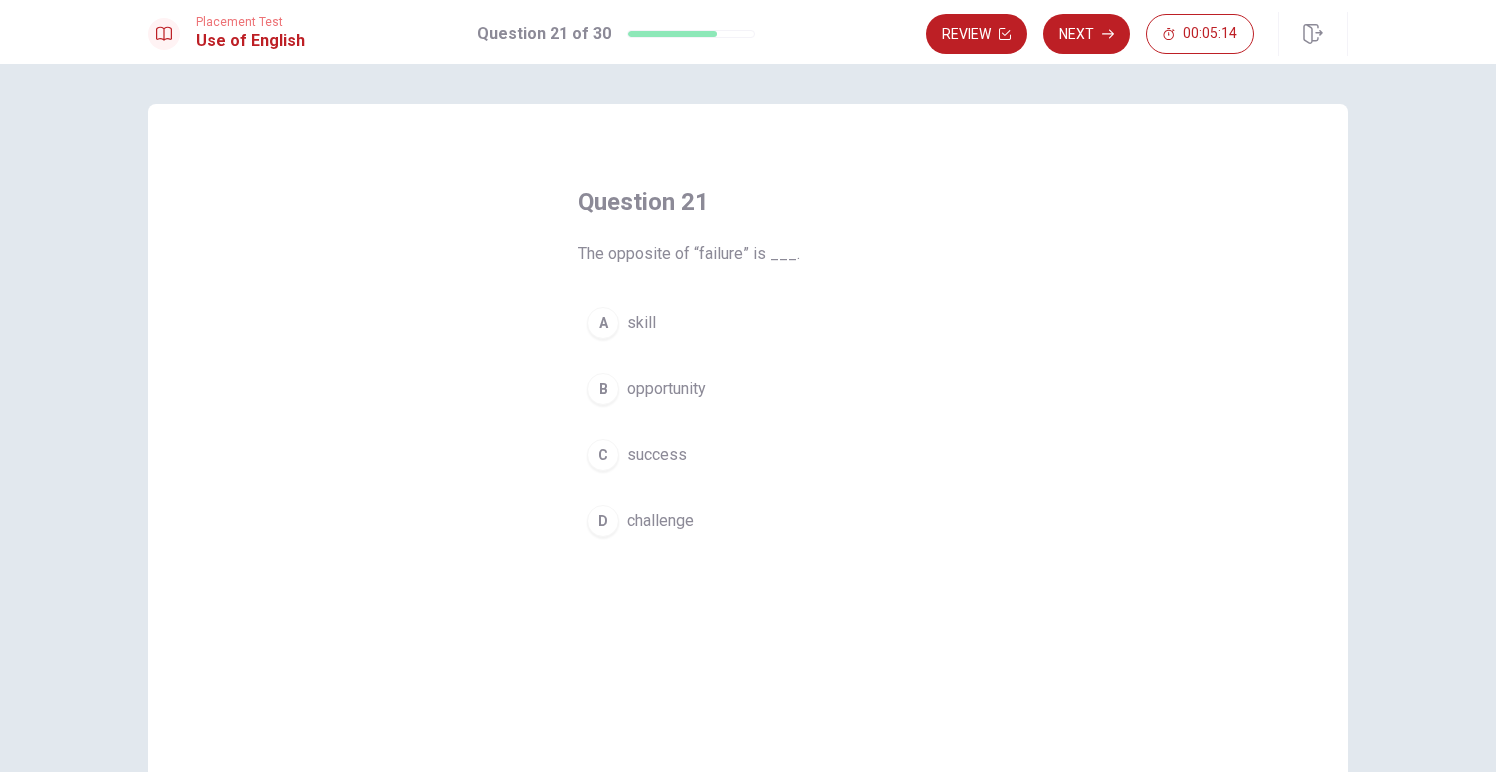 click on "success" at bounding box center (657, 455) 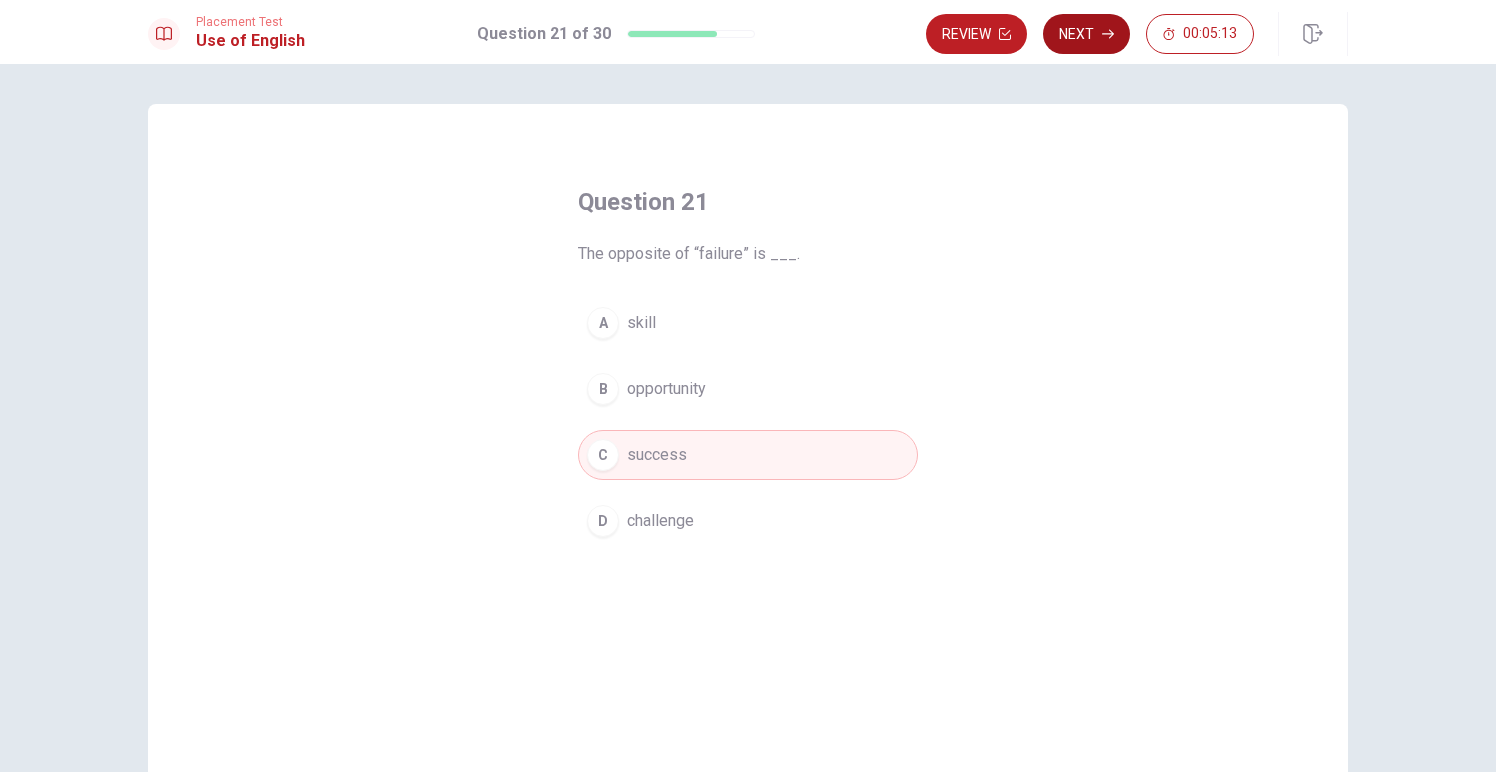 click on "Next" at bounding box center [1086, 34] 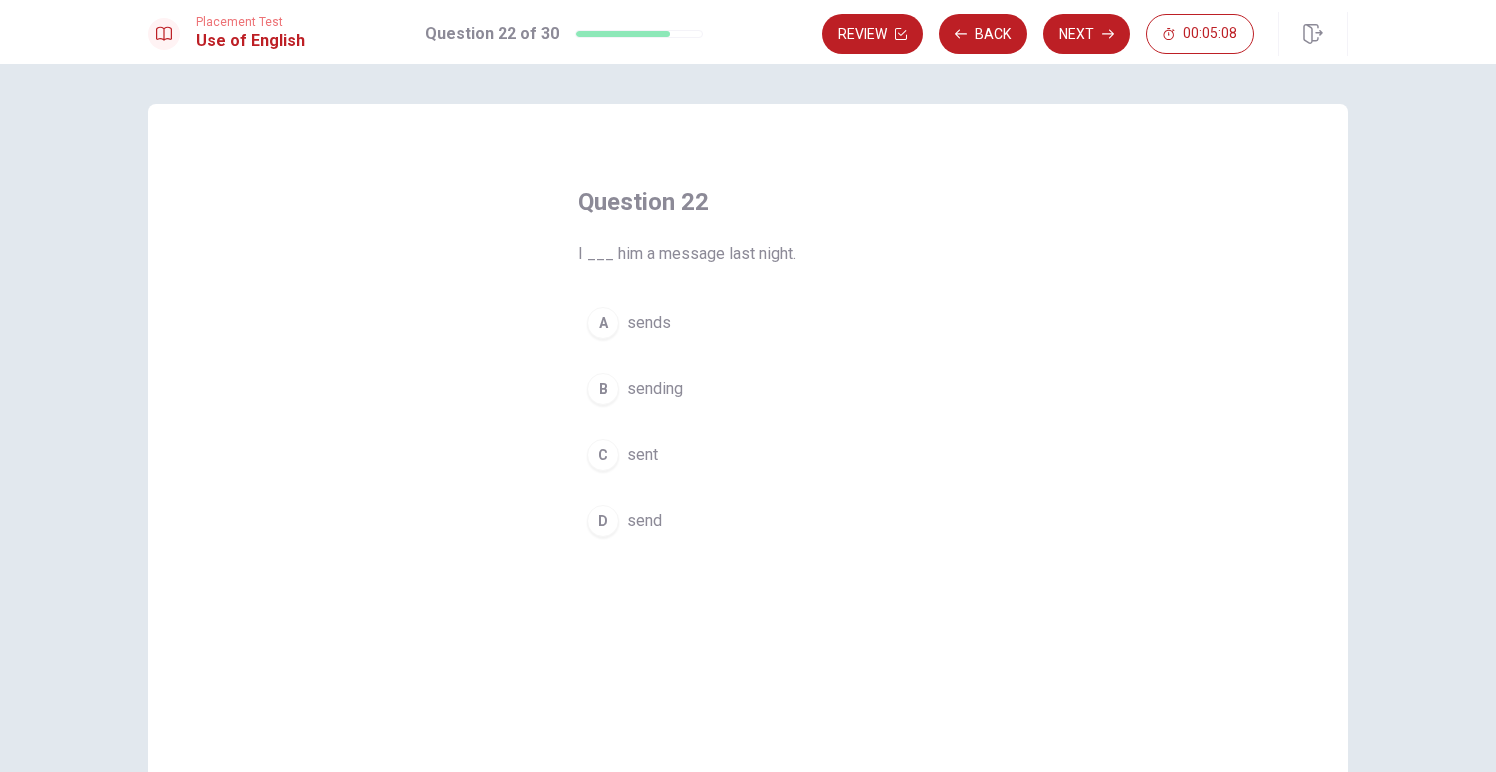 click on "C sent" at bounding box center (748, 455) 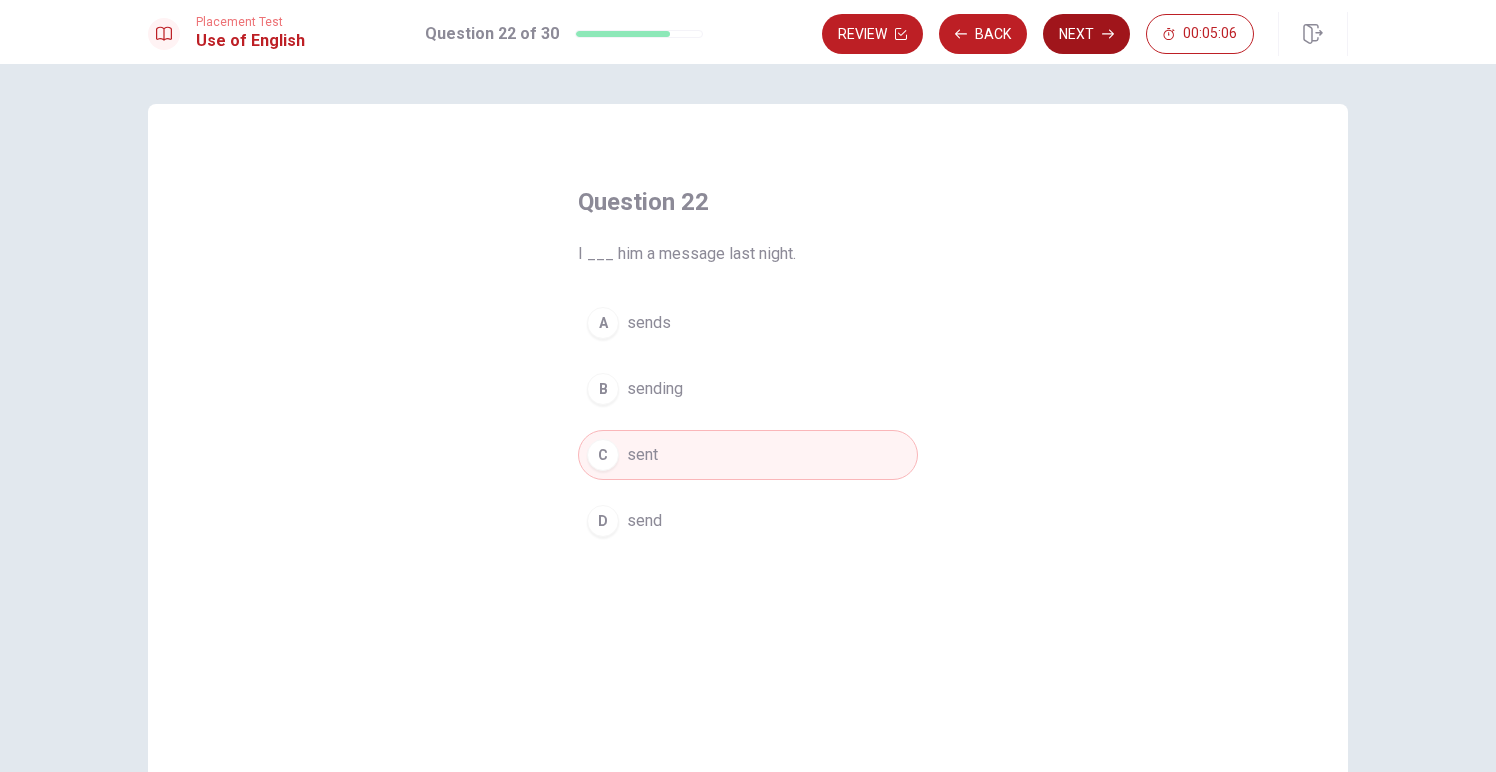 click on "Next" at bounding box center [1086, 34] 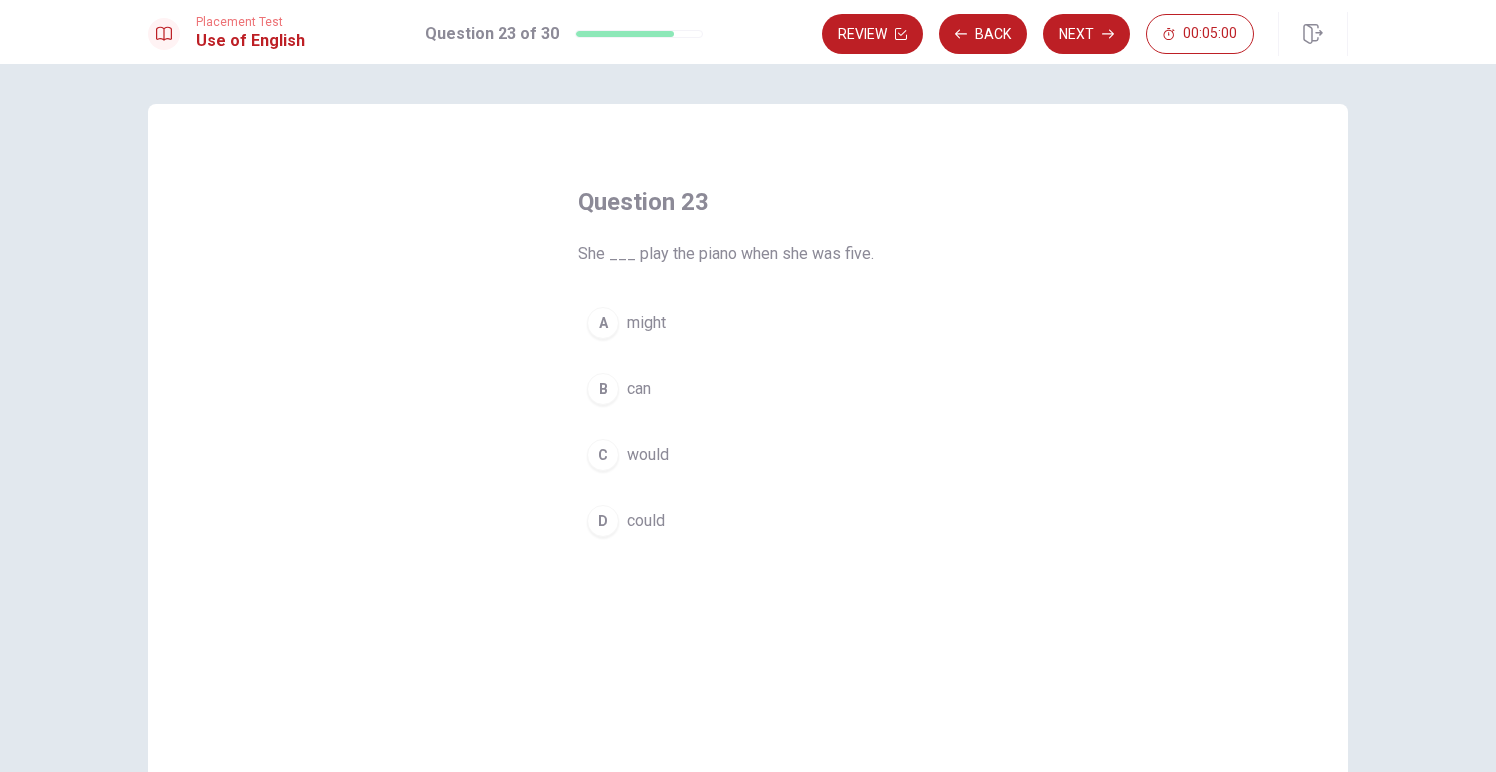 scroll, scrollTop: 6, scrollLeft: 0, axis: vertical 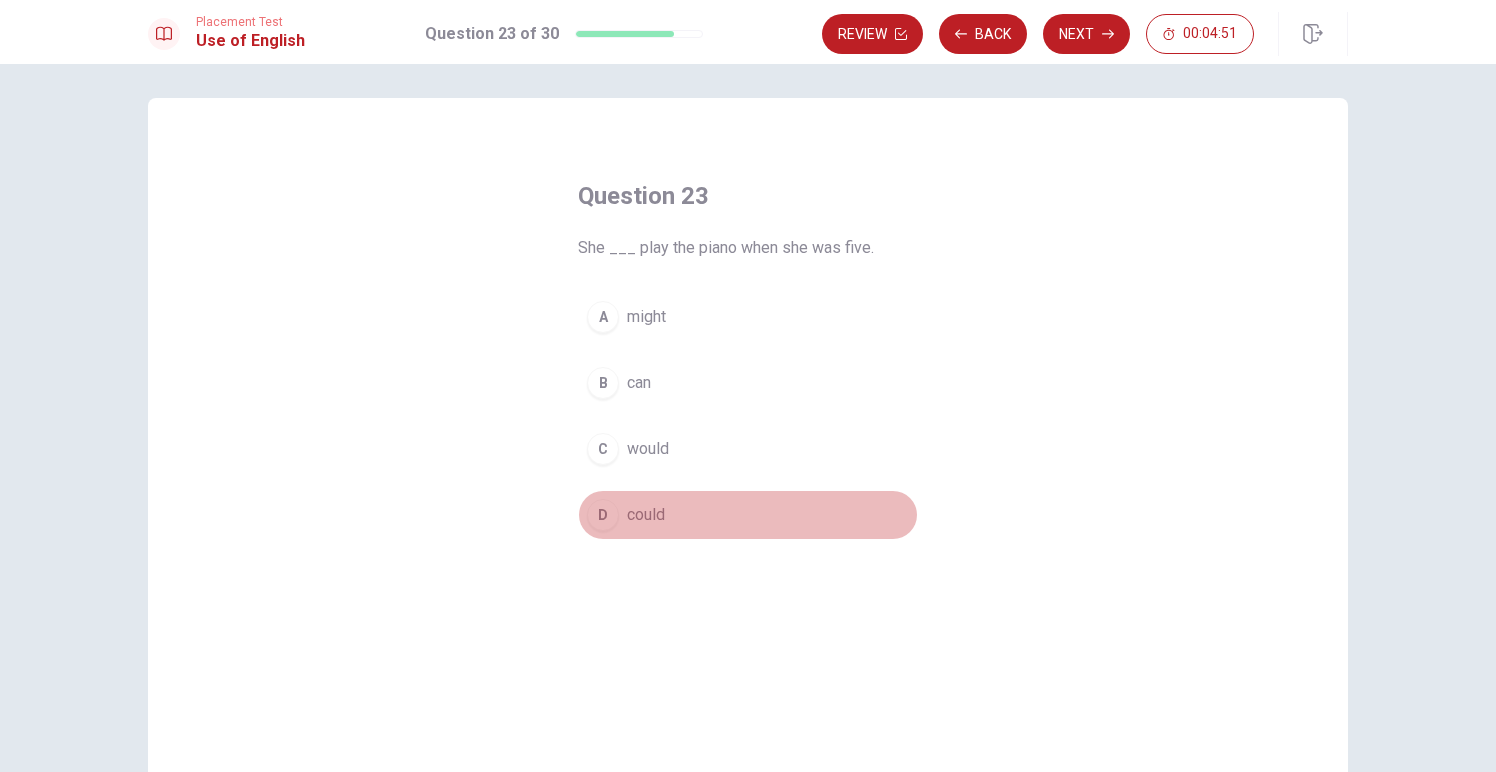 click on "could" at bounding box center [646, 515] 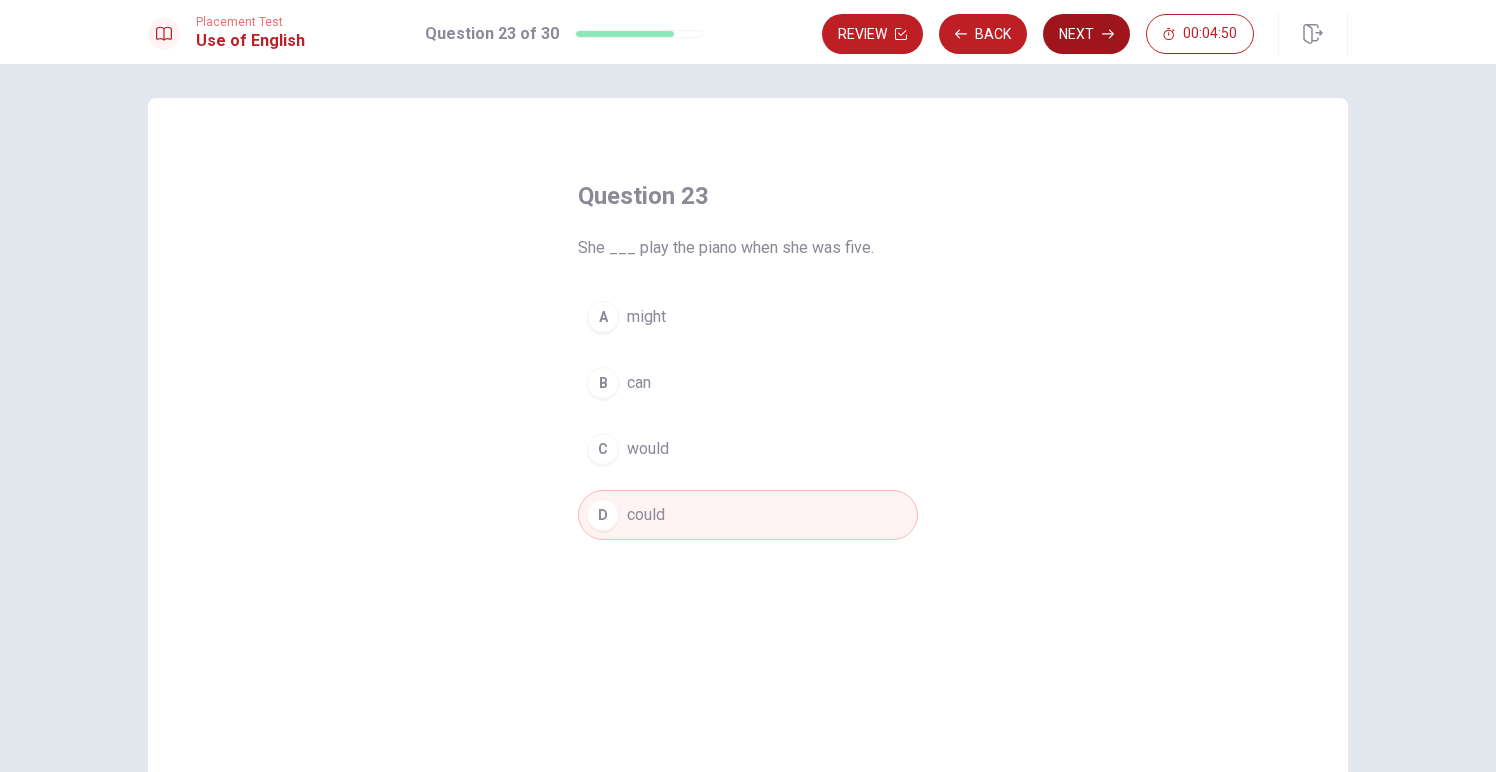 click on "Next" at bounding box center (1086, 34) 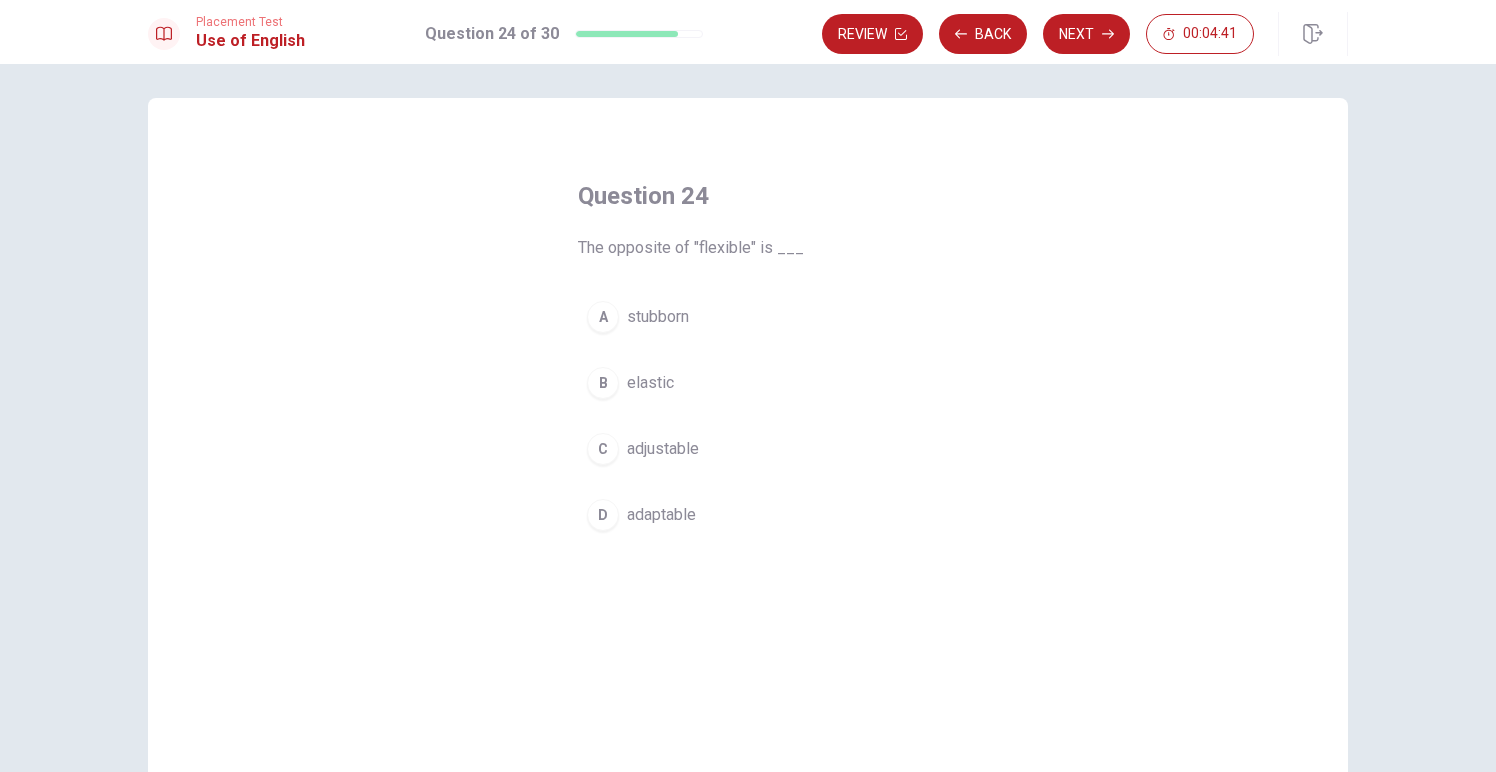 click on "stubborn" at bounding box center [658, 317] 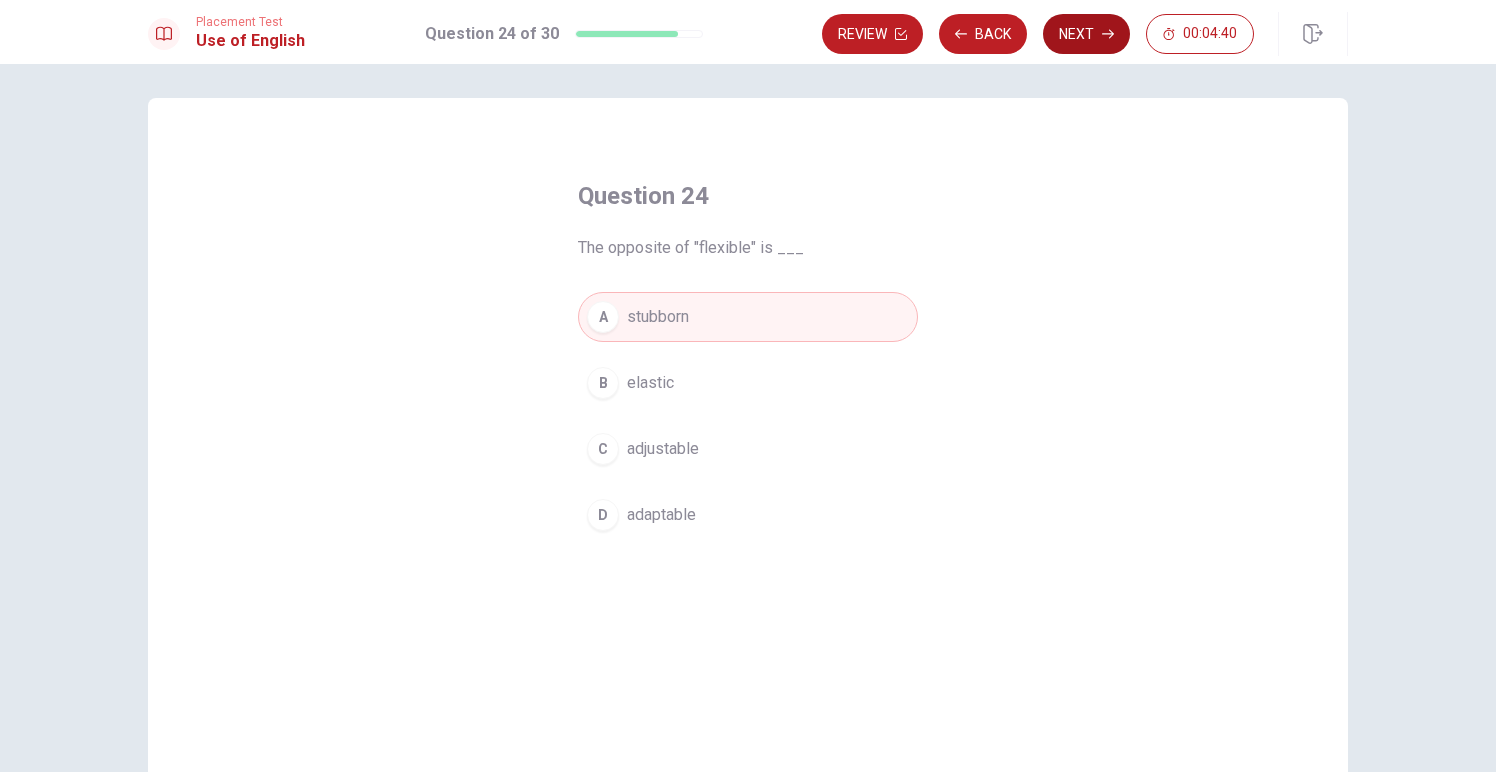 click on "Next" at bounding box center [1086, 34] 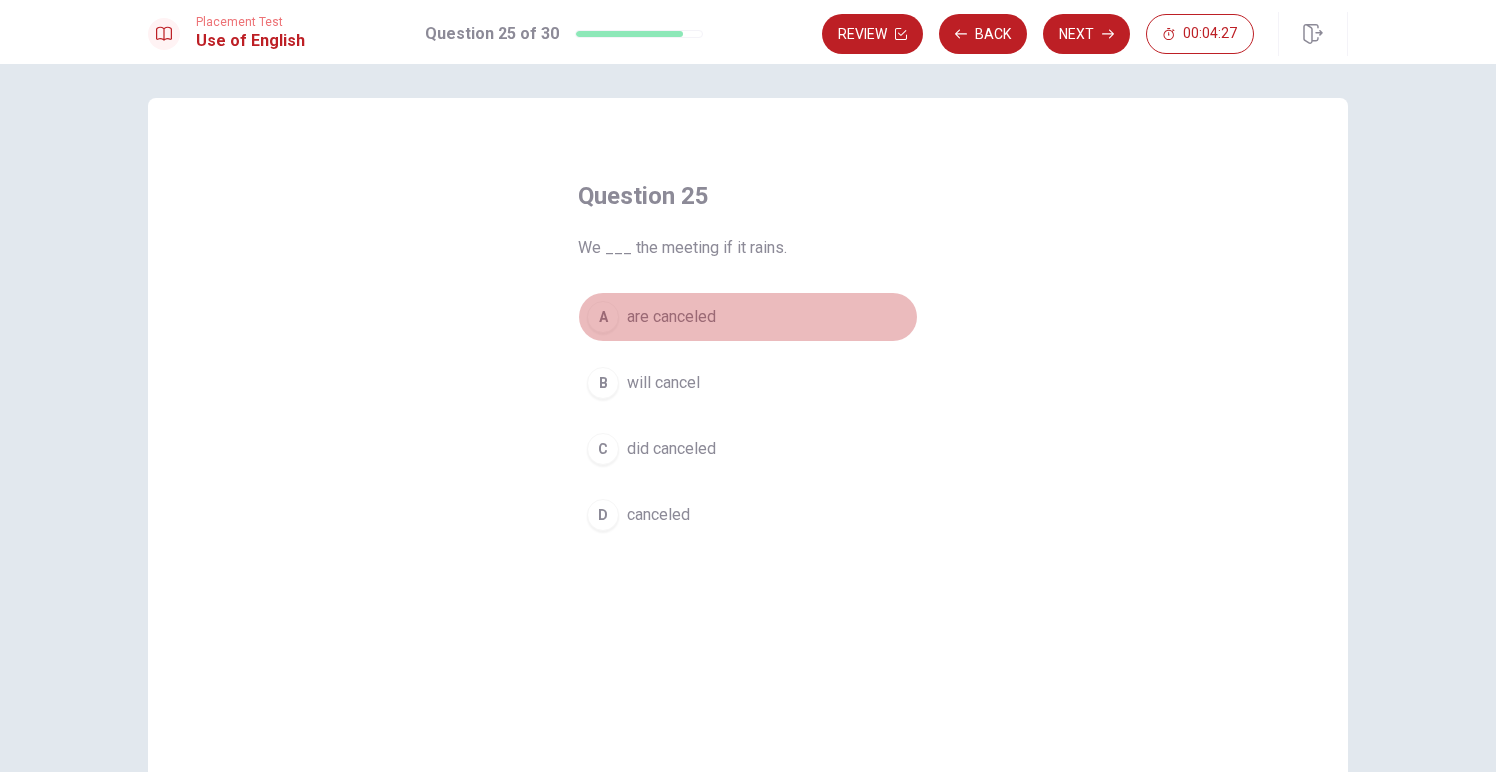click on "are canceled" at bounding box center (671, 317) 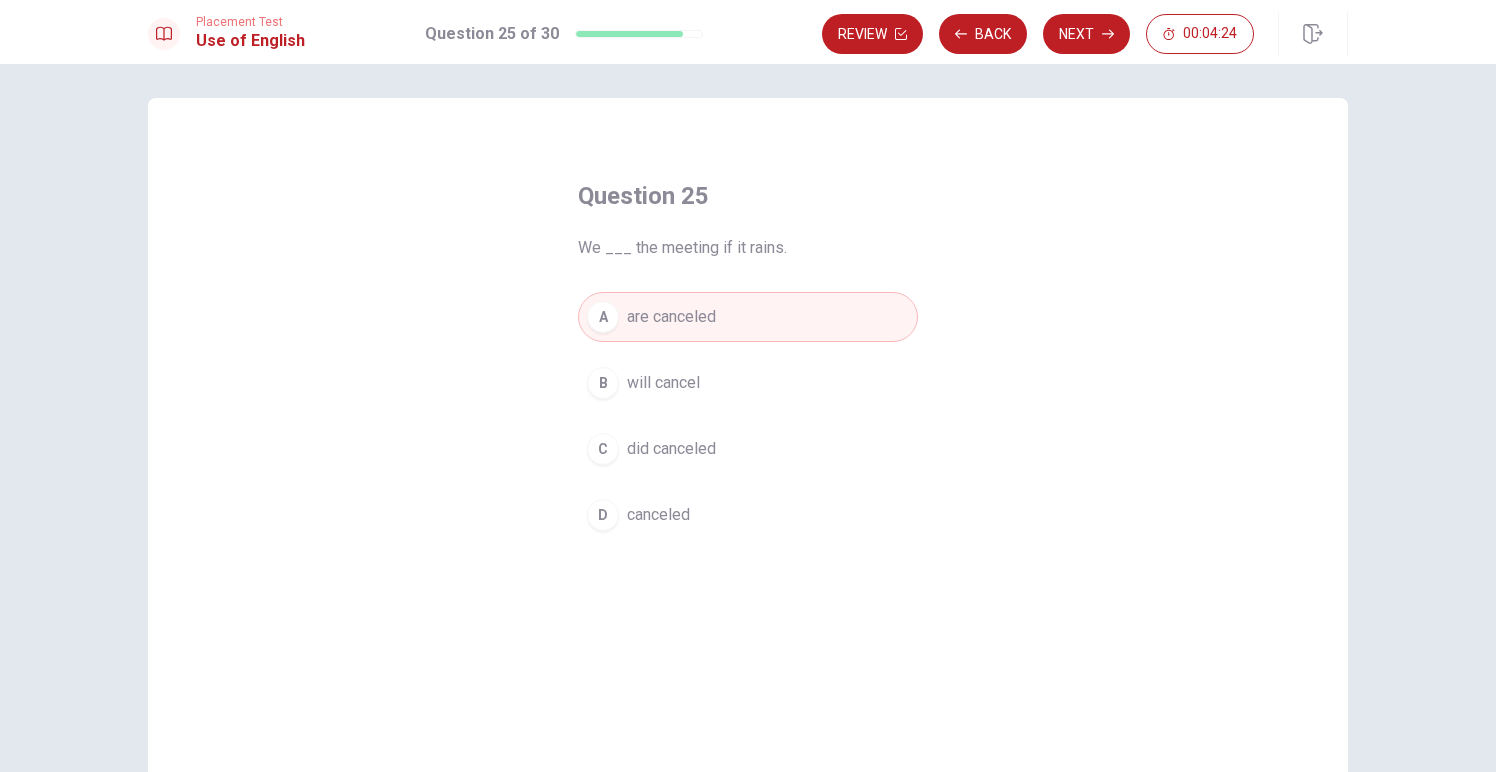click on "did canceled" at bounding box center [671, 449] 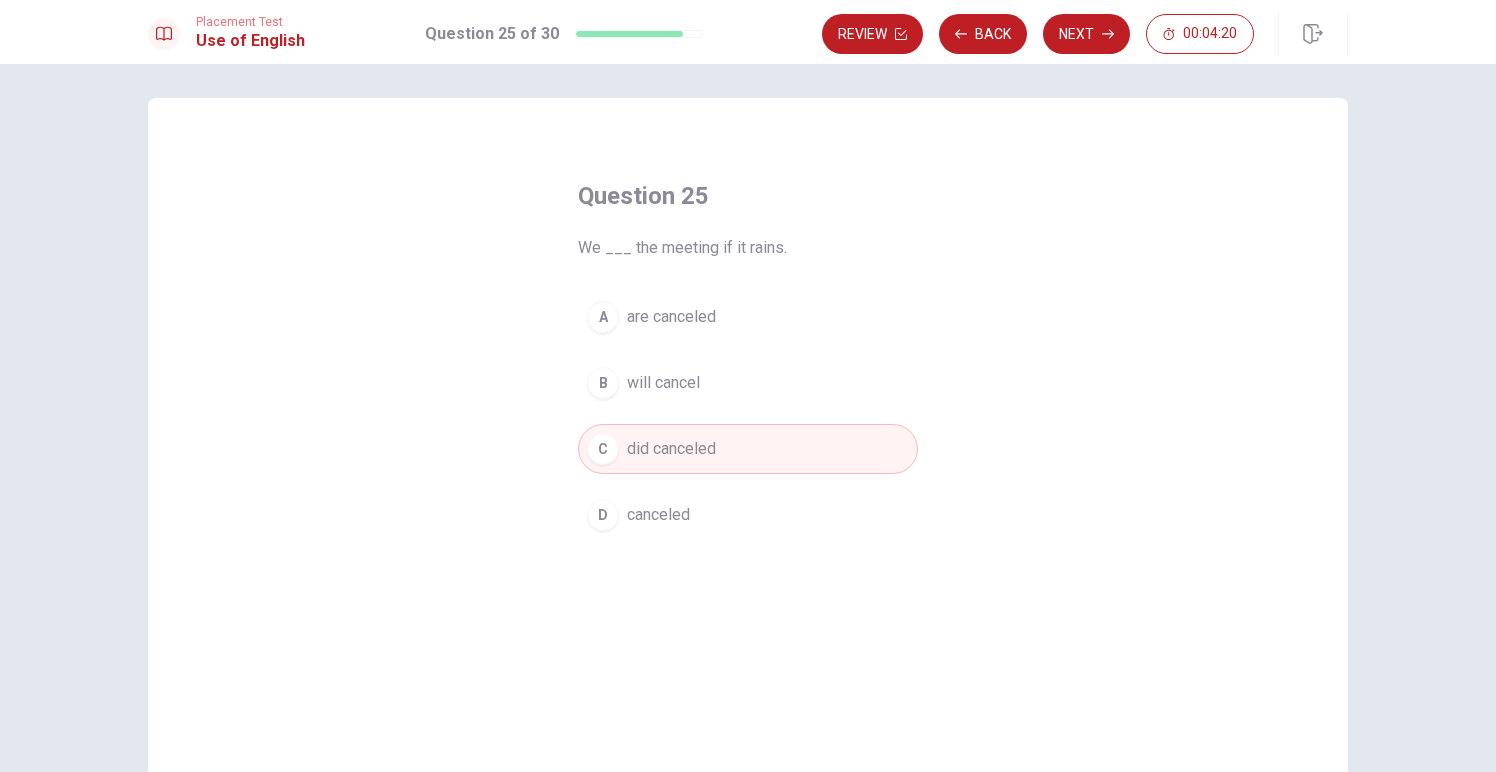click on "Question 25 We ___ the meeting if it rains. A are canceled B will cancel C did canceled D canceled" at bounding box center [748, 360] 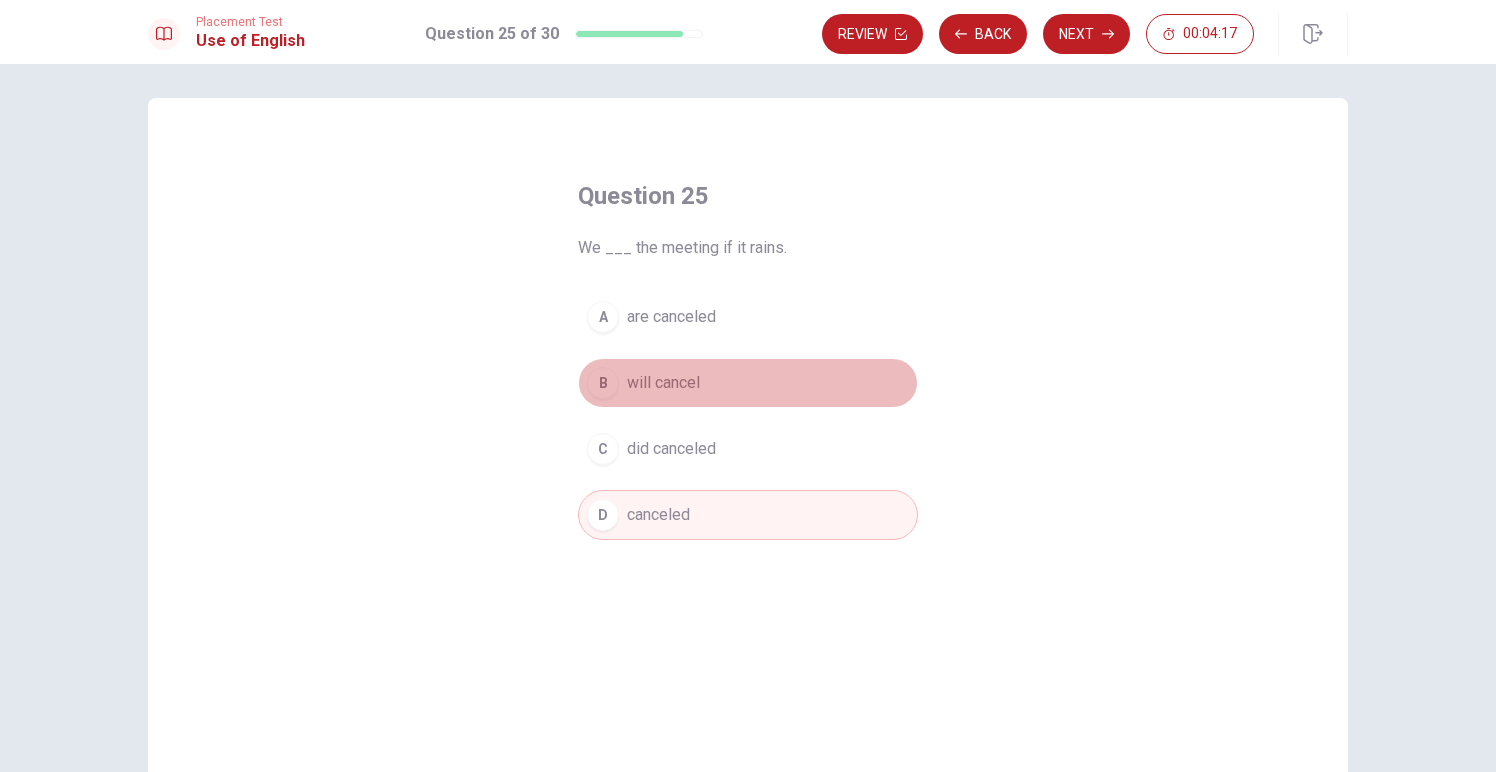 click on "will cancel" at bounding box center [663, 383] 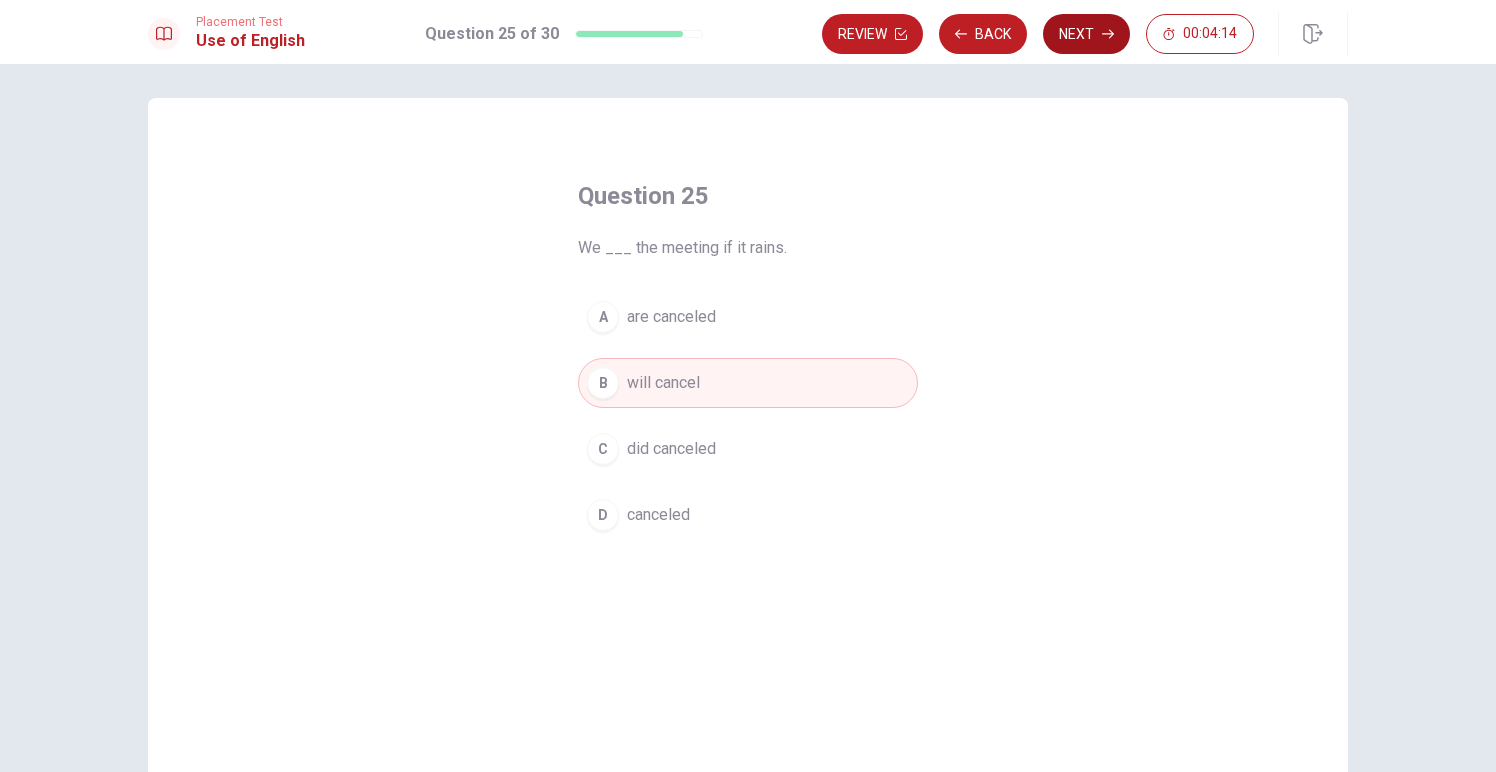 click on "Next" at bounding box center [1086, 34] 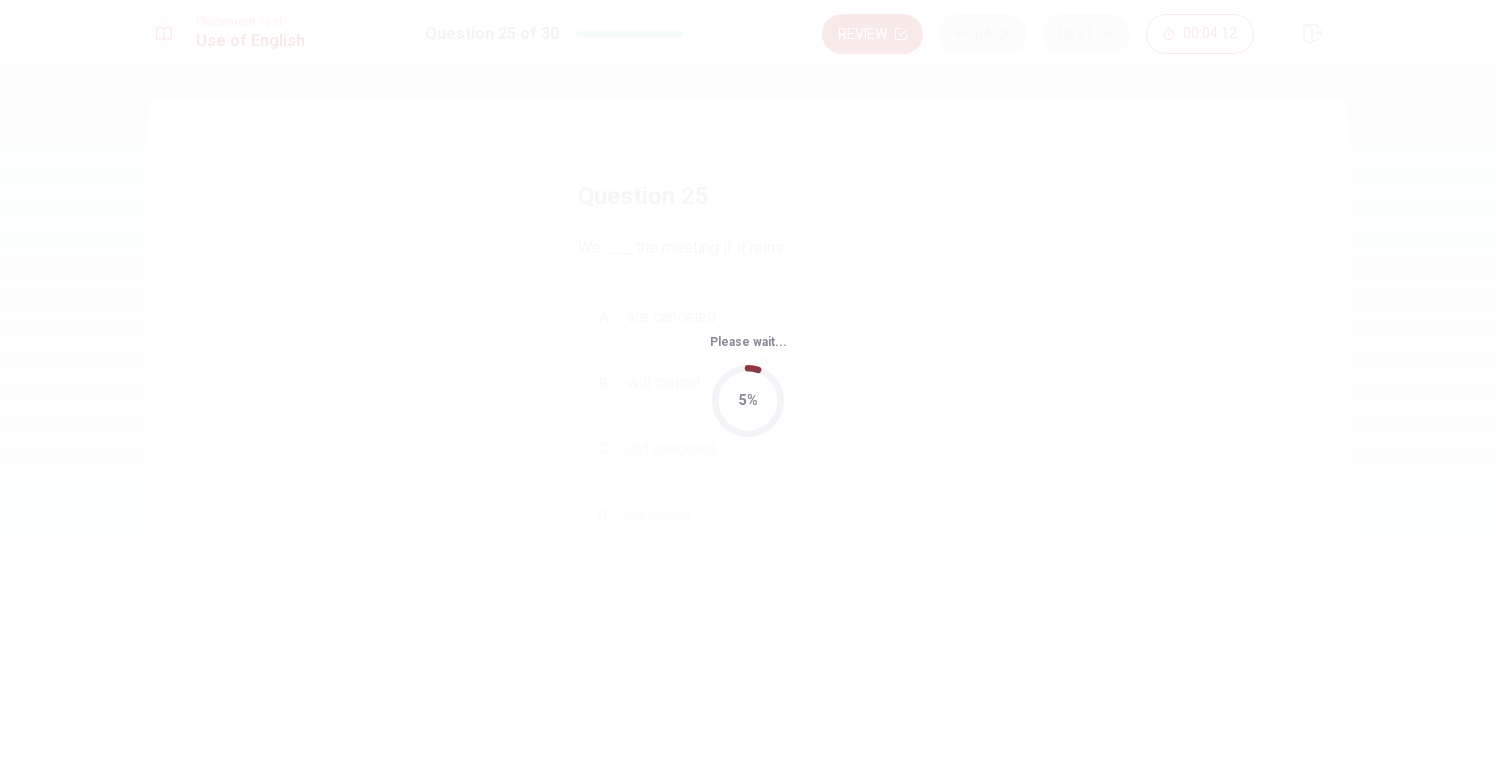 scroll, scrollTop: 0, scrollLeft: 0, axis: both 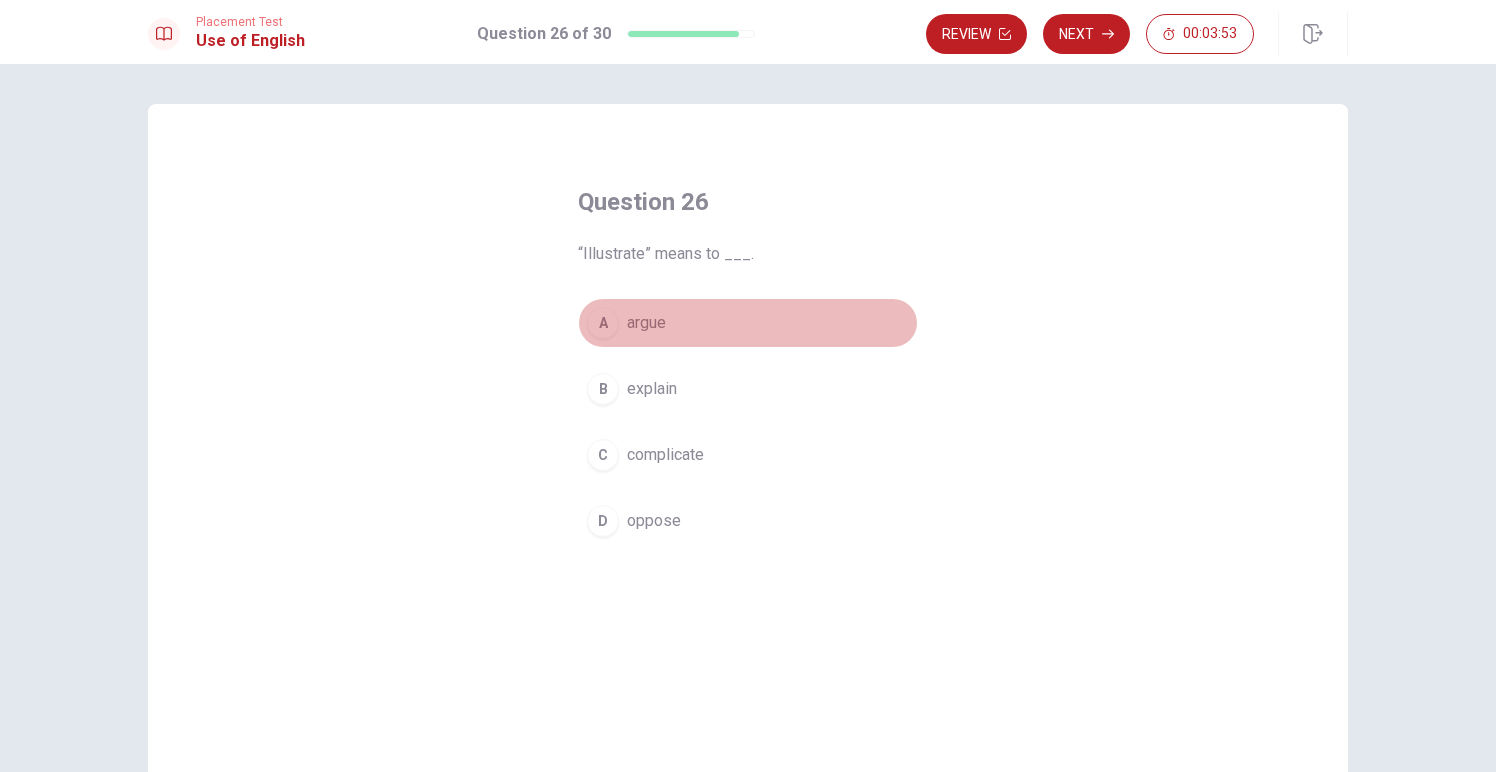 click on "A argue" at bounding box center [748, 323] 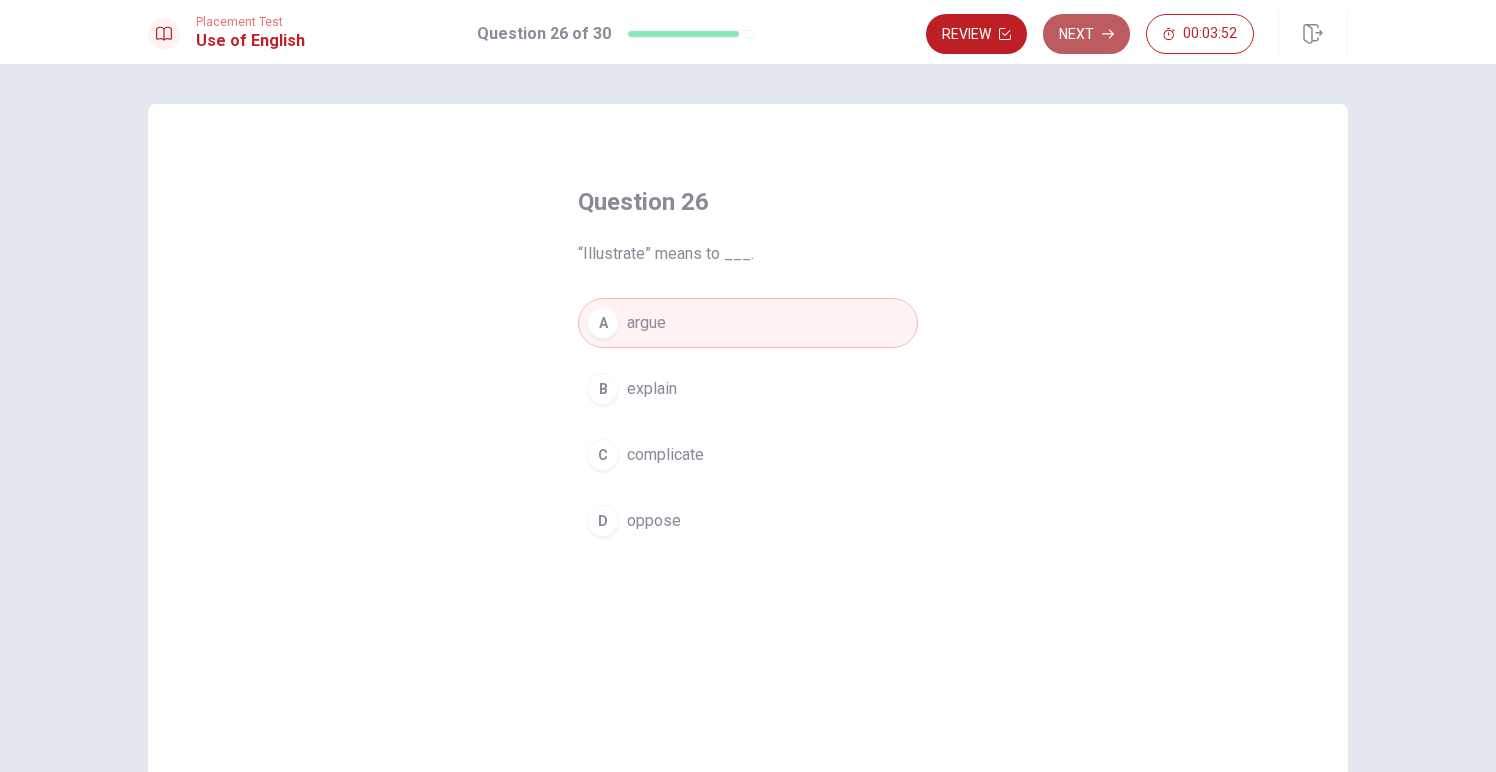 click 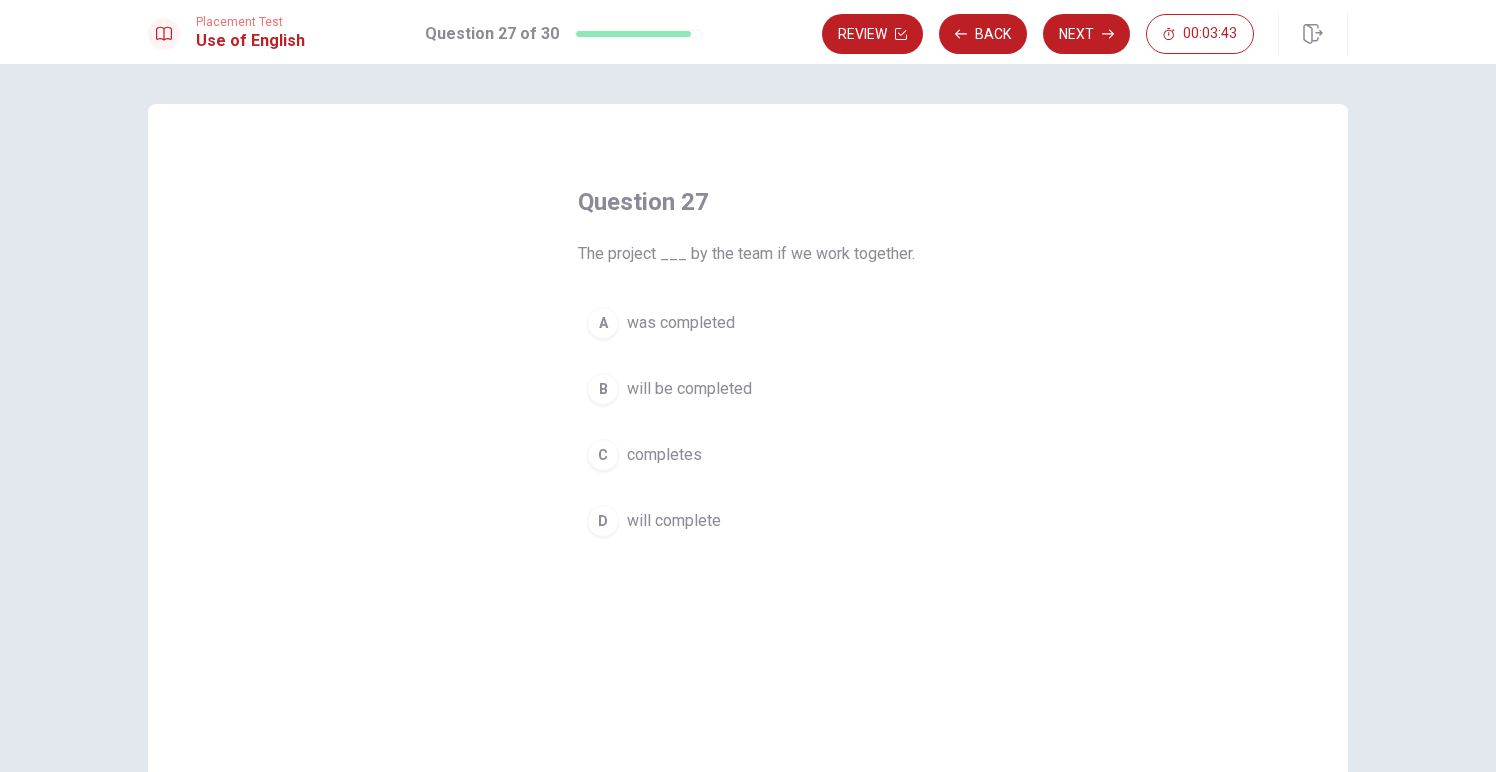 click on "B will be completed" at bounding box center (748, 389) 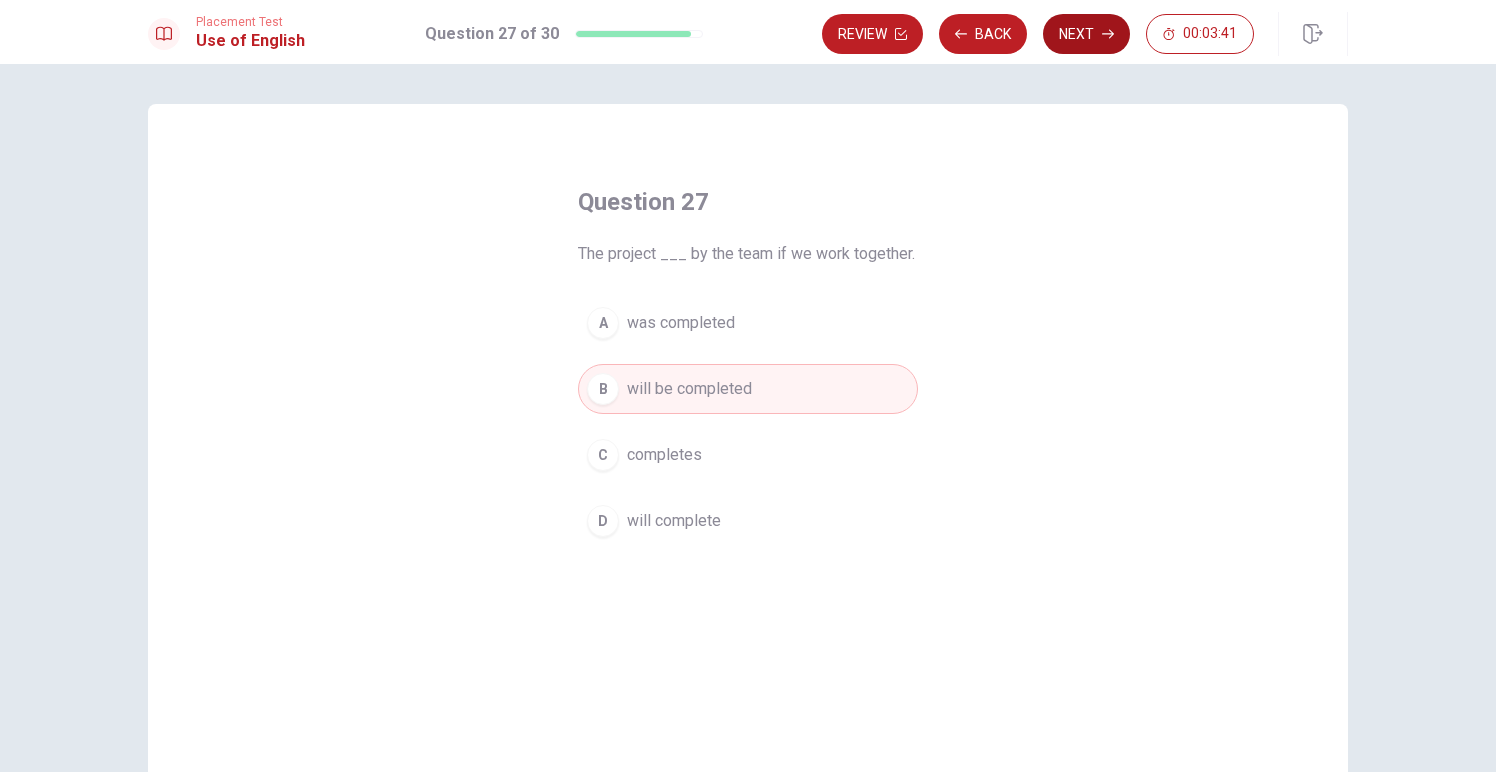 click on "Next" at bounding box center [1086, 34] 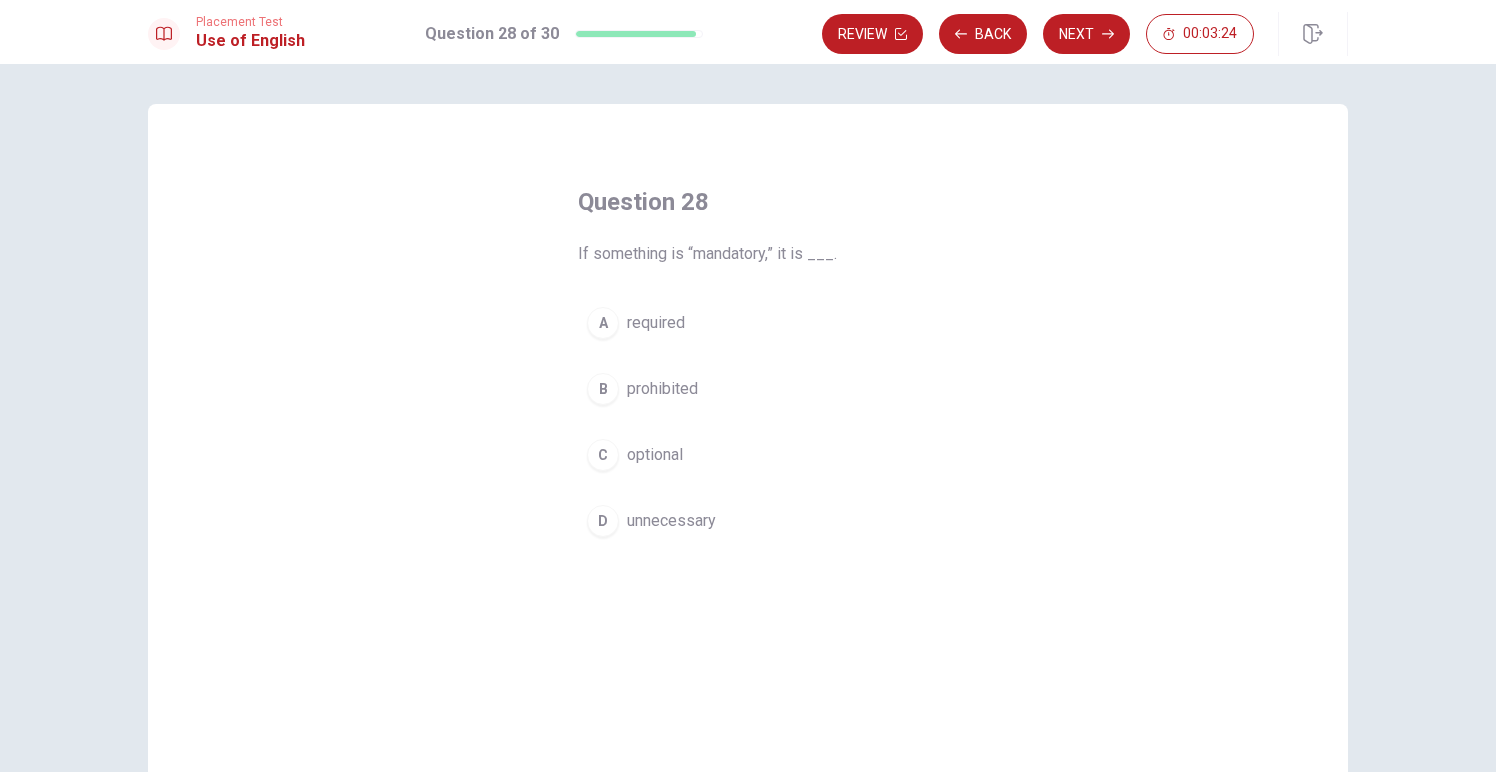 scroll, scrollTop: 1, scrollLeft: 0, axis: vertical 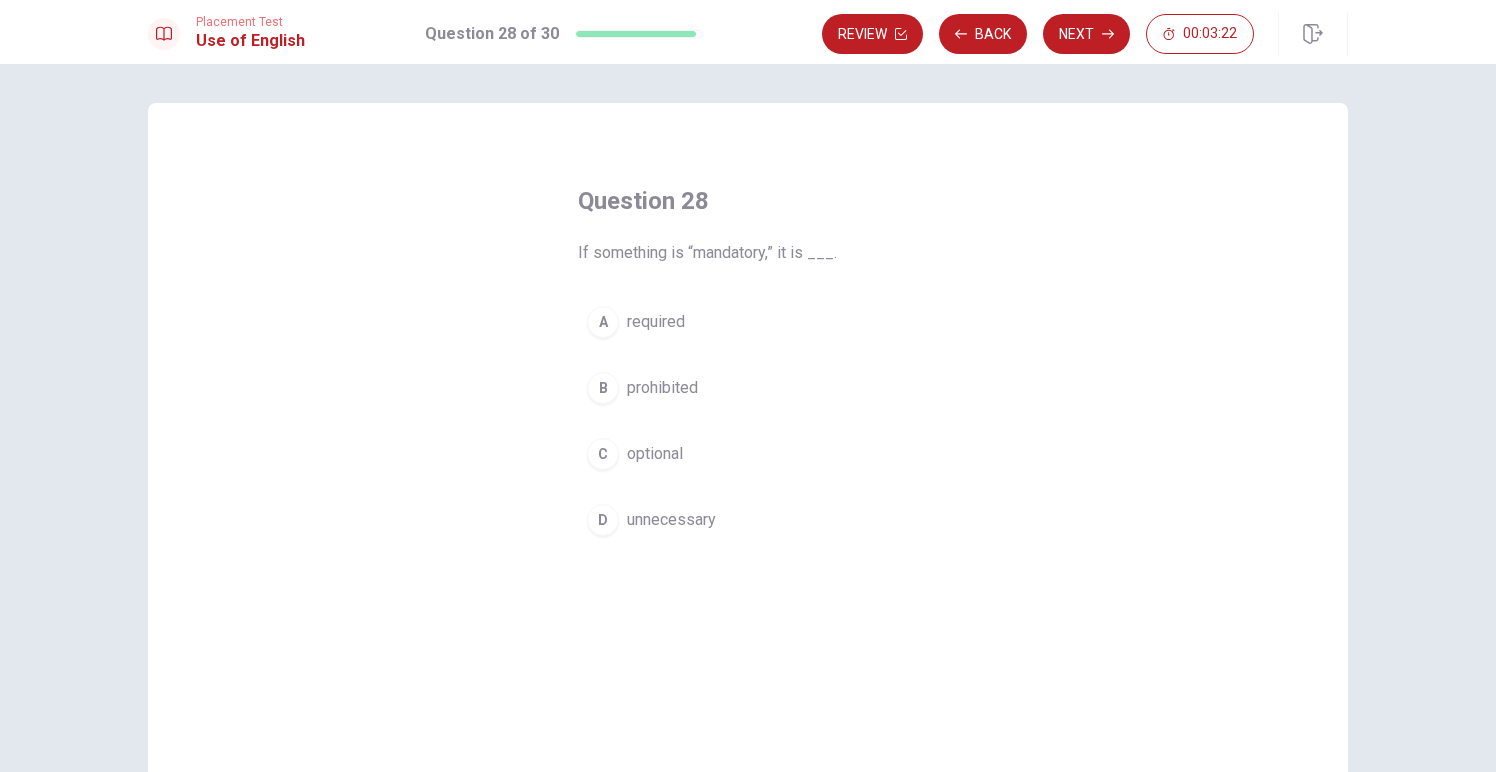 click on "unnecessary" at bounding box center [671, 520] 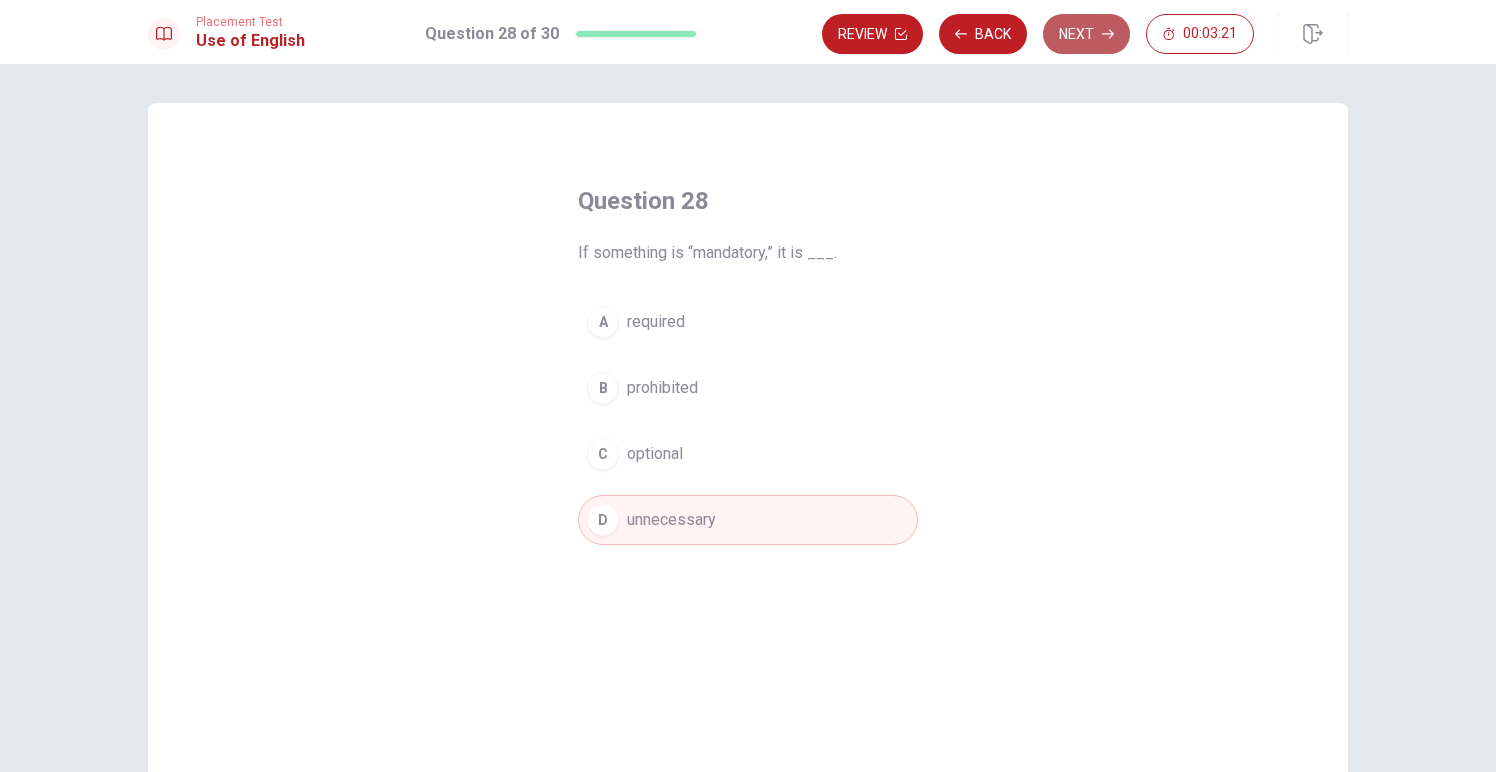 click on "Next" at bounding box center (1086, 34) 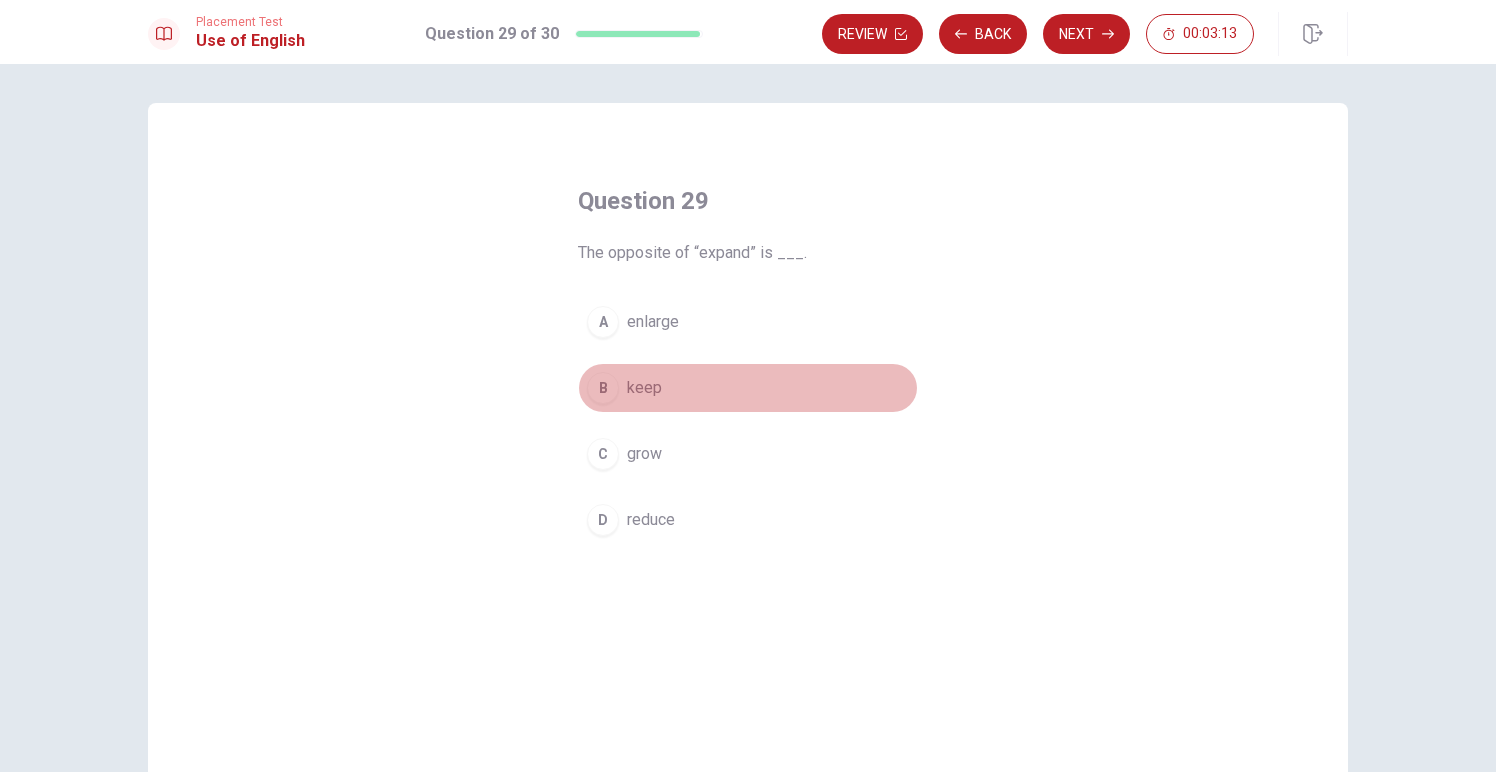 click on "keep" at bounding box center [644, 388] 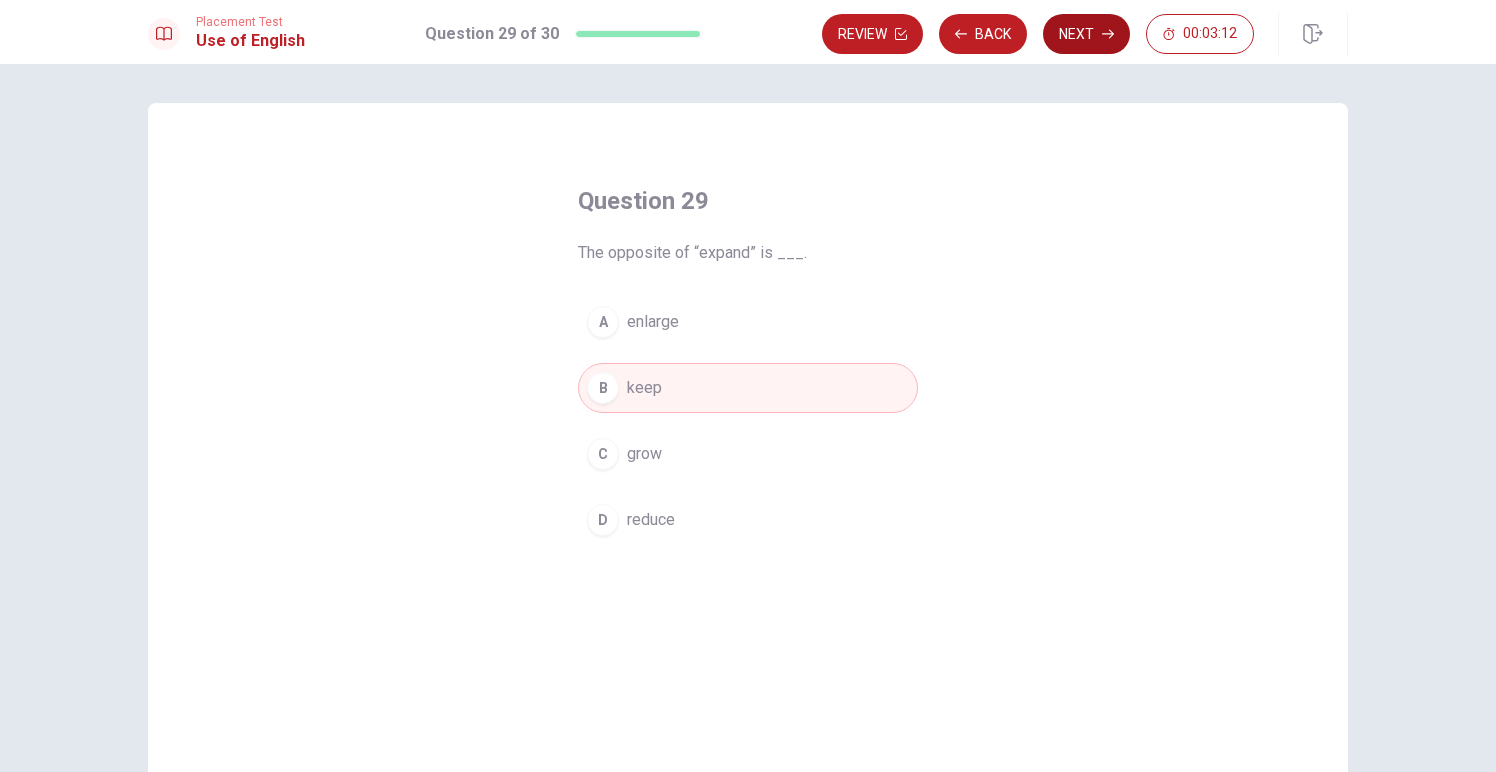 click 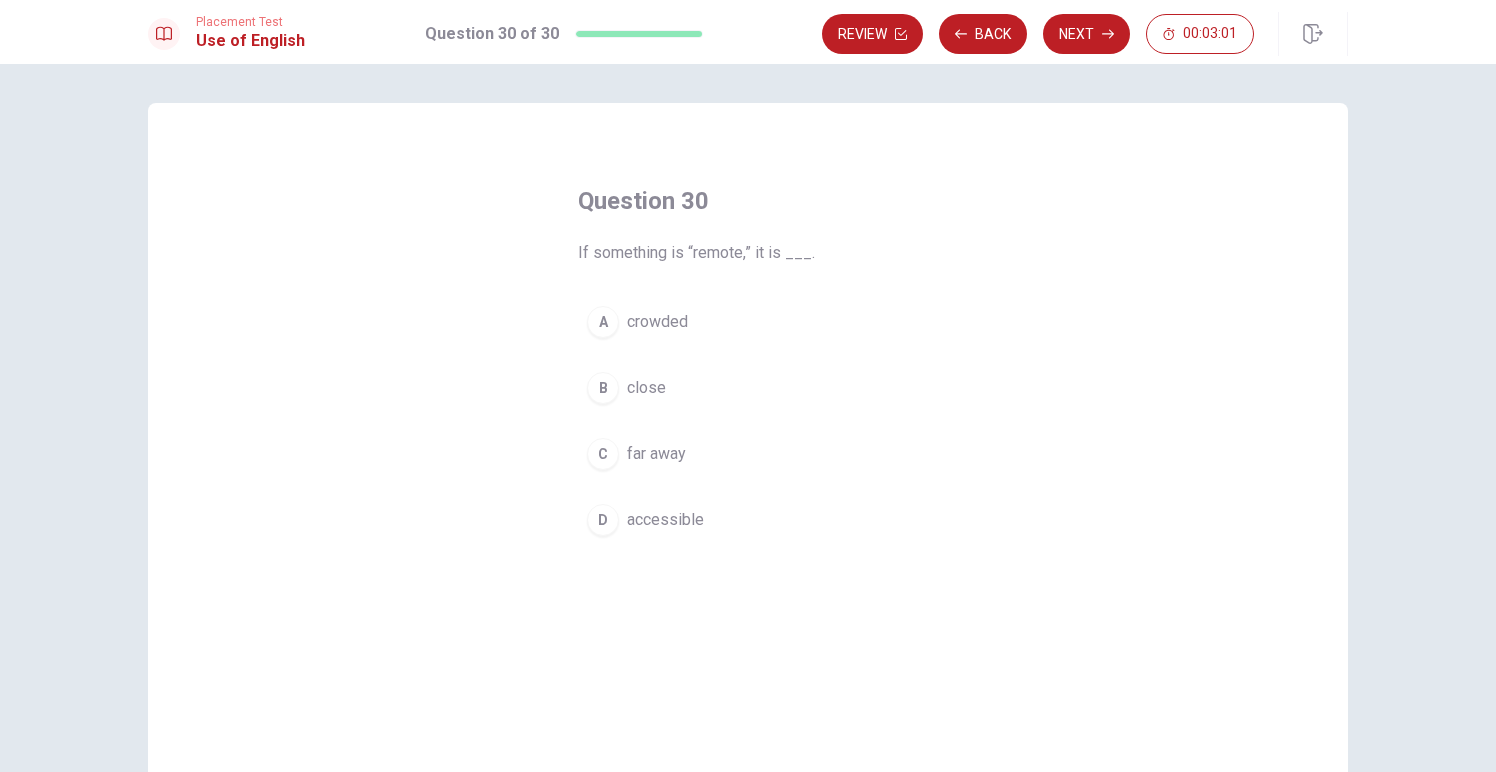 click on "accessible" at bounding box center [665, 520] 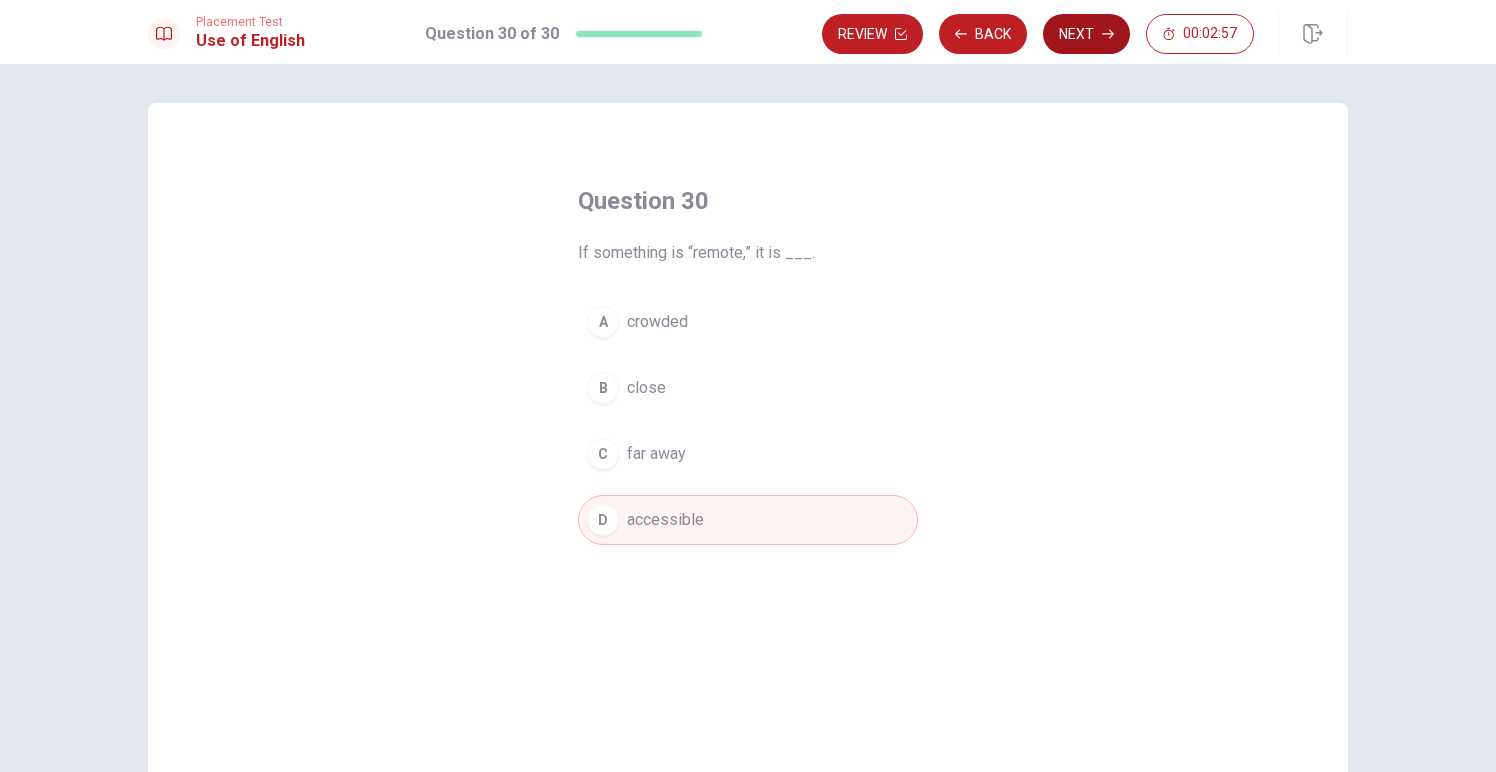 click on "Next" at bounding box center (1086, 34) 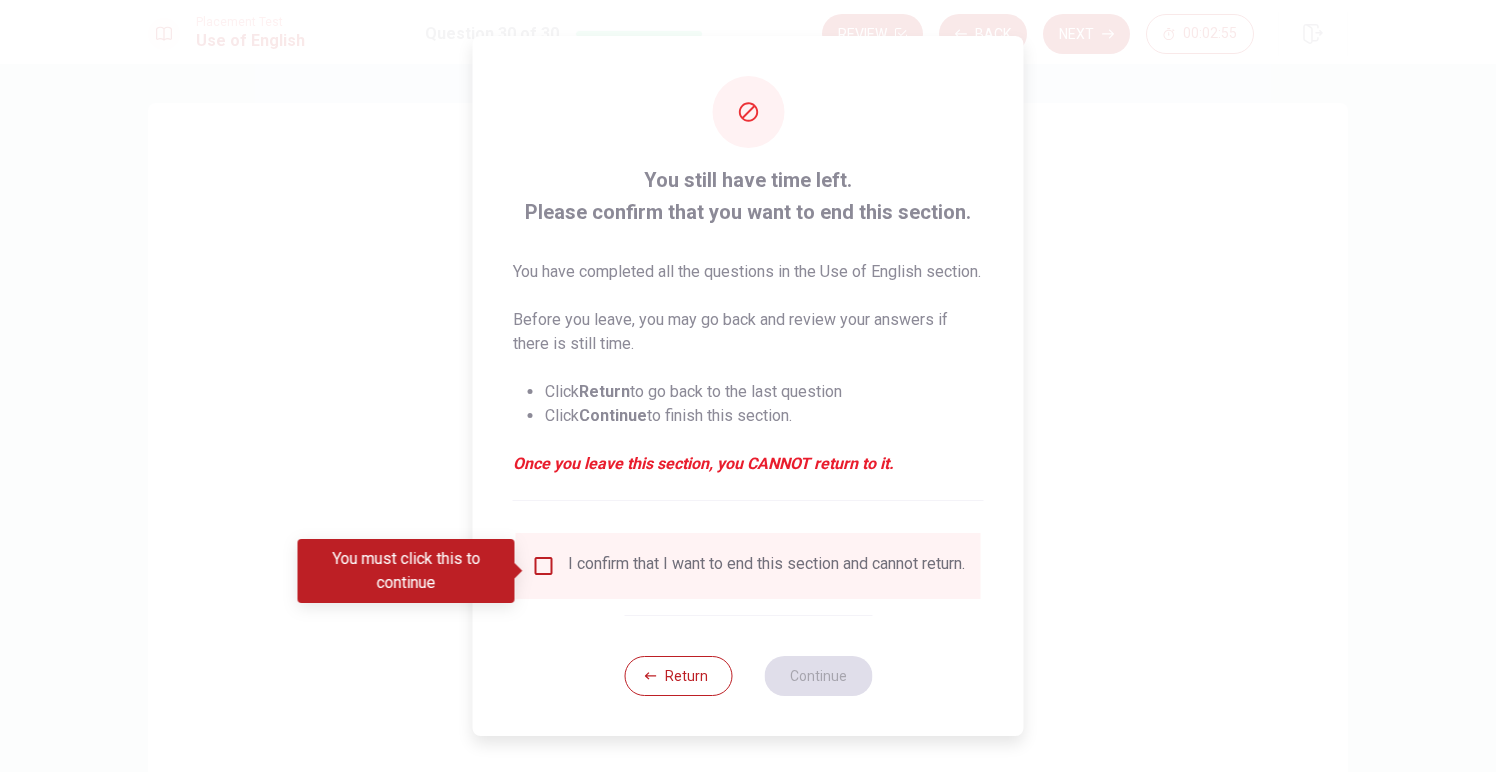 click on "I confirm that I want to end this section and cannot return." at bounding box center [766, 566] 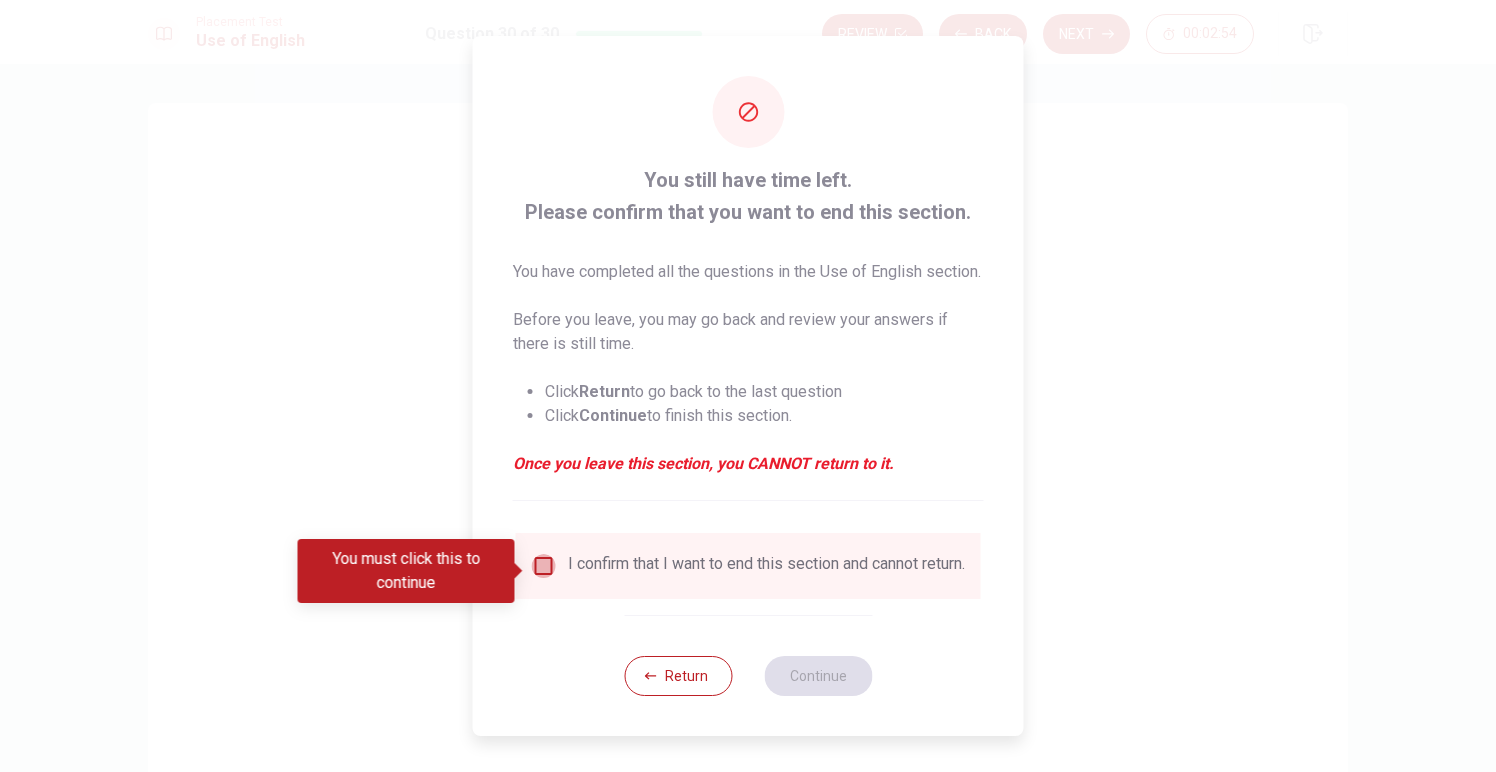 click at bounding box center (544, 566) 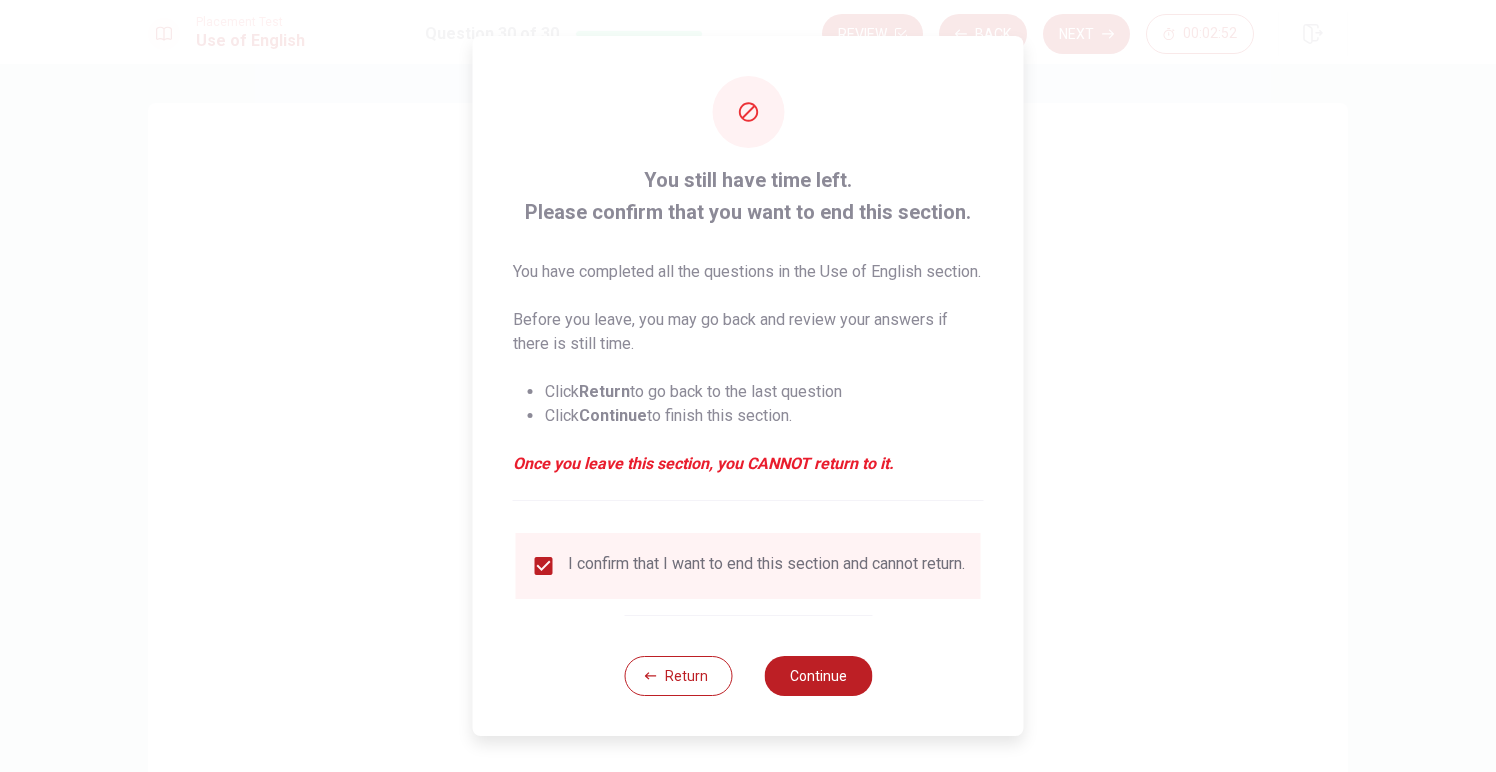 drag, startPoint x: 625, startPoint y: 152, endPoint x: 726, endPoint y: 254, distance: 143.54442 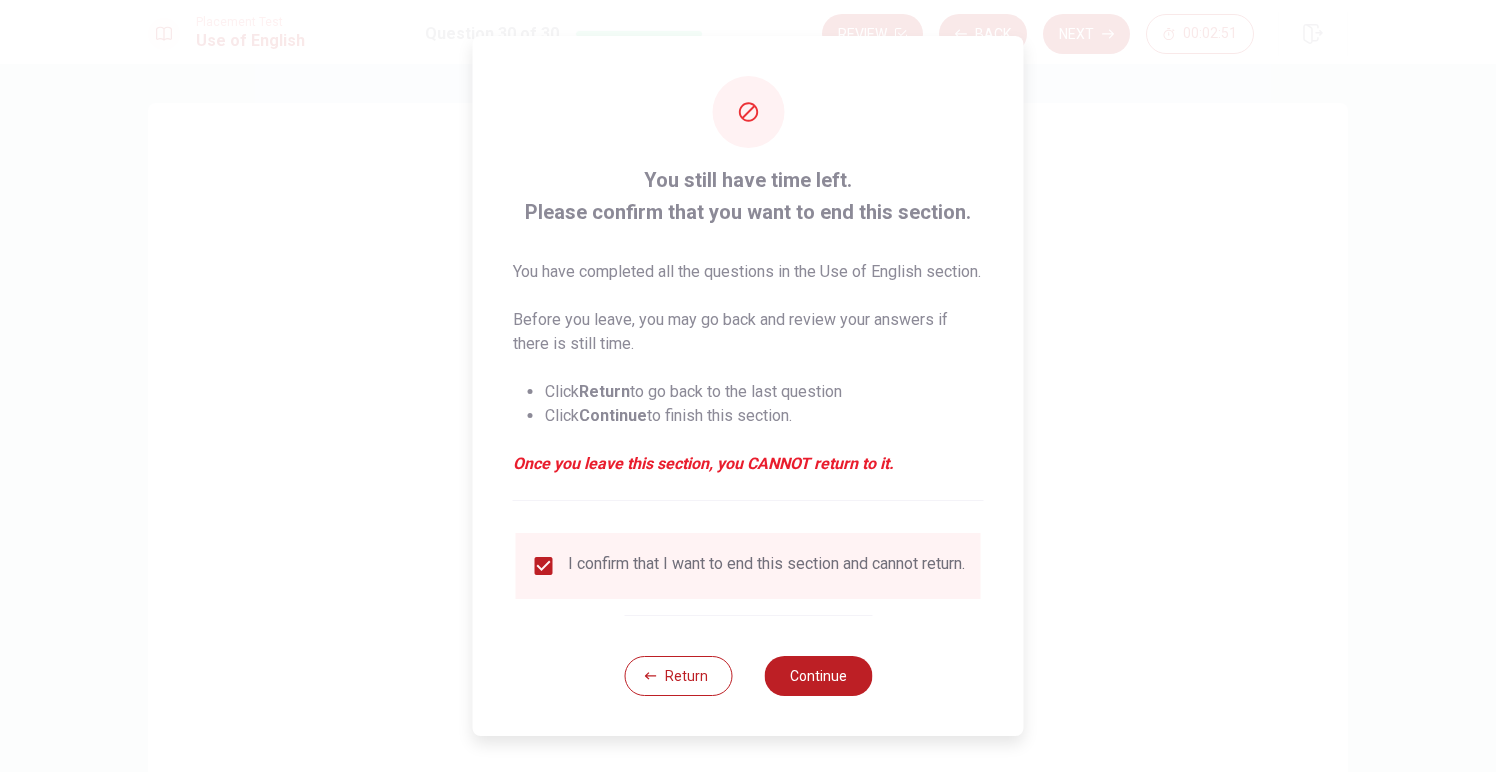 click on "You still have time left.   Please confirm that you want to end this section." at bounding box center [748, 196] 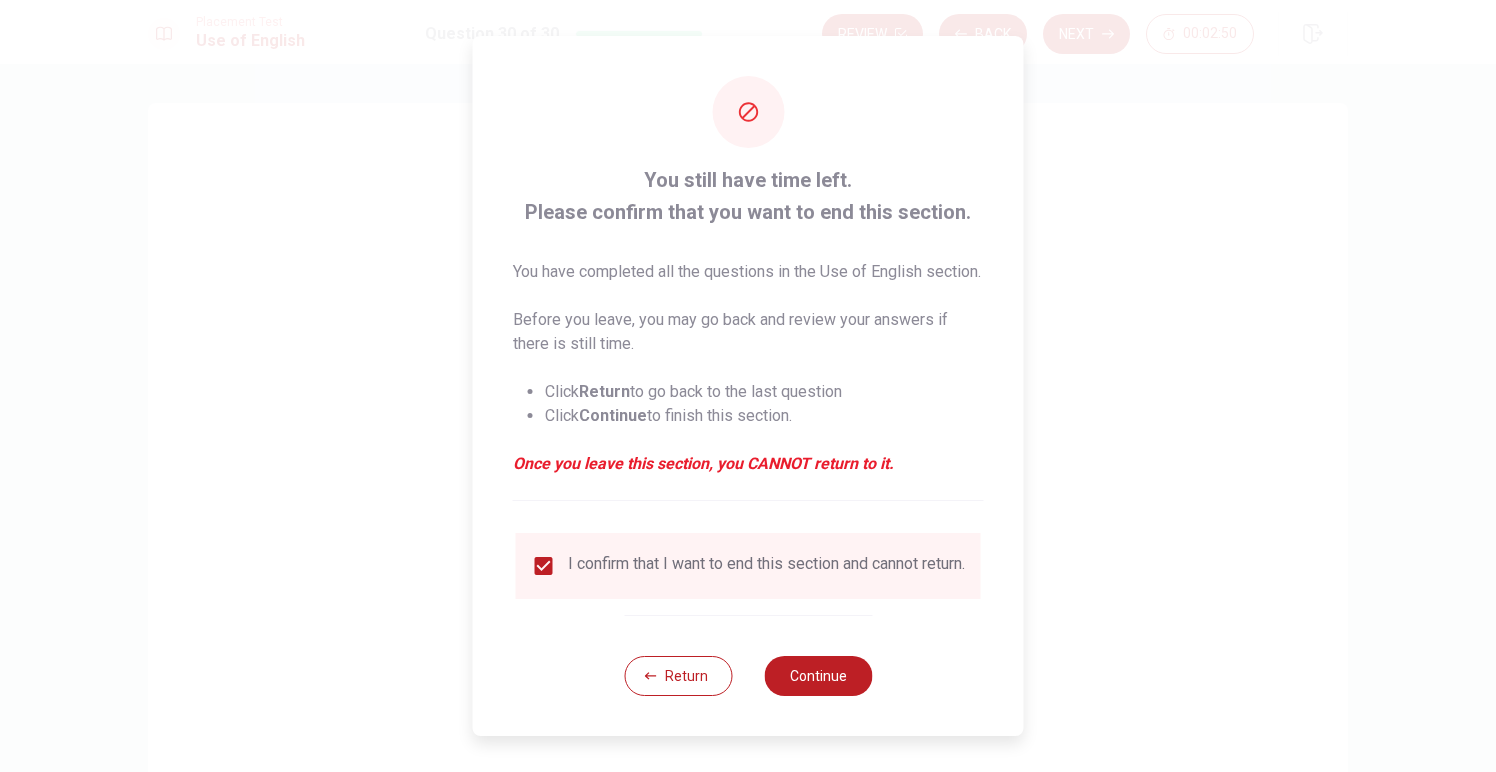 drag, startPoint x: 648, startPoint y: 161, endPoint x: 773, endPoint y: 506, distance: 366.94687 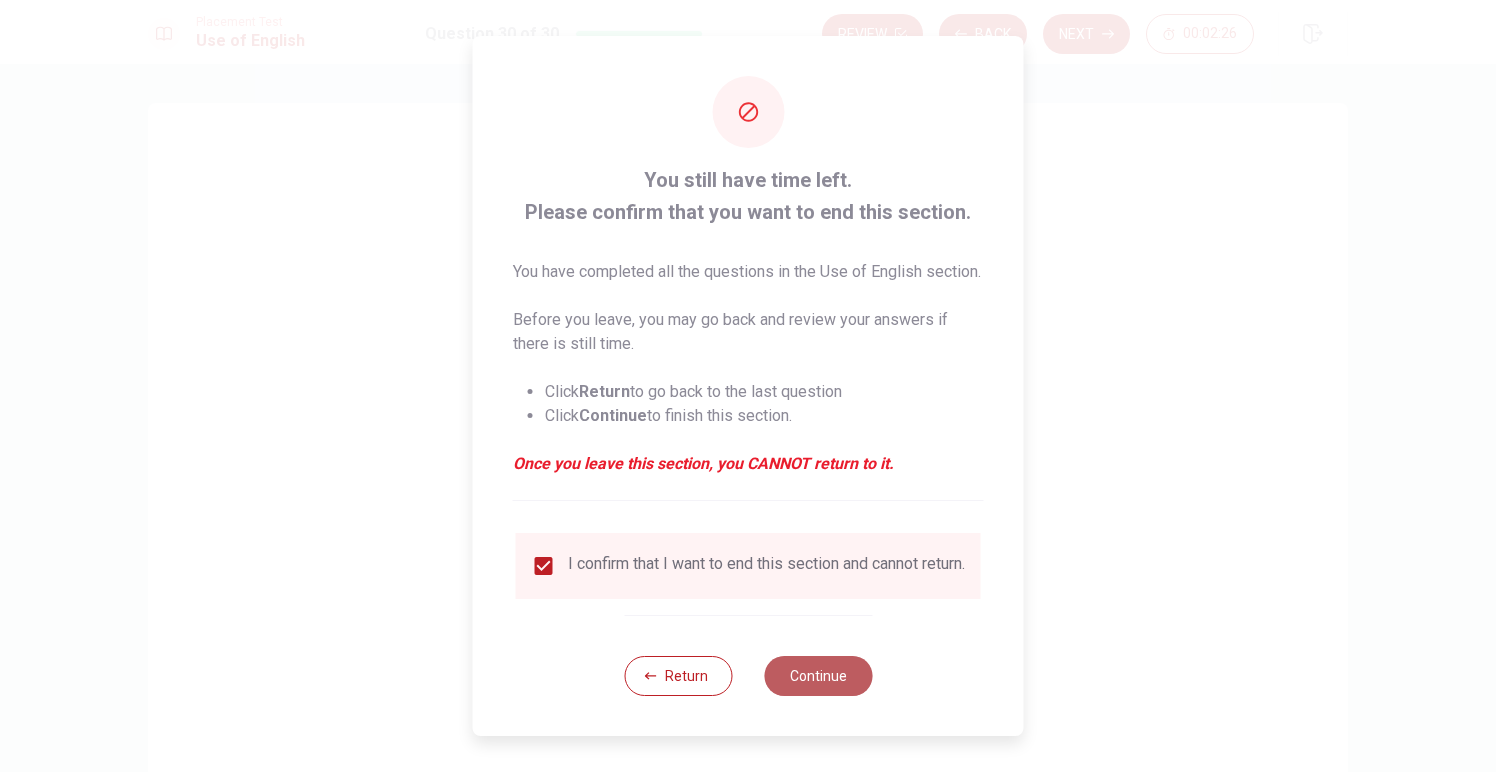 click on "Continue" at bounding box center [818, 676] 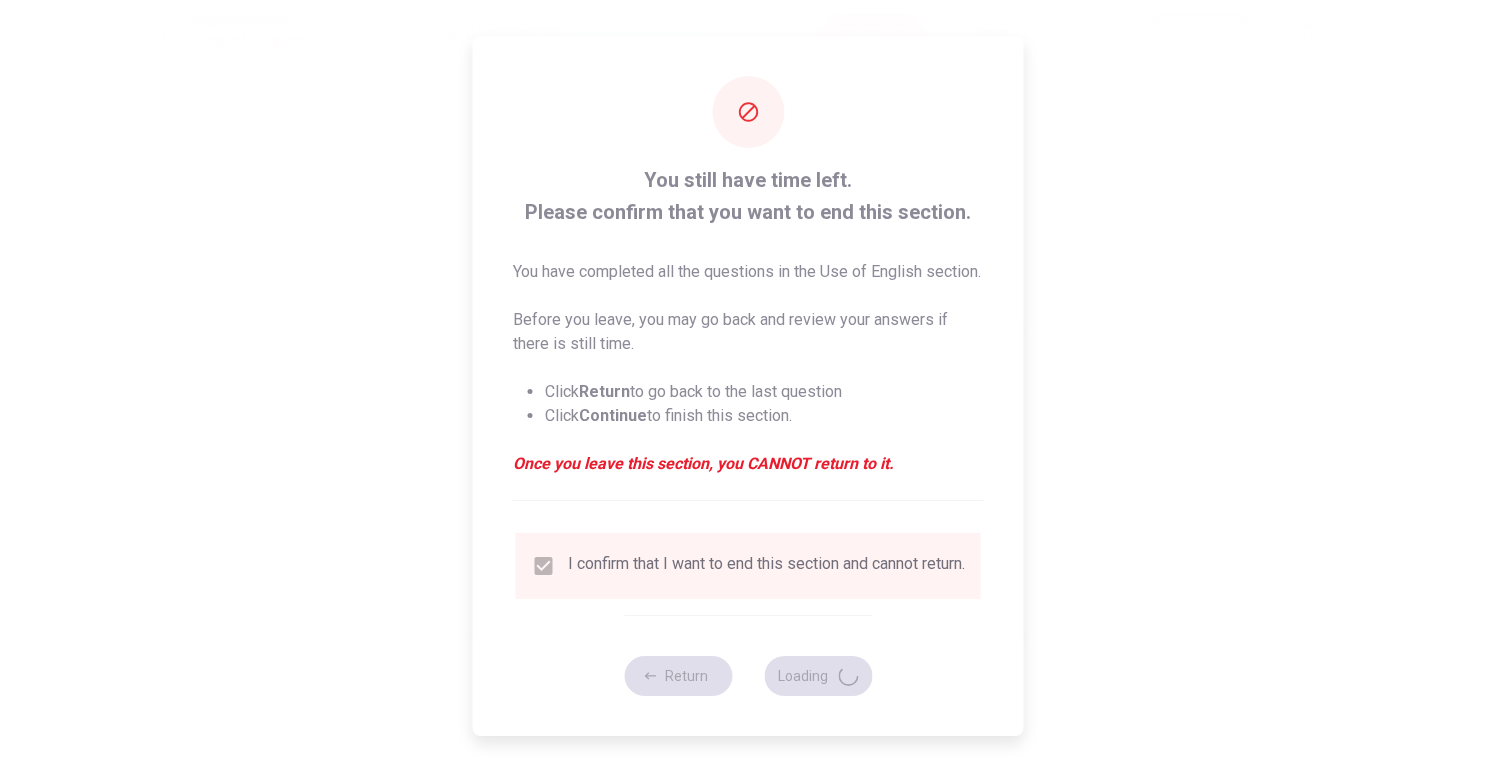 click on "I confirm that I want to end this section and cannot return." at bounding box center (766, 566) 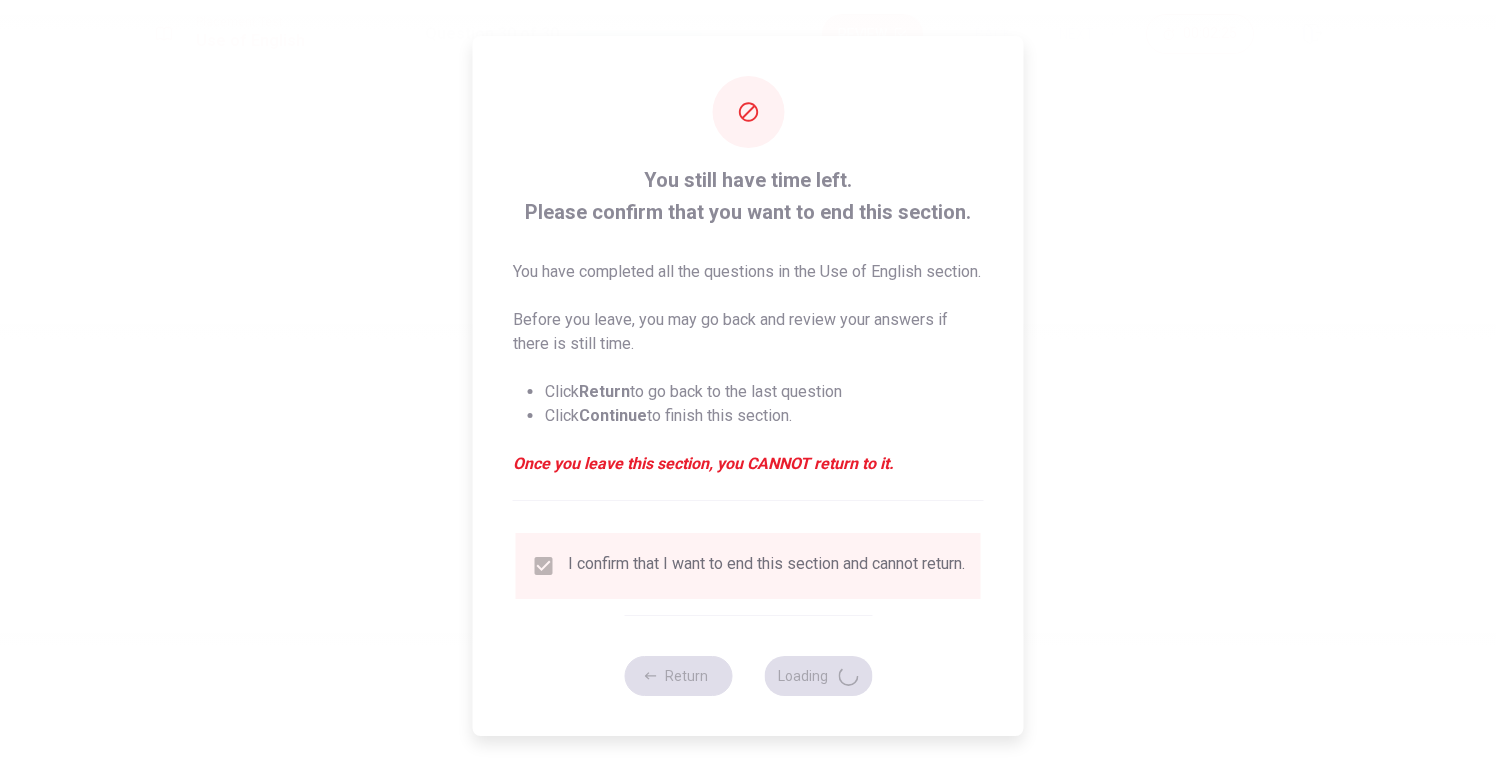 scroll, scrollTop: 0, scrollLeft: 0, axis: both 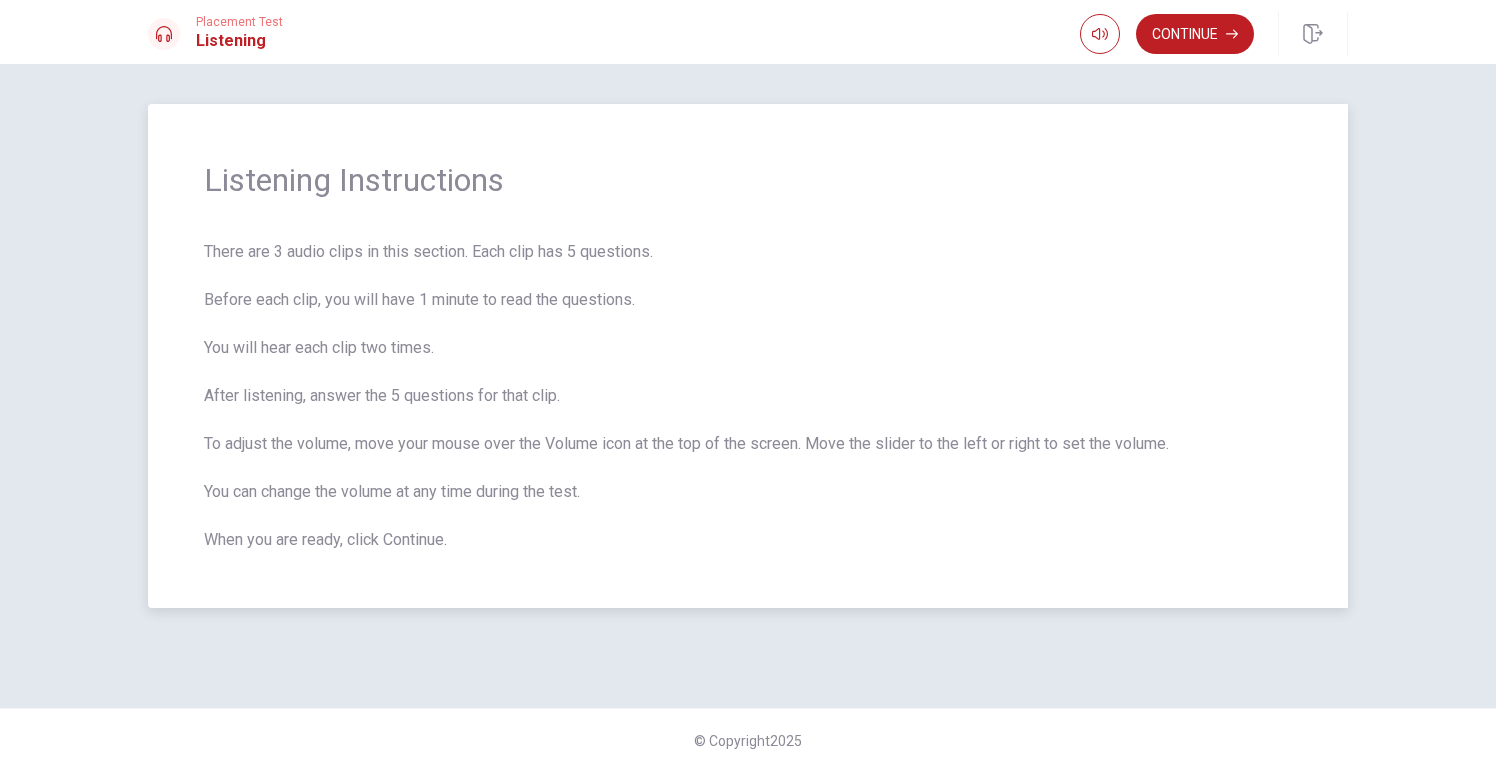 click on "Listening Instructions" at bounding box center (748, 180) 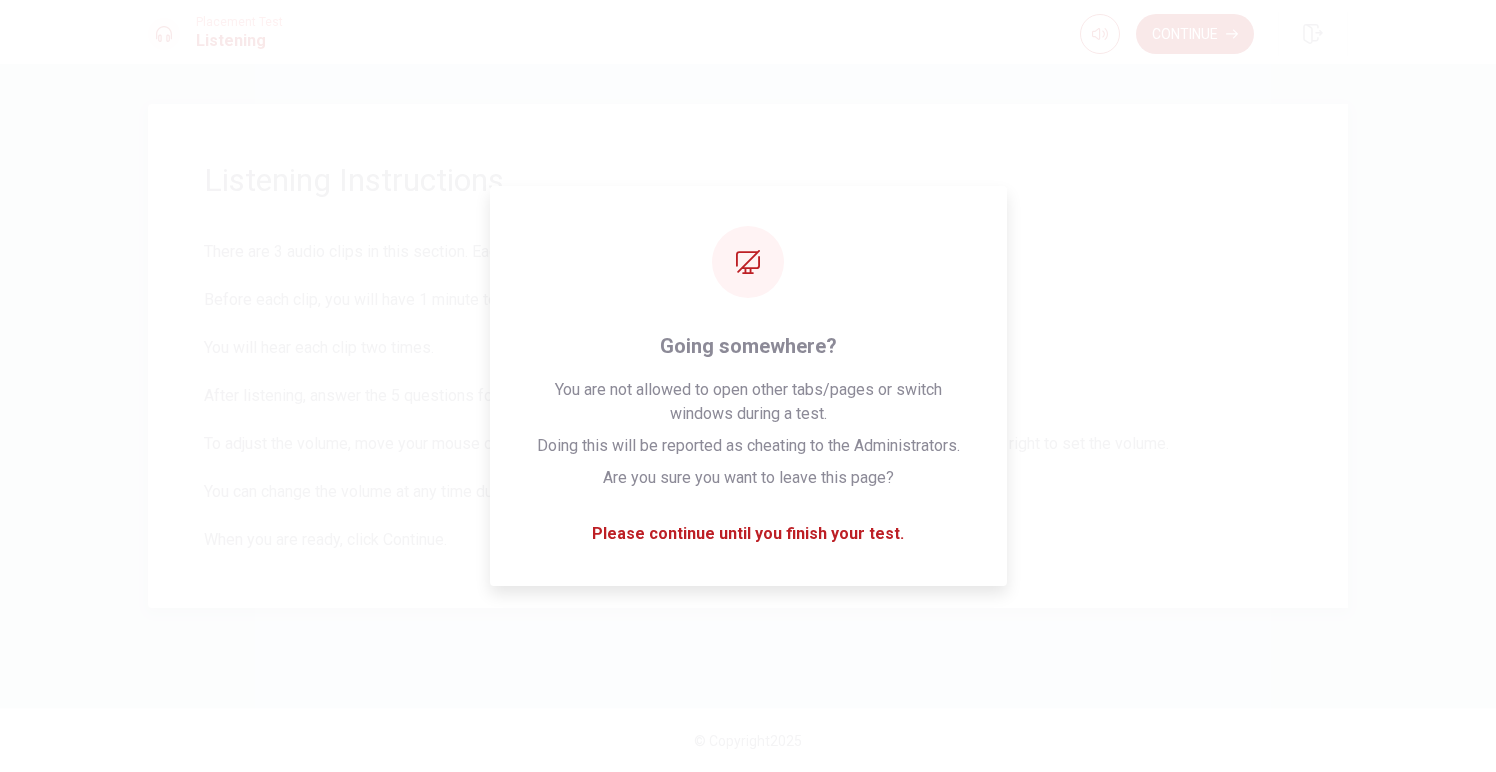 click on "Listening Instructions
There are 3 audio clips in this section. Each clip has 5 questions.
Before each clip, you will have 1 minute to read the questions.
You will hear each clip two times.
After listening, answer the 5 questions for that clip.
To adjust the volume, move your mouse over the Volume icon at the top of the screen. Move the slider to the left or right to set the volume.
You can change the volume at any time during the test.
When you are ready, click Continue." at bounding box center [748, 356] 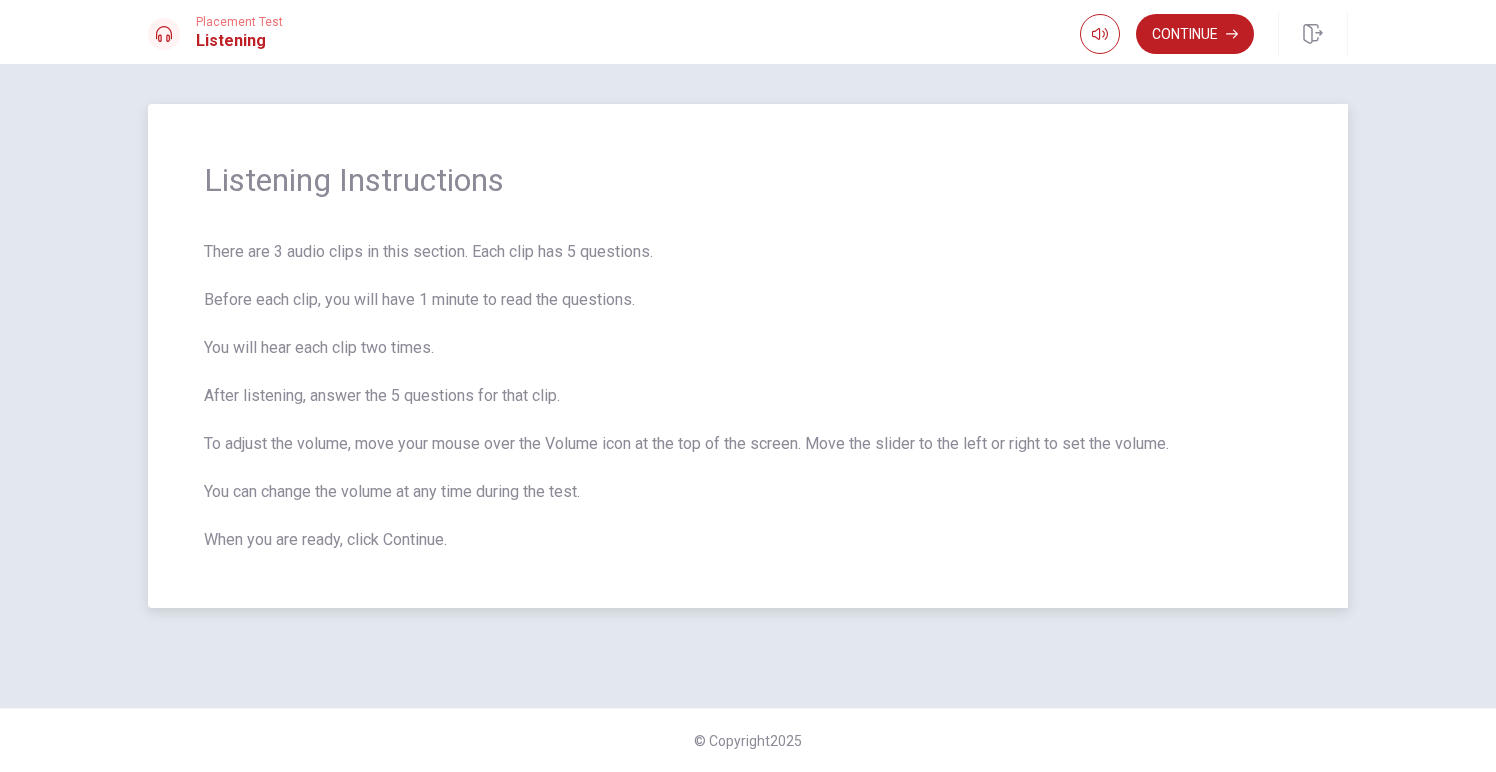 click on "Listening Instructions" at bounding box center [748, 180] 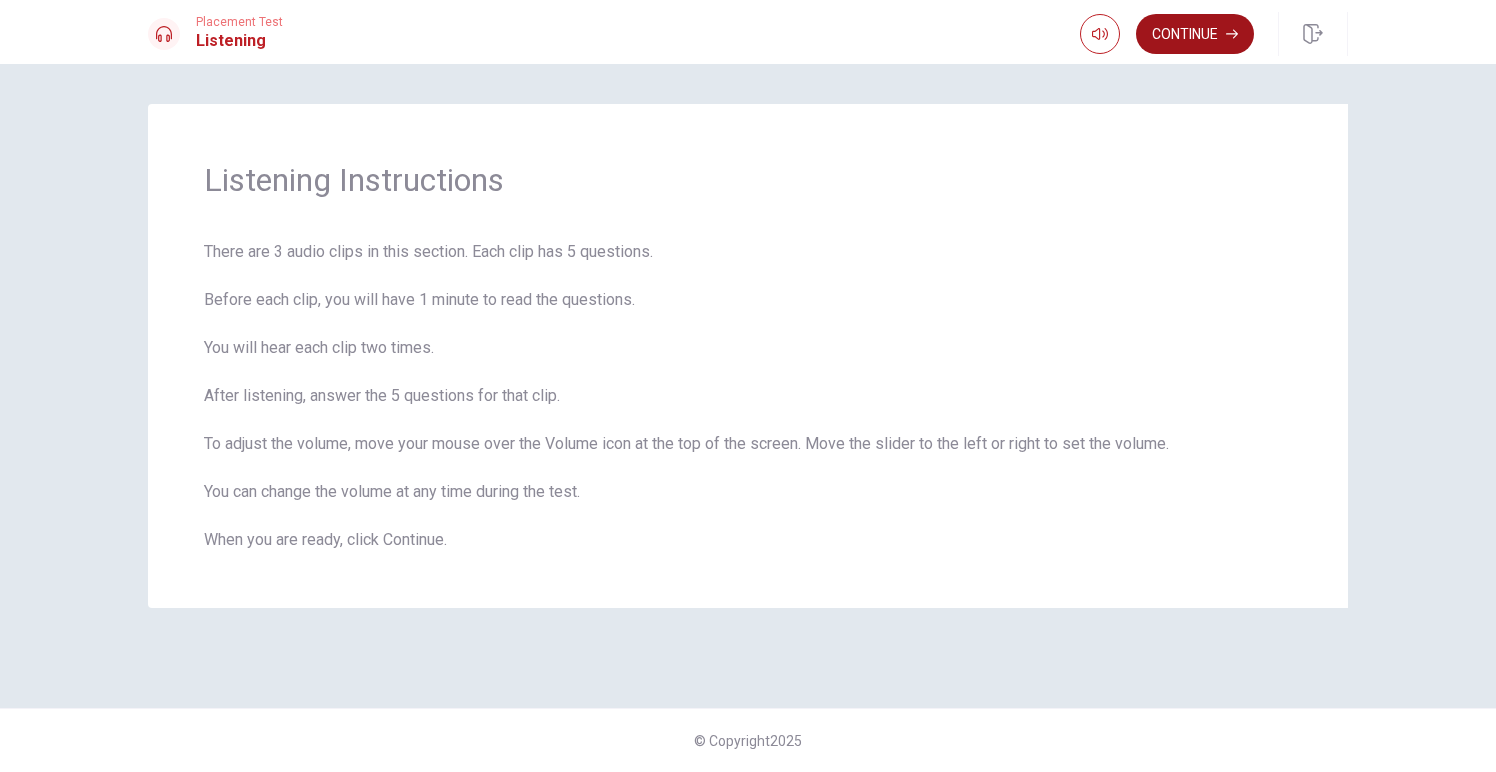 click on "Continue" at bounding box center [1195, 34] 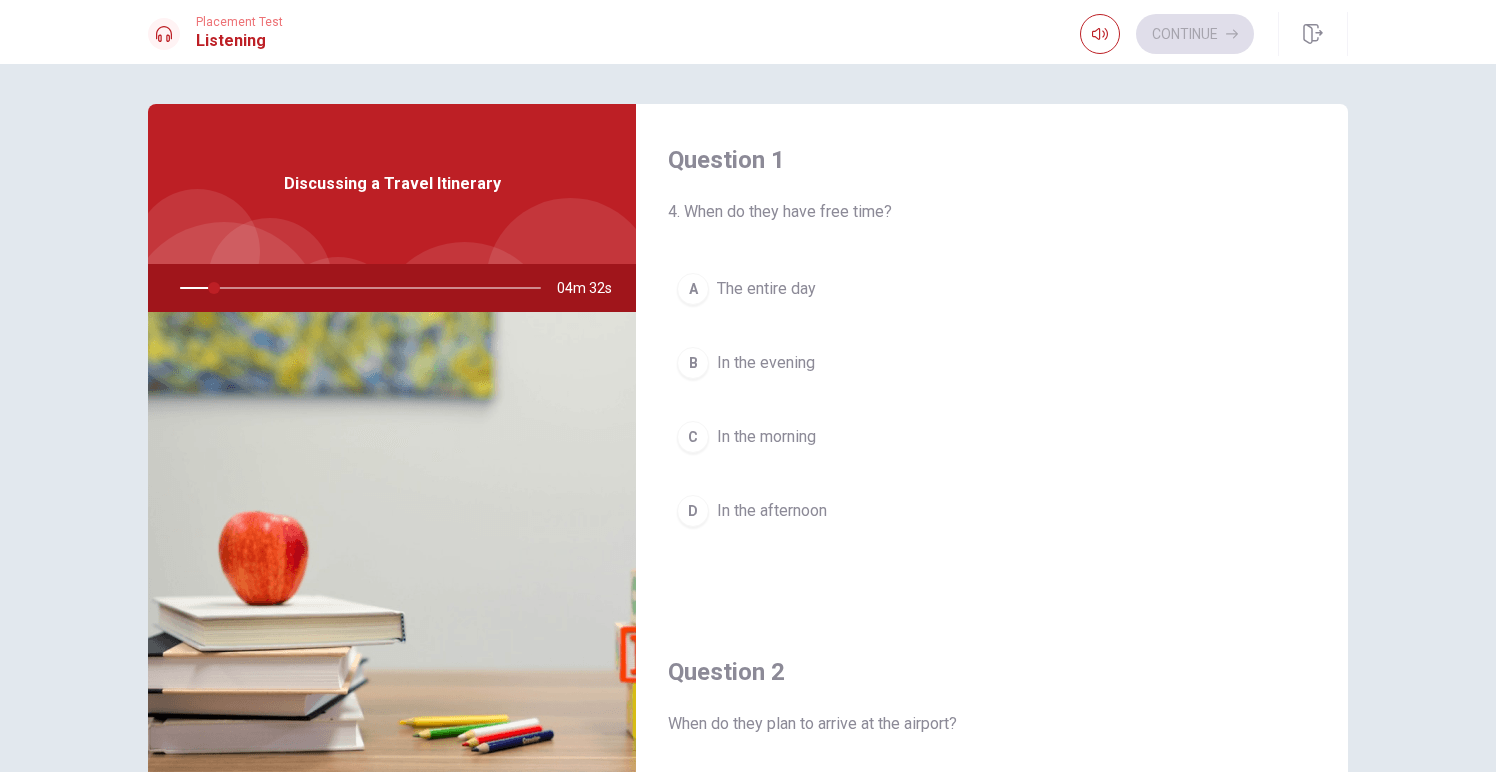 scroll, scrollTop: 131, scrollLeft: 0, axis: vertical 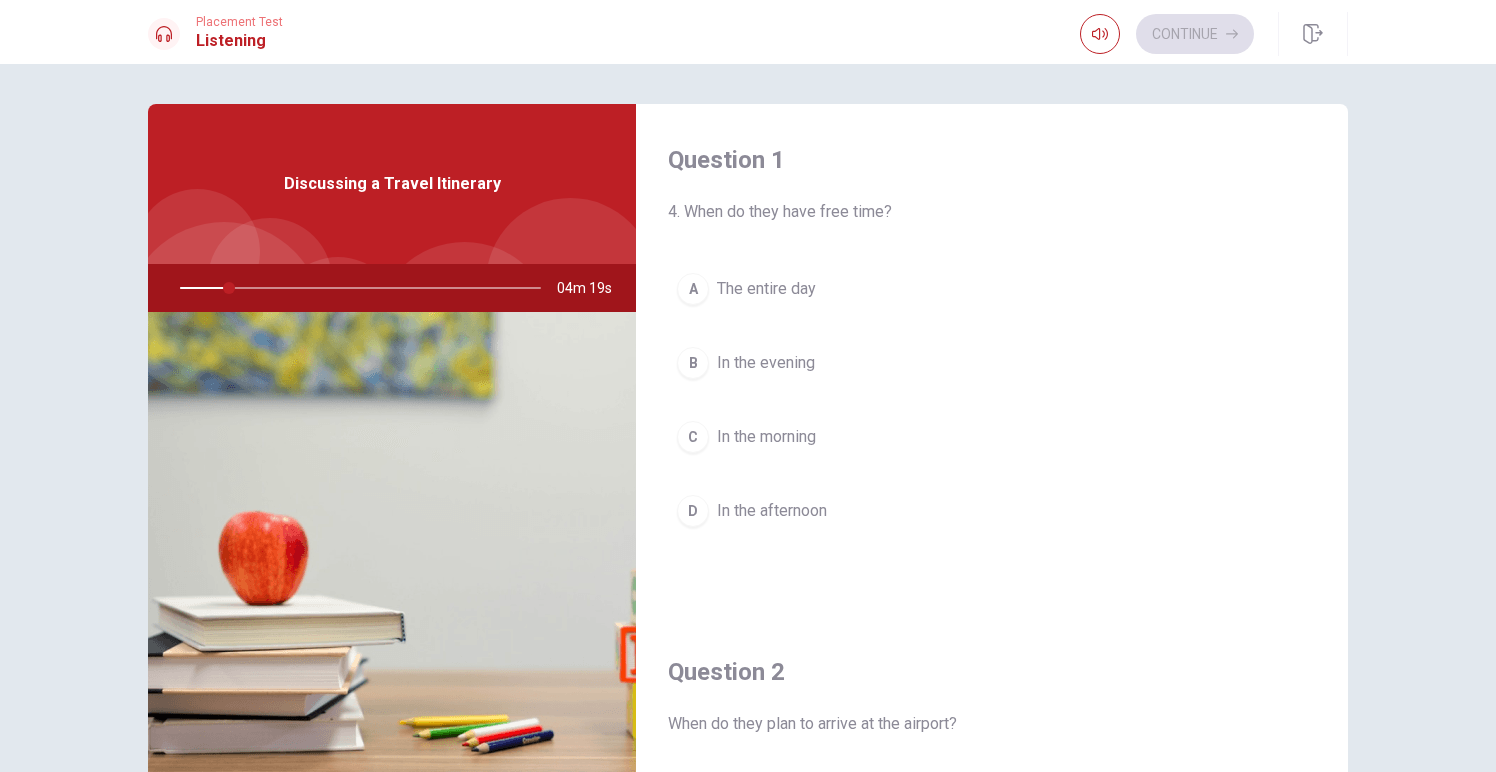 click on "Discussing a Travel Itinerary" at bounding box center (392, 184) 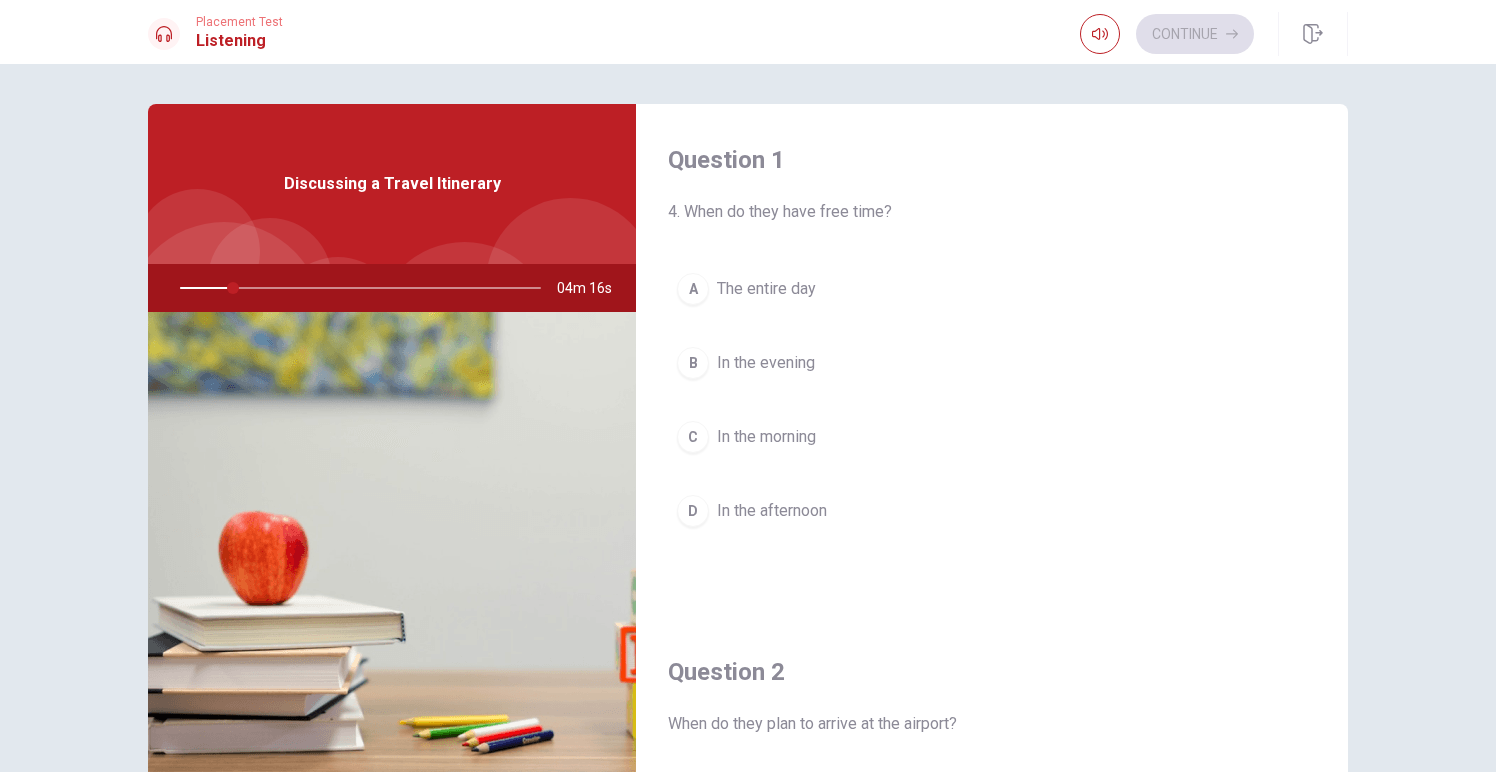 click at bounding box center [356, 288] 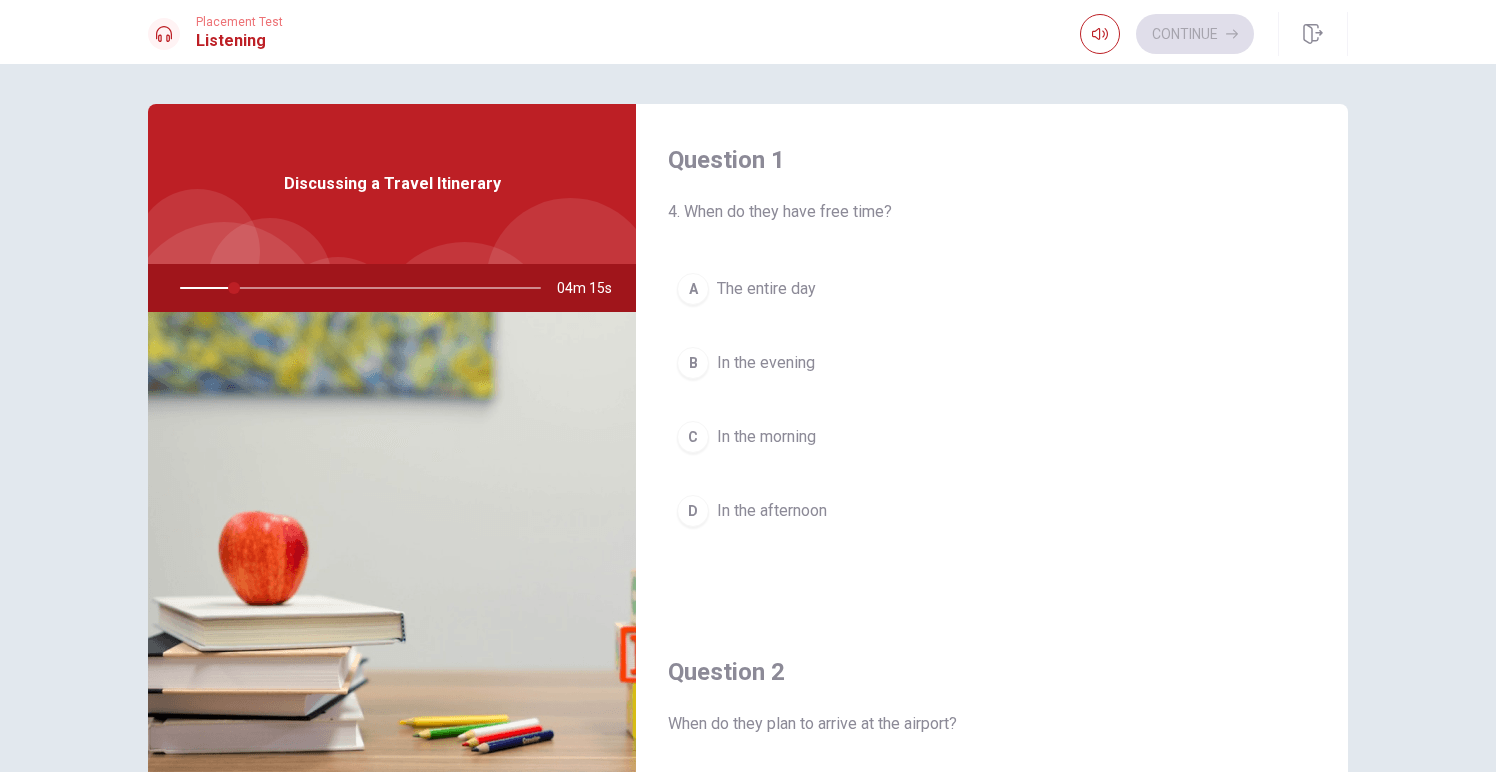 click at bounding box center [356, 288] 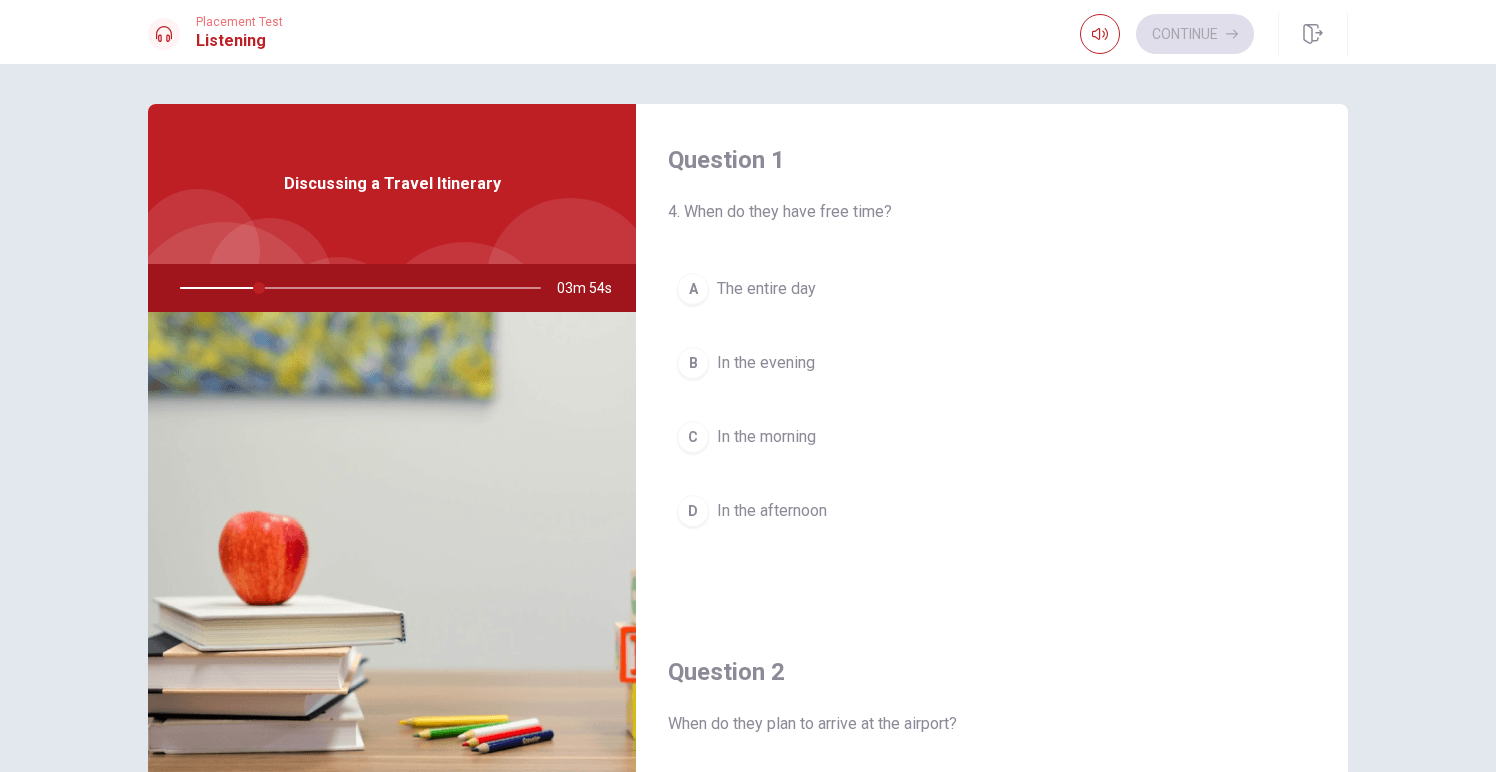 drag, startPoint x: 266, startPoint y: 281, endPoint x: 303, endPoint y: 293, distance: 38.8973 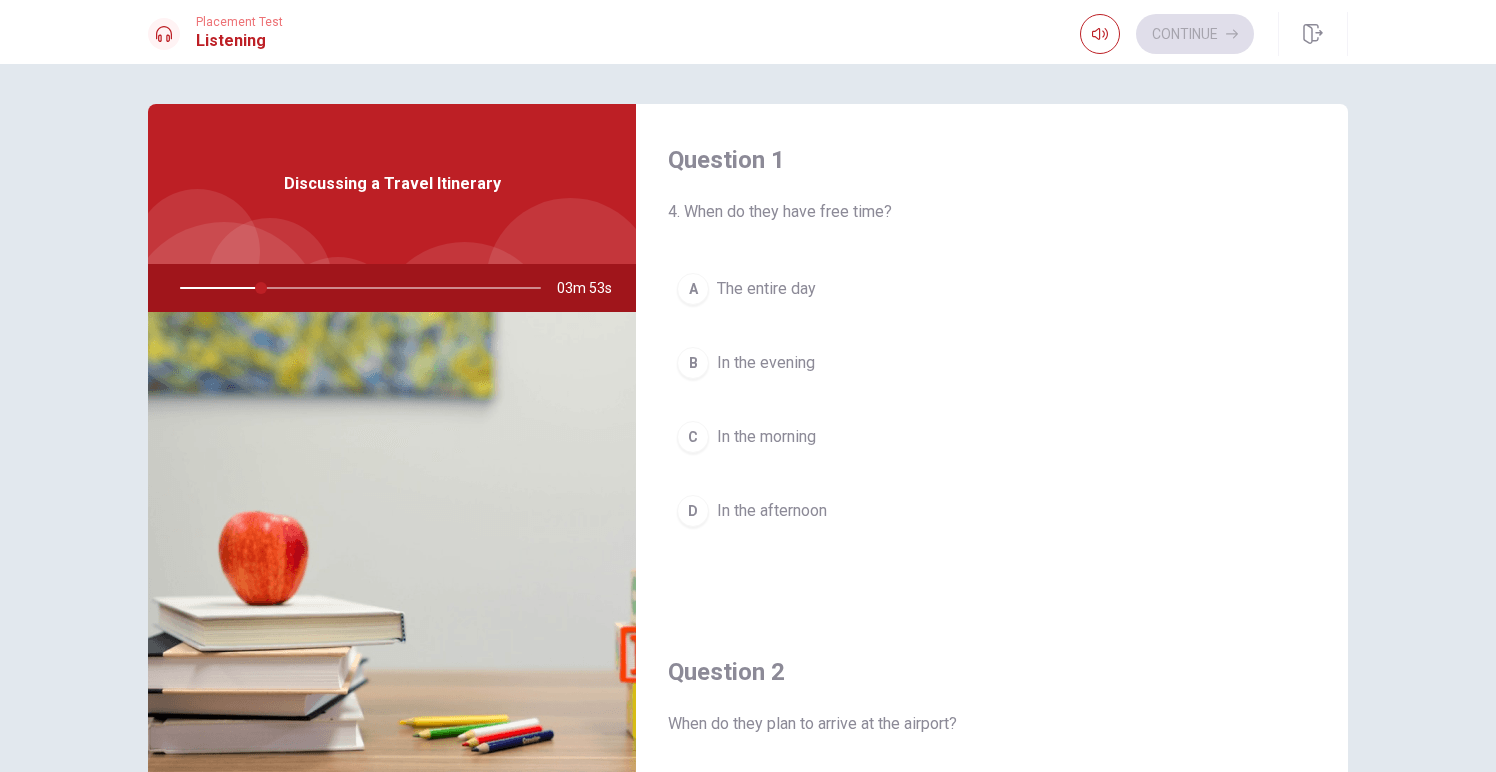 click at bounding box center [356, 288] 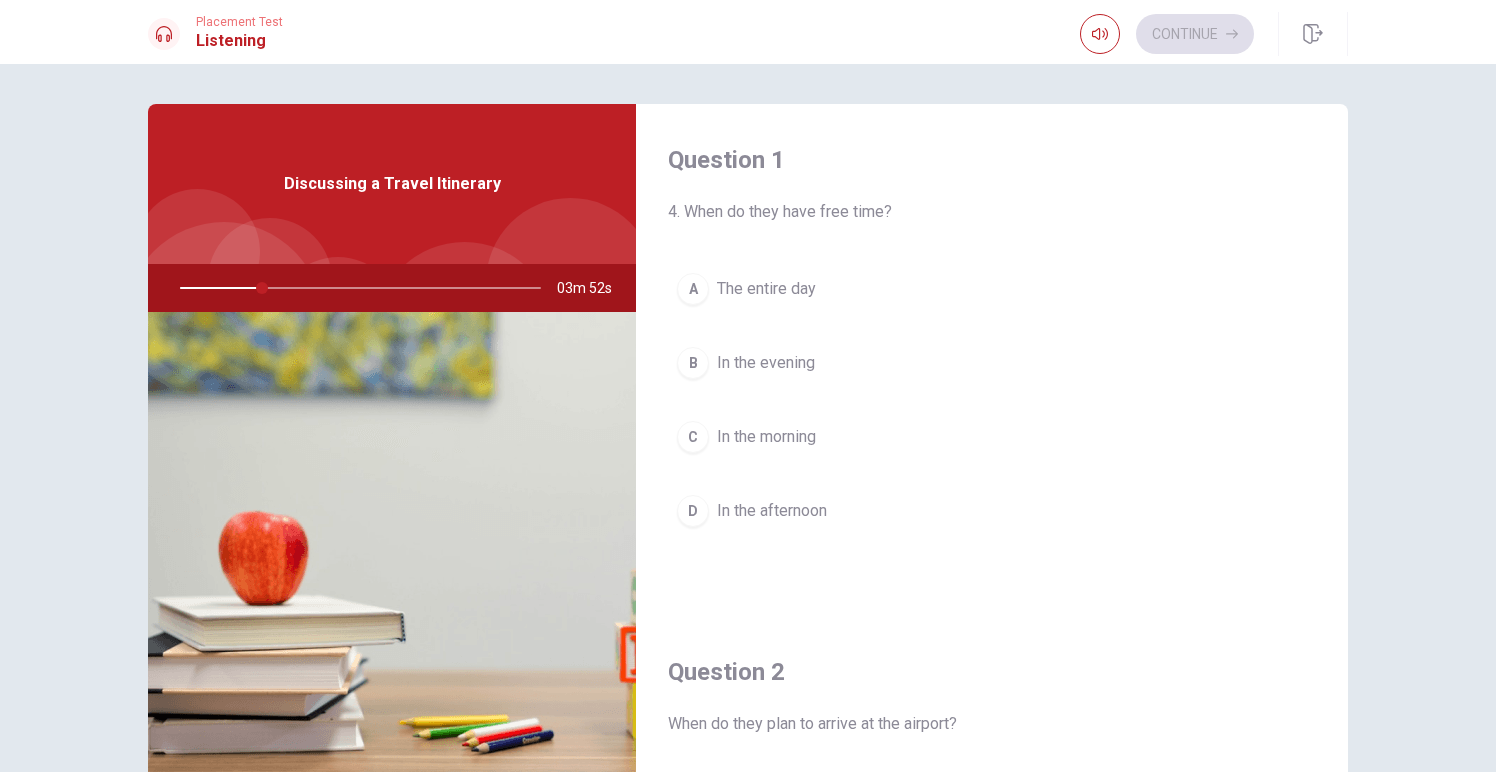drag, startPoint x: 280, startPoint y: 285, endPoint x: 422, endPoint y: 259, distance: 144.36066 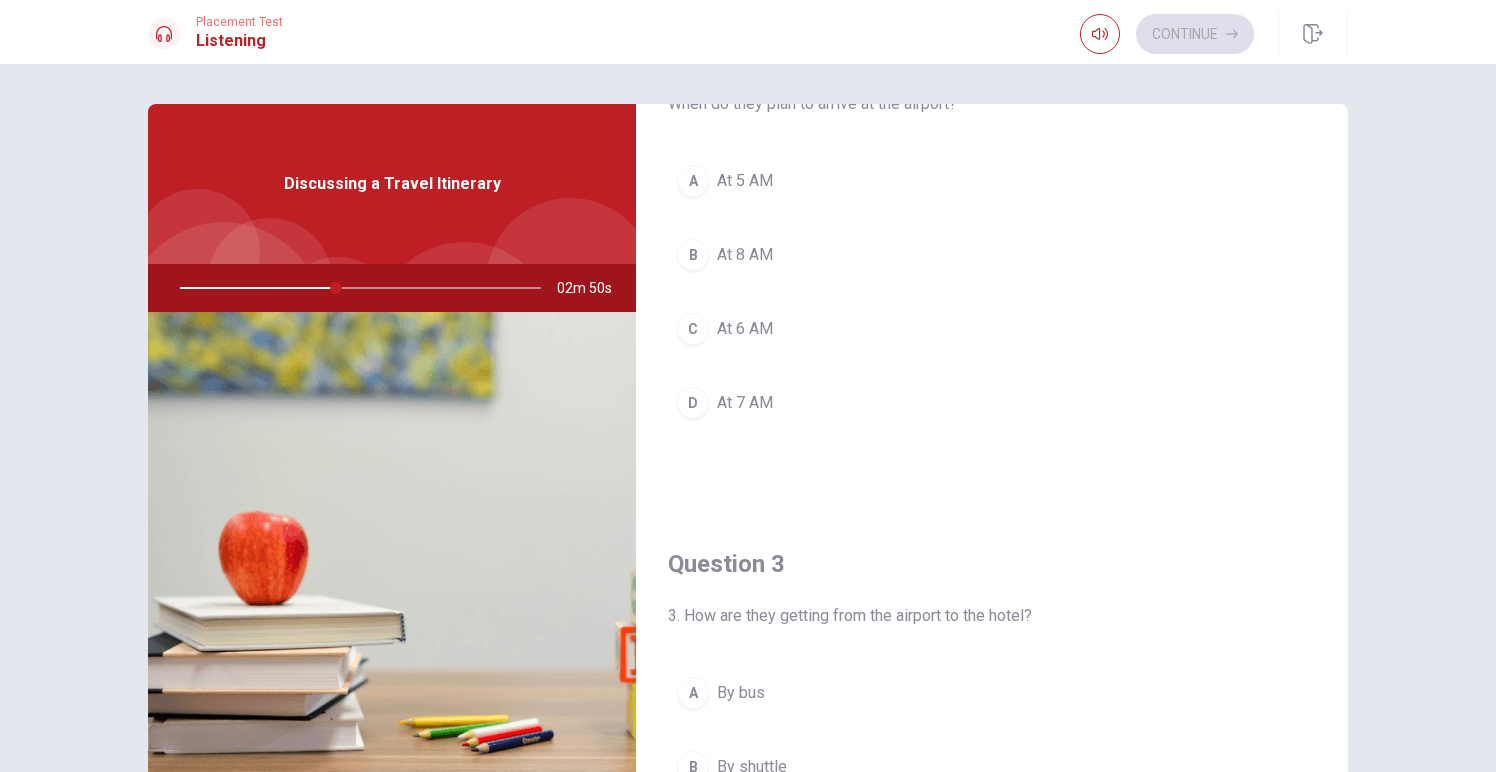 scroll, scrollTop: 616, scrollLeft: 0, axis: vertical 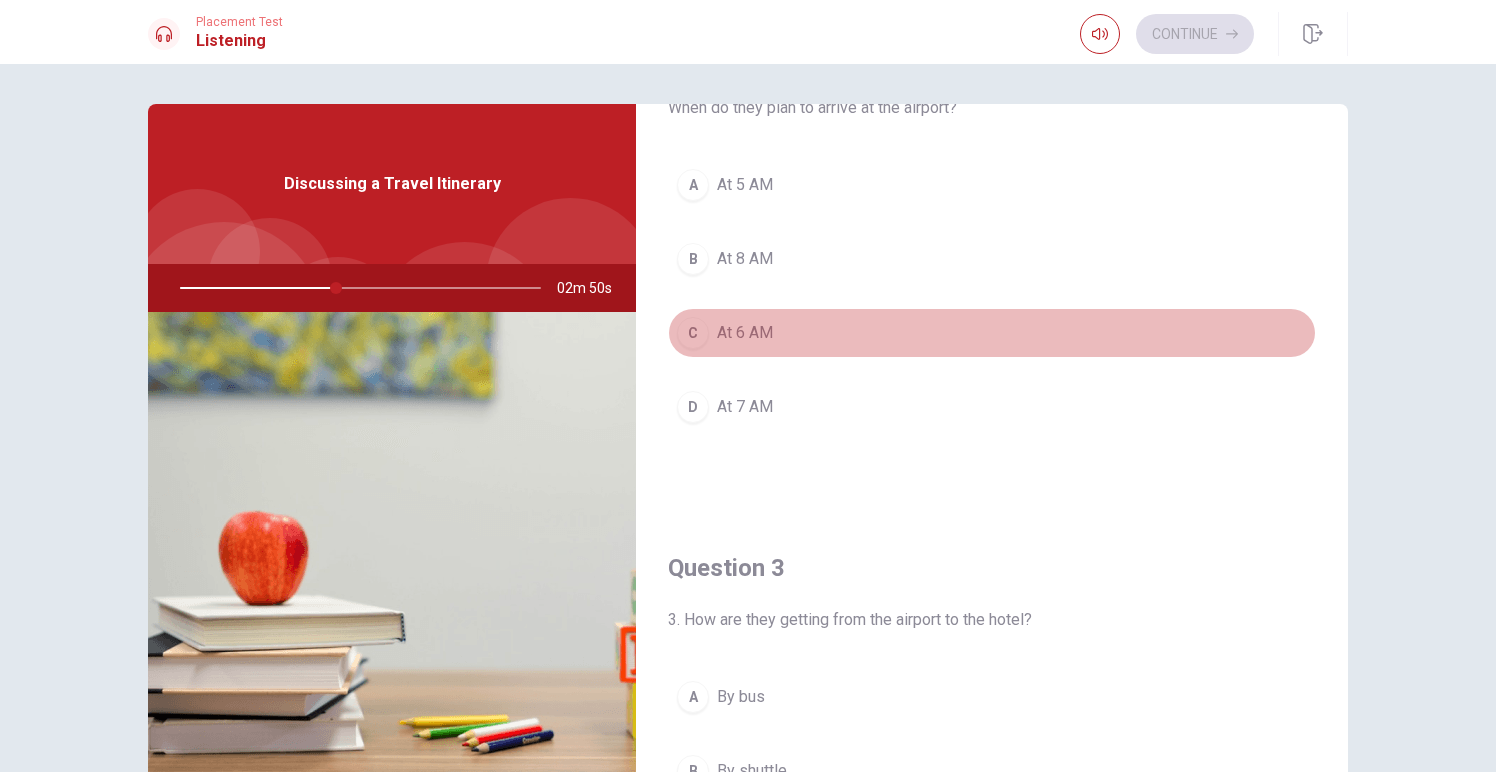 click on "C At 6 AM" at bounding box center [992, 333] 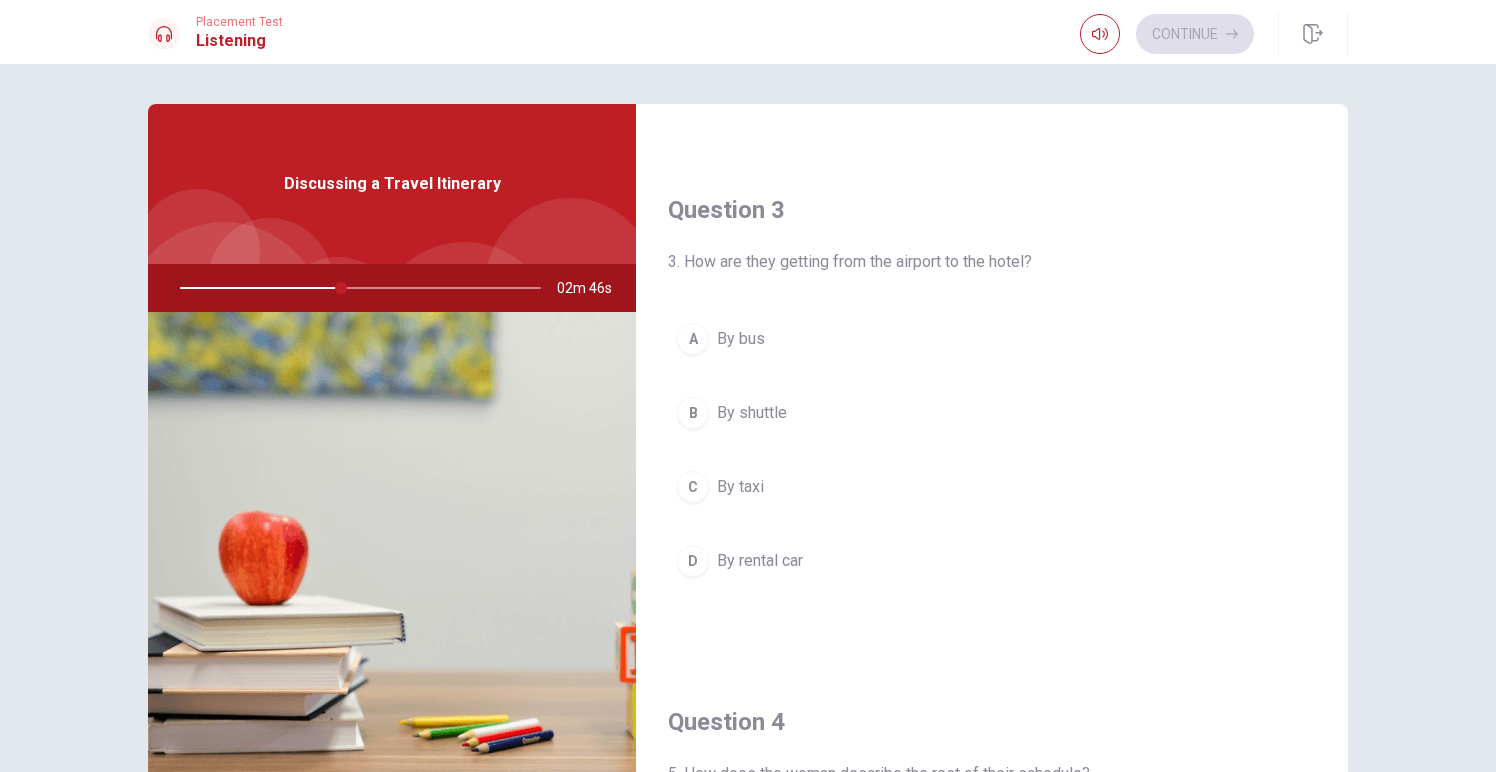 scroll, scrollTop: 967, scrollLeft: 0, axis: vertical 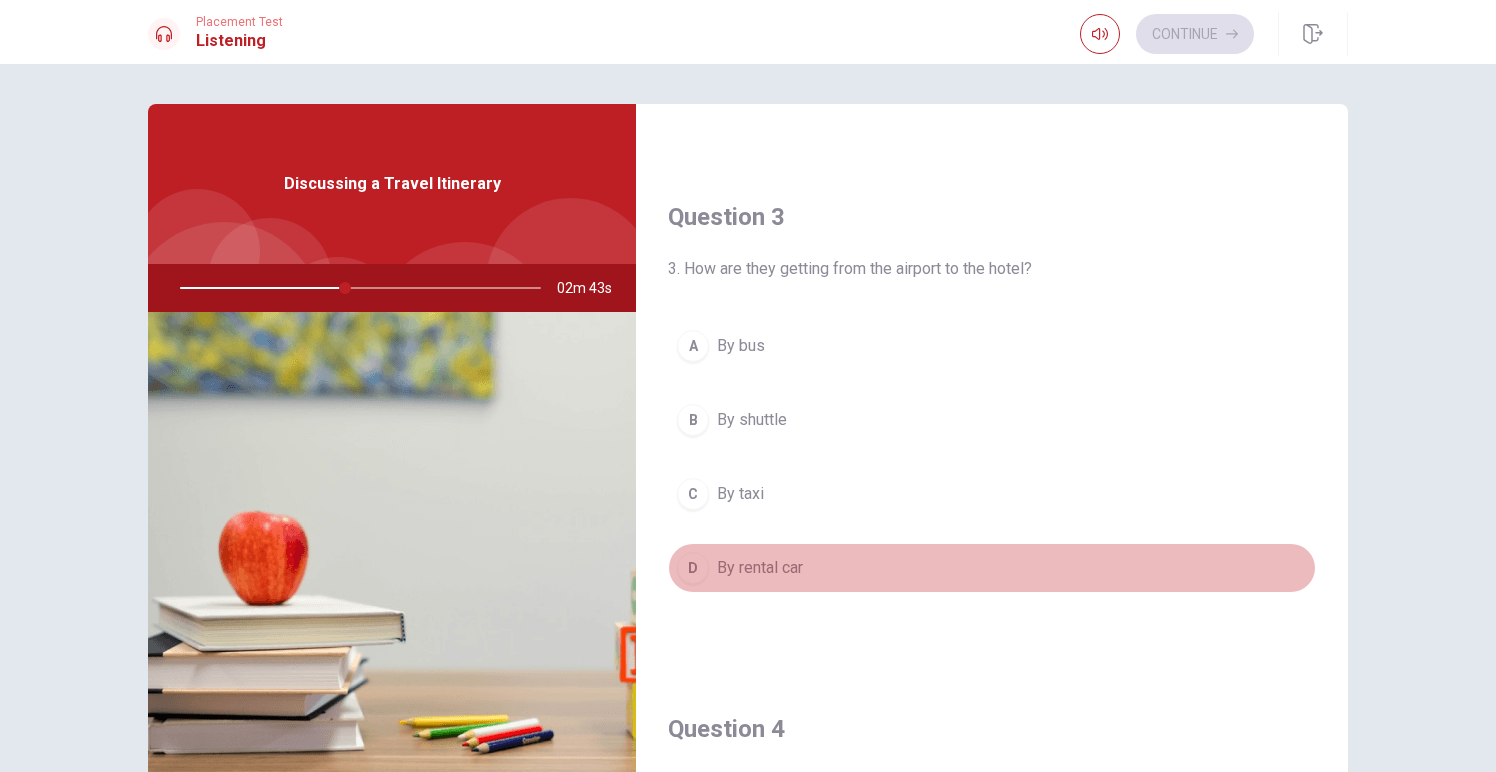 click on "By rental car" at bounding box center [760, 568] 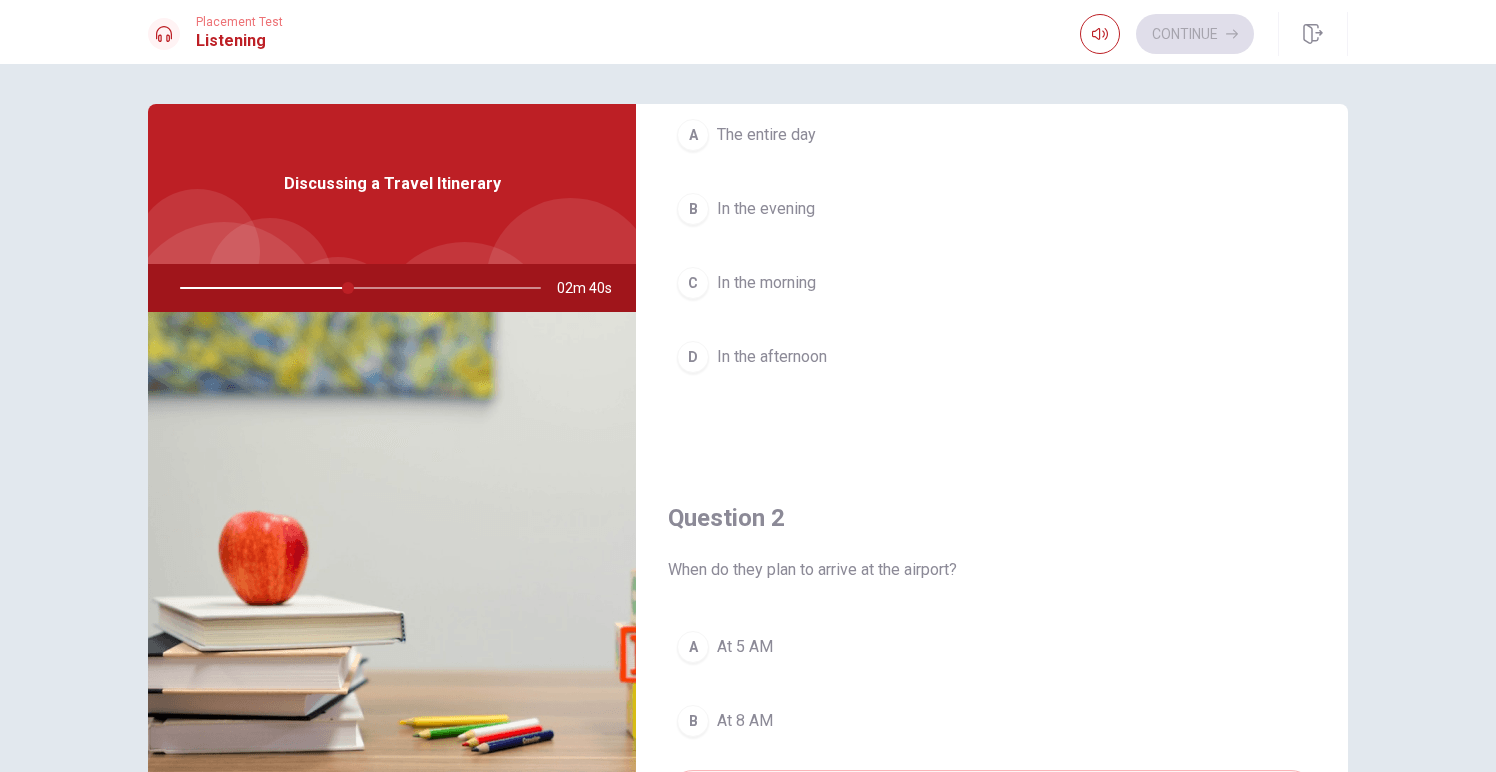 scroll, scrollTop: 0, scrollLeft: 0, axis: both 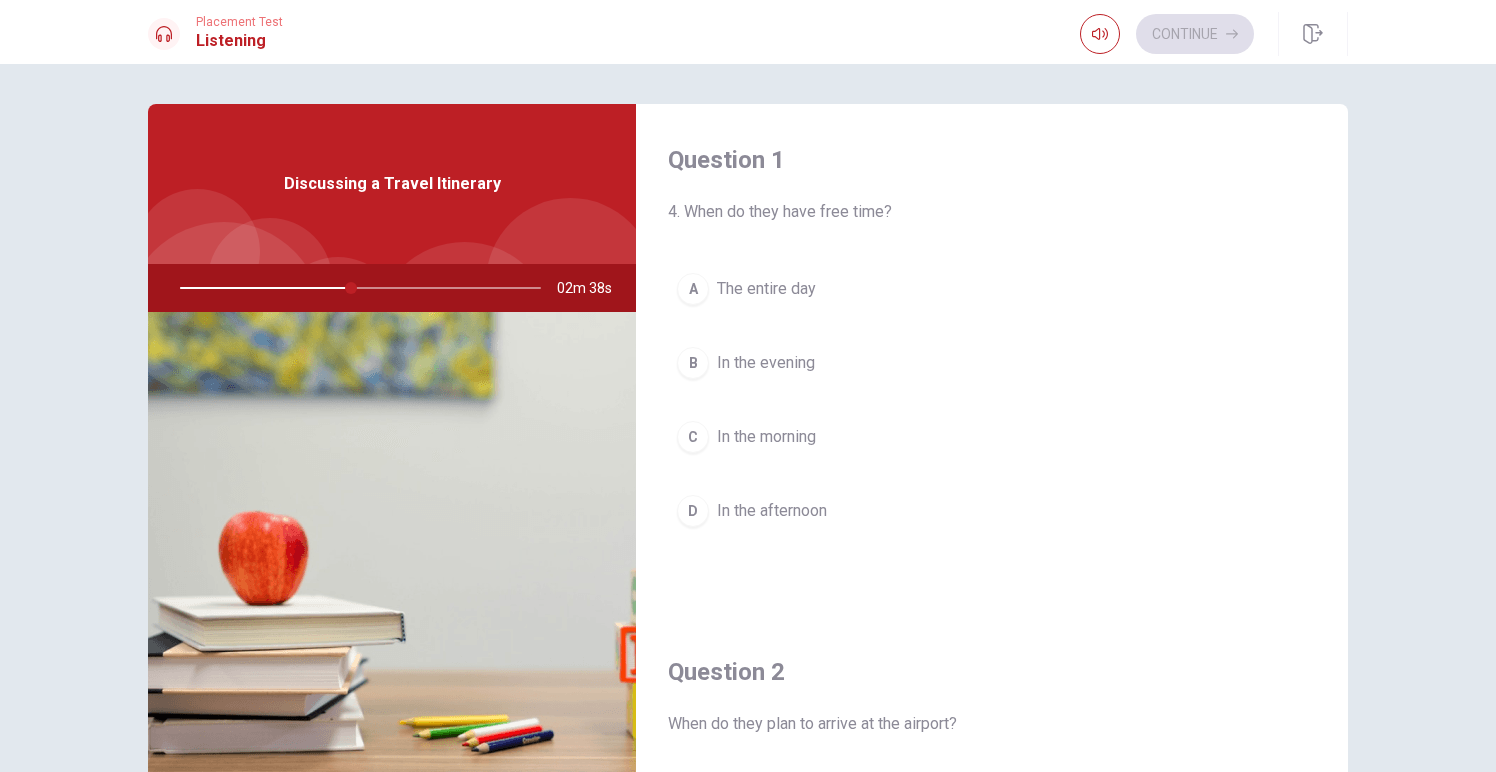 click on "In the afternoon" at bounding box center (772, 511) 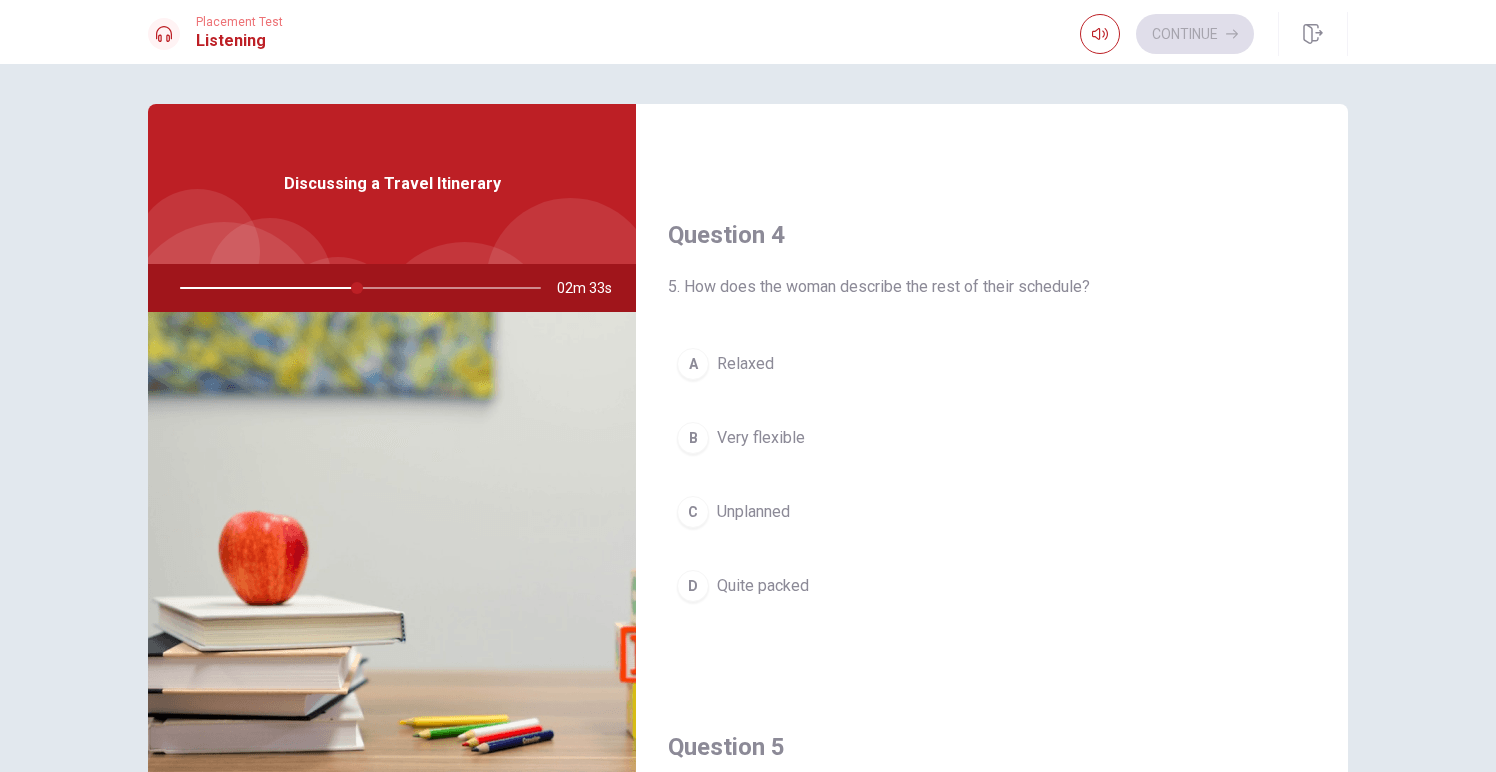 scroll, scrollTop: 1469, scrollLeft: 0, axis: vertical 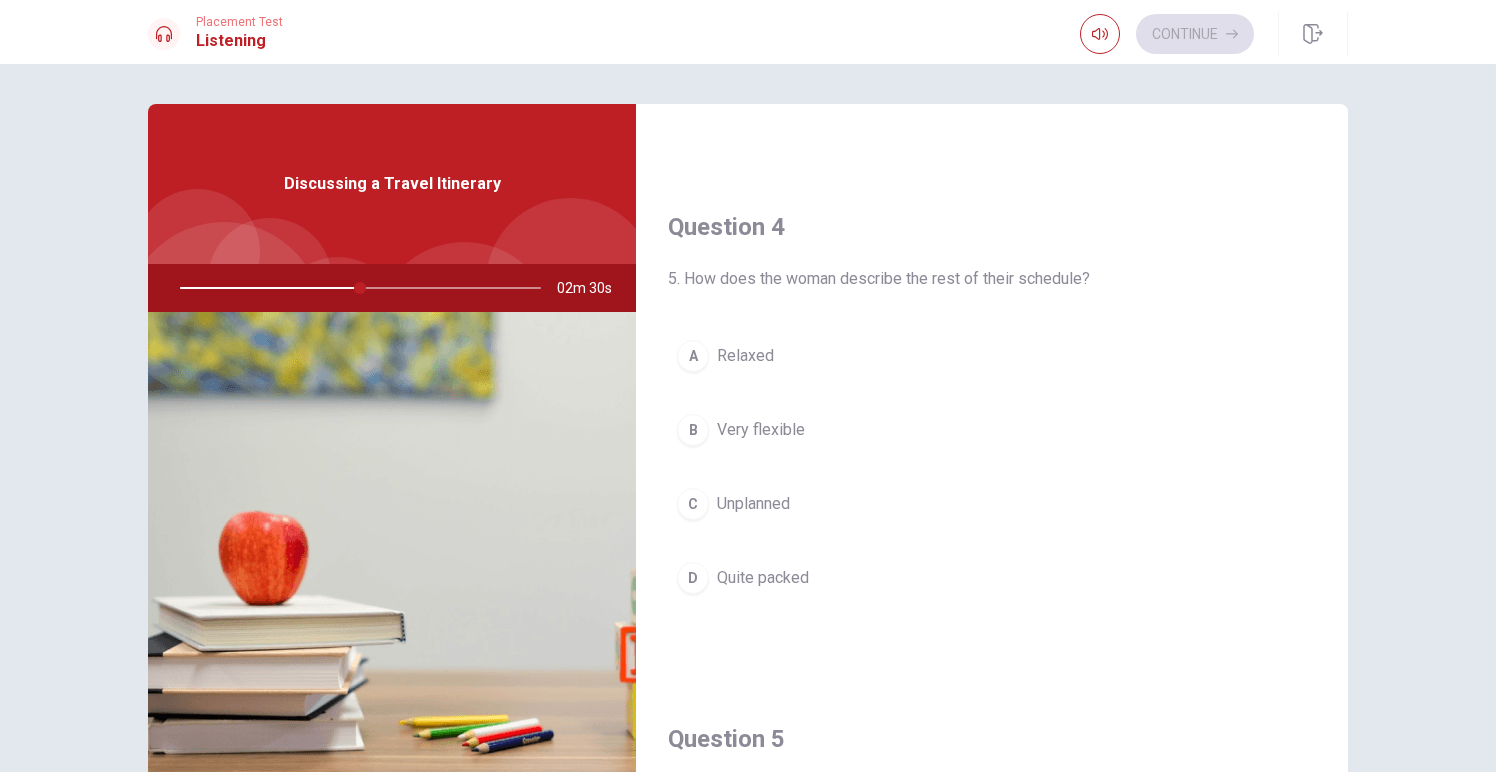click on "A Relaxed" at bounding box center (992, 356) 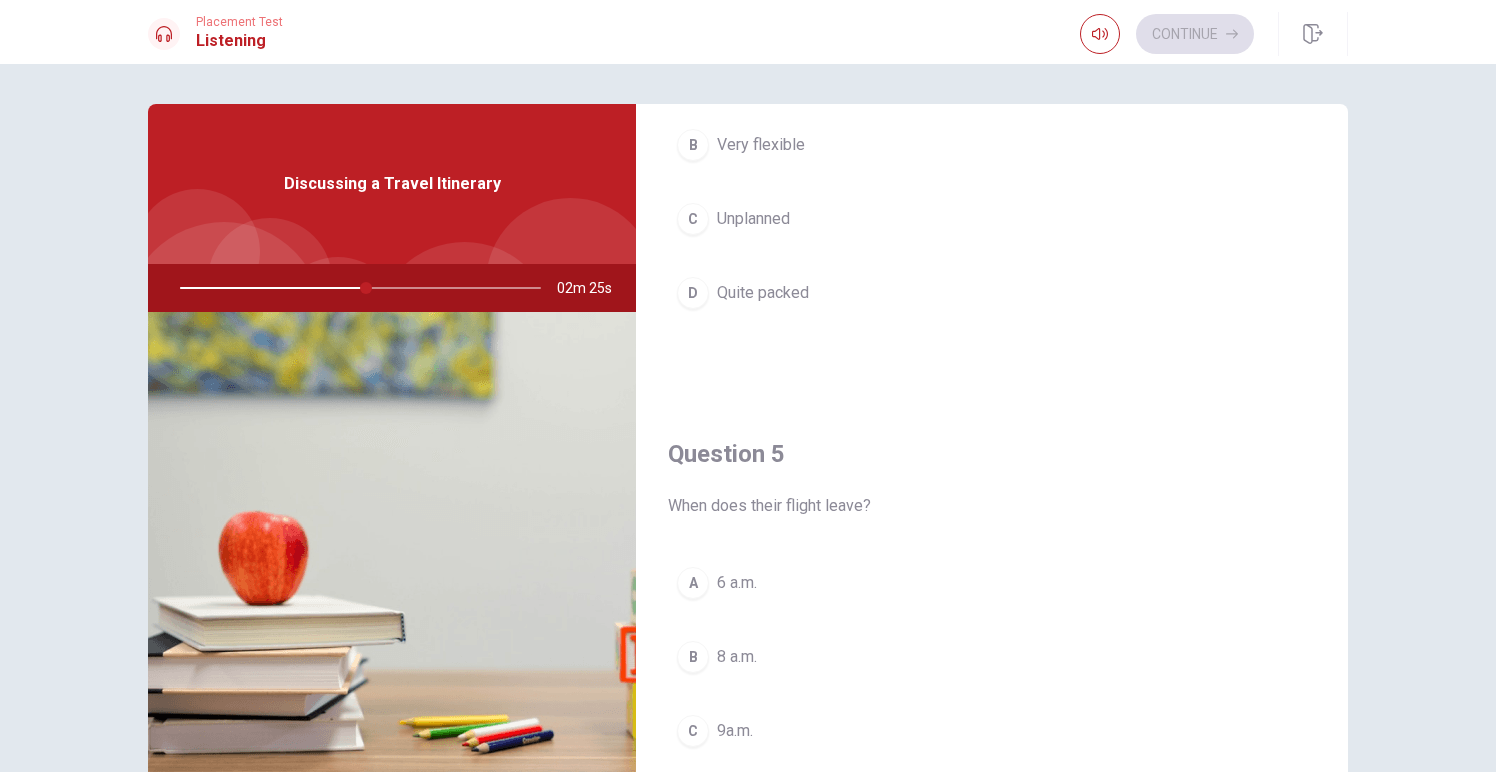 scroll, scrollTop: 1865, scrollLeft: 0, axis: vertical 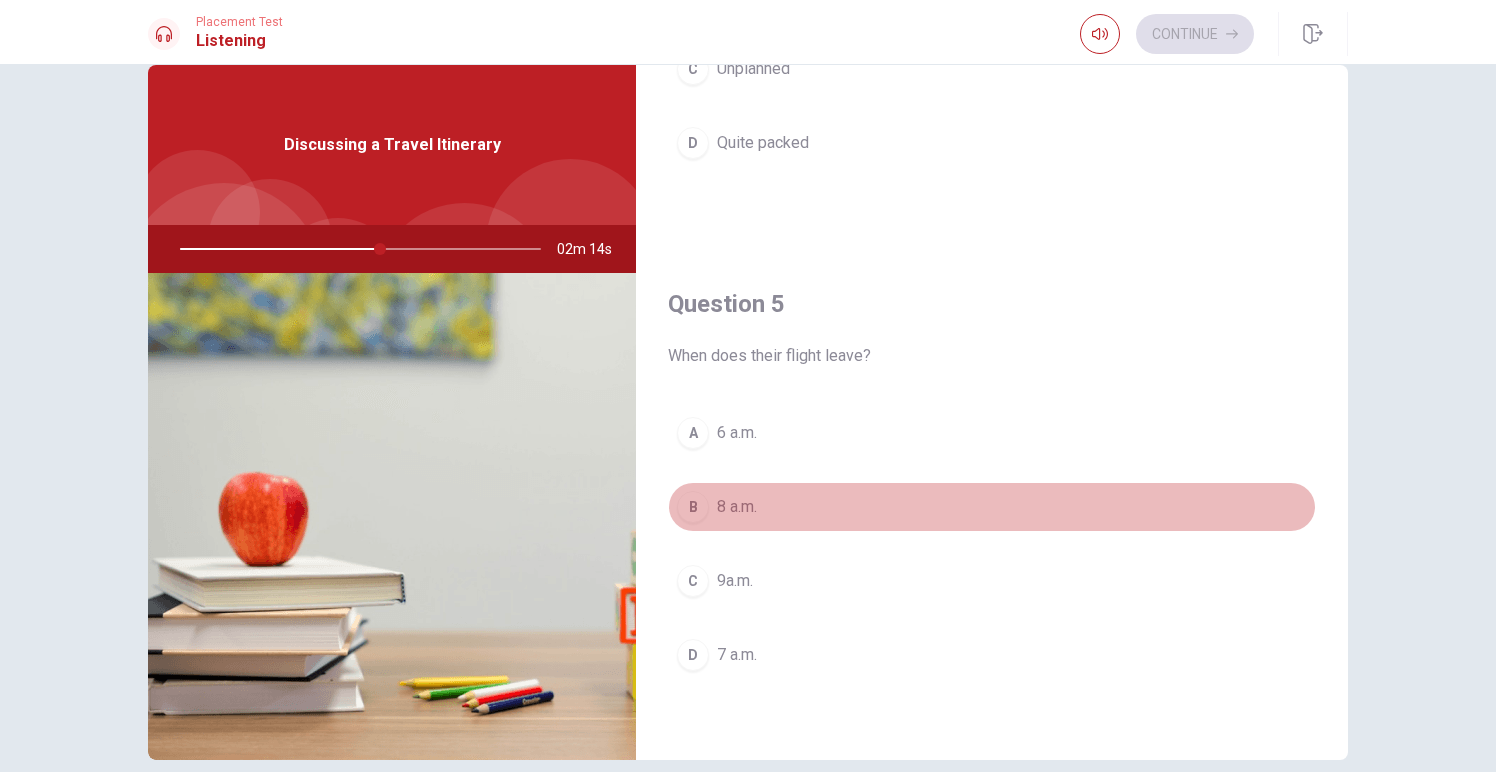 click on "8 a.m." at bounding box center [737, 507] 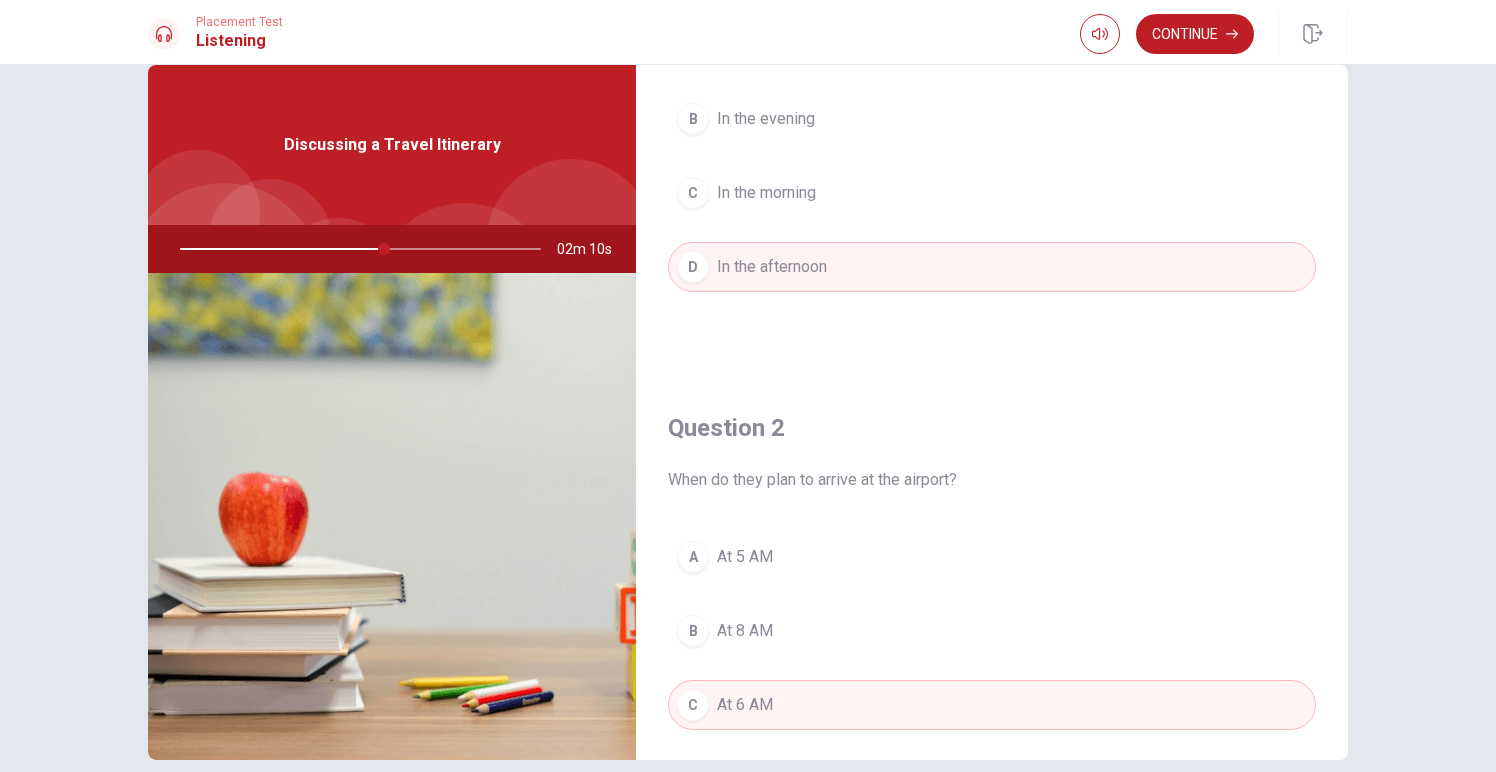 scroll, scrollTop: 250, scrollLeft: 0, axis: vertical 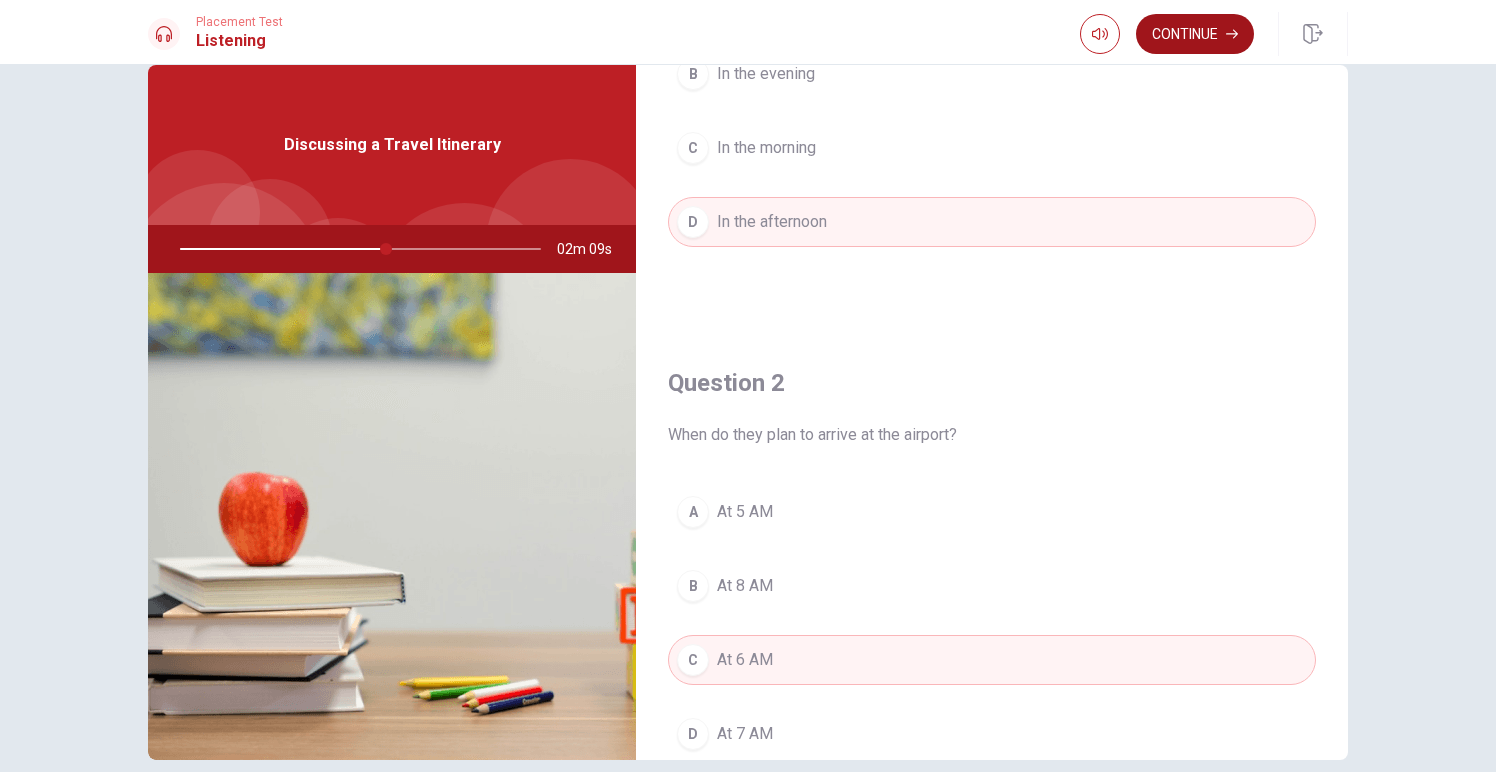 click on "Continue" at bounding box center (1195, 34) 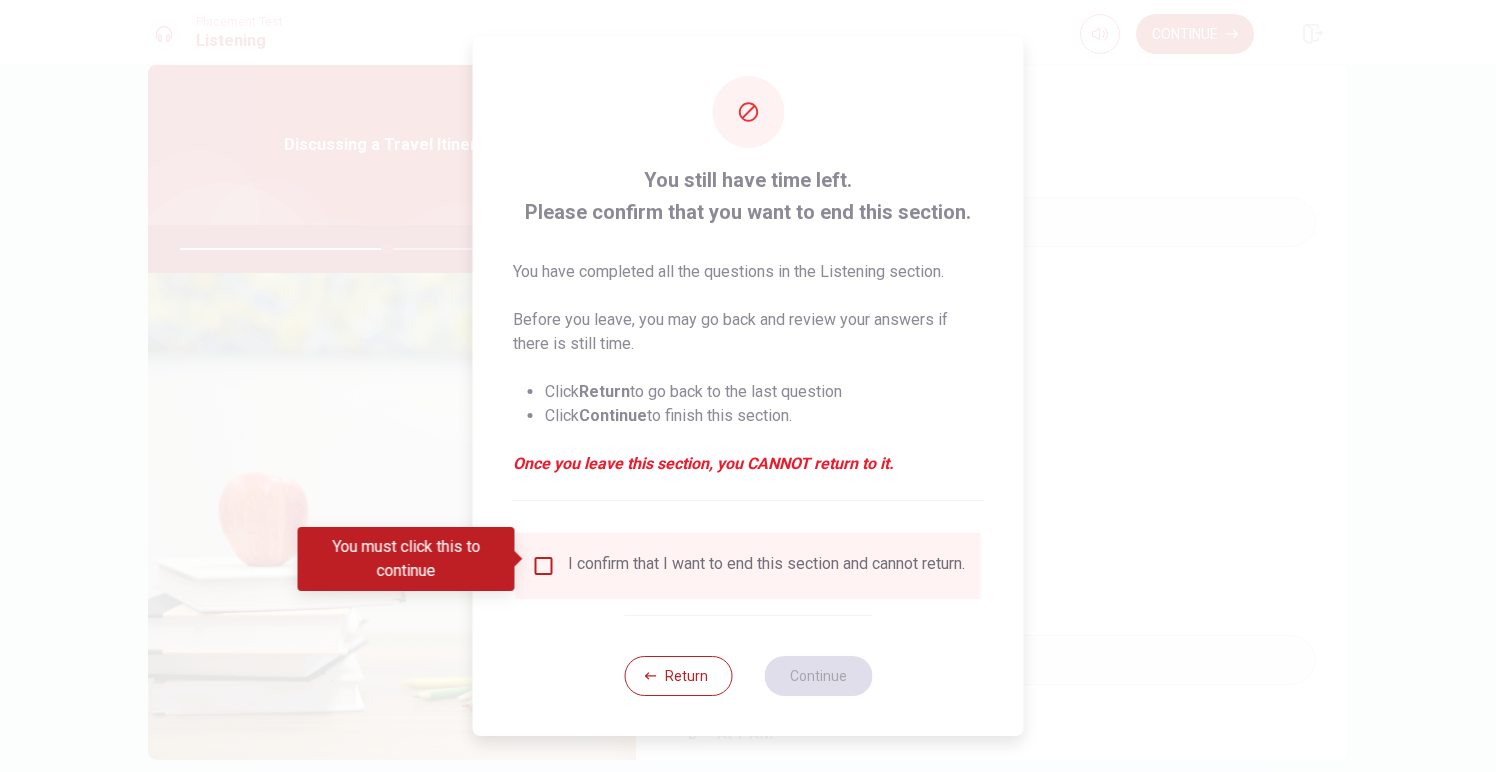 click on "I confirm that I want to end this section and cannot return." at bounding box center [766, 566] 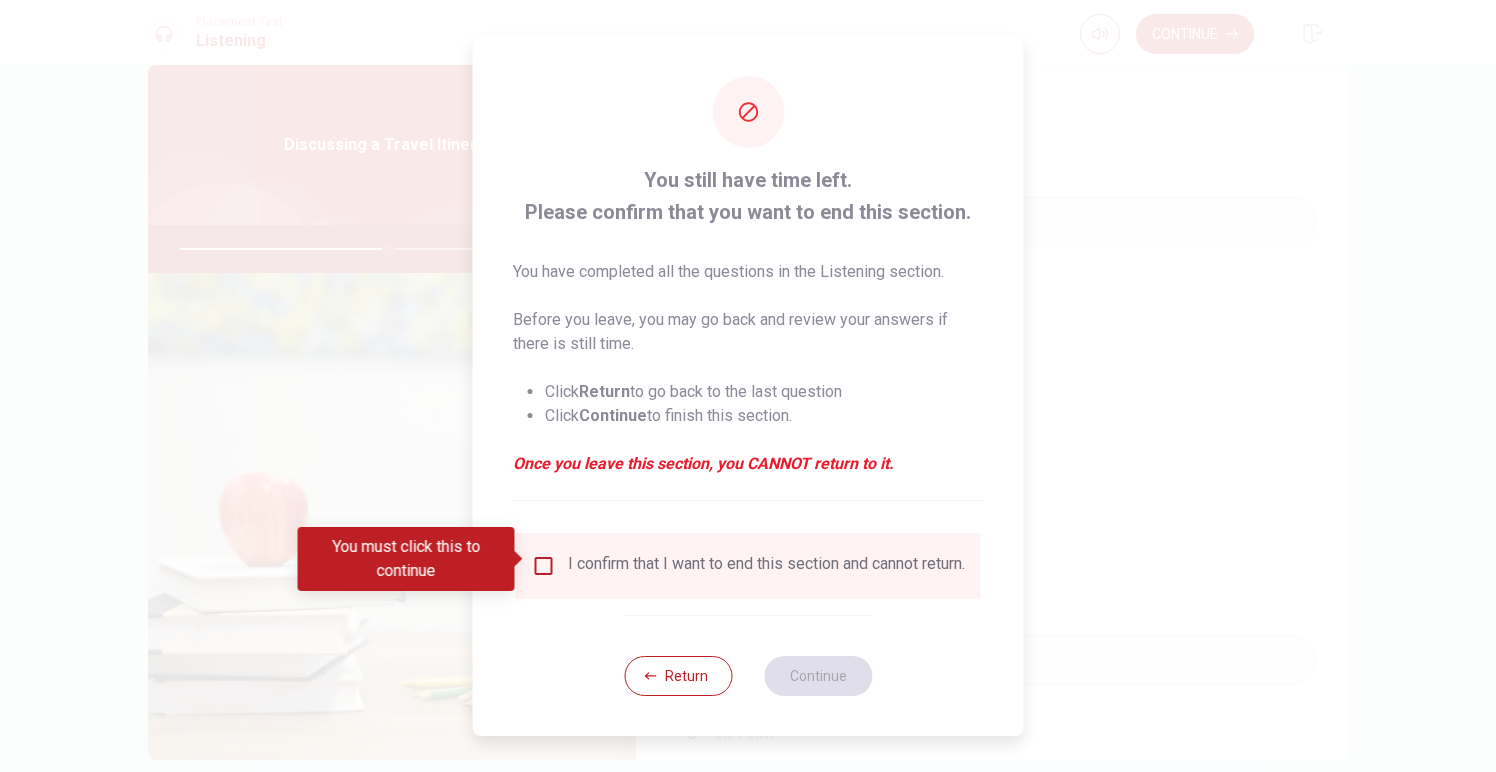 click at bounding box center (544, 566) 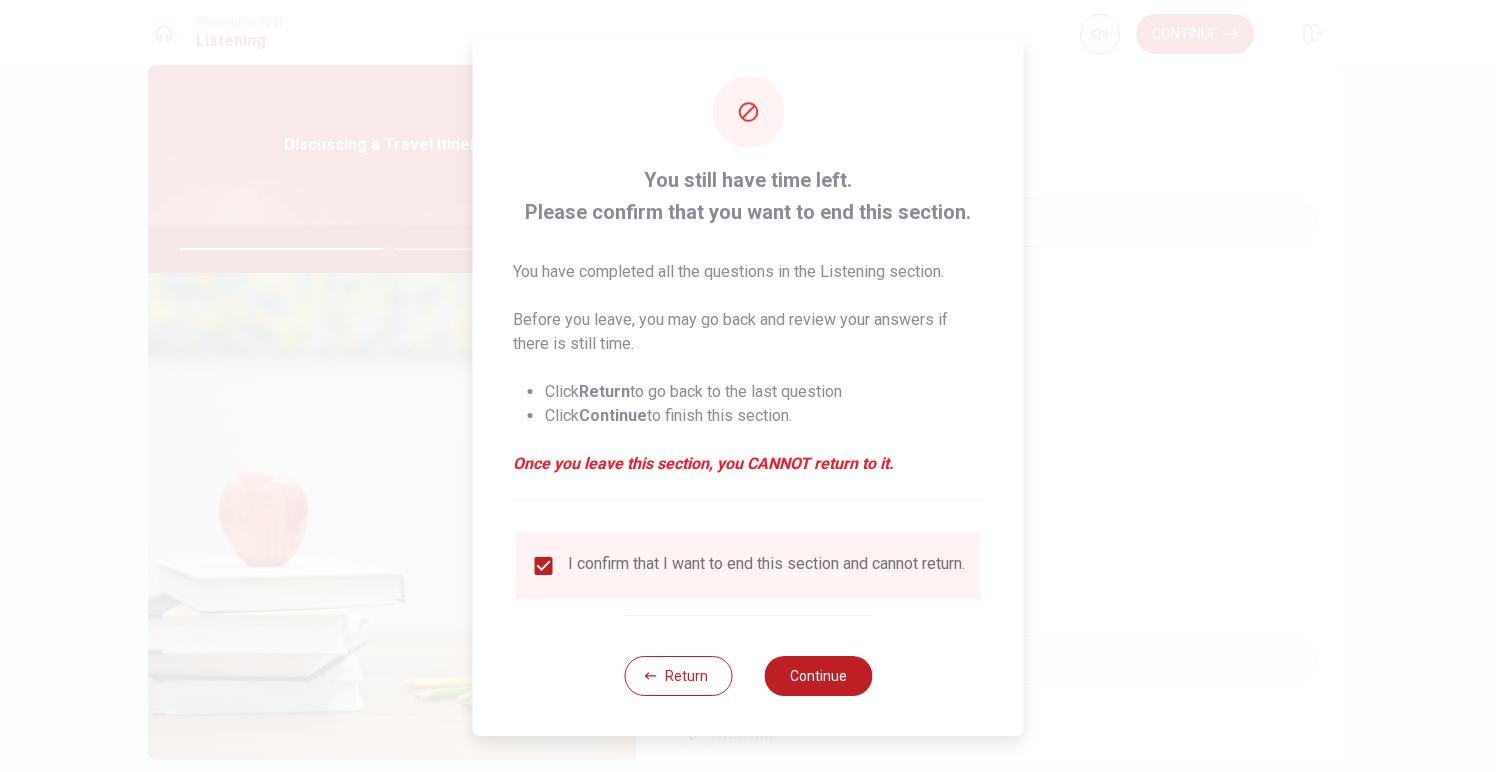 click on "Return Continue" at bounding box center [748, 675] 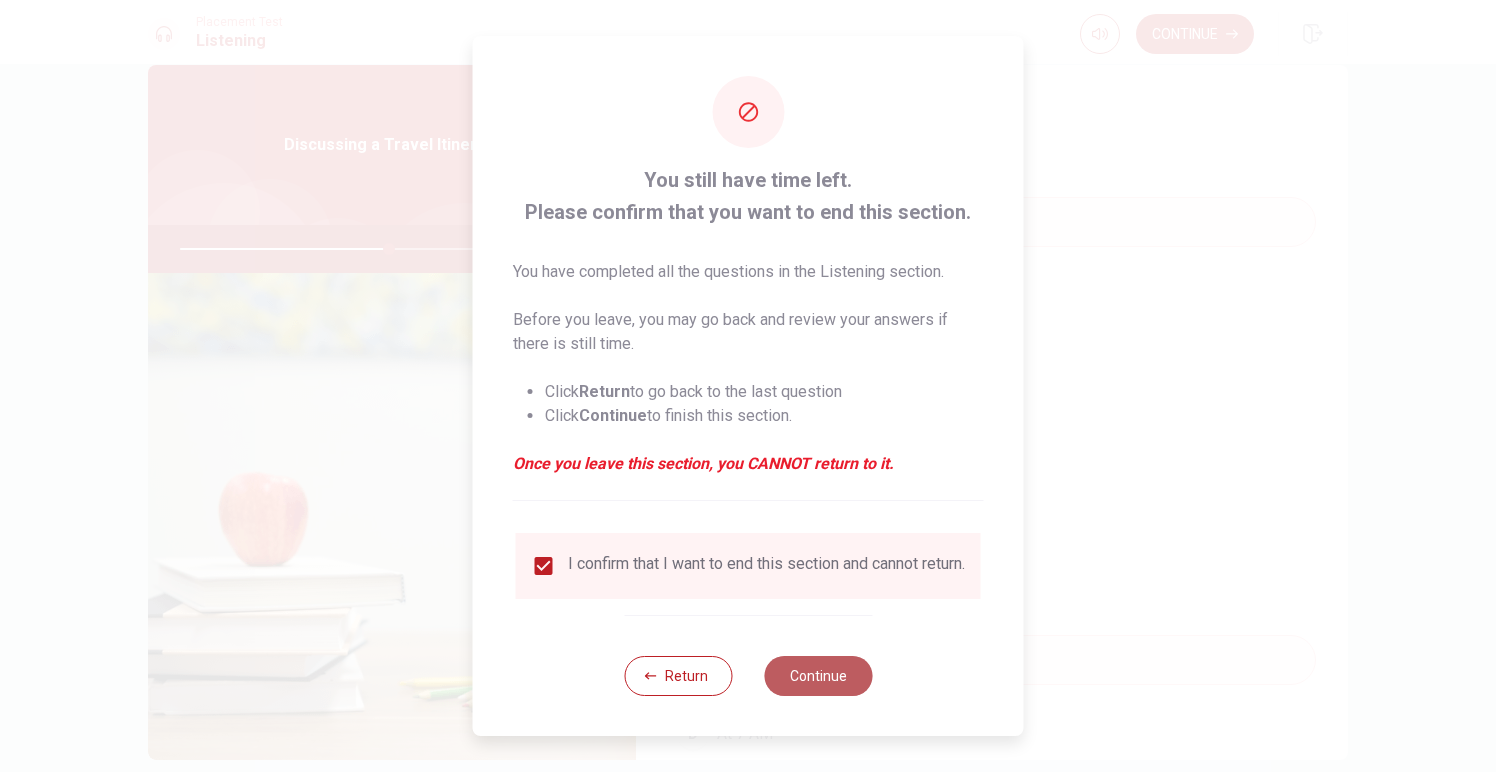 click on "Continue" at bounding box center (818, 676) 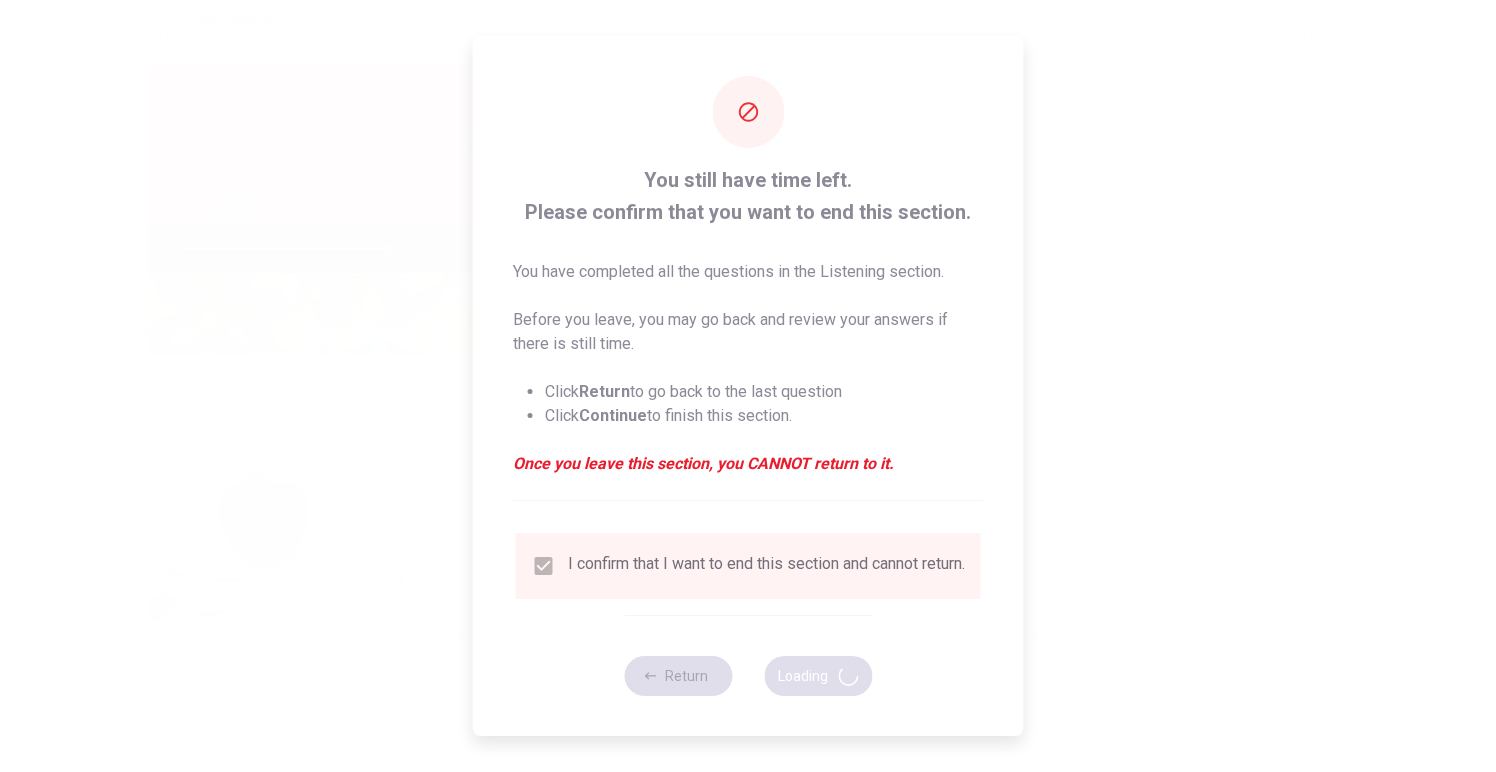 type on "59" 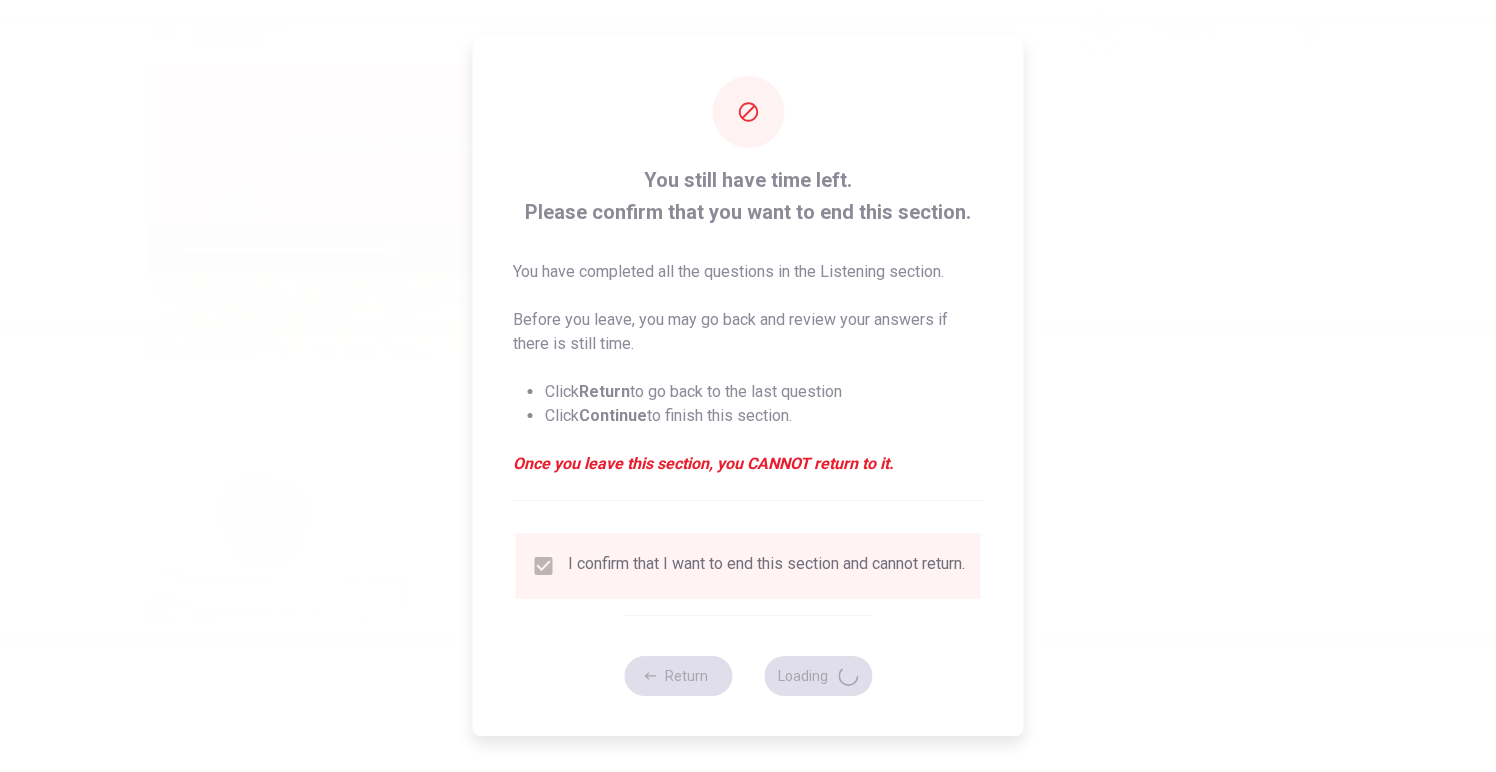 scroll, scrollTop: 0, scrollLeft: 0, axis: both 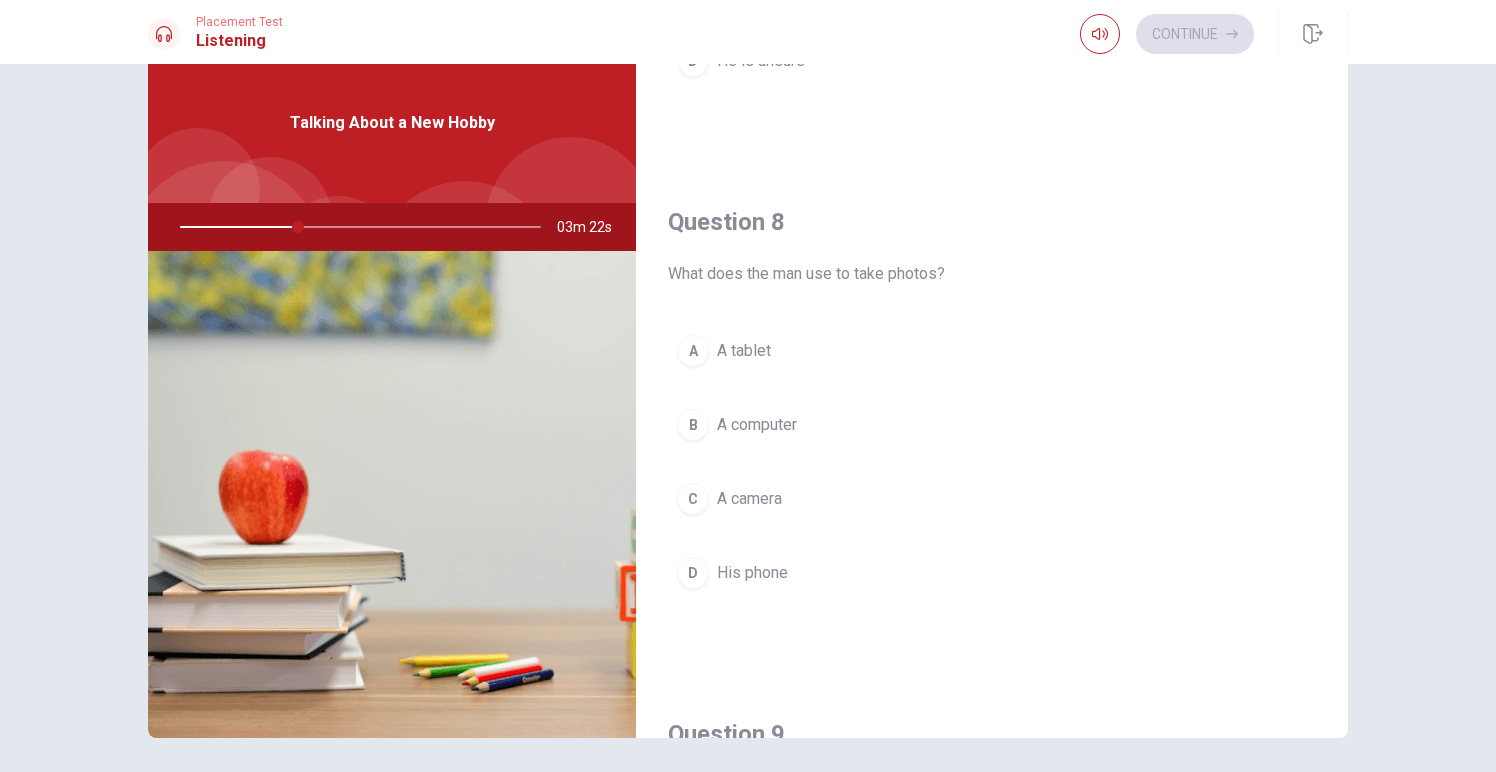 click on "A camera" at bounding box center [749, 499] 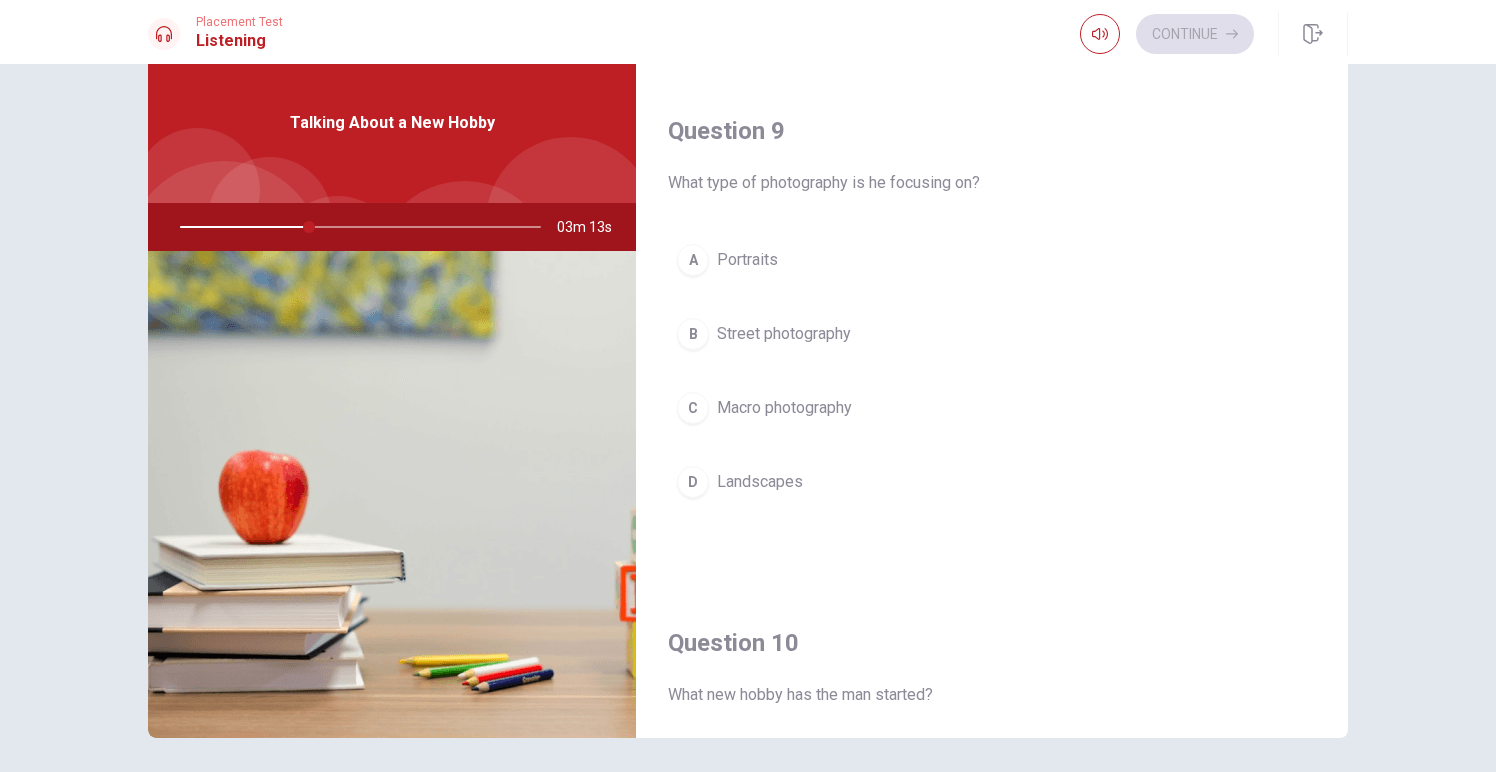 scroll, scrollTop: 1483, scrollLeft: 0, axis: vertical 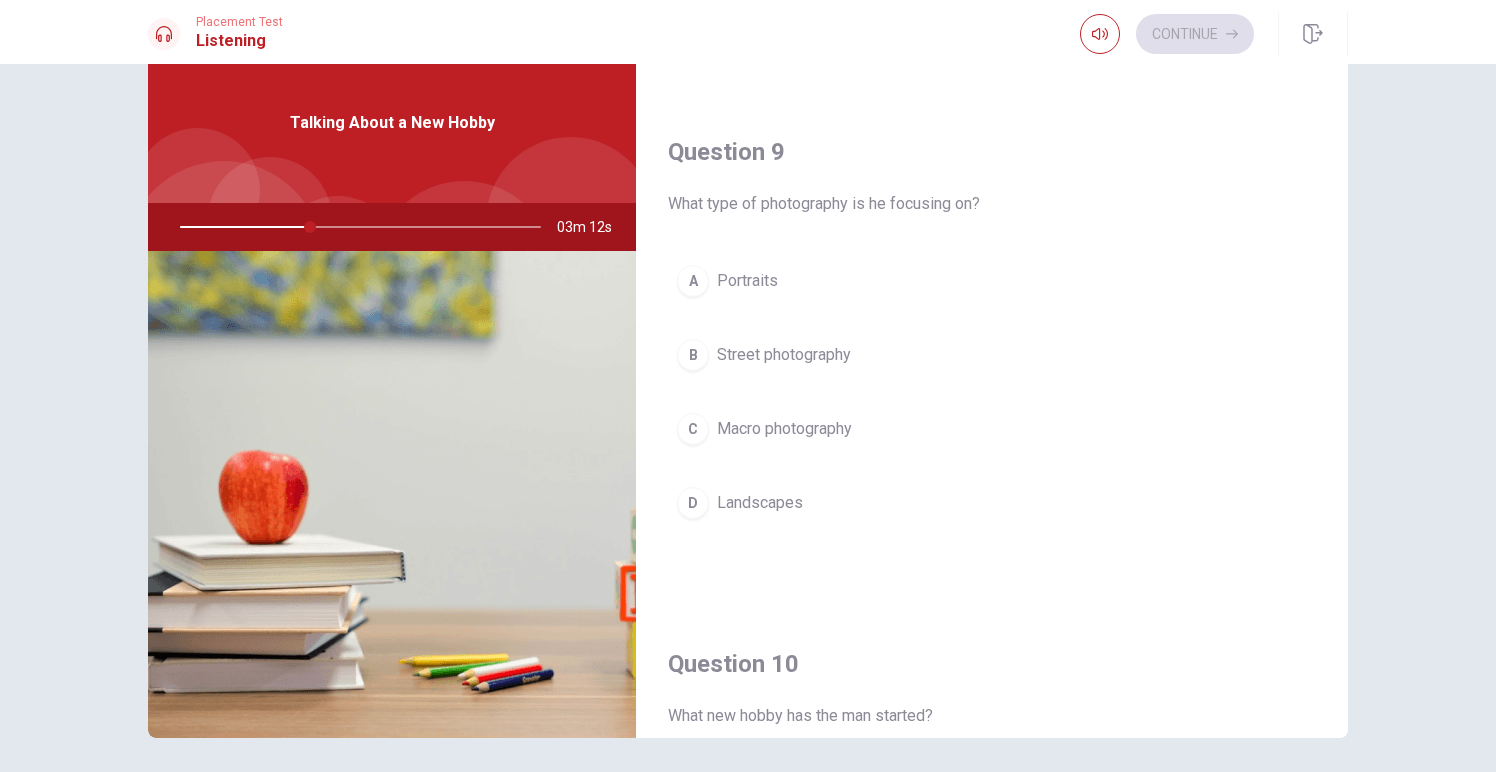 click on "Street photography" at bounding box center [784, 355] 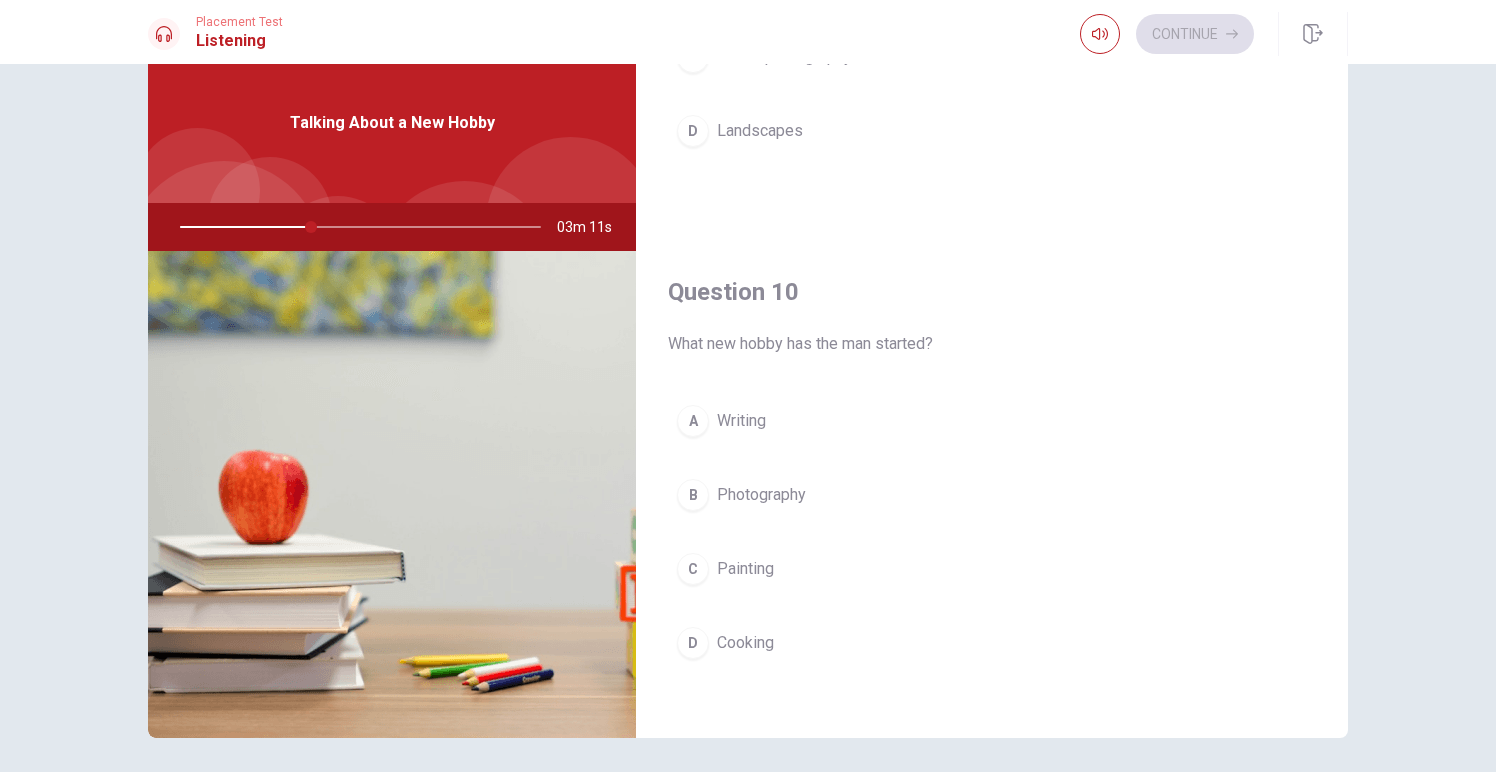 scroll, scrollTop: 1865, scrollLeft: 0, axis: vertical 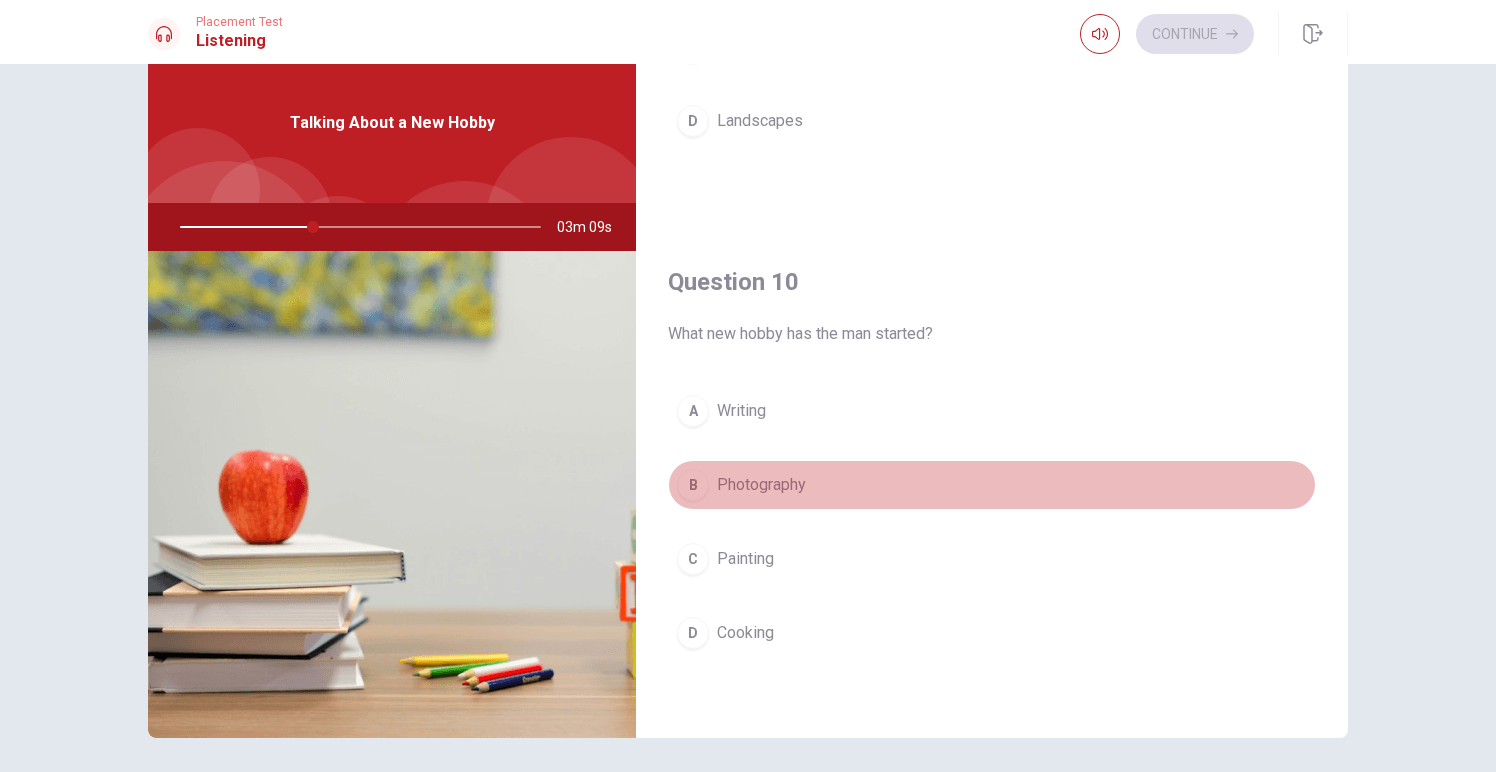 click on "Photography" at bounding box center [761, 485] 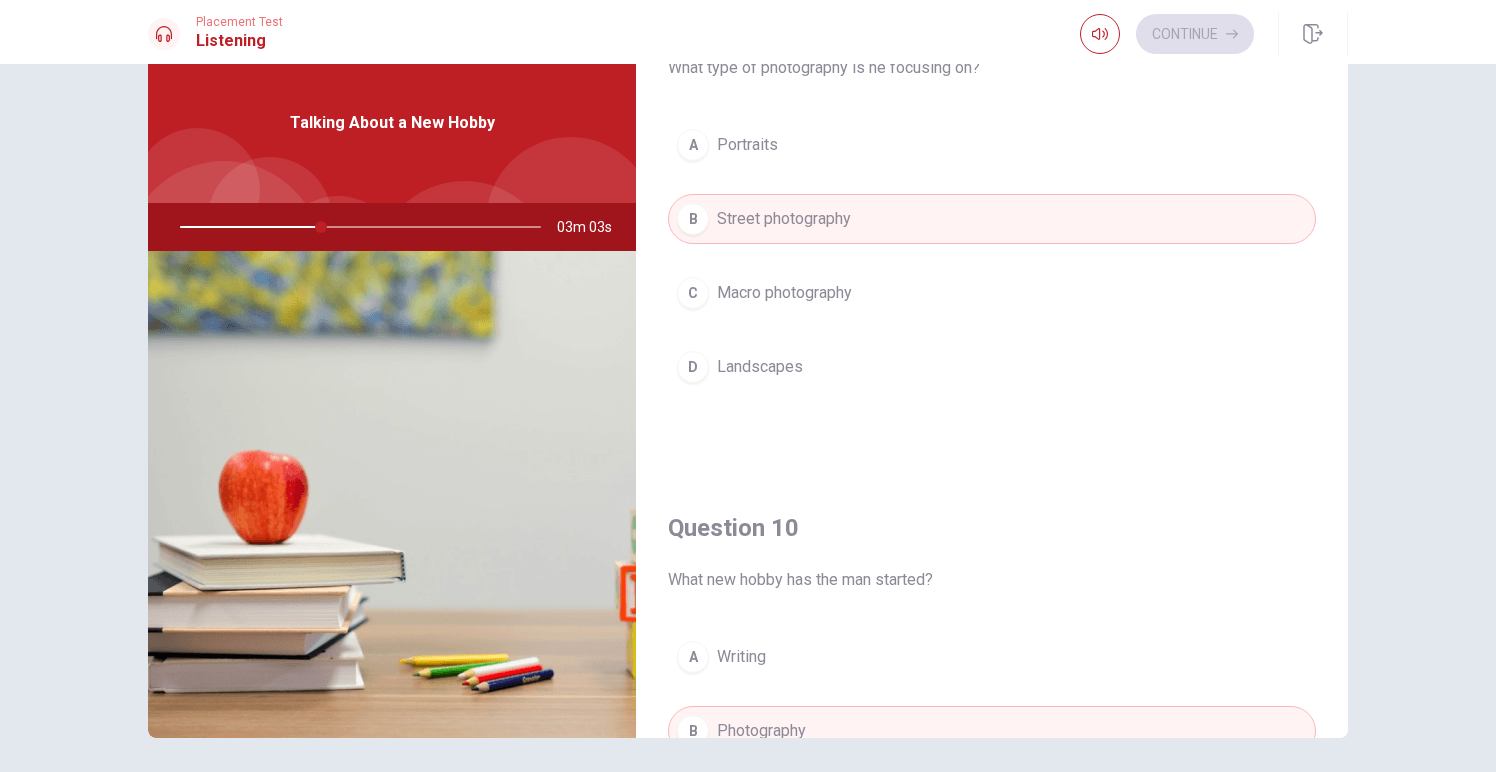 scroll, scrollTop: 1865, scrollLeft: 0, axis: vertical 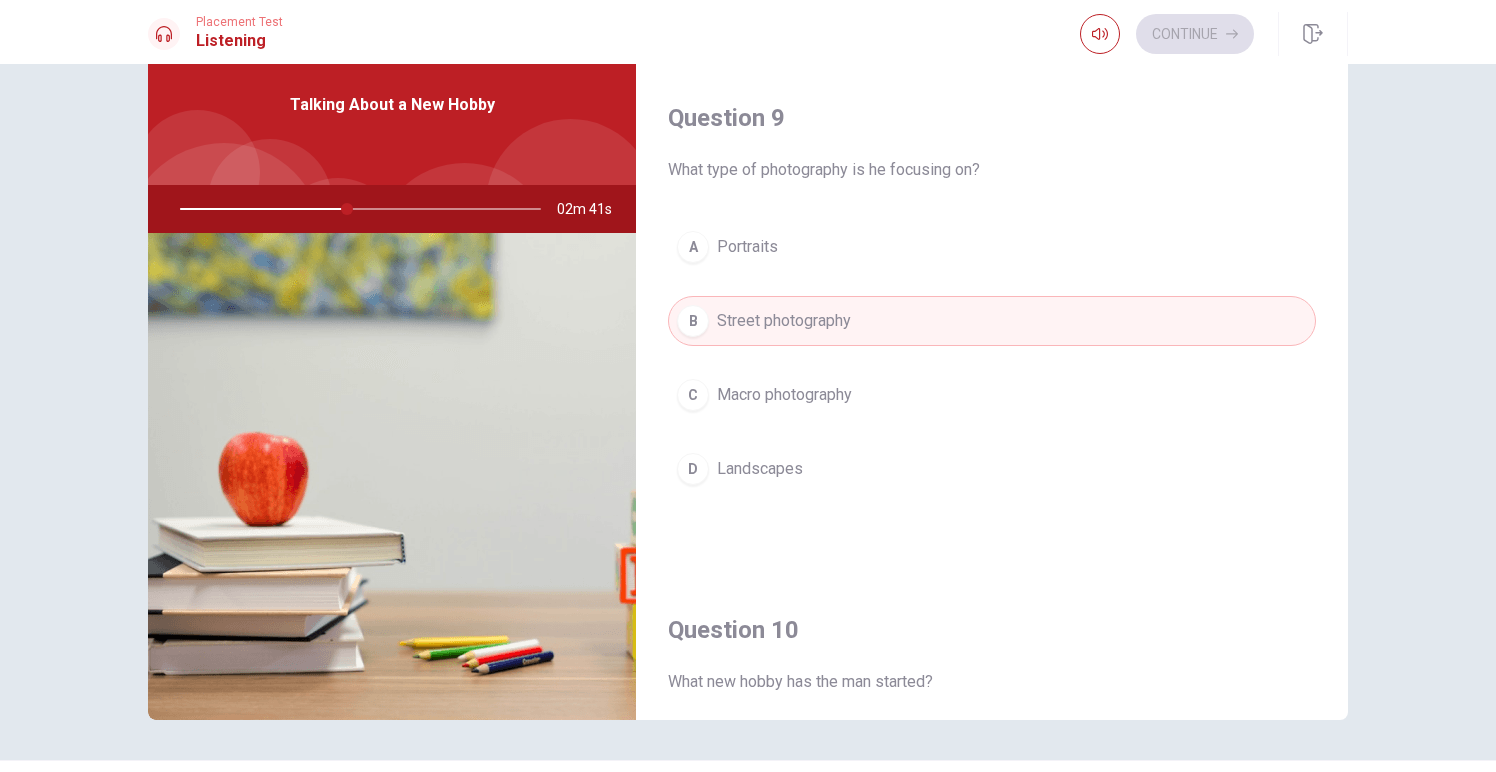 click on "Landscapes" at bounding box center (760, 469) 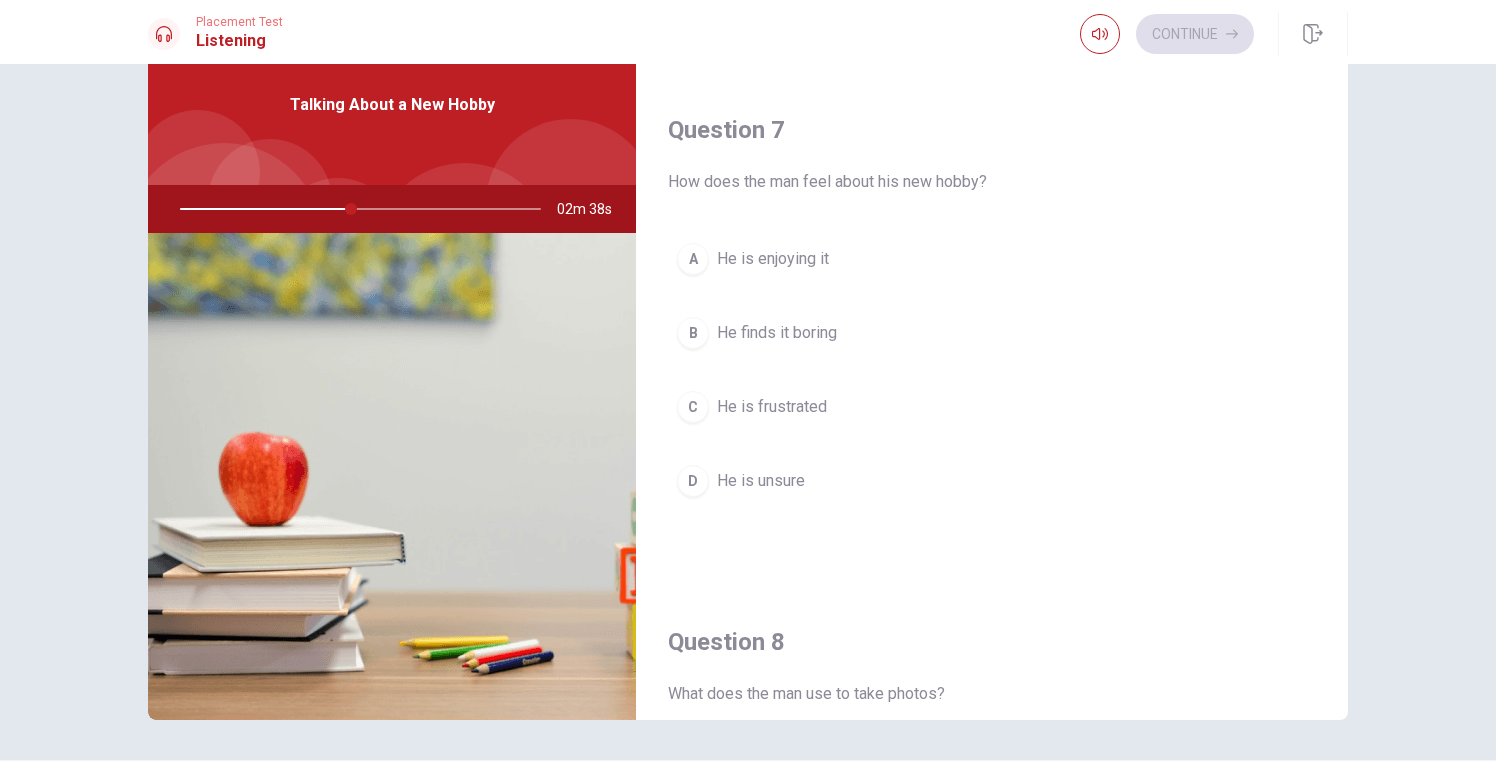 scroll, scrollTop: 458, scrollLeft: 0, axis: vertical 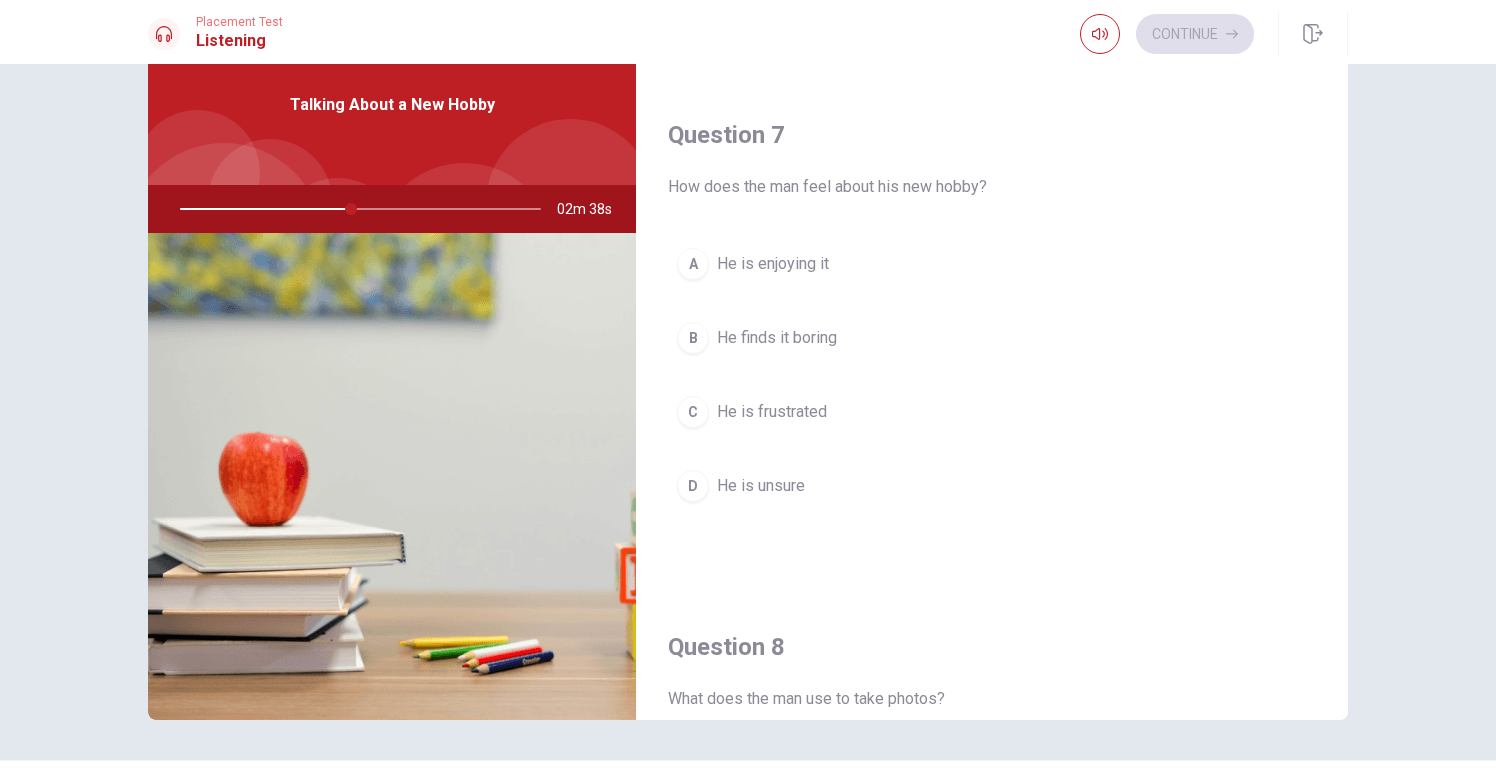 click on "He is enjoying it" at bounding box center (773, 264) 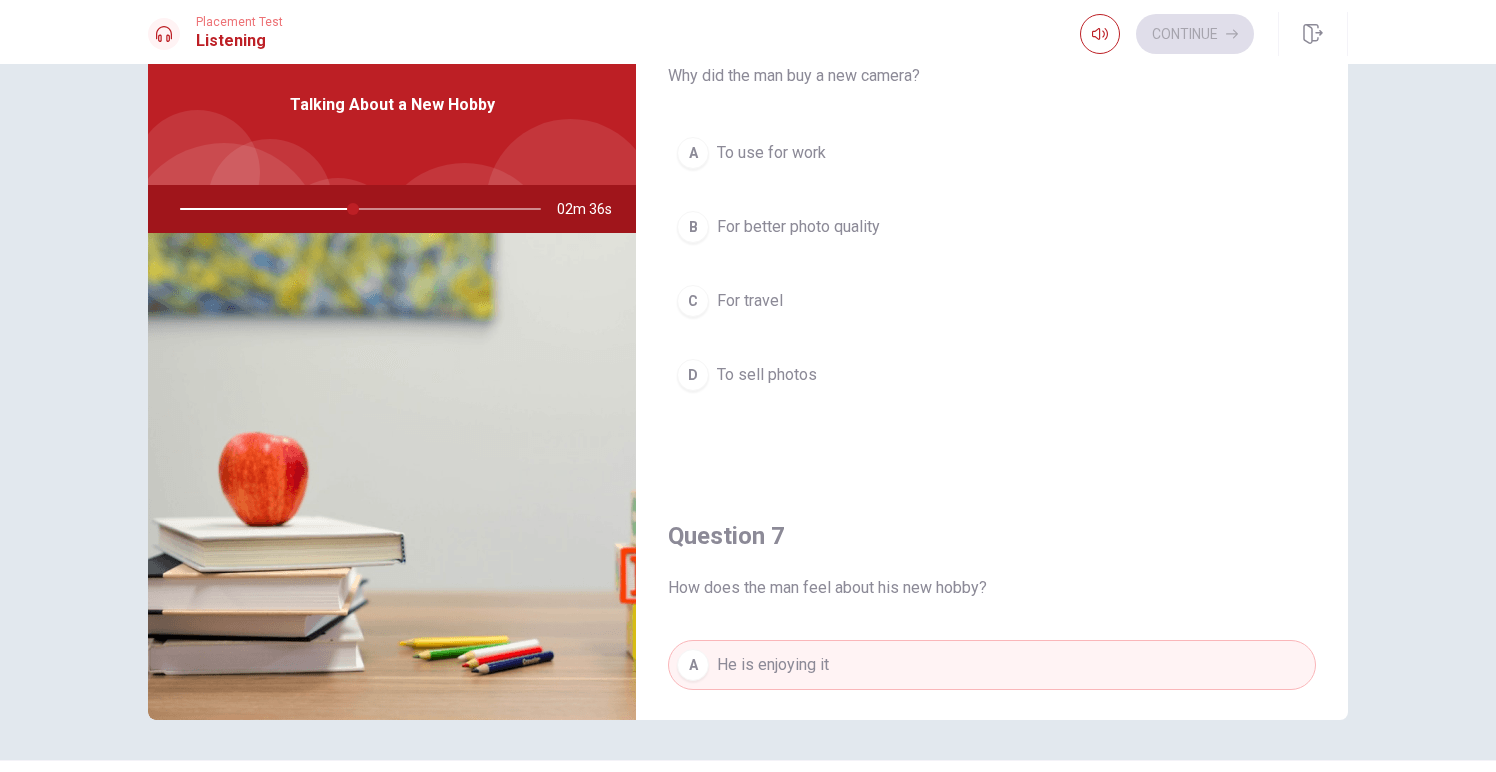 scroll, scrollTop: 0, scrollLeft: 0, axis: both 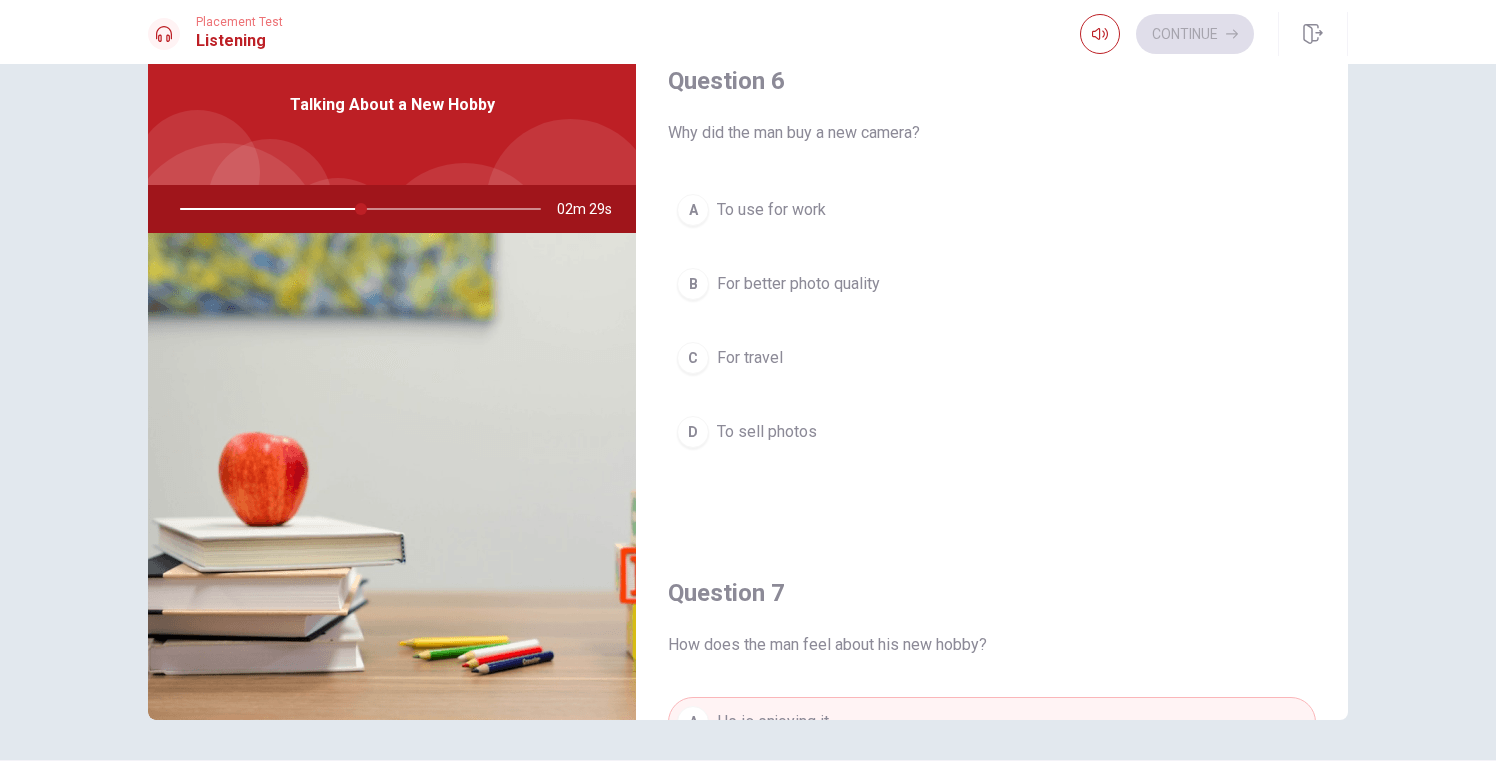 click on "For better photo quality" at bounding box center [798, 284] 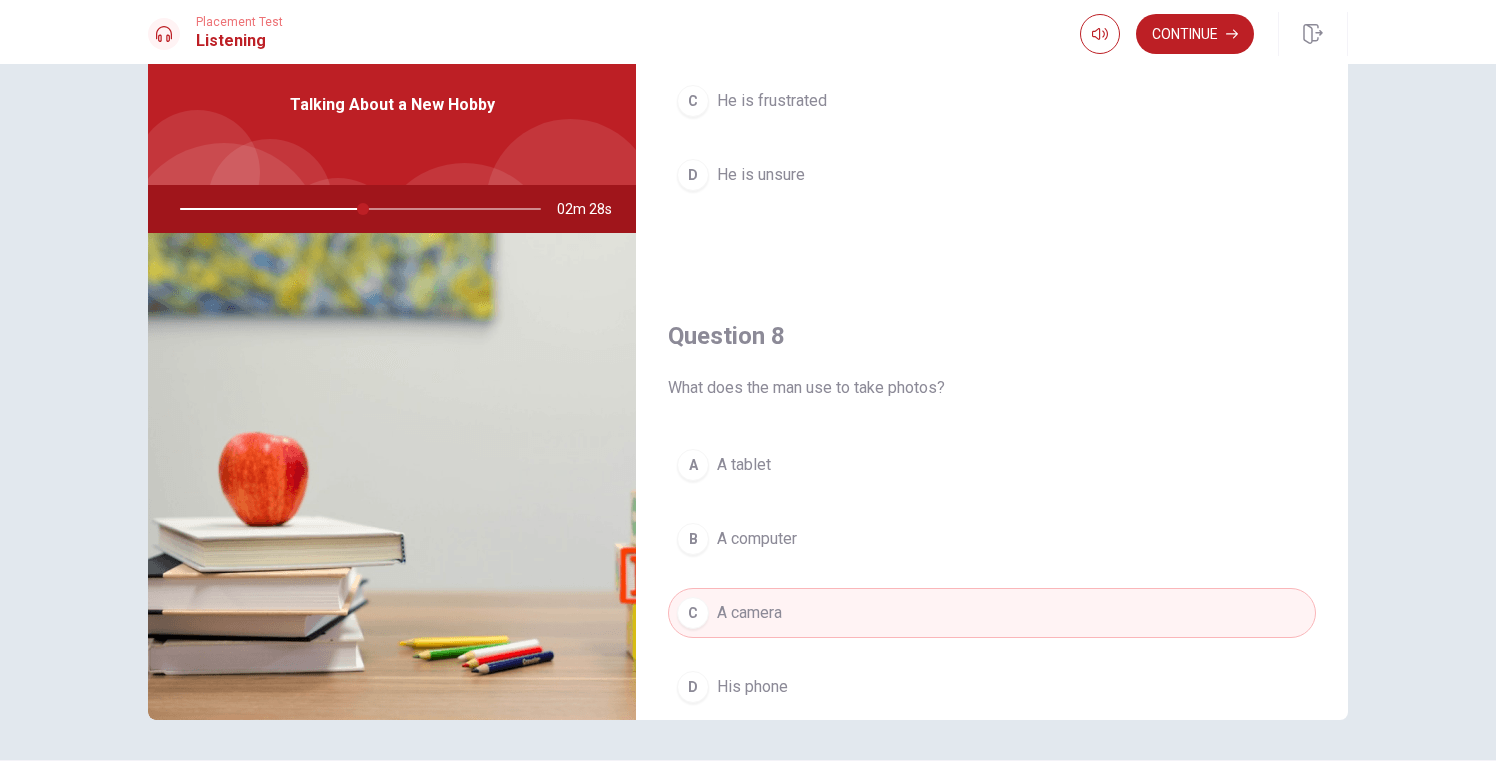 scroll, scrollTop: 991, scrollLeft: 0, axis: vertical 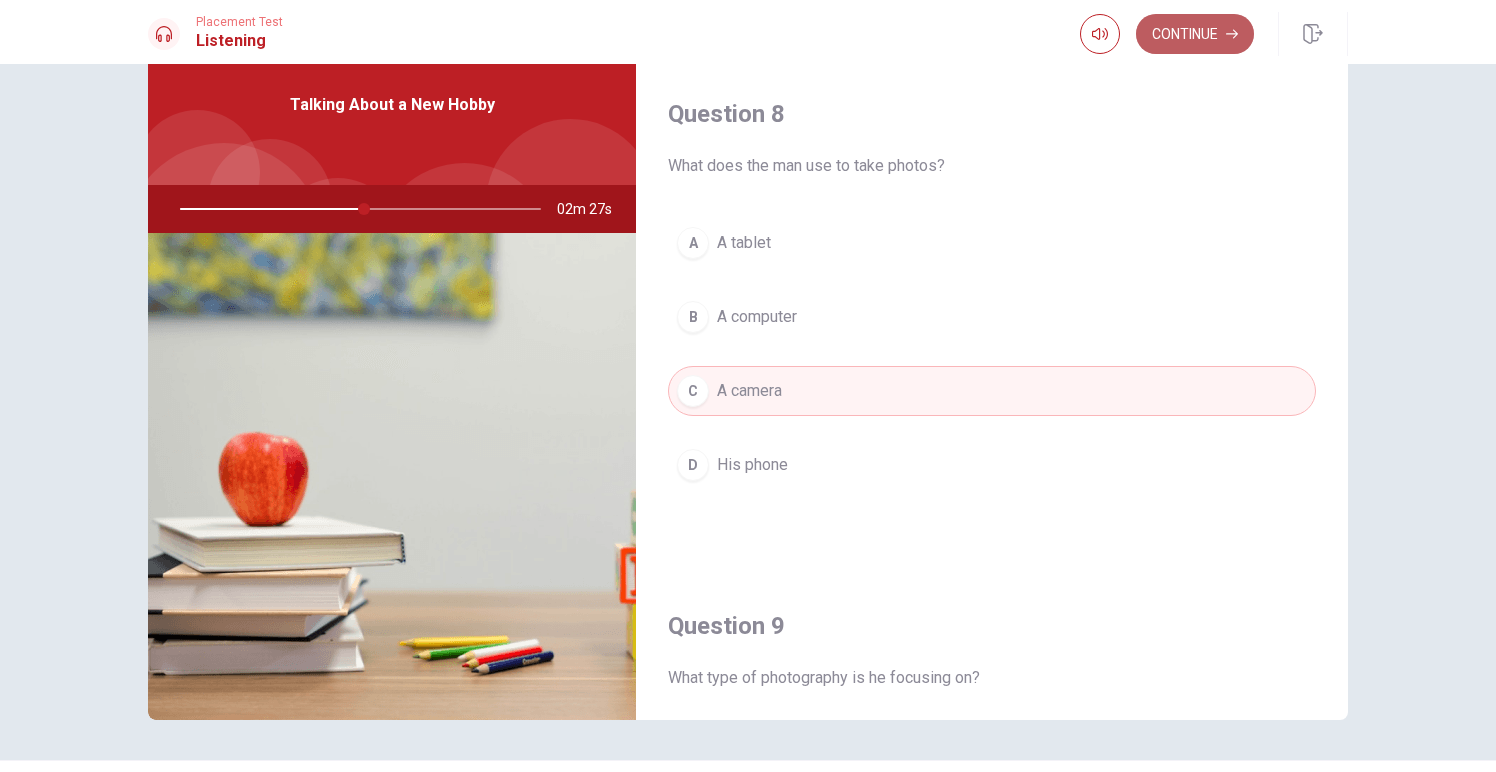 click on "Continue" at bounding box center (1195, 34) 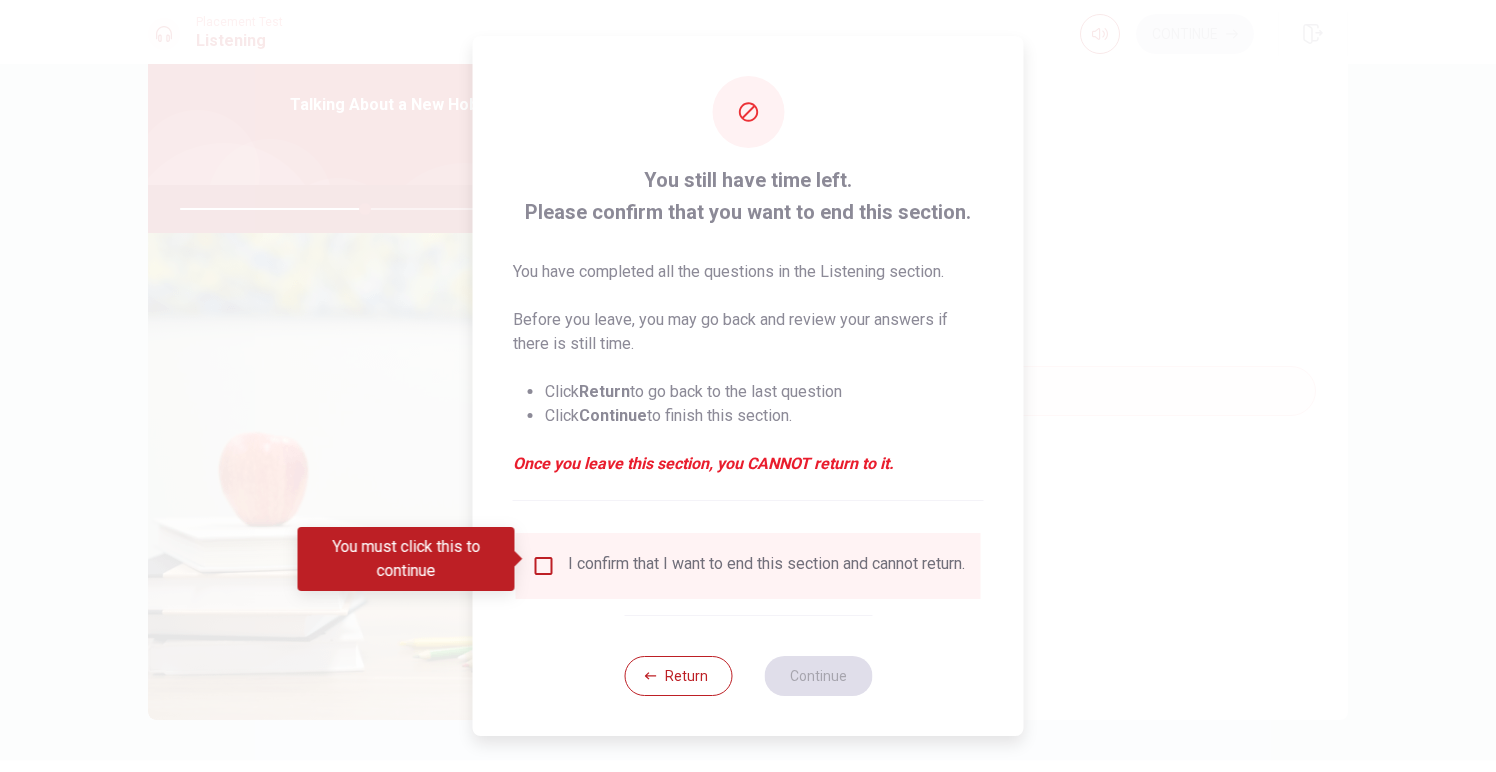 click on "I confirm that I want to end this section and cannot return." at bounding box center (766, 566) 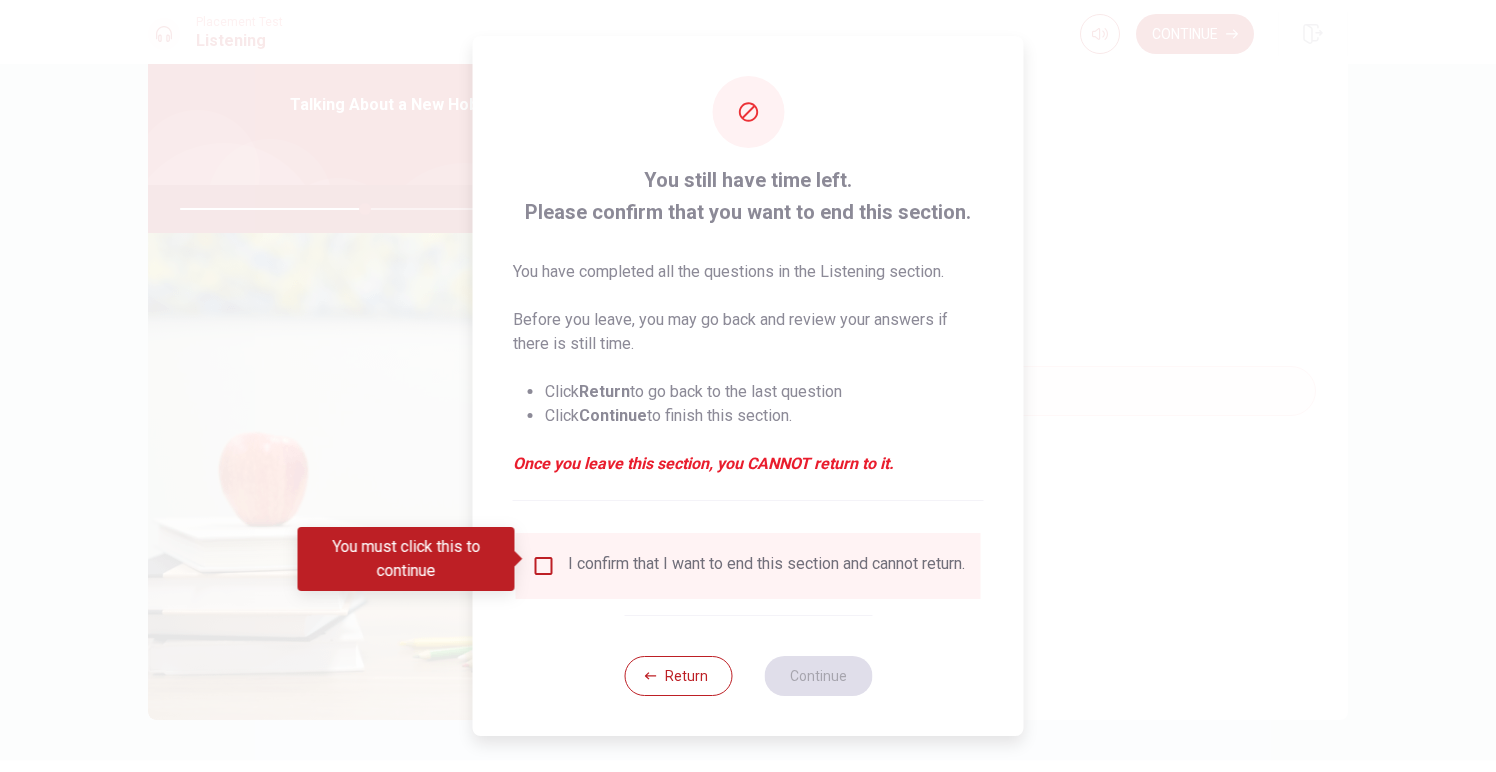 click on "I confirm that I want to end this section and cannot return." at bounding box center [766, 566] 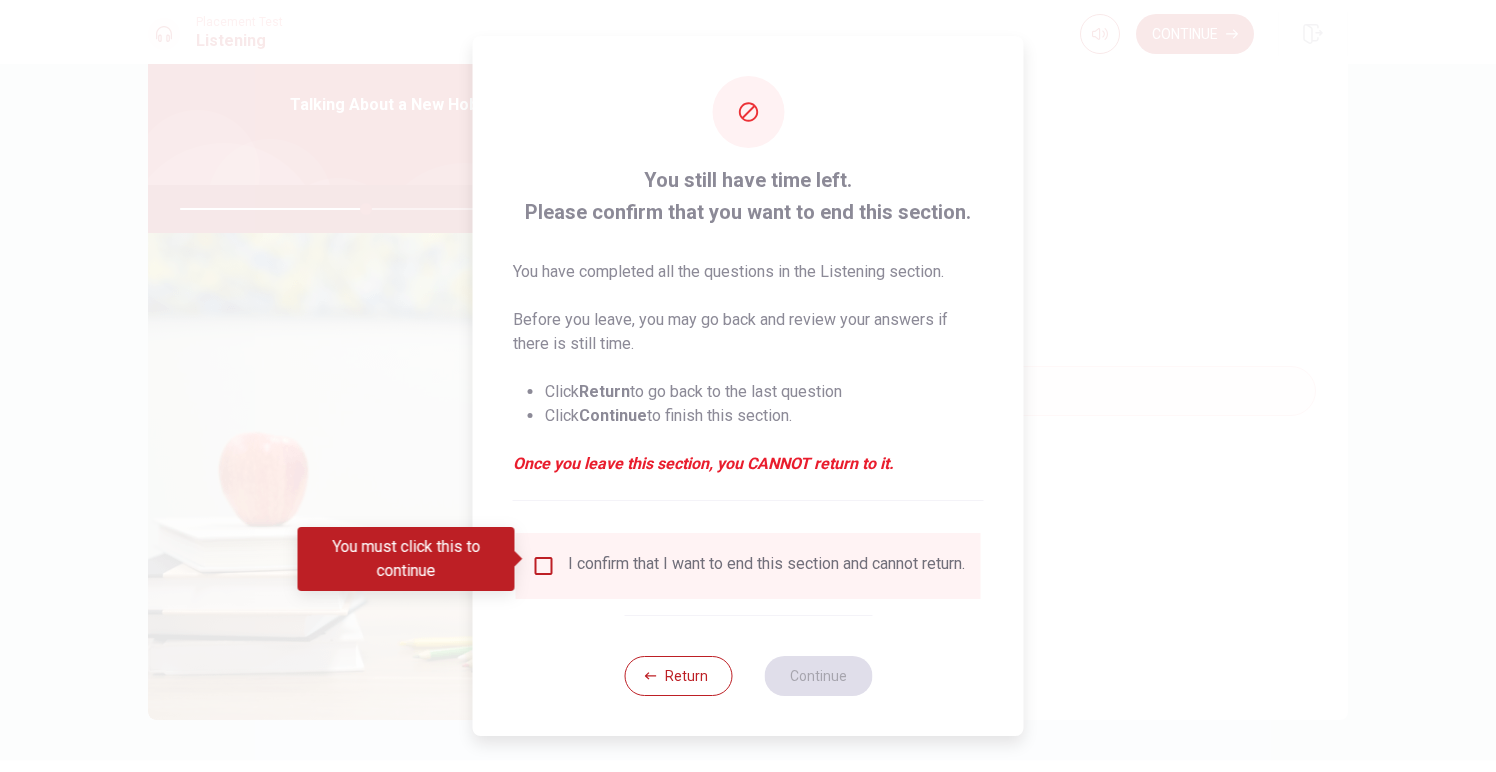 click at bounding box center (544, 566) 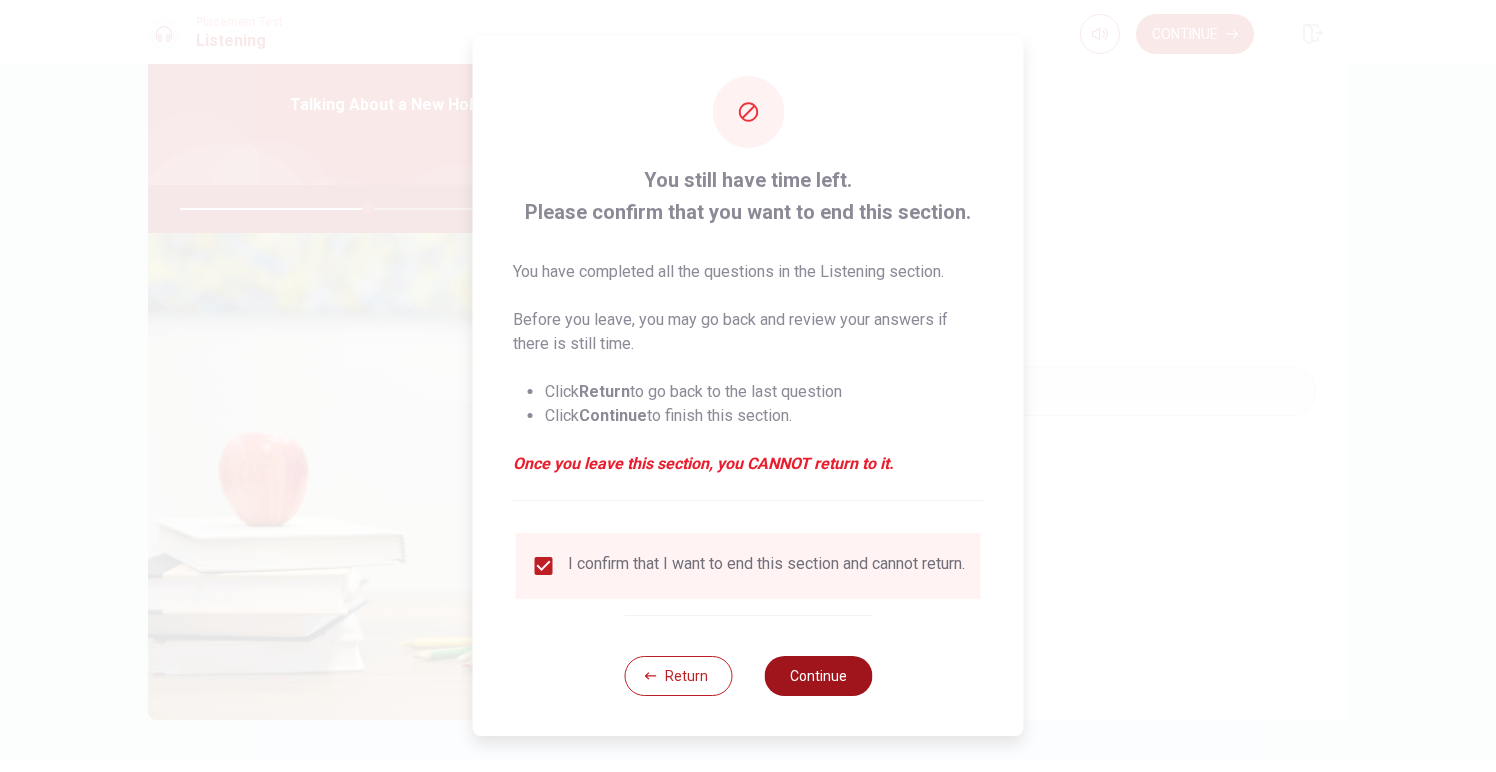 click on "Continue" at bounding box center [818, 676] 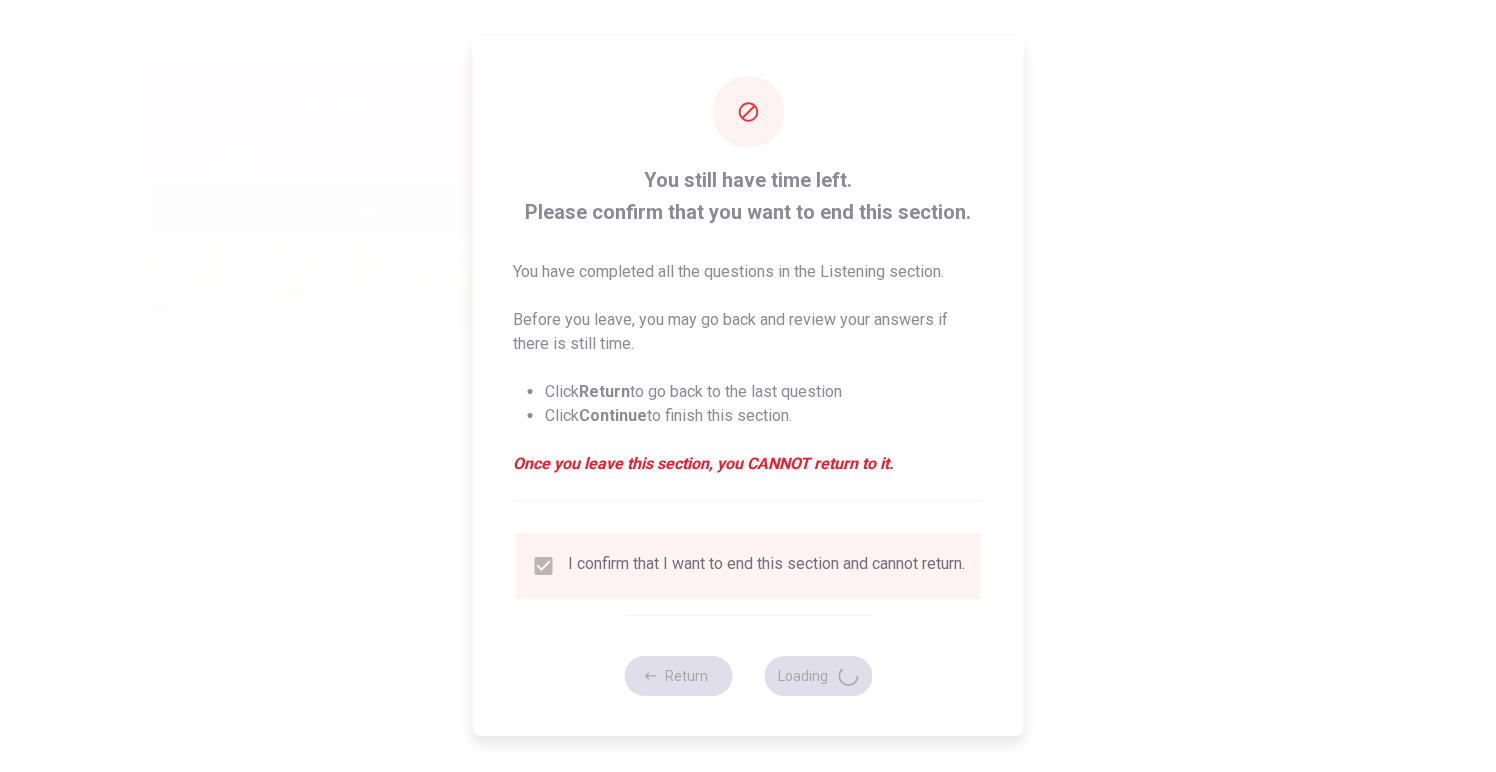 type on "53" 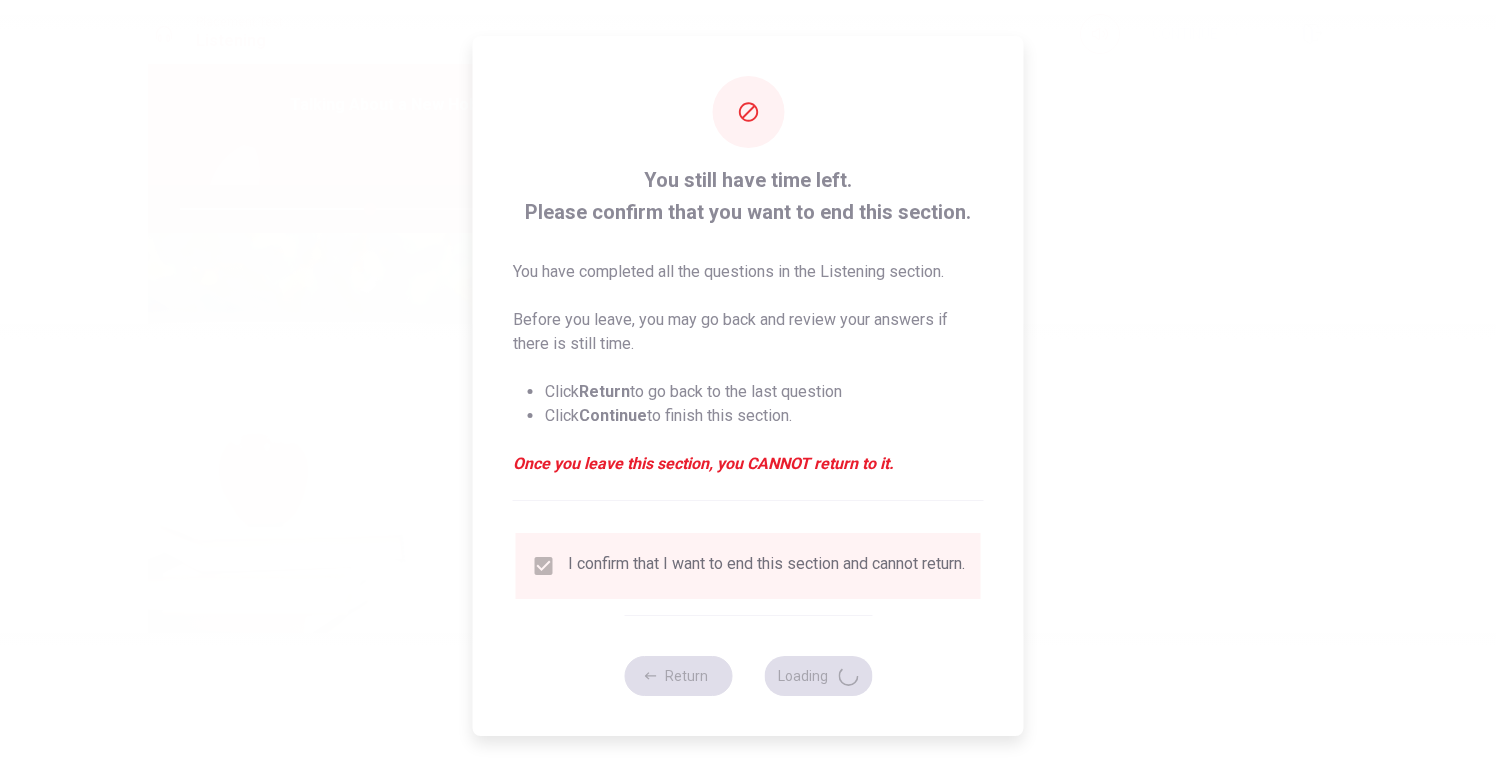 scroll, scrollTop: 0, scrollLeft: 0, axis: both 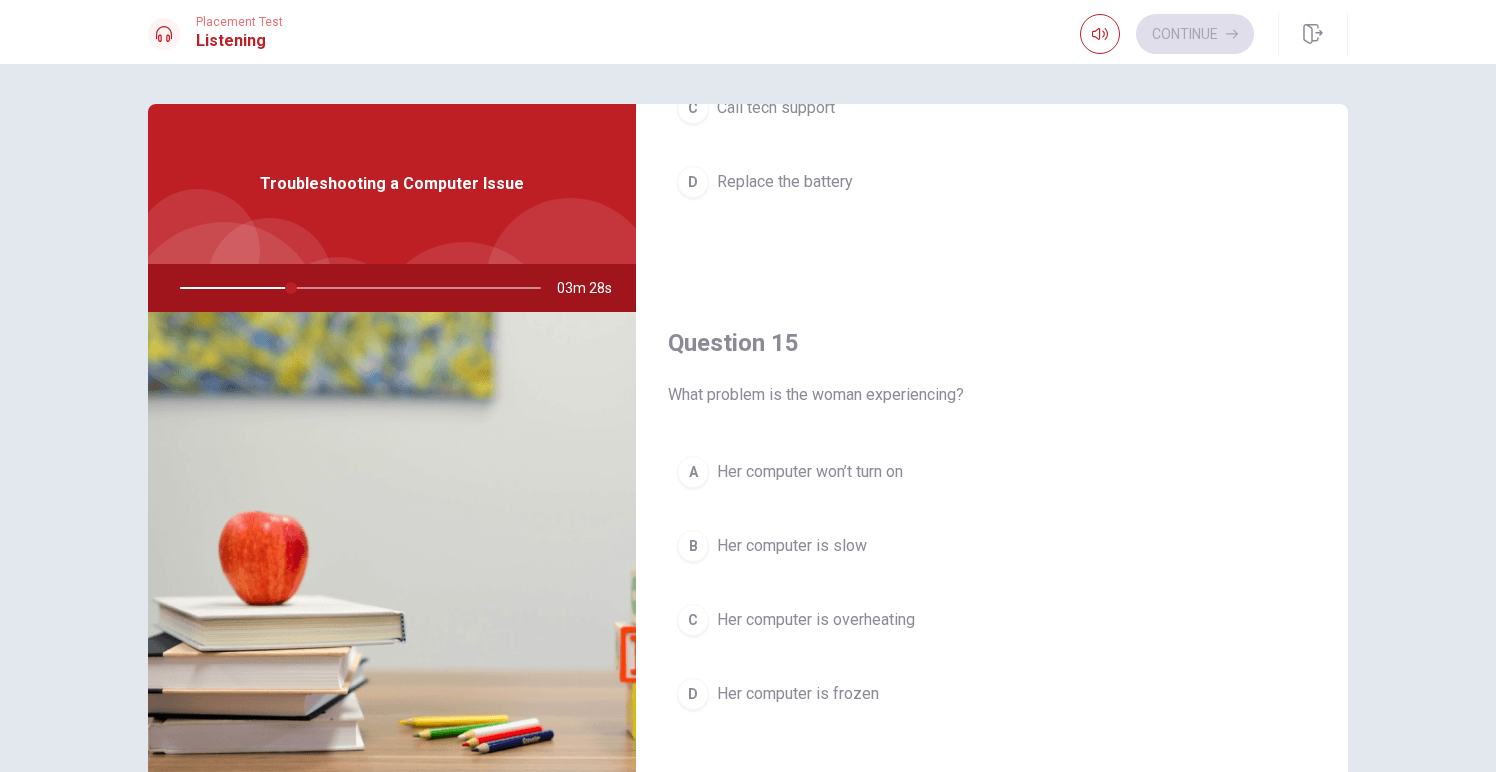 click on "Her computer is slow" at bounding box center [792, 546] 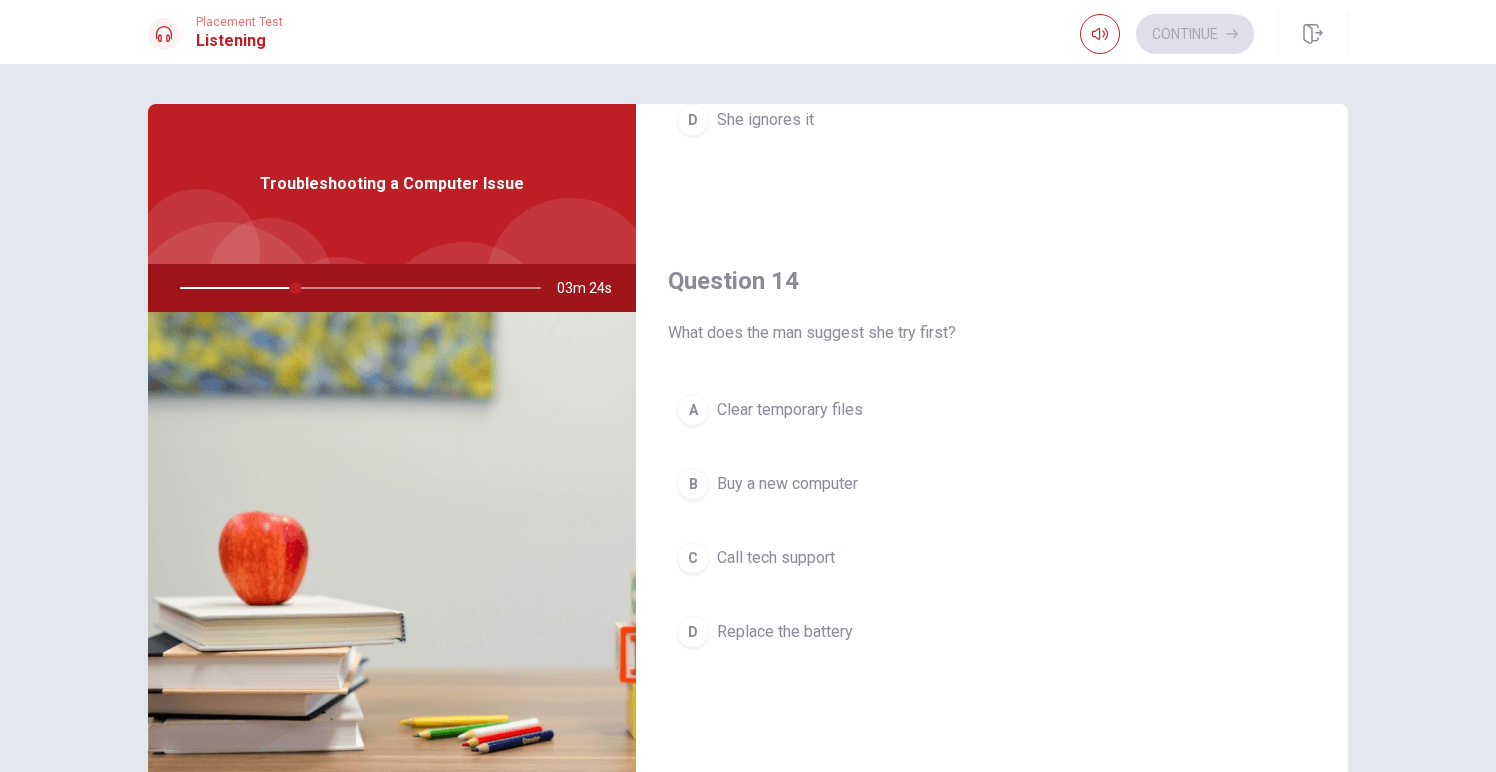 scroll, scrollTop: 1409, scrollLeft: 0, axis: vertical 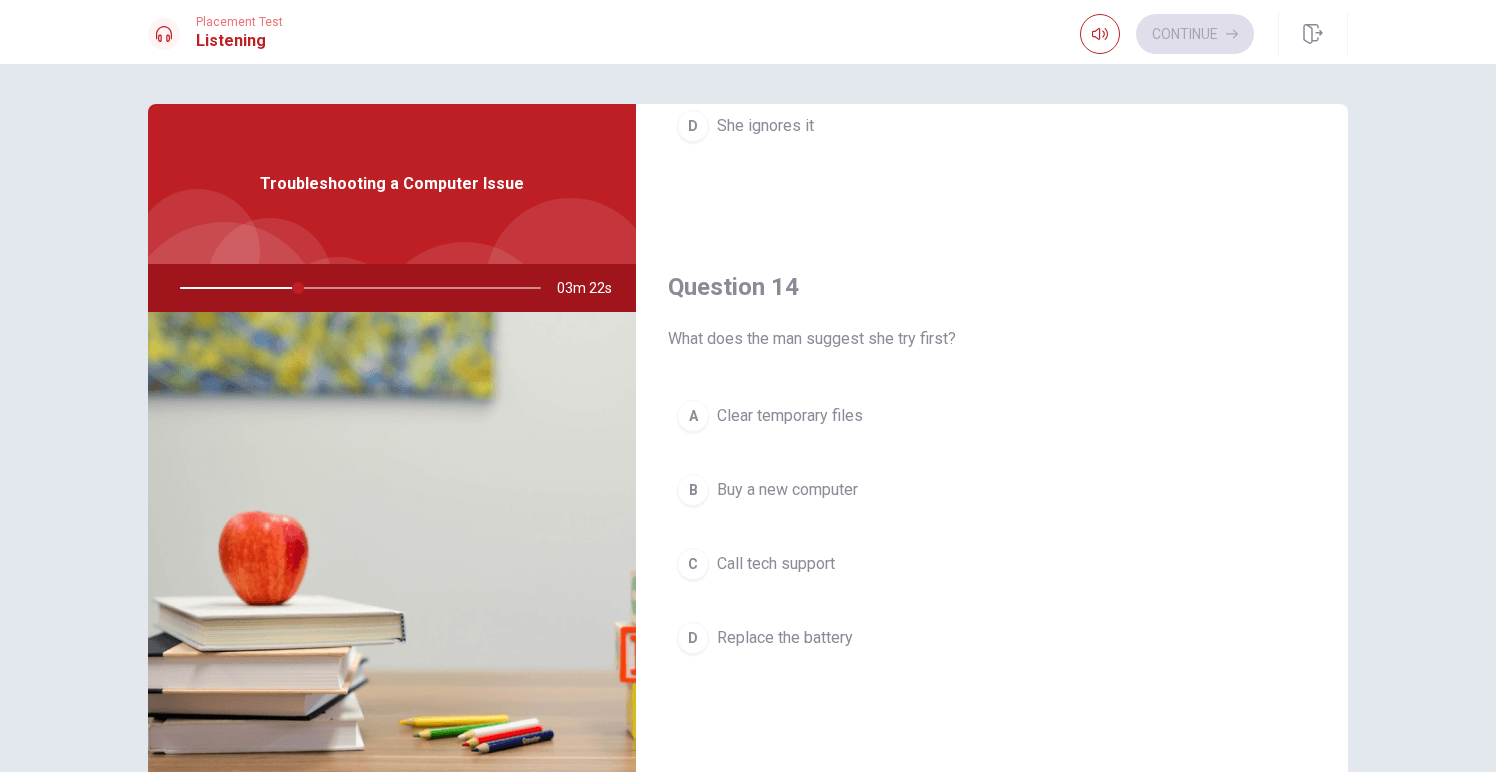 click on "Clear temporary files" at bounding box center [790, 416] 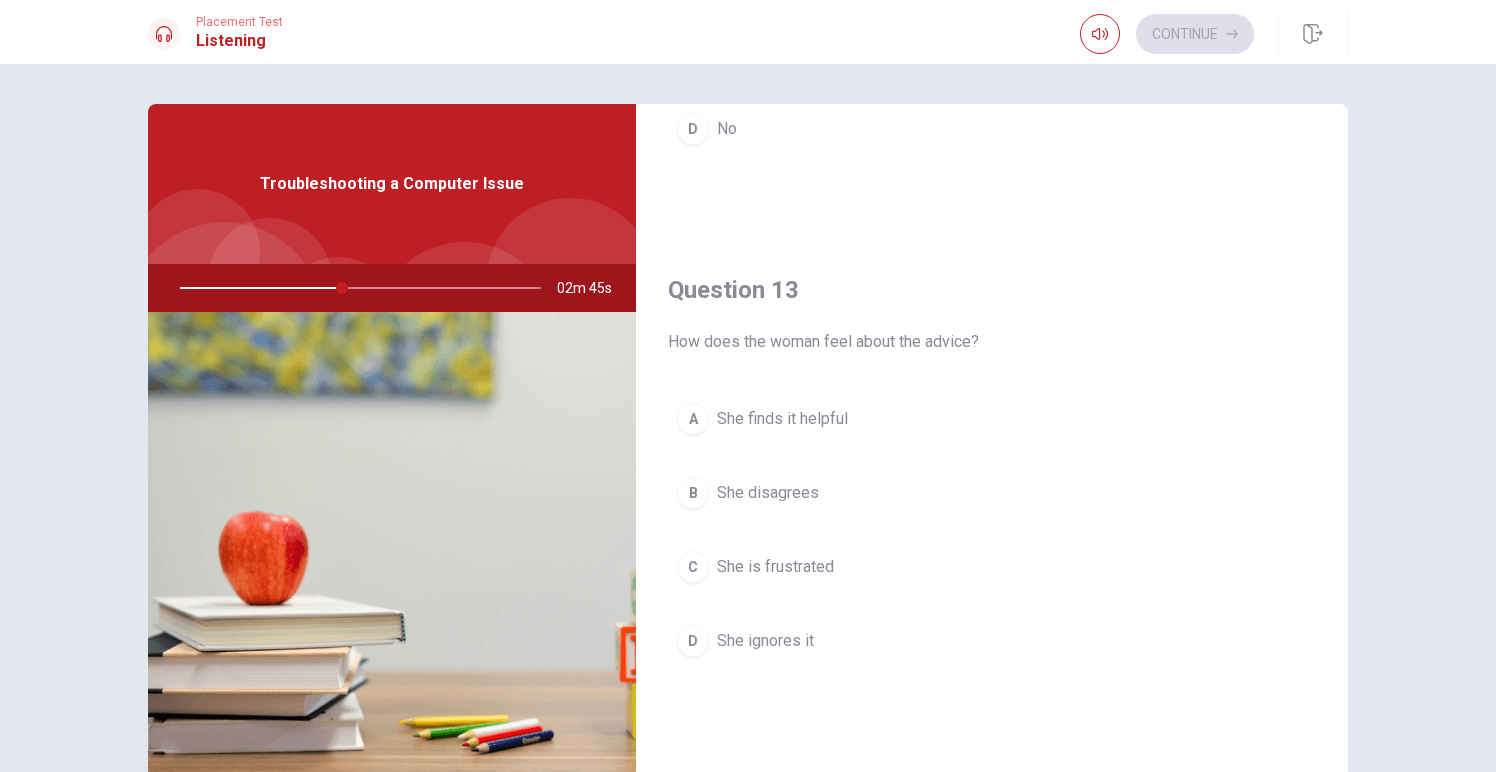 scroll, scrollTop: 875, scrollLeft: 0, axis: vertical 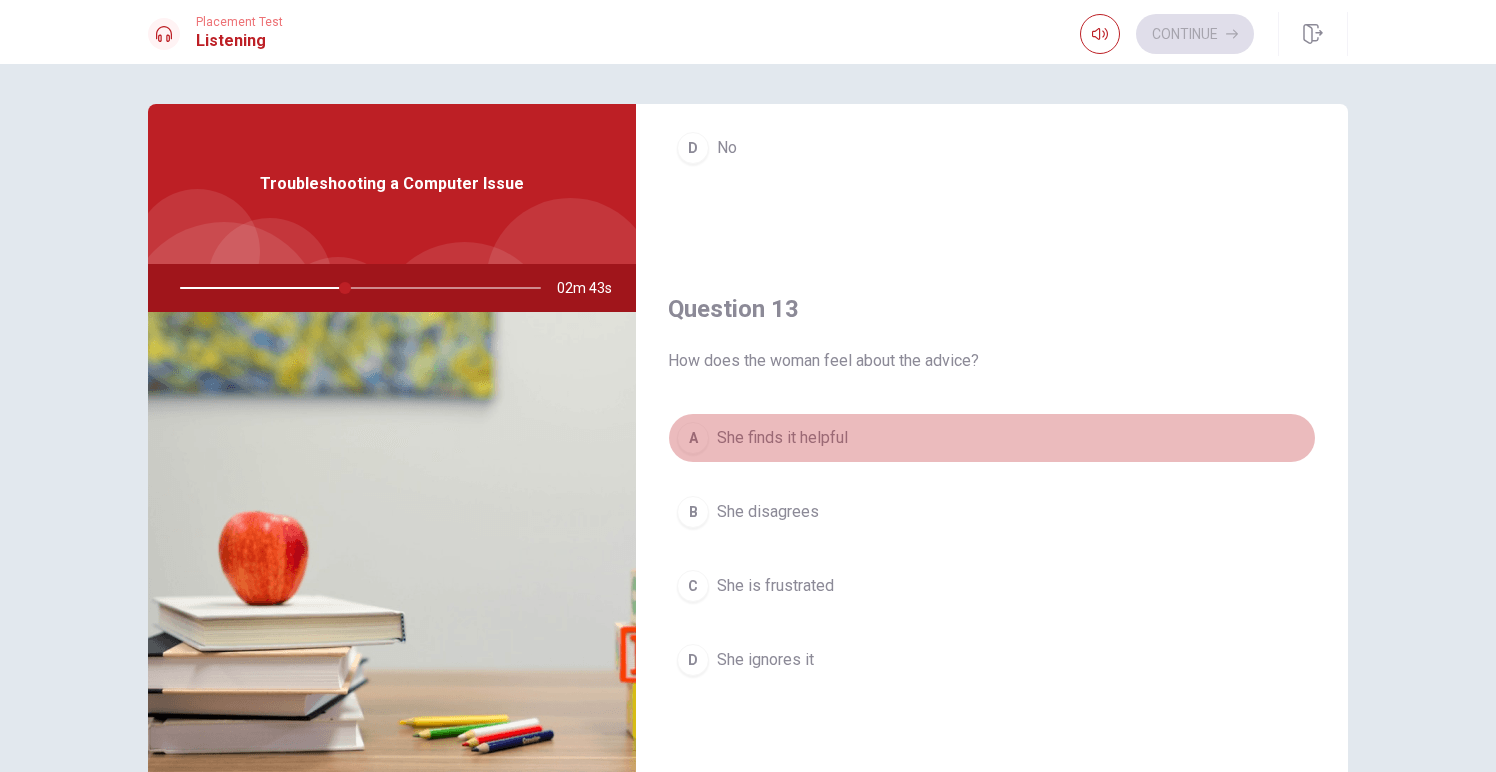 click on "She finds it helpful" at bounding box center [782, 438] 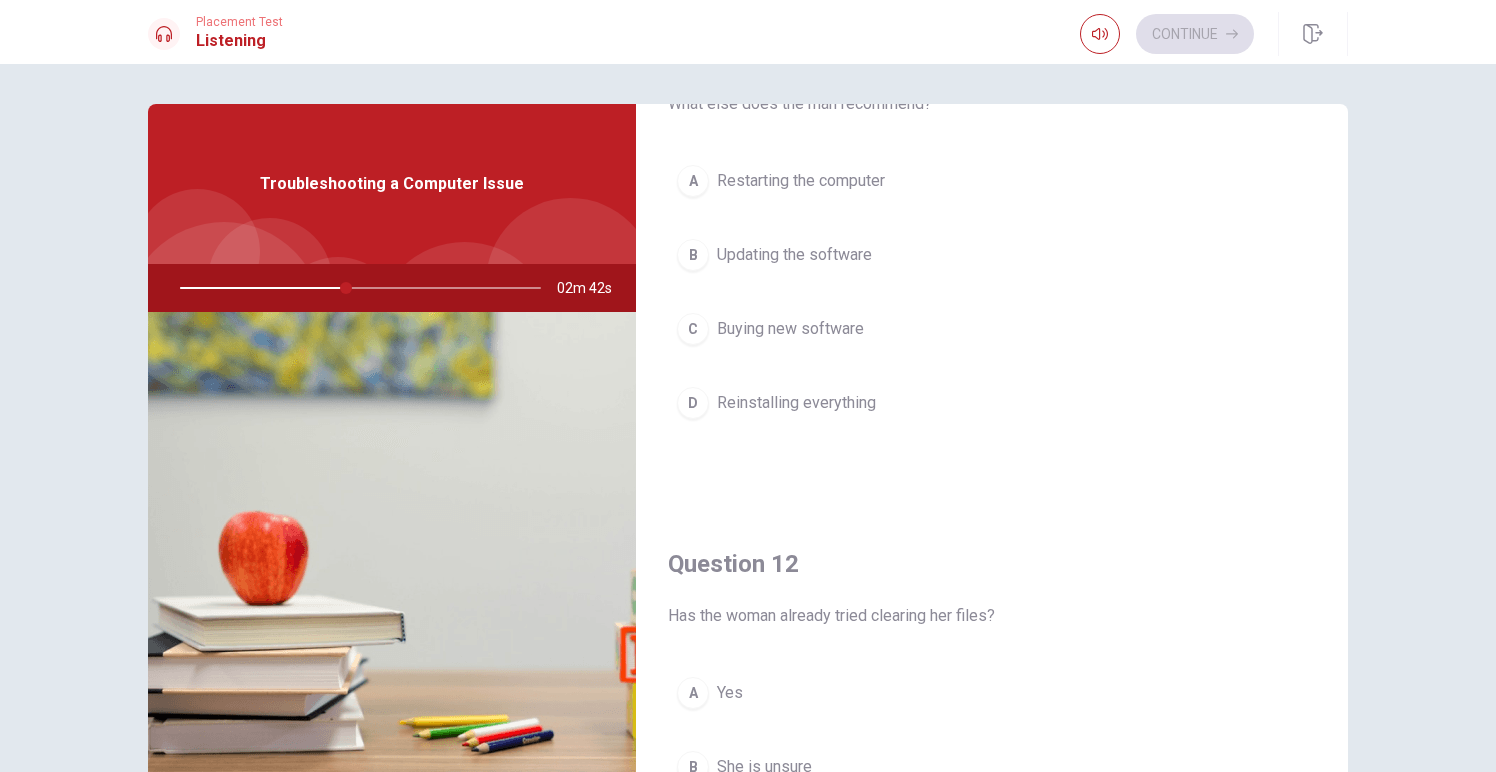 scroll, scrollTop: 15, scrollLeft: 0, axis: vertical 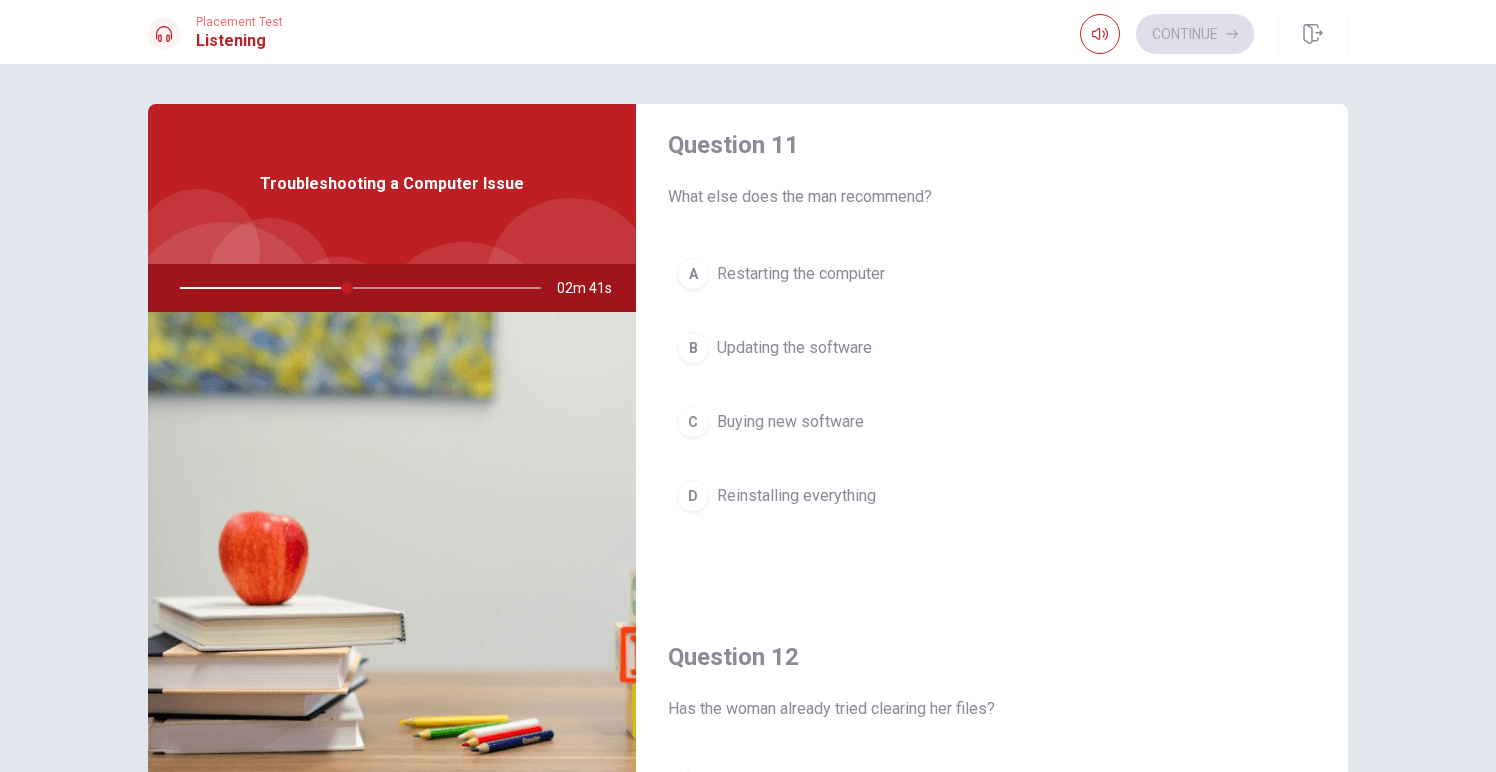 click on "Restarting the computer" at bounding box center (801, 274) 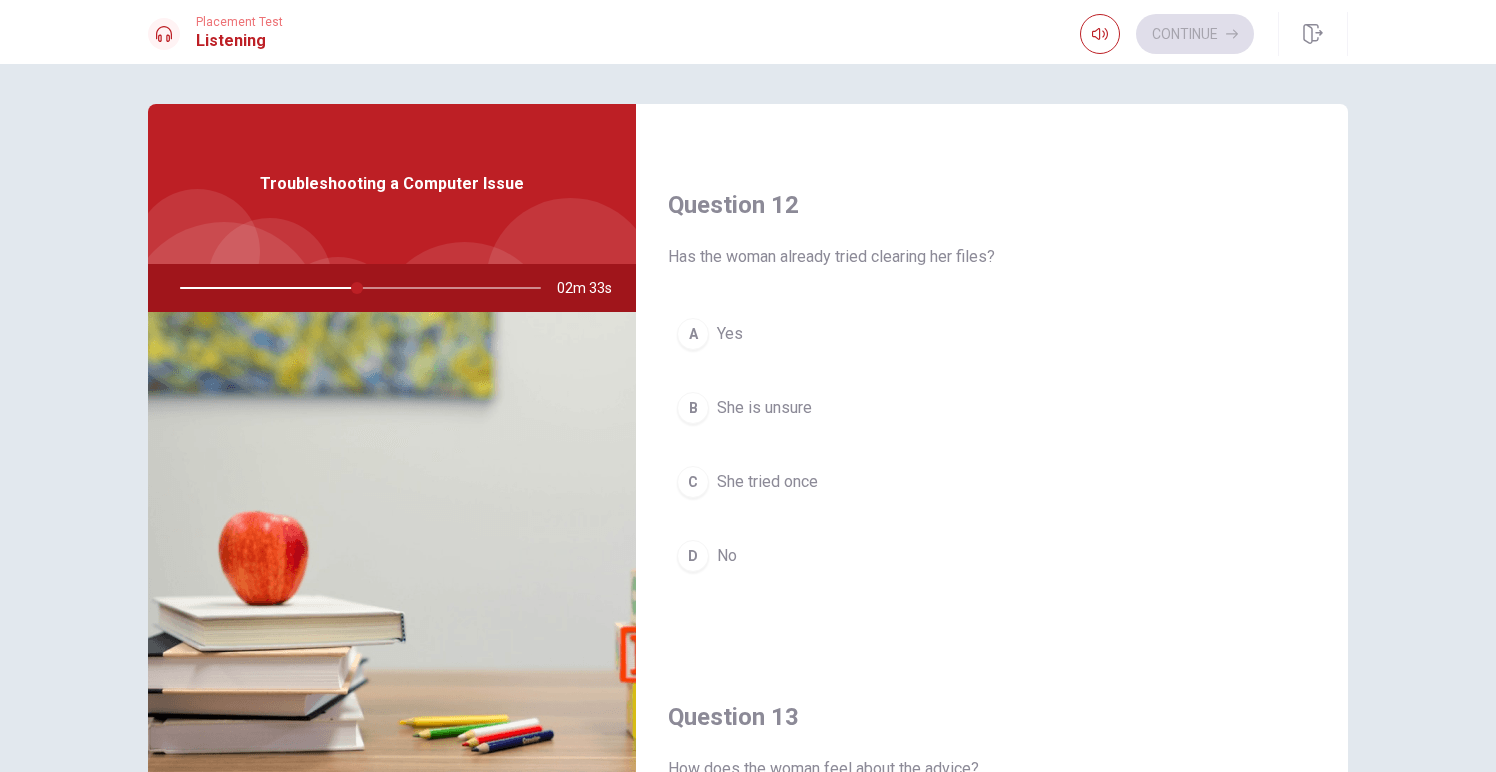 scroll, scrollTop: 482, scrollLeft: 0, axis: vertical 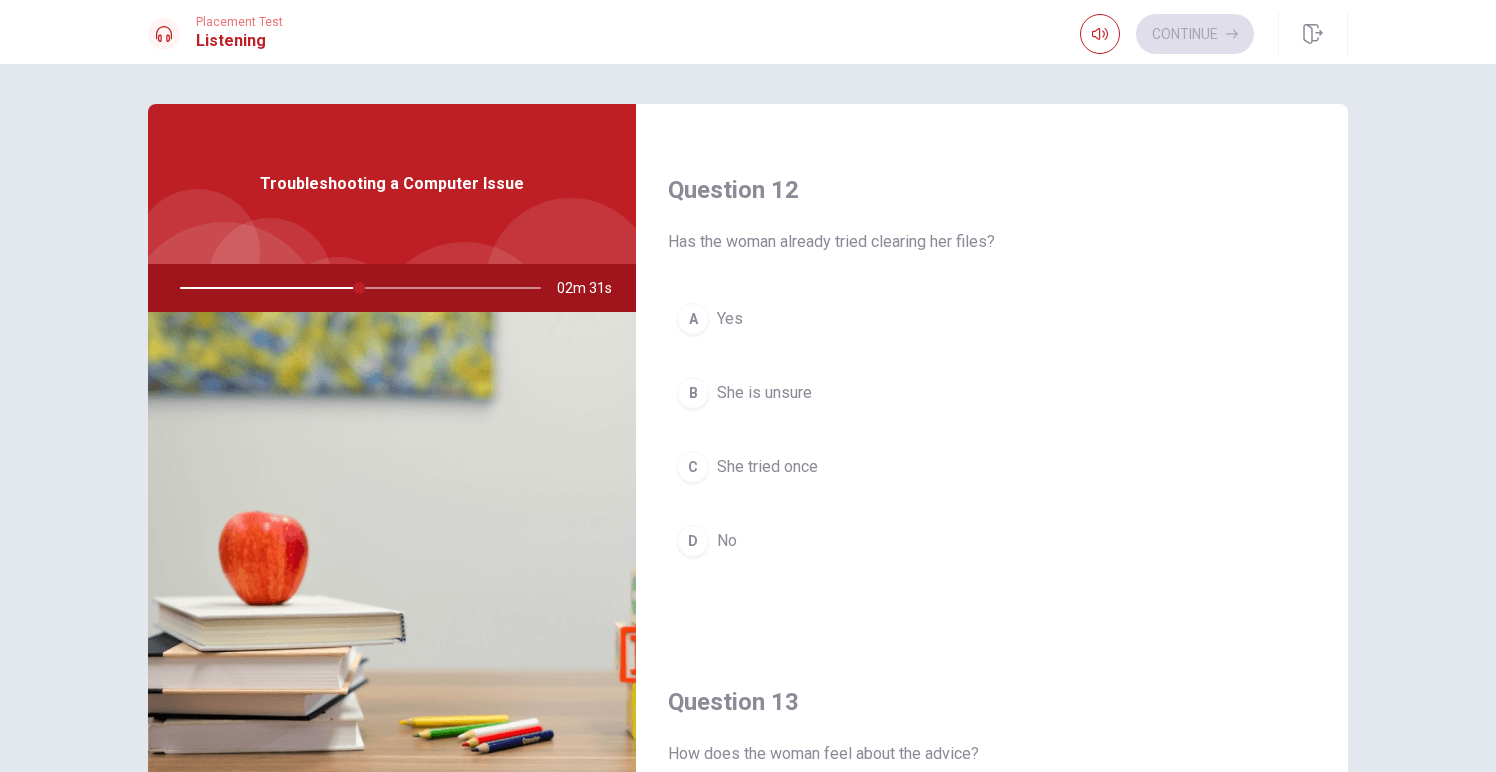click on "She tried once" at bounding box center (767, 467) 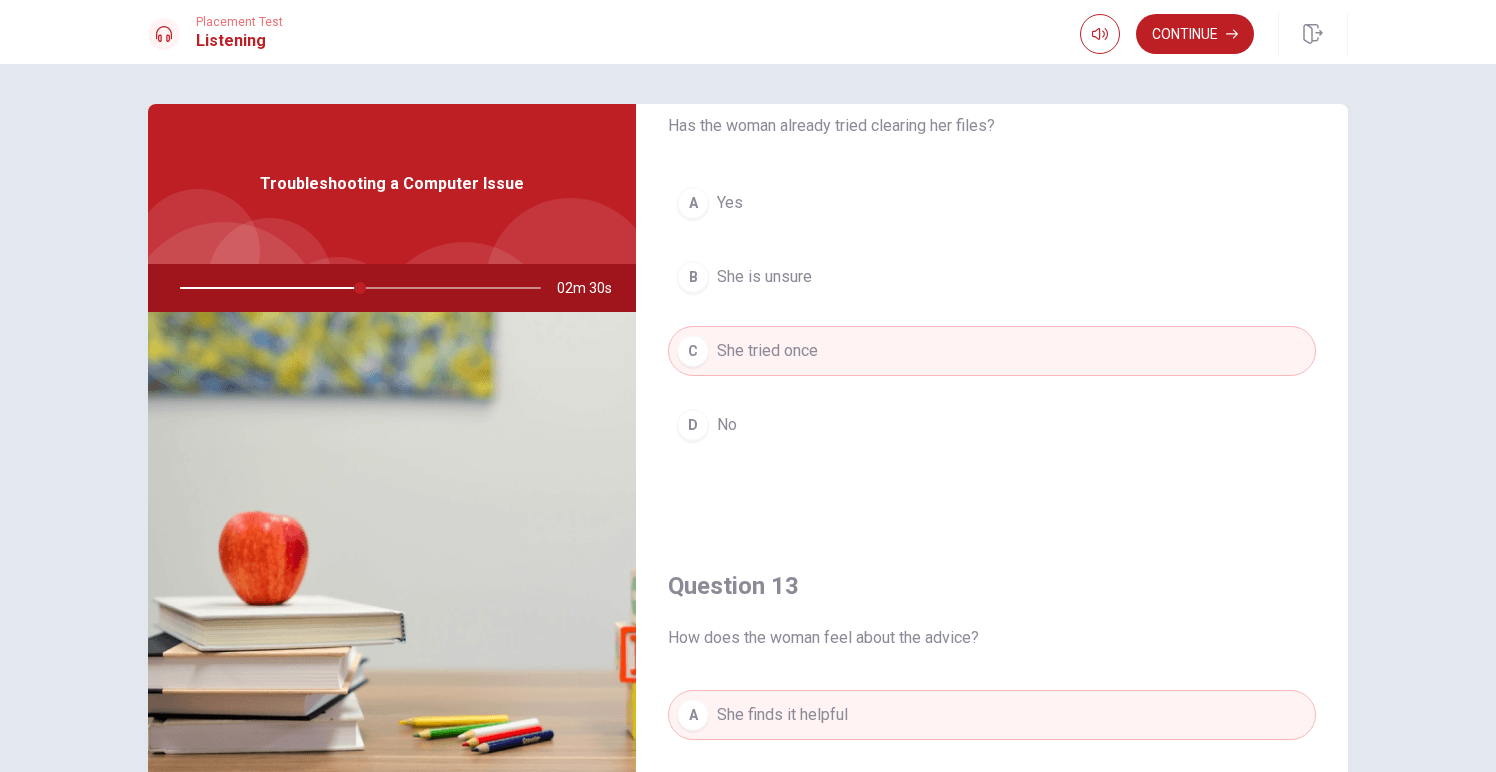 scroll, scrollTop: 669, scrollLeft: 0, axis: vertical 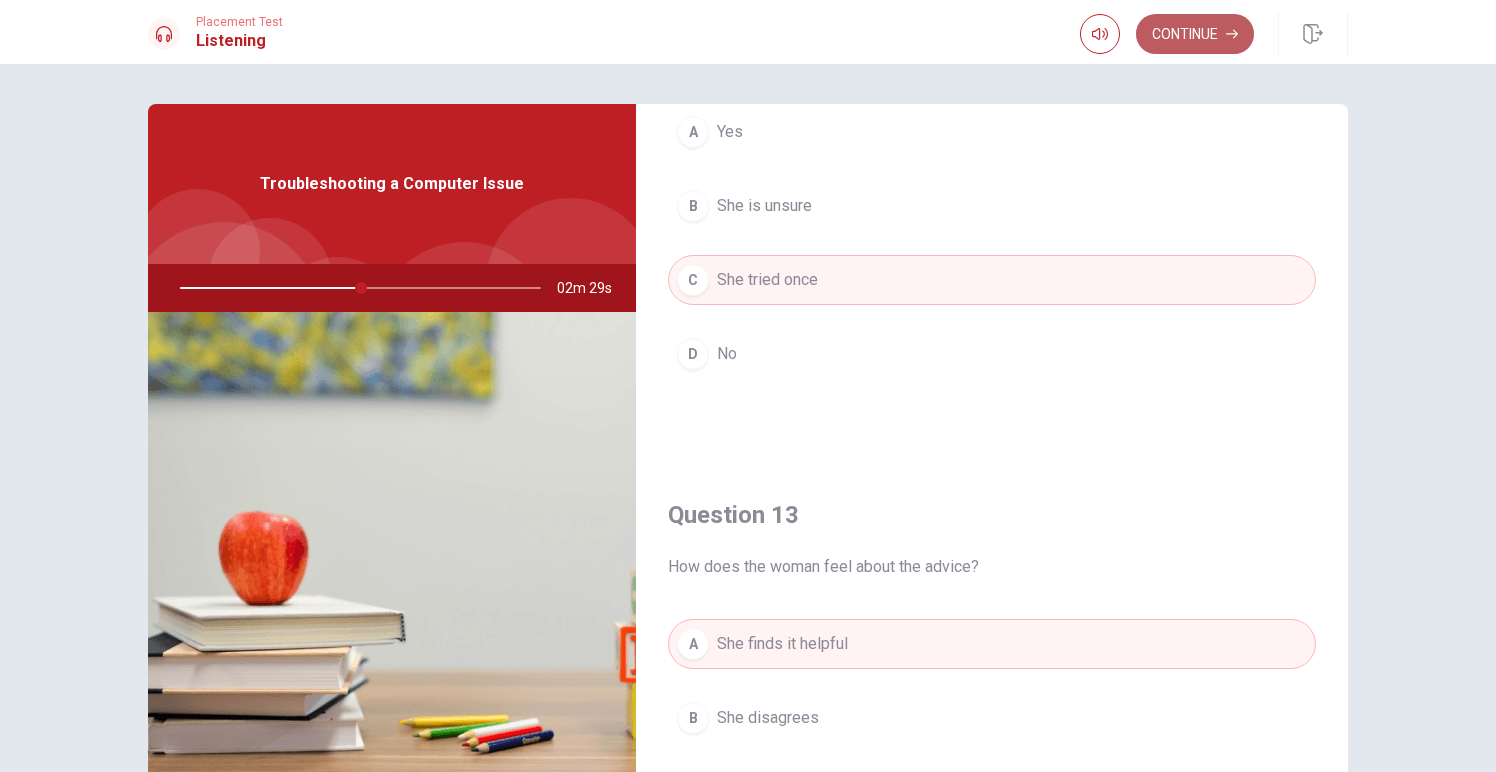click on "Continue" at bounding box center [1195, 34] 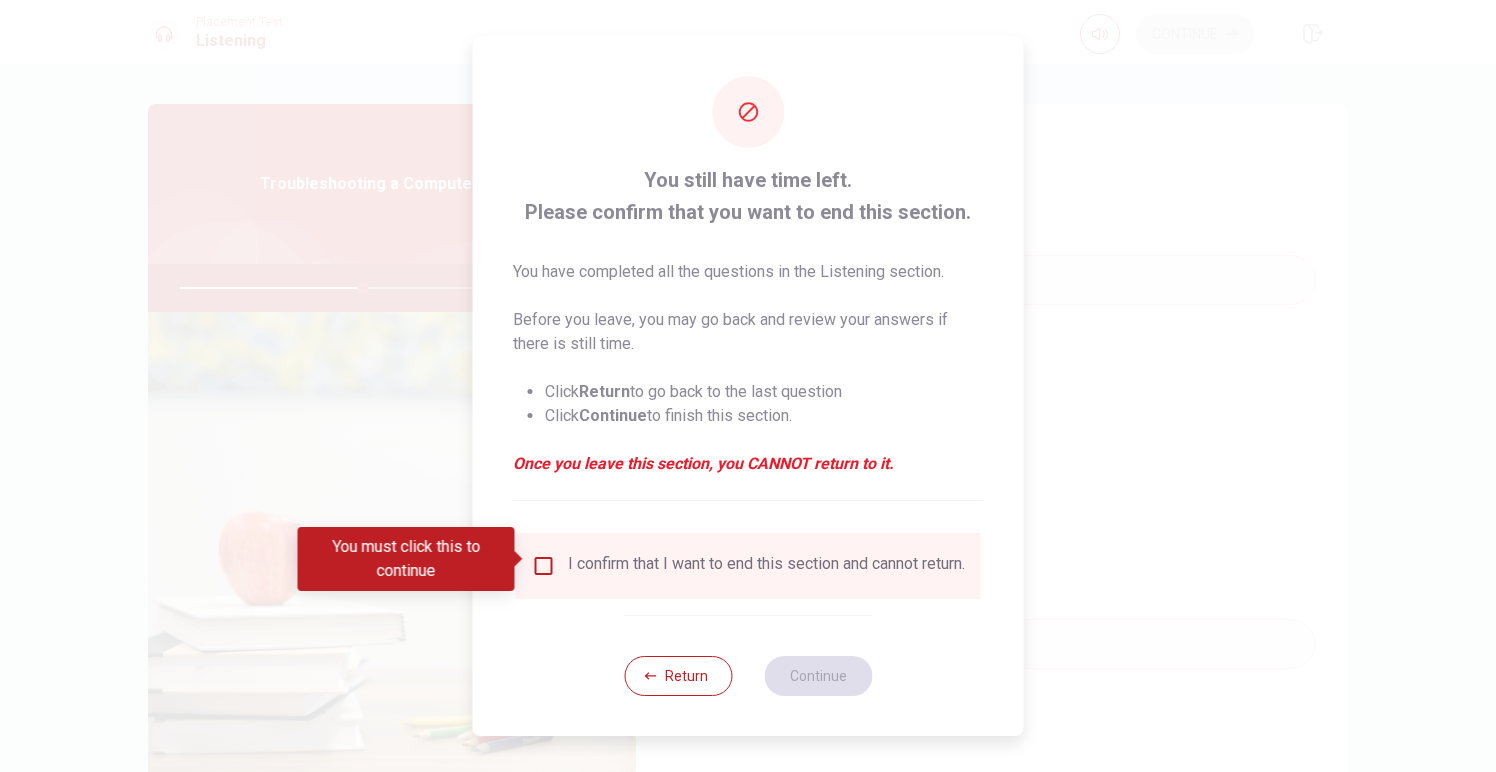 click on "I confirm that I want to end this section and cannot return." at bounding box center (766, 566) 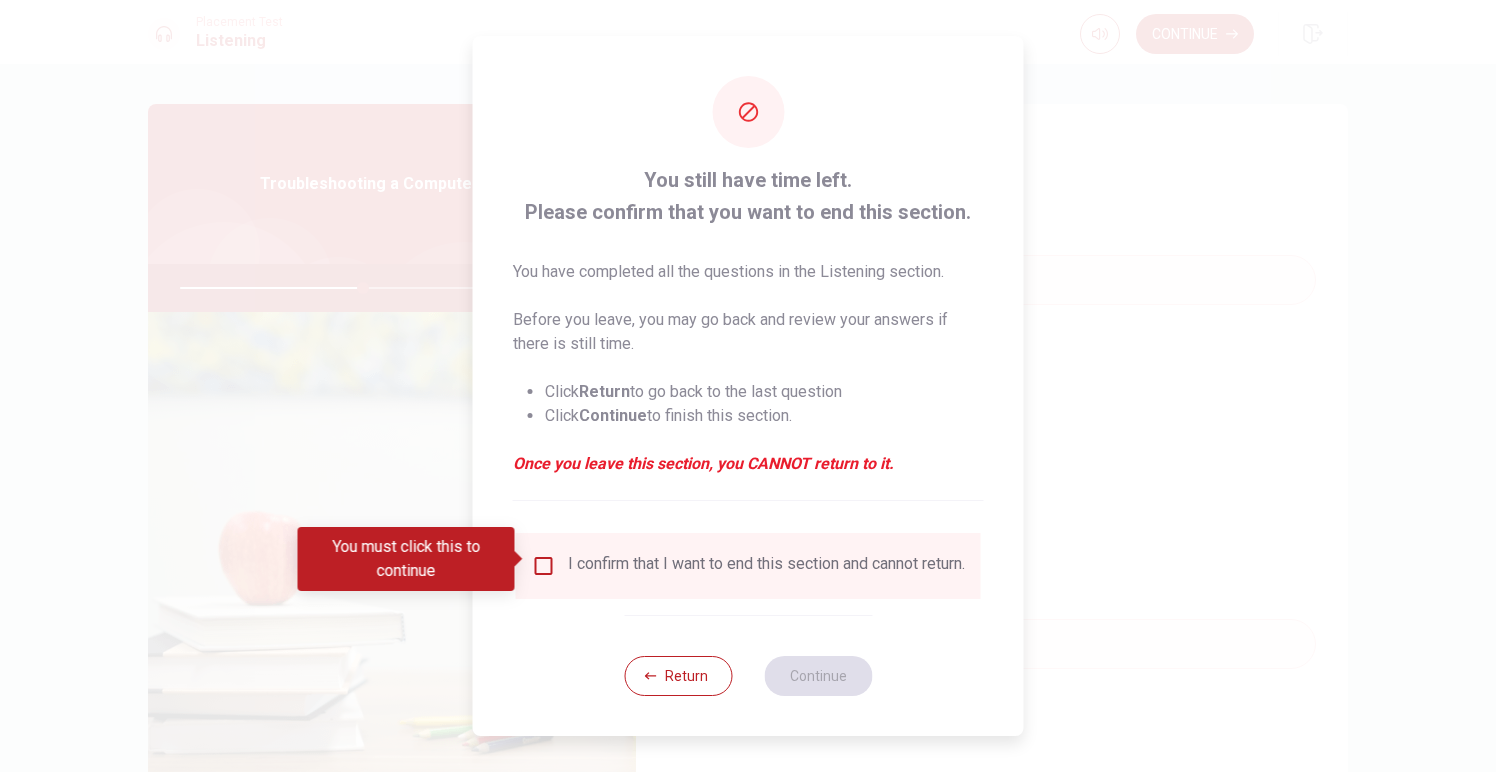 click on "I confirm that I want to end this section and cannot return." at bounding box center [766, 566] 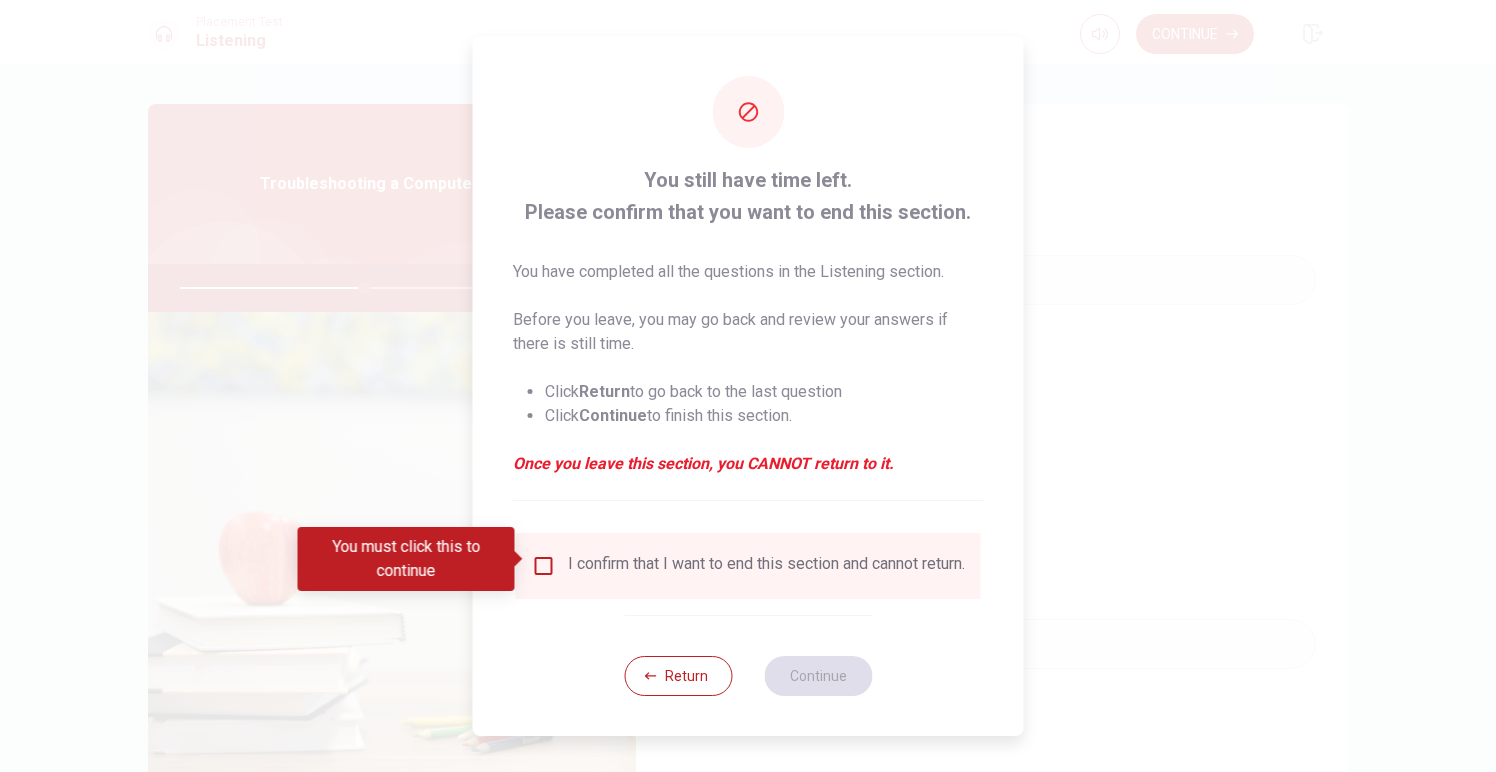 click on "I confirm that I want to end this section and cannot return." at bounding box center [748, 566] 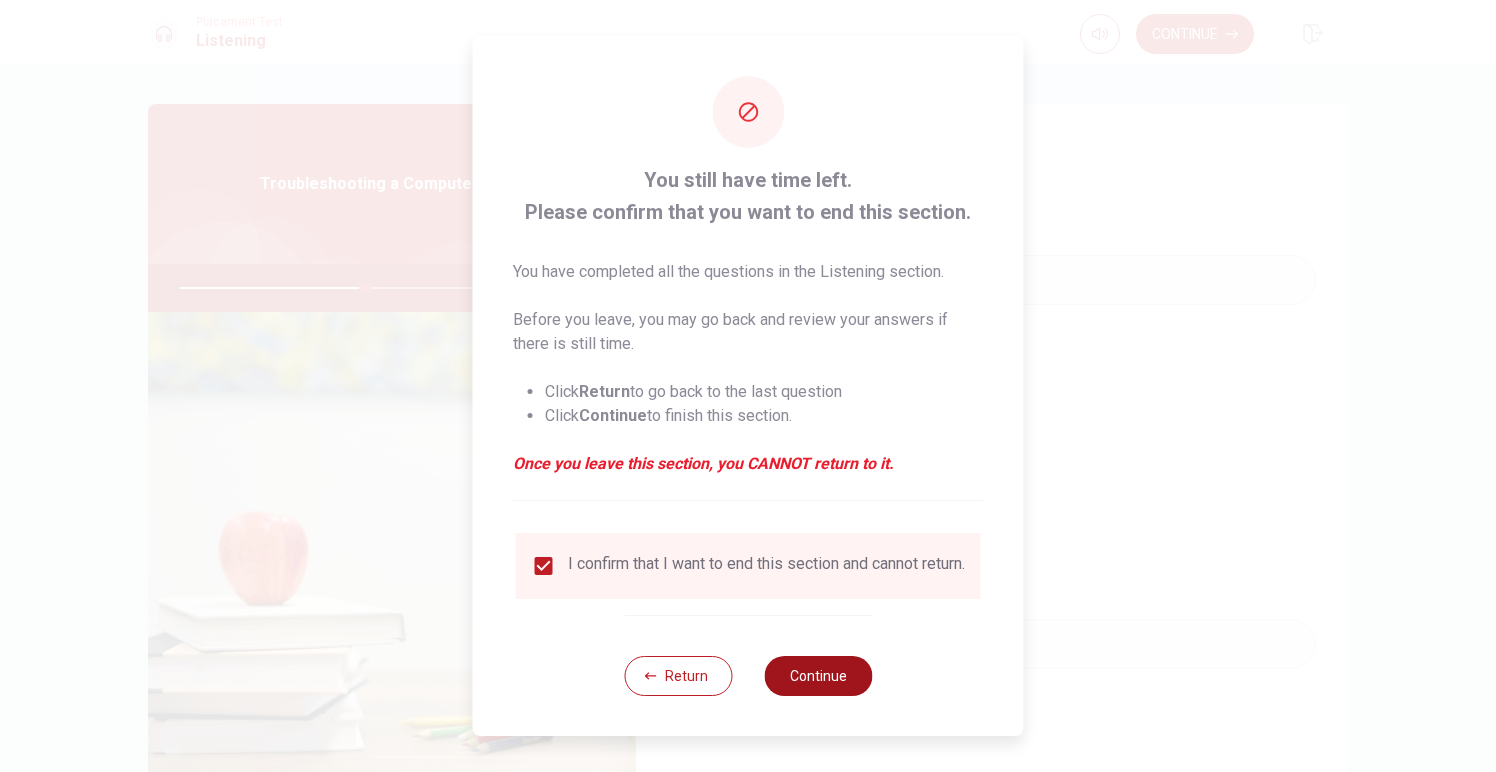 click on "Continue" at bounding box center (818, 676) 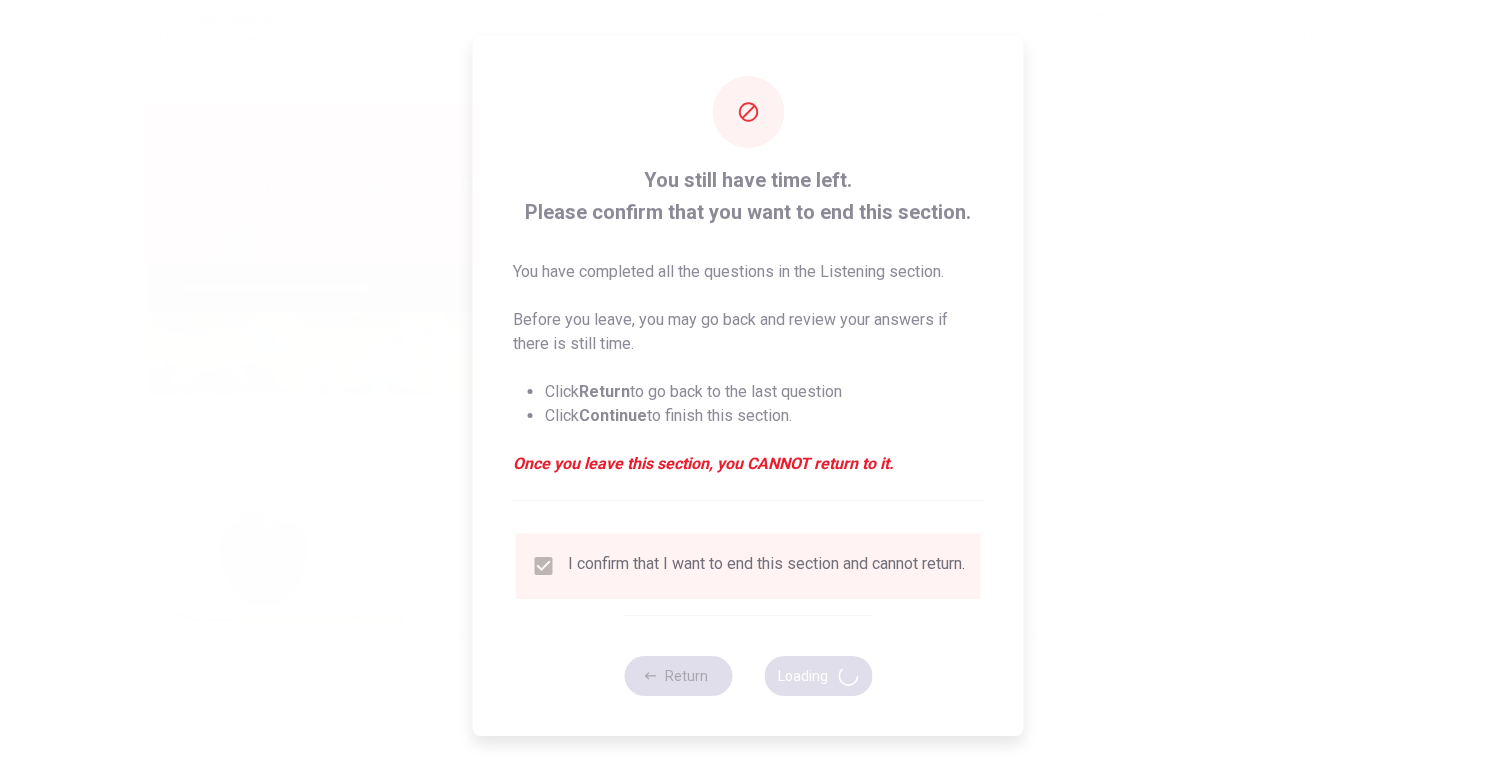 type on "52" 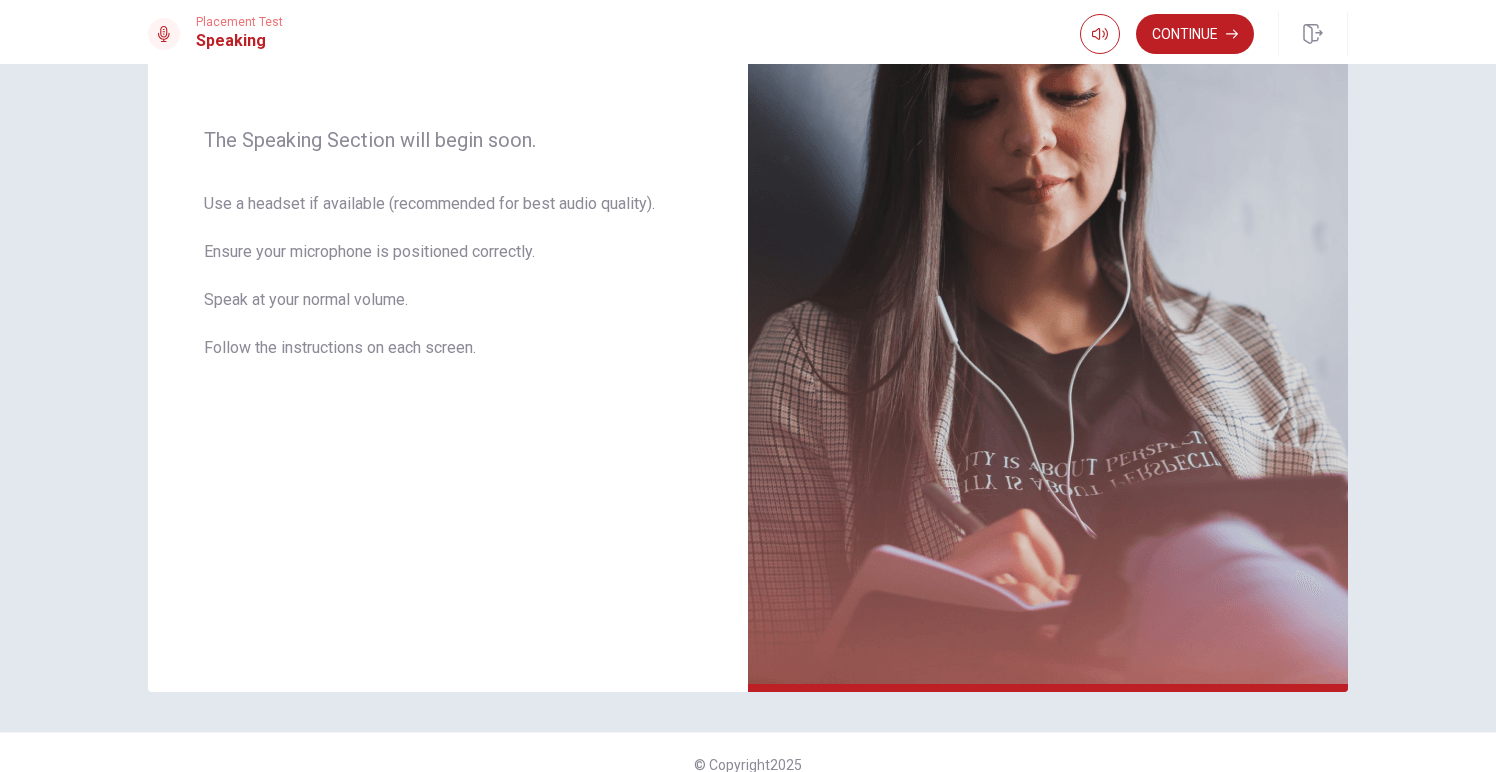 scroll, scrollTop: 283, scrollLeft: 0, axis: vertical 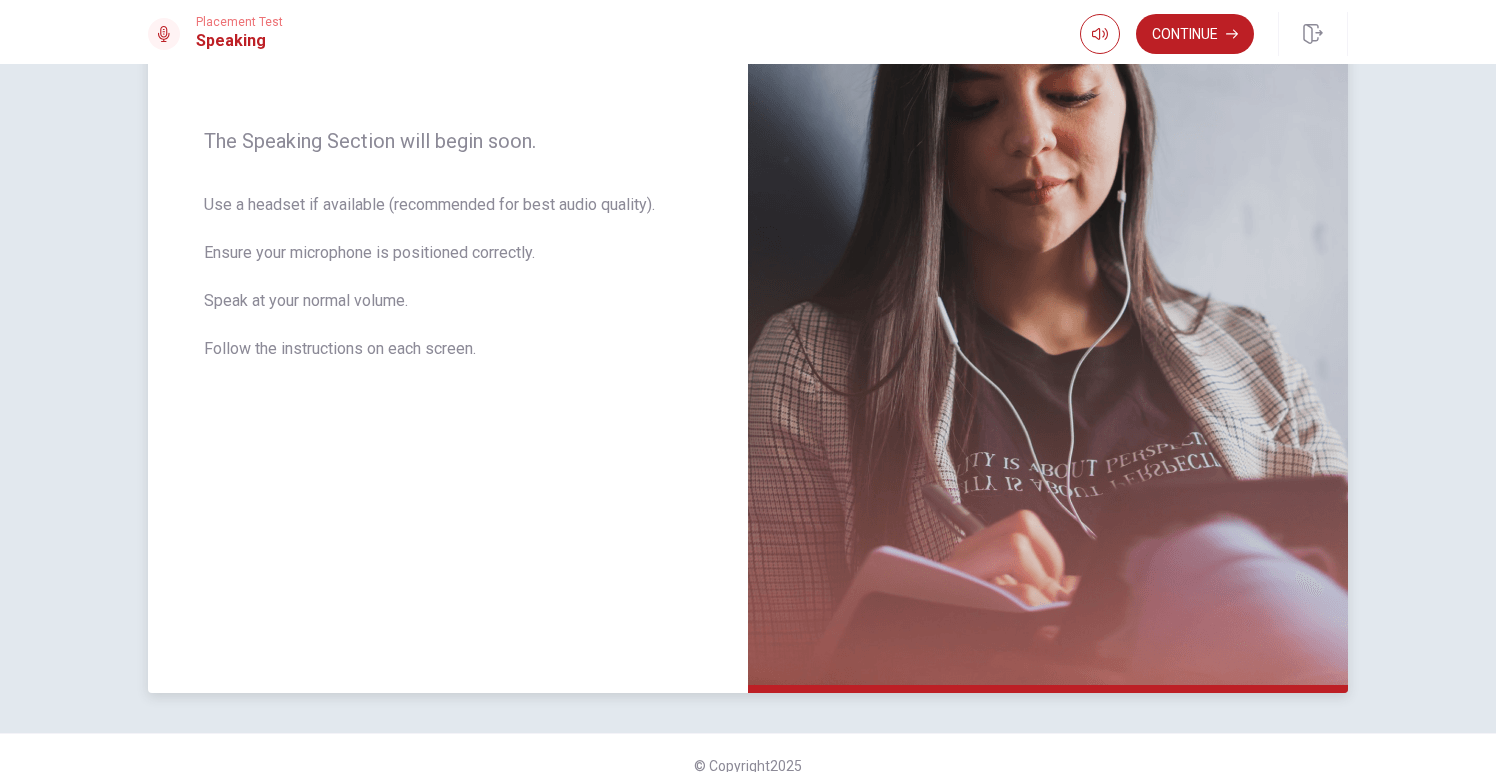 click at bounding box center [1048, 257] 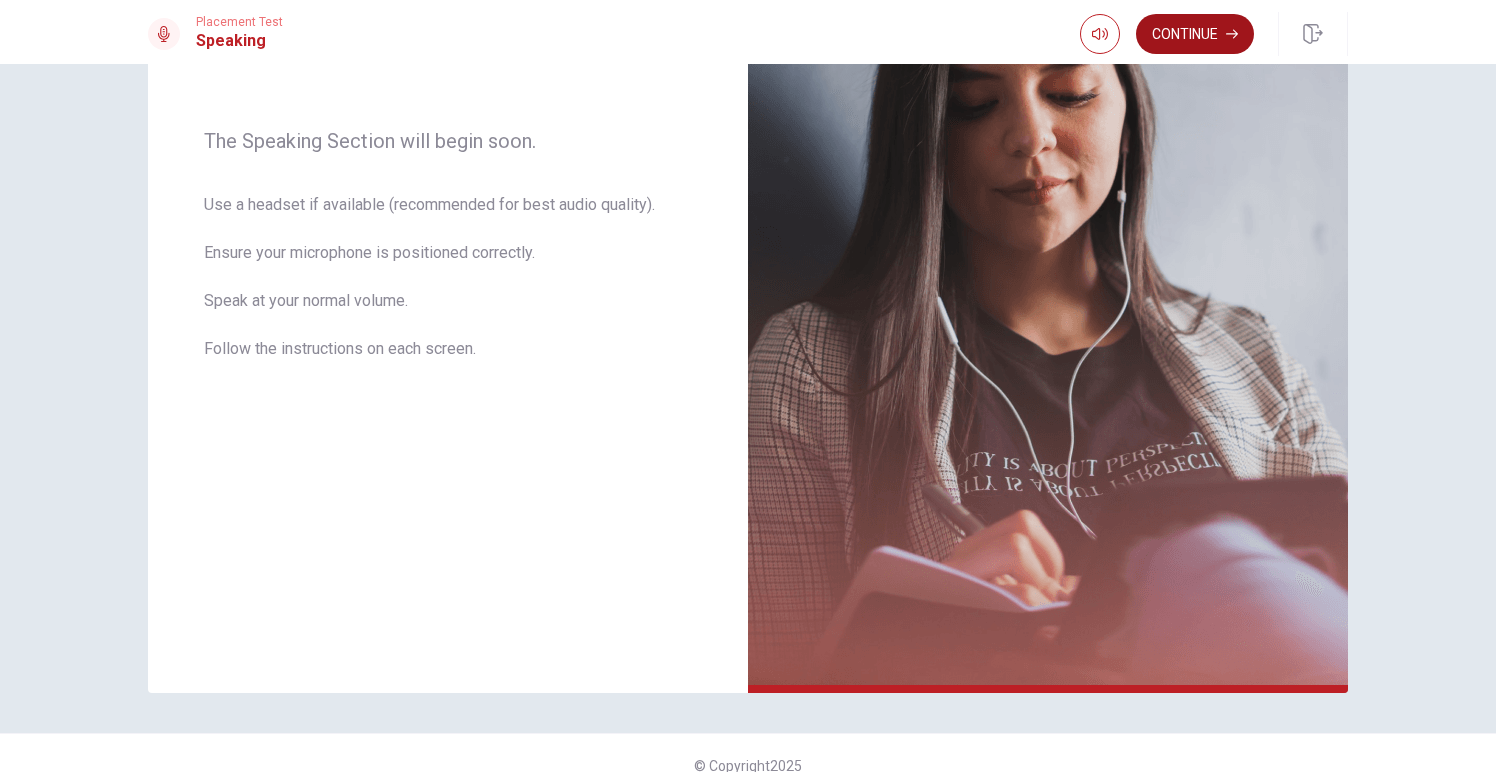click 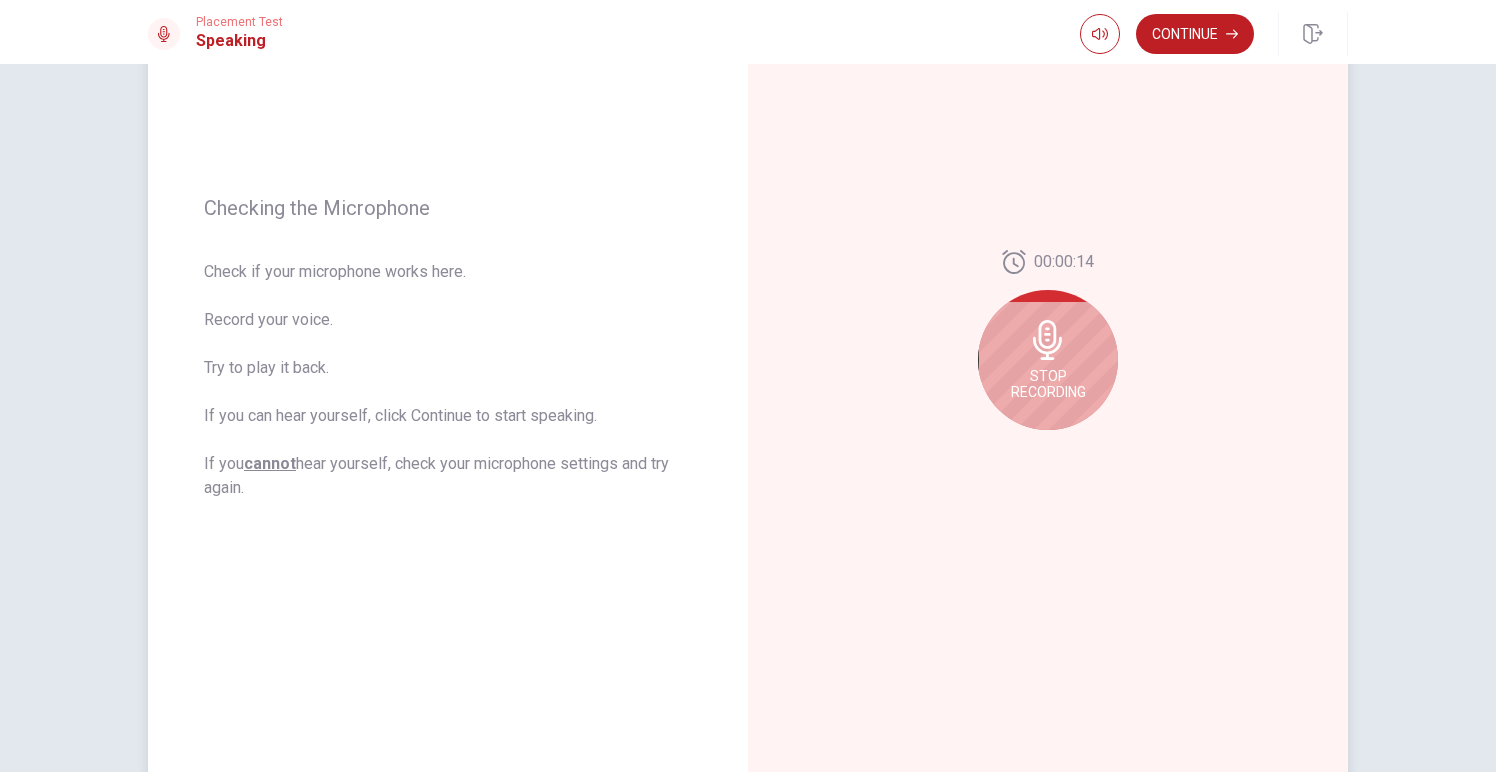 scroll, scrollTop: 180, scrollLeft: 0, axis: vertical 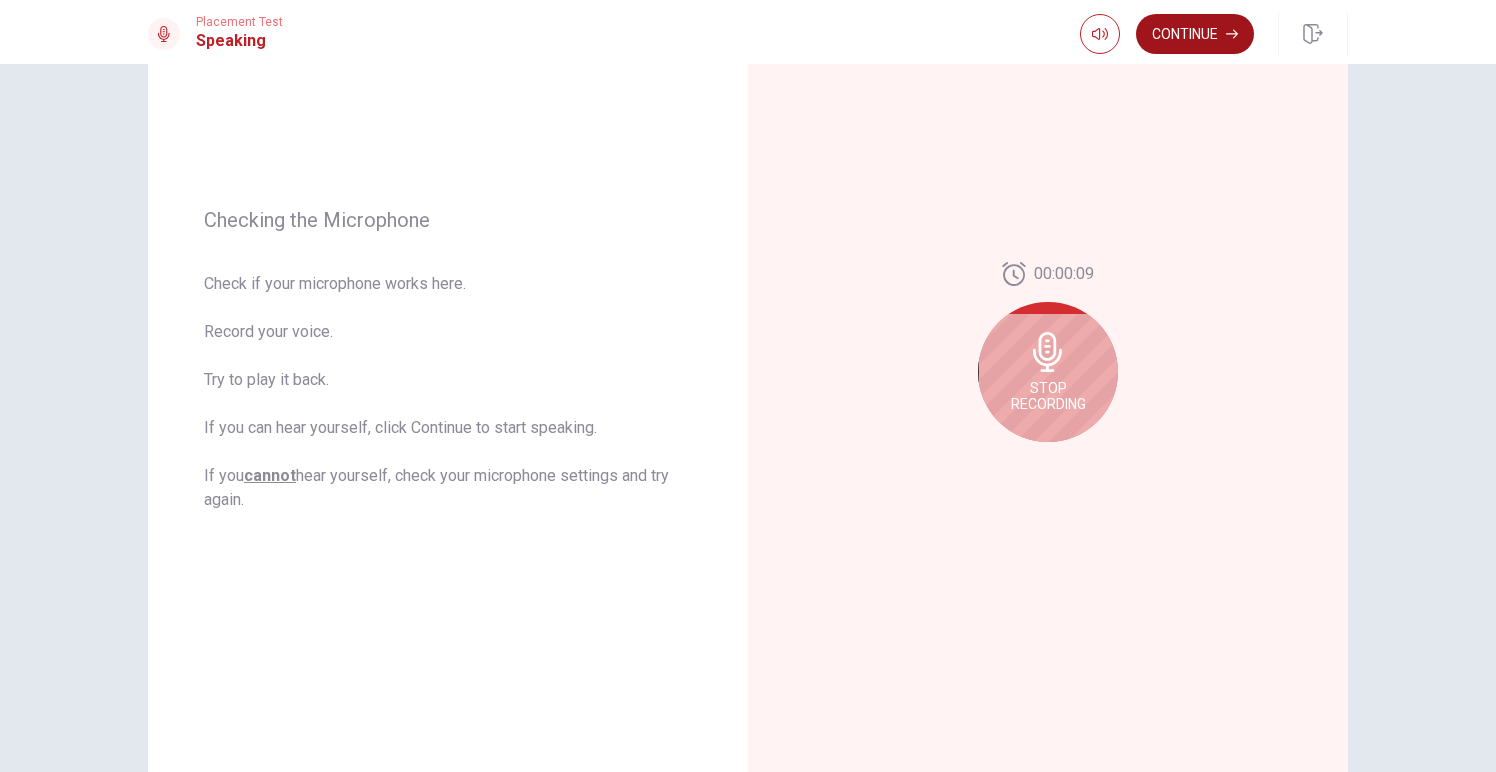click on "Continue" at bounding box center [1195, 34] 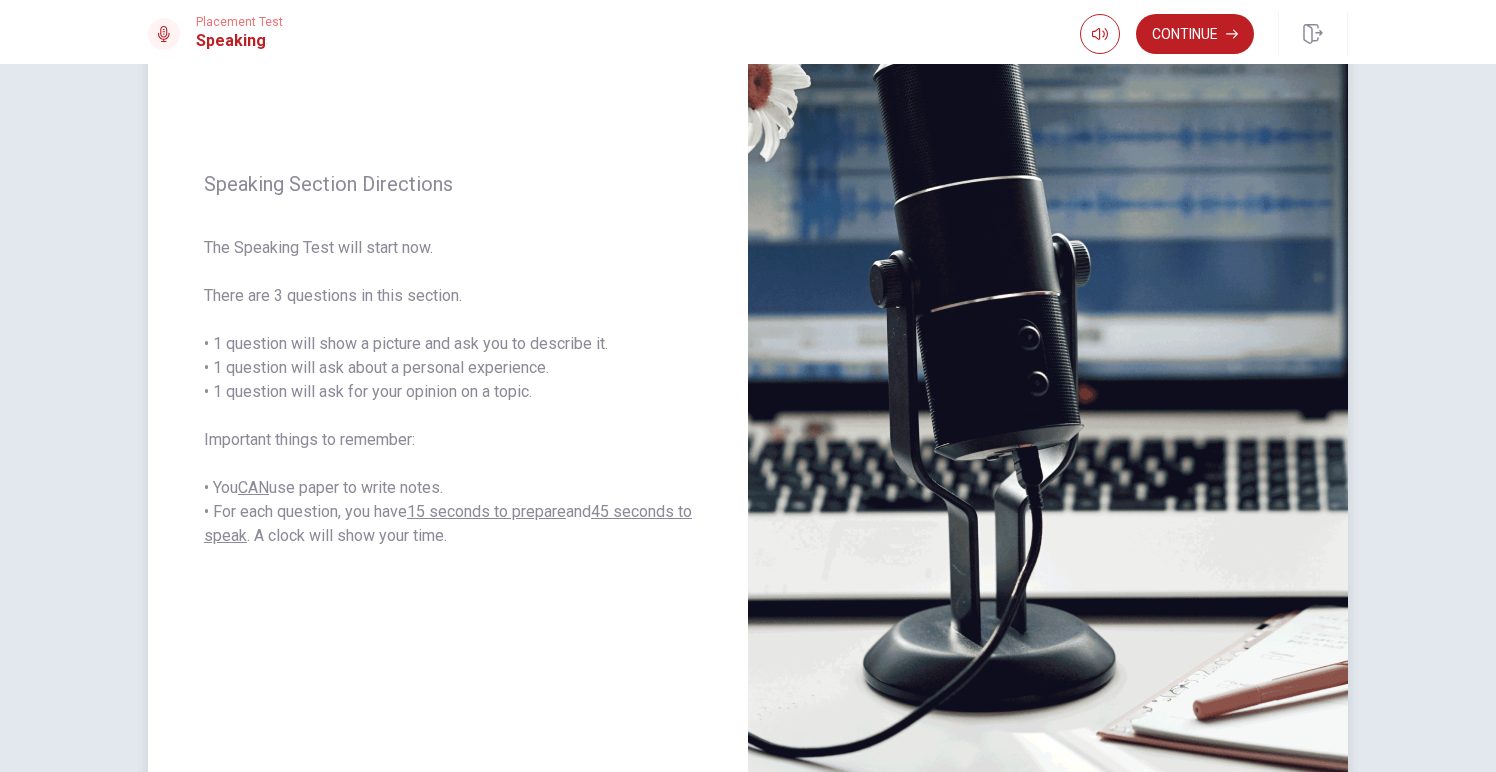 drag, startPoint x: 192, startPoint y: 178, endPoint x: 381, endPoint y: 371, distance: 270.1296 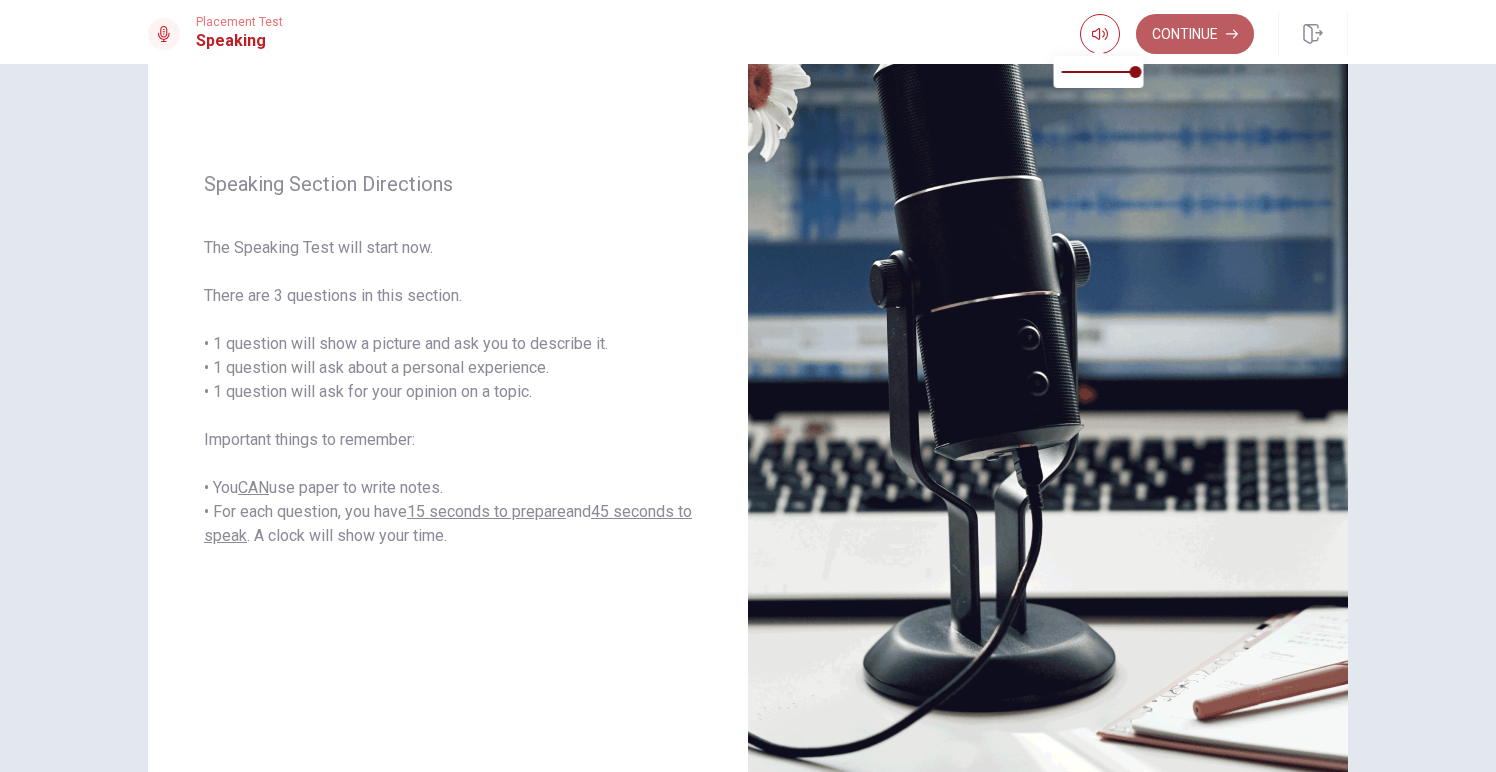 click on "Continue" at bounding box center [1195, 34] 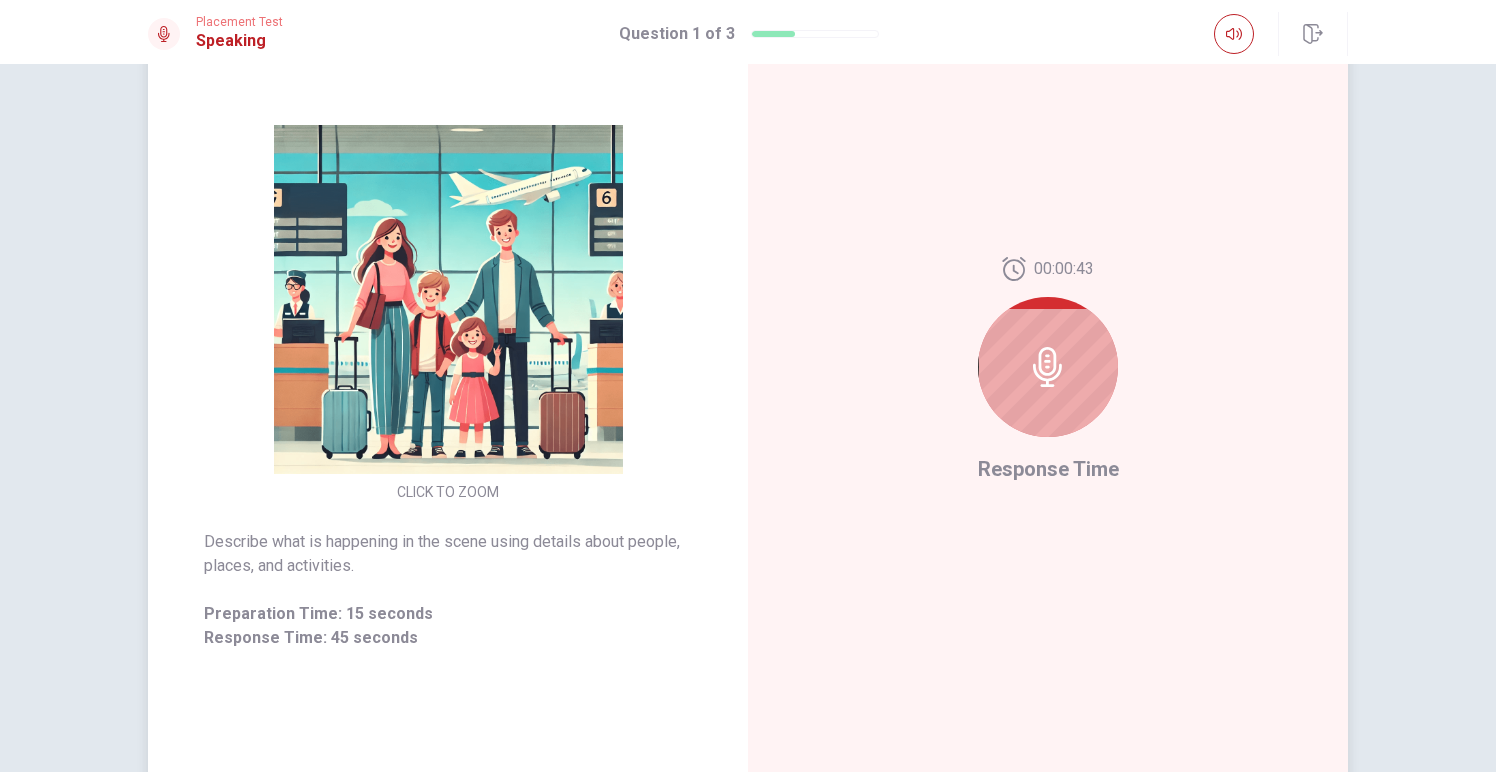 scroll, scrollTop: 184, scrollLeft: 0, axis: vertical 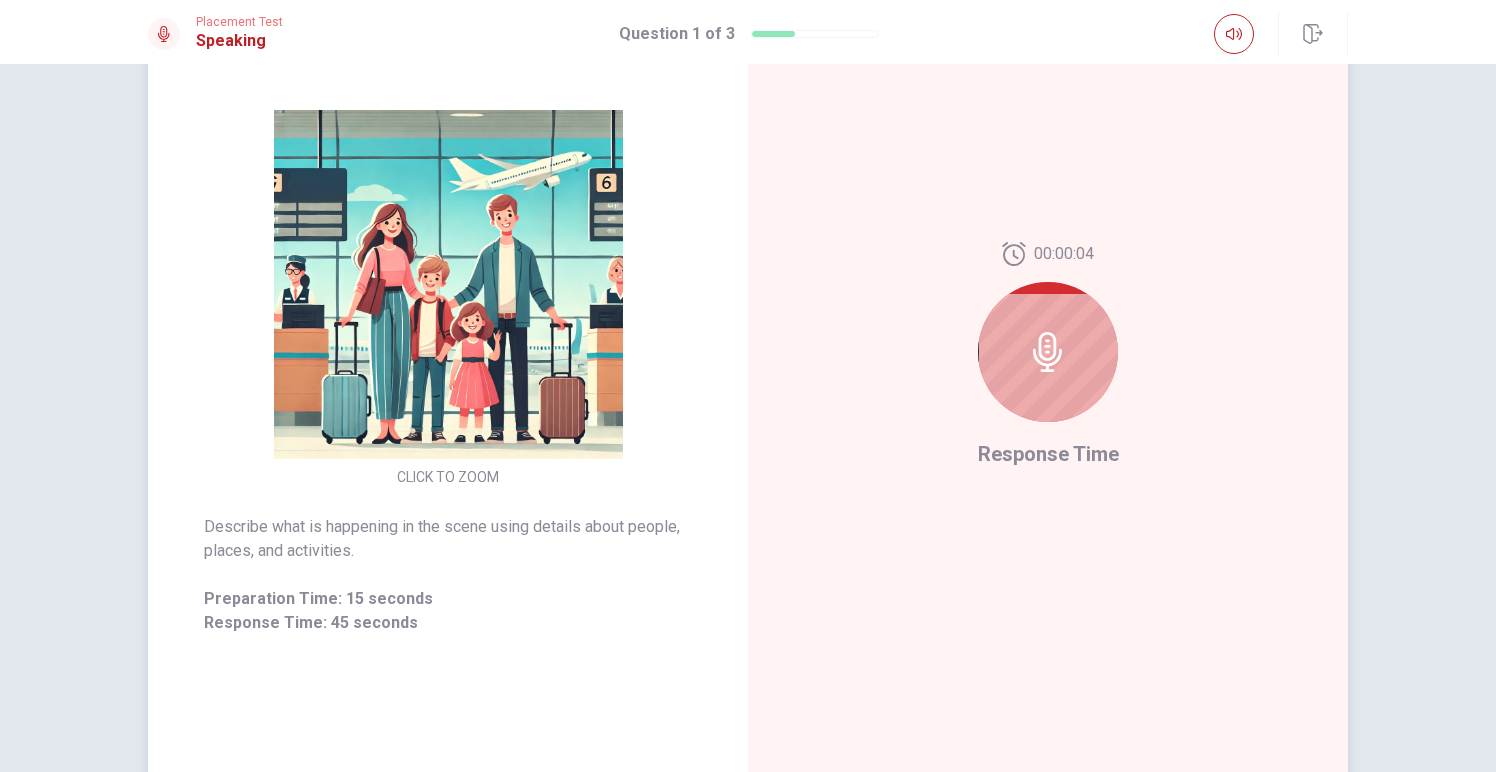 click on "Response Time" at bounding box center (1048, 454) 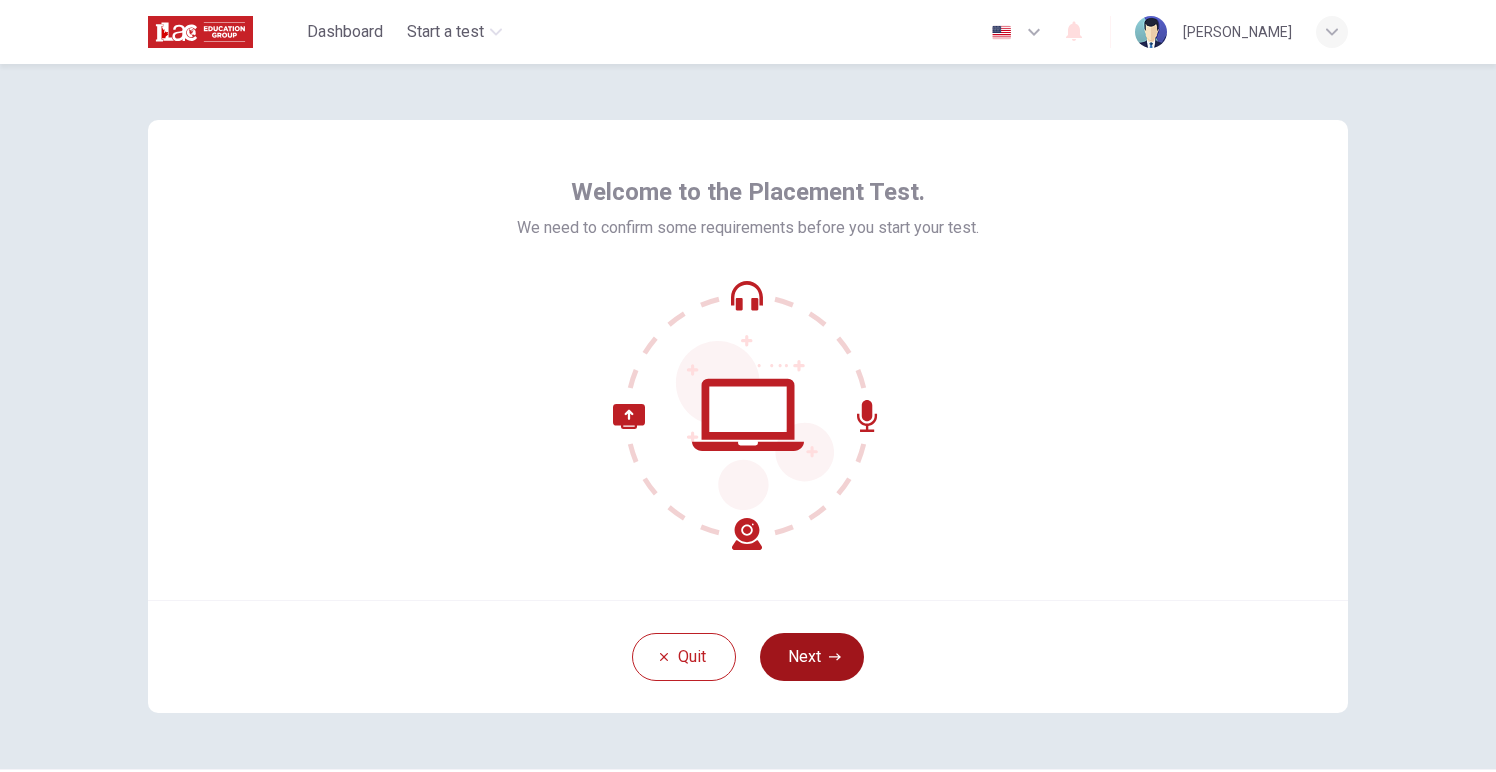 click on "Next" at bounding box center (812, 657) 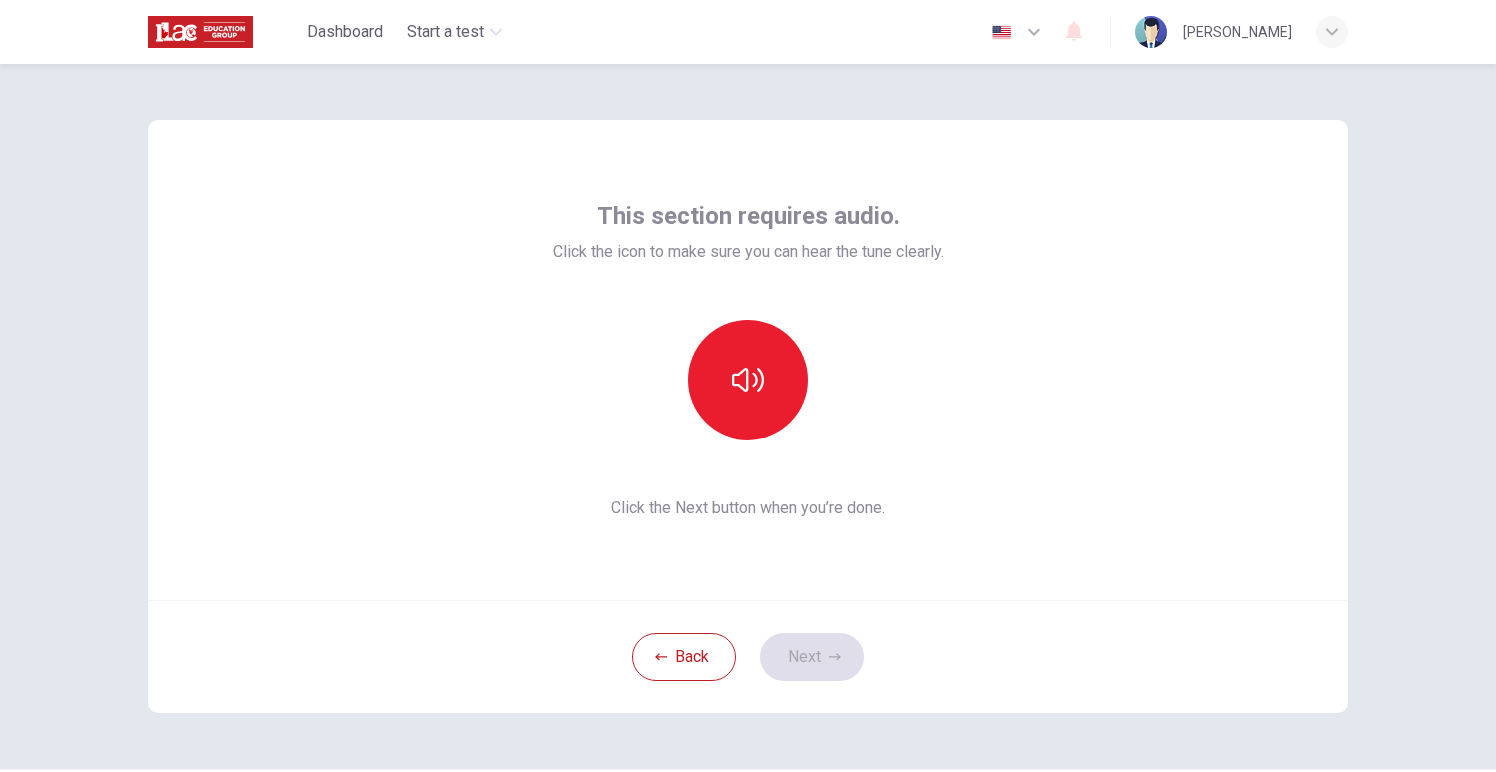 click on "Back Next" at bounding box center [748, 656] 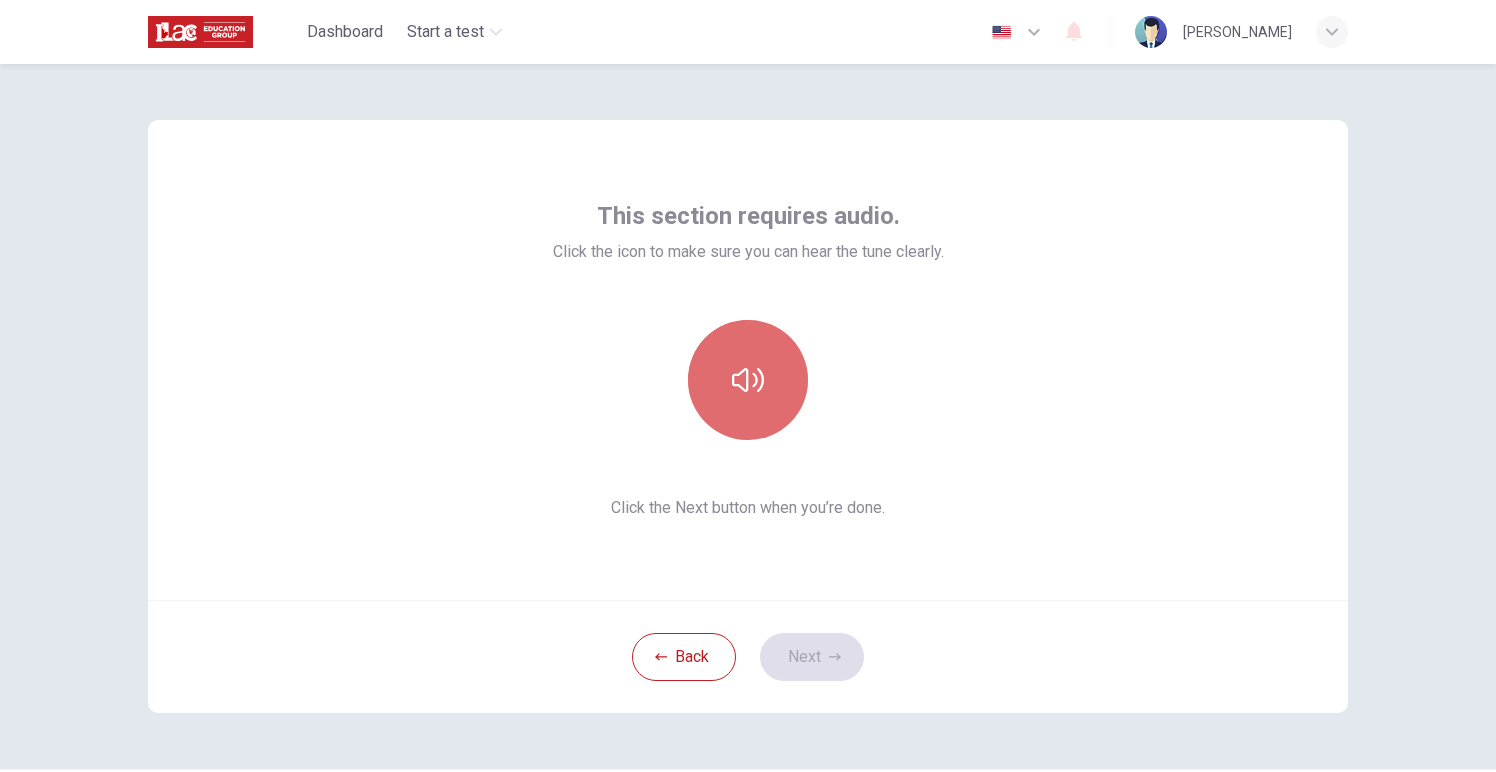 click at bounding box center (748, 380) 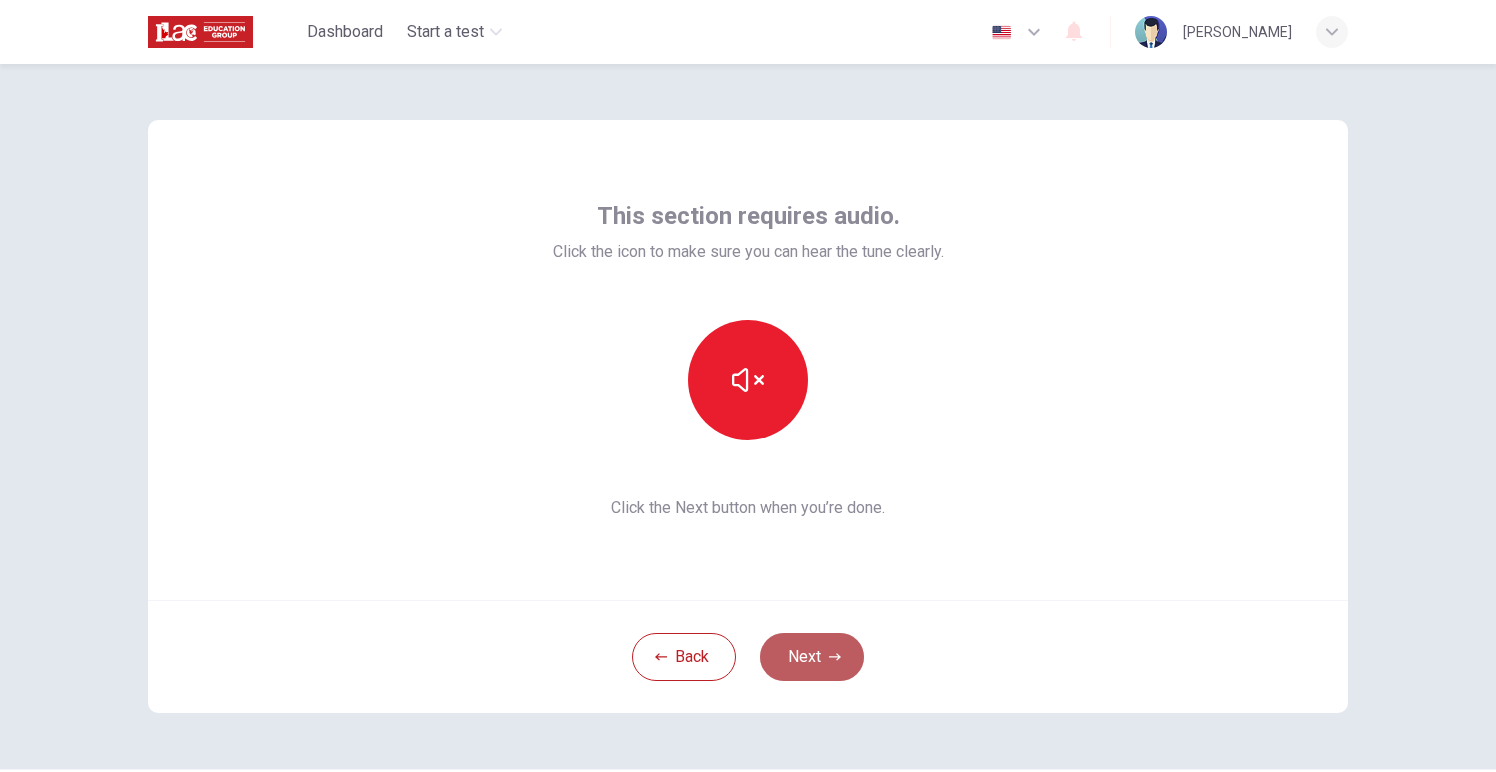 click on "Next" at bounding box center (812, 657) 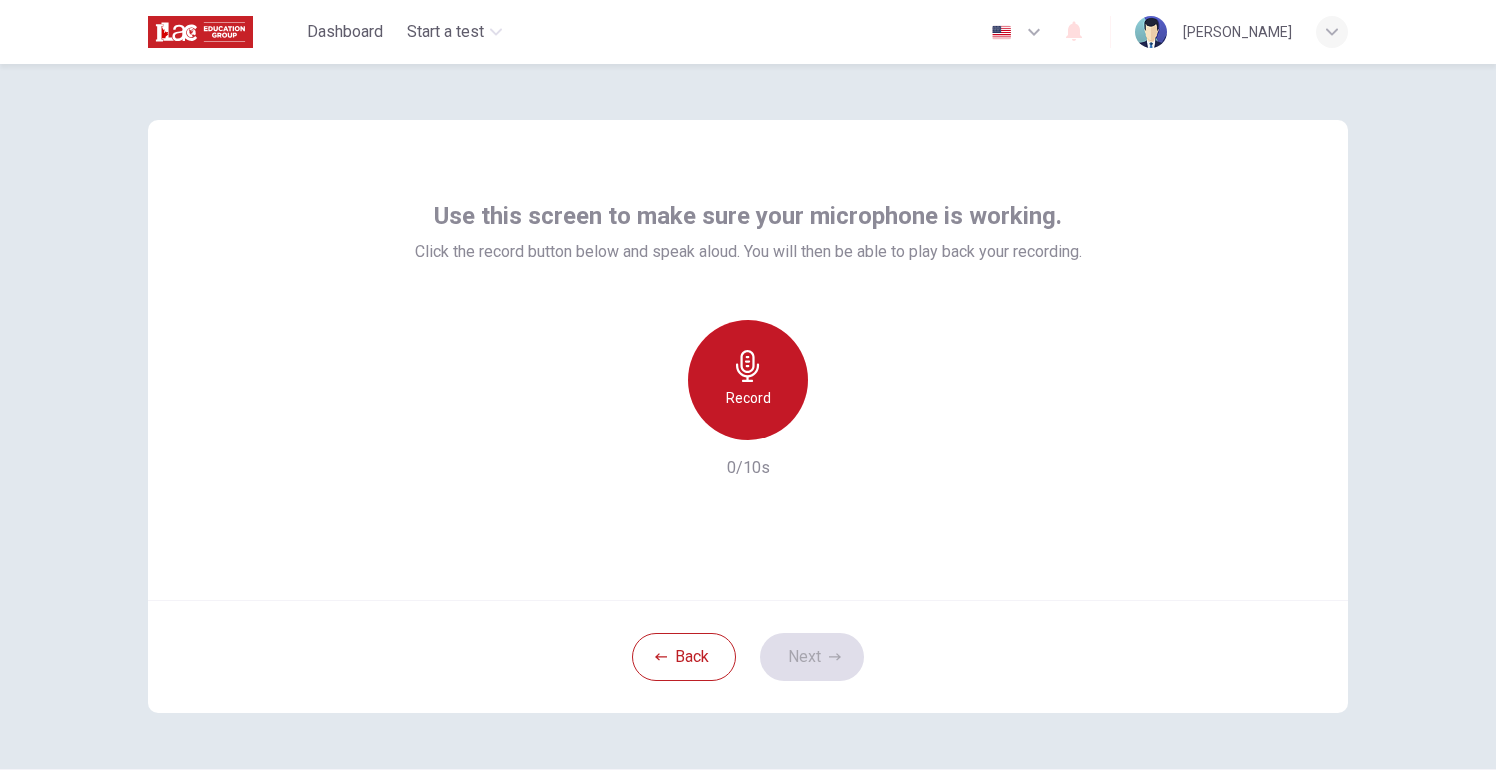 click on "Record" at bounding box center (748, 398) 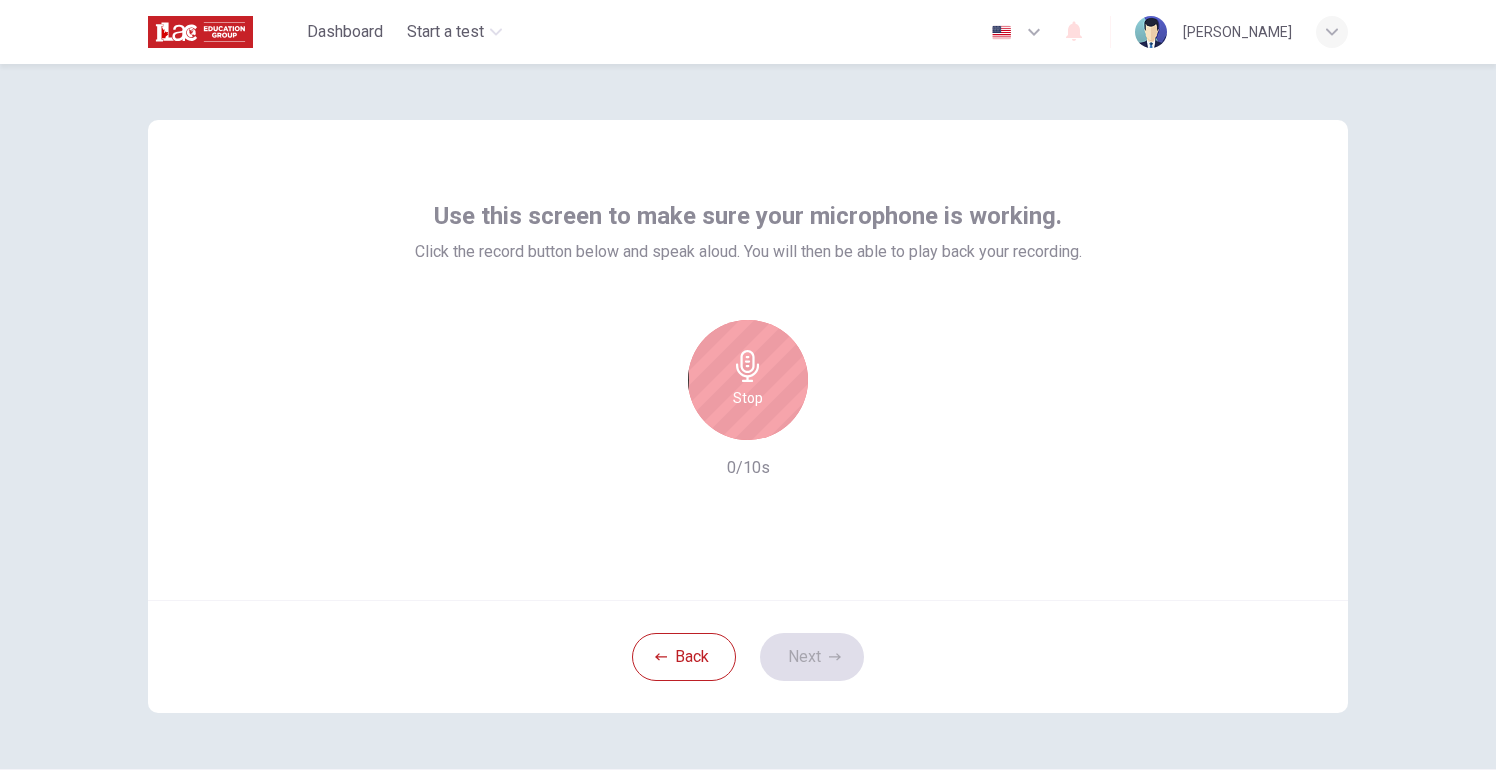 click on "Back Next" at bounding box center [748, 656] 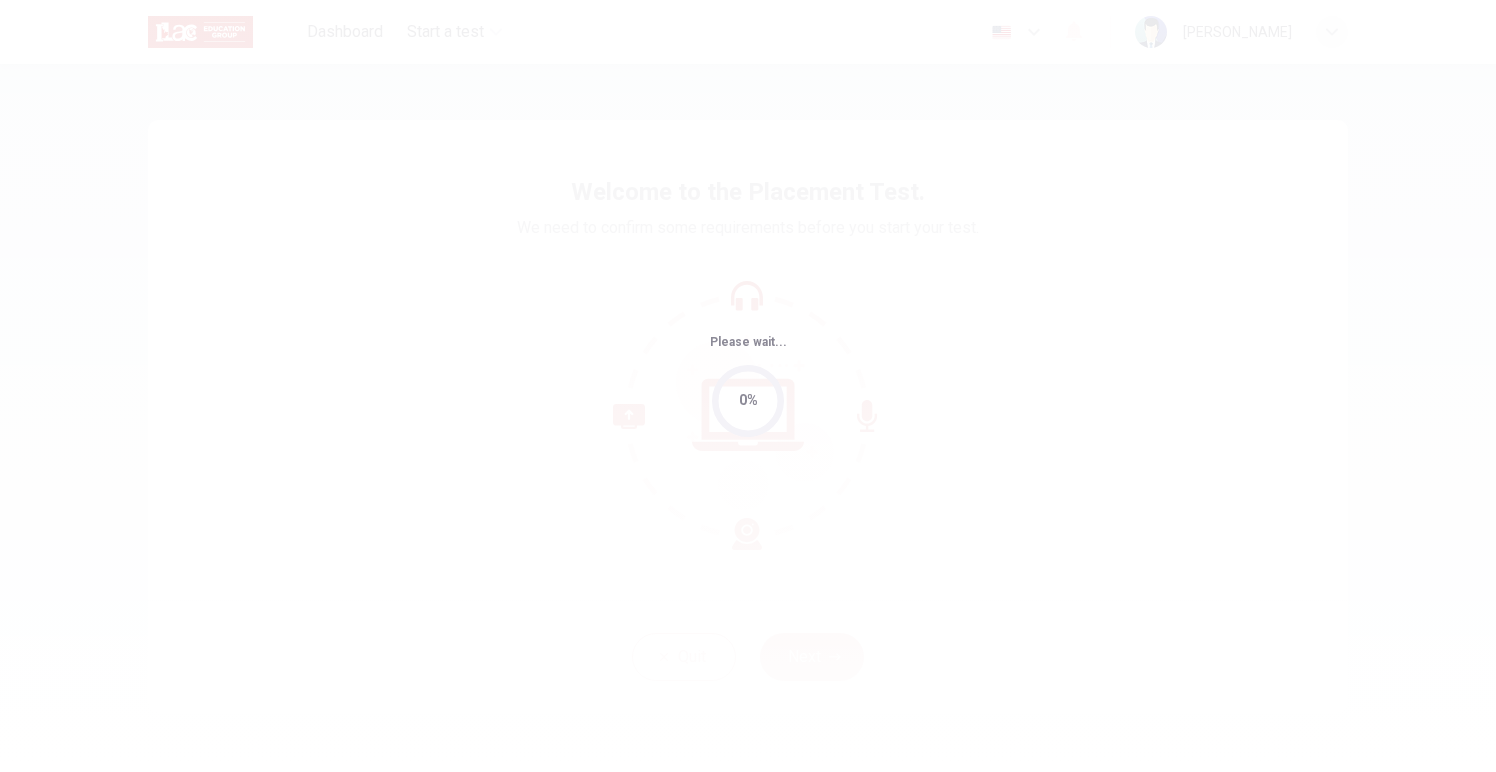 scroll, scrollTop: 0, scrollLeft: 0, axis: both 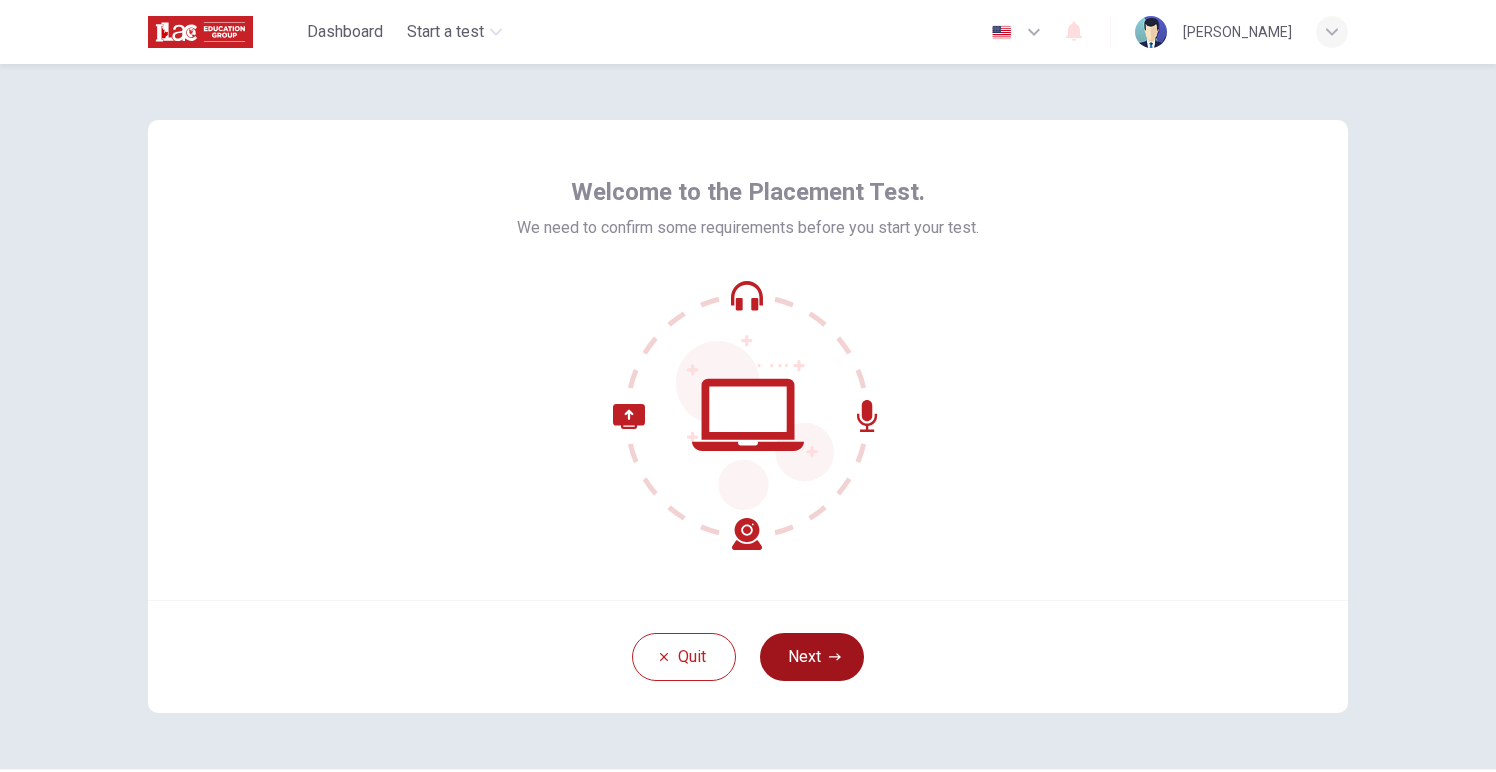 click on "Next" at bounding box center (812, 657) 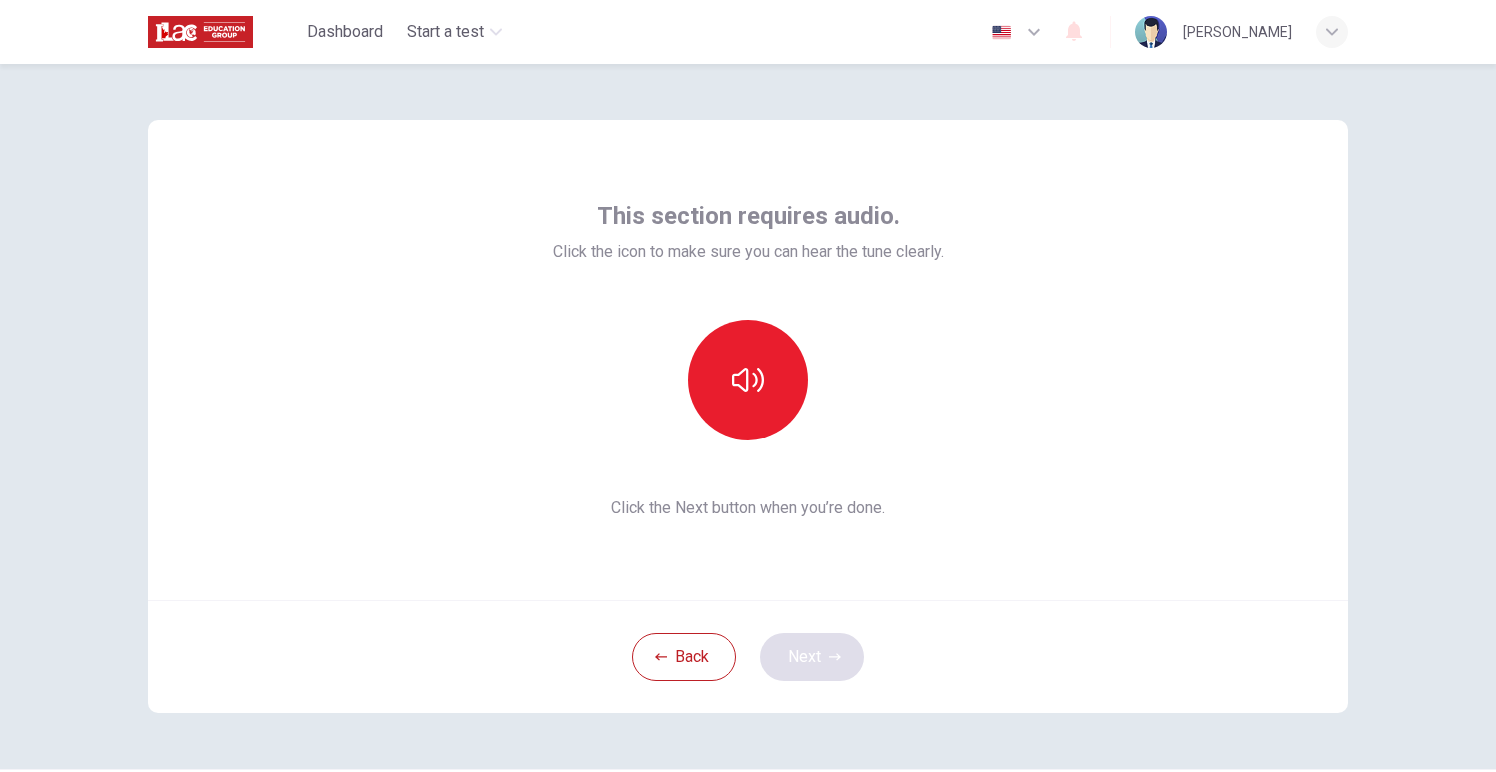 click on "Back Next" at bounding box center (748, 656) 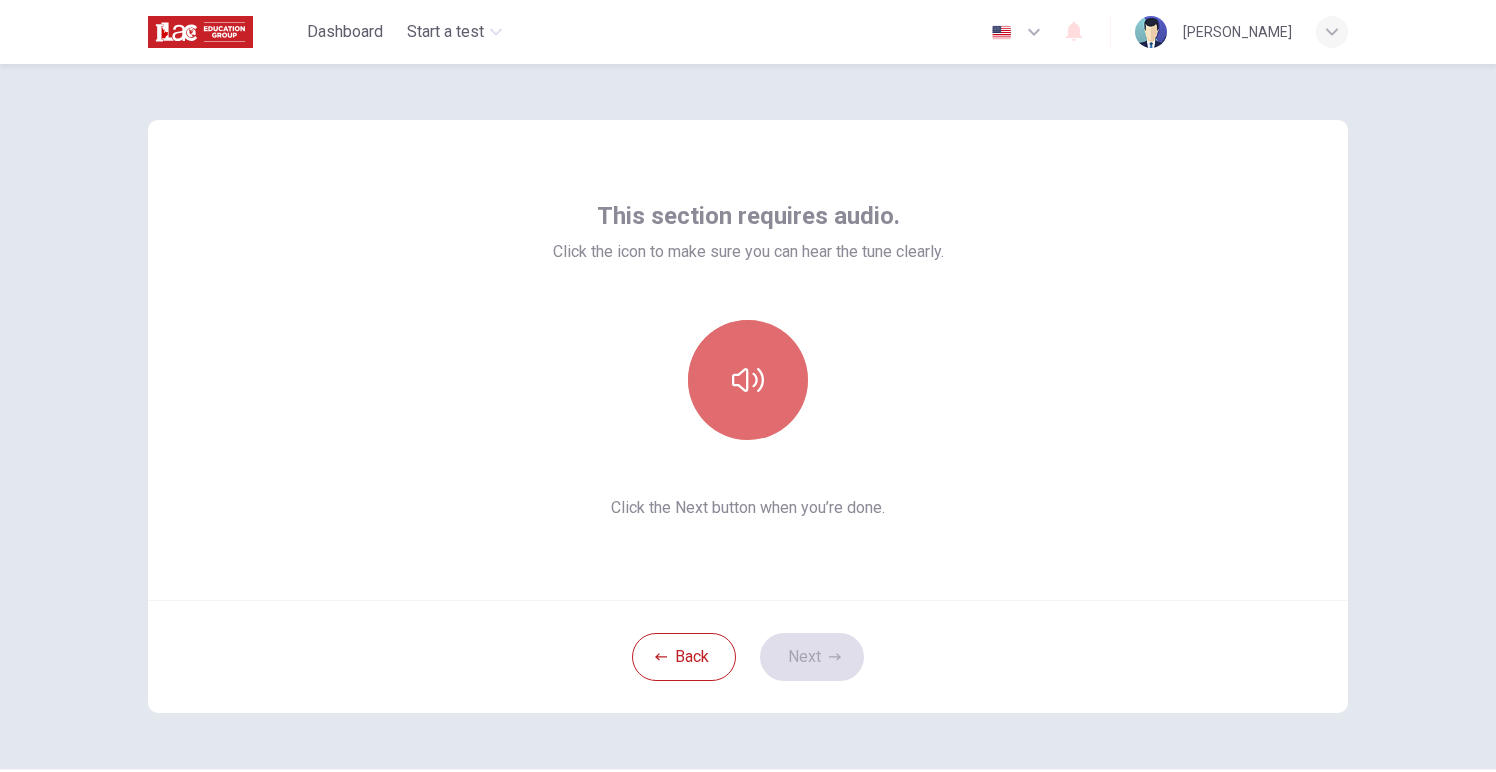 click at bounding box center [748, 380] 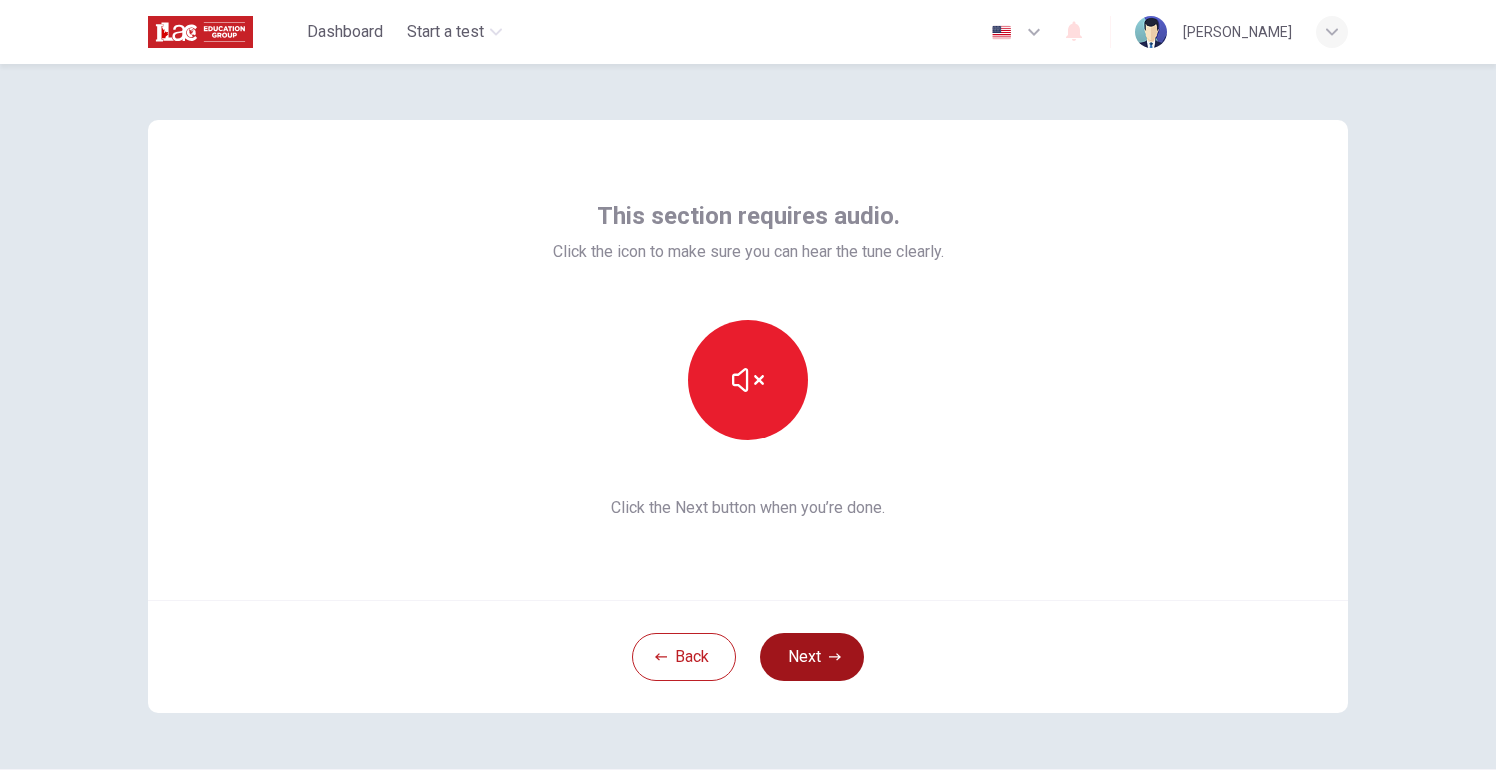 click on "Next" at bounding box center [812, 657] 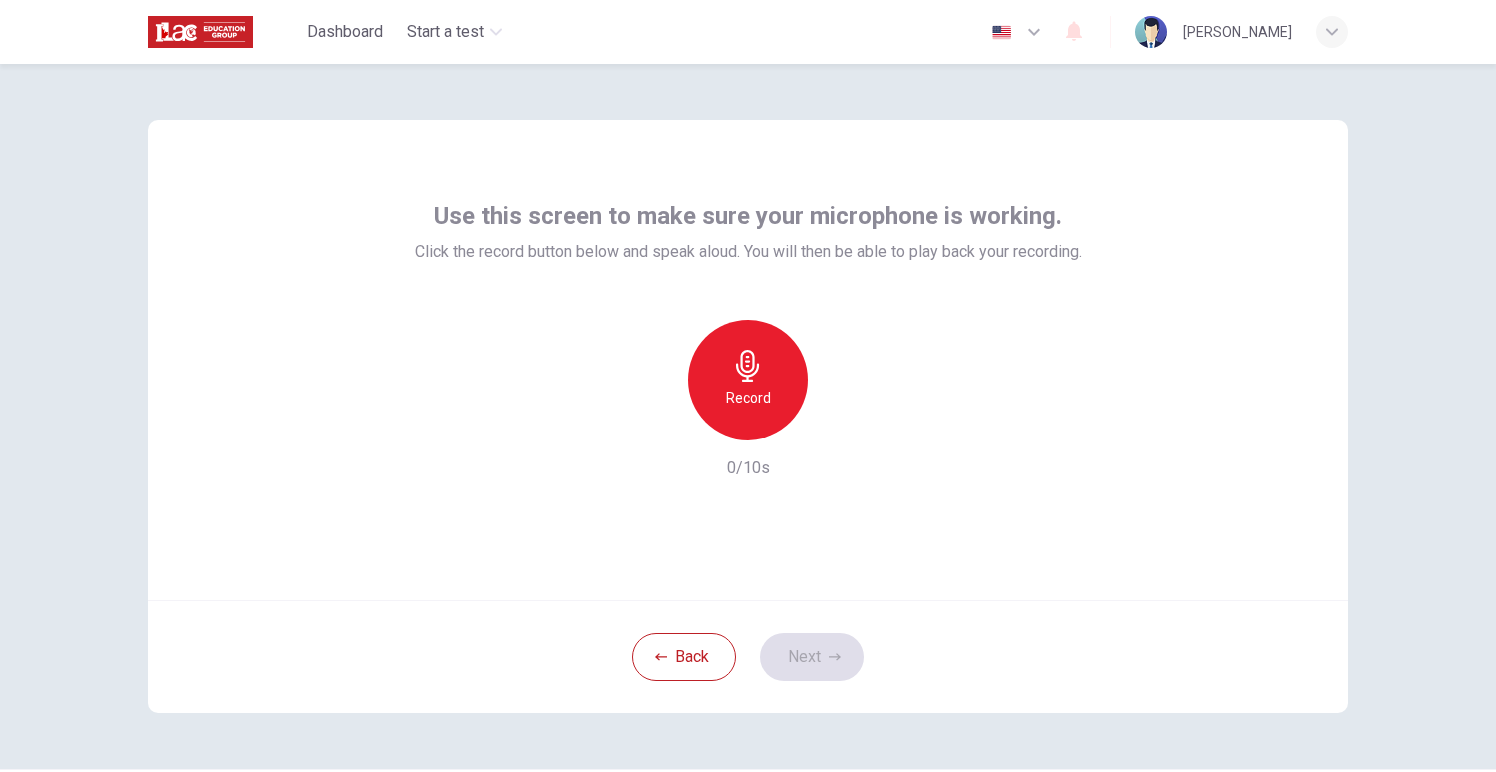 click 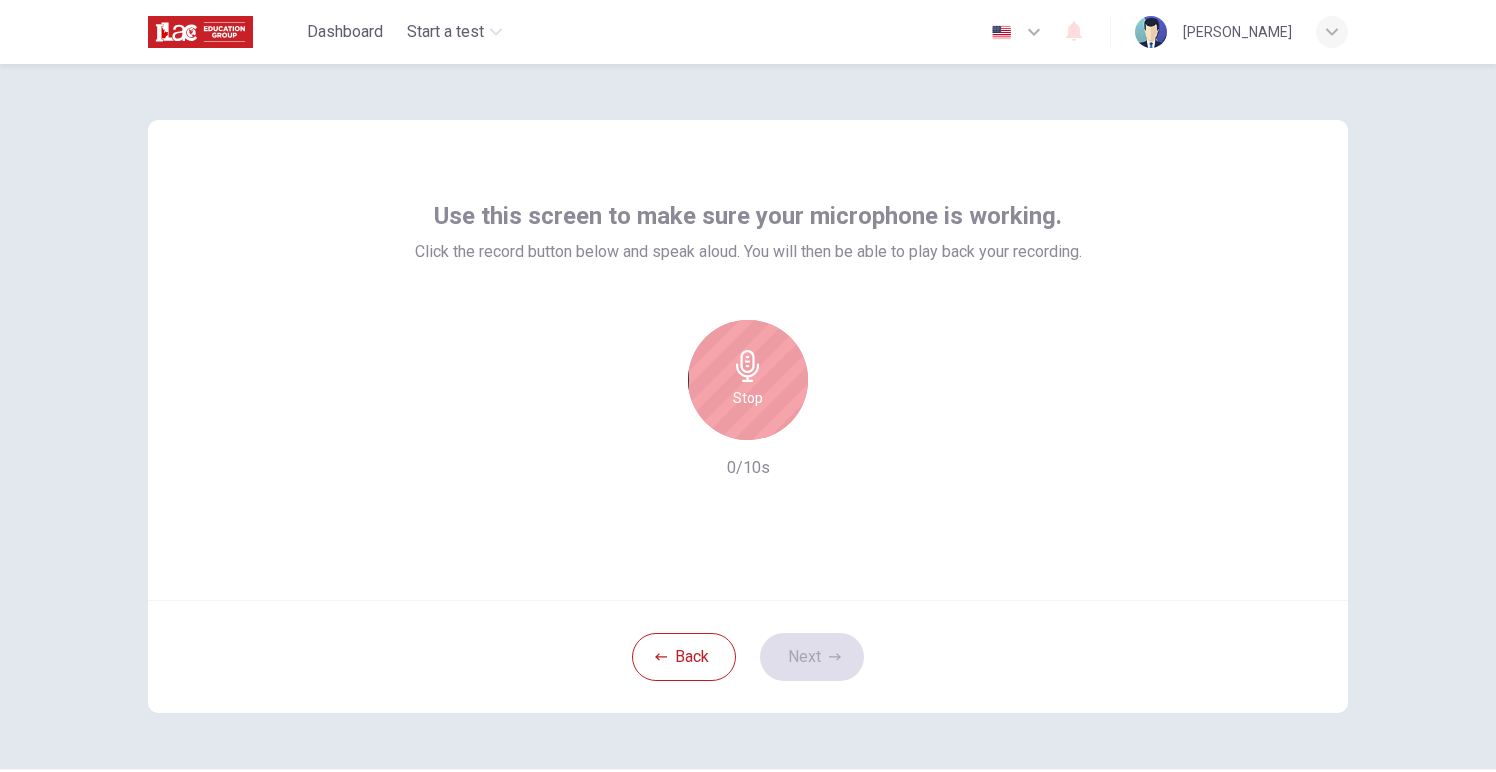 click on "Back Next" at bounding box center [748, 656] 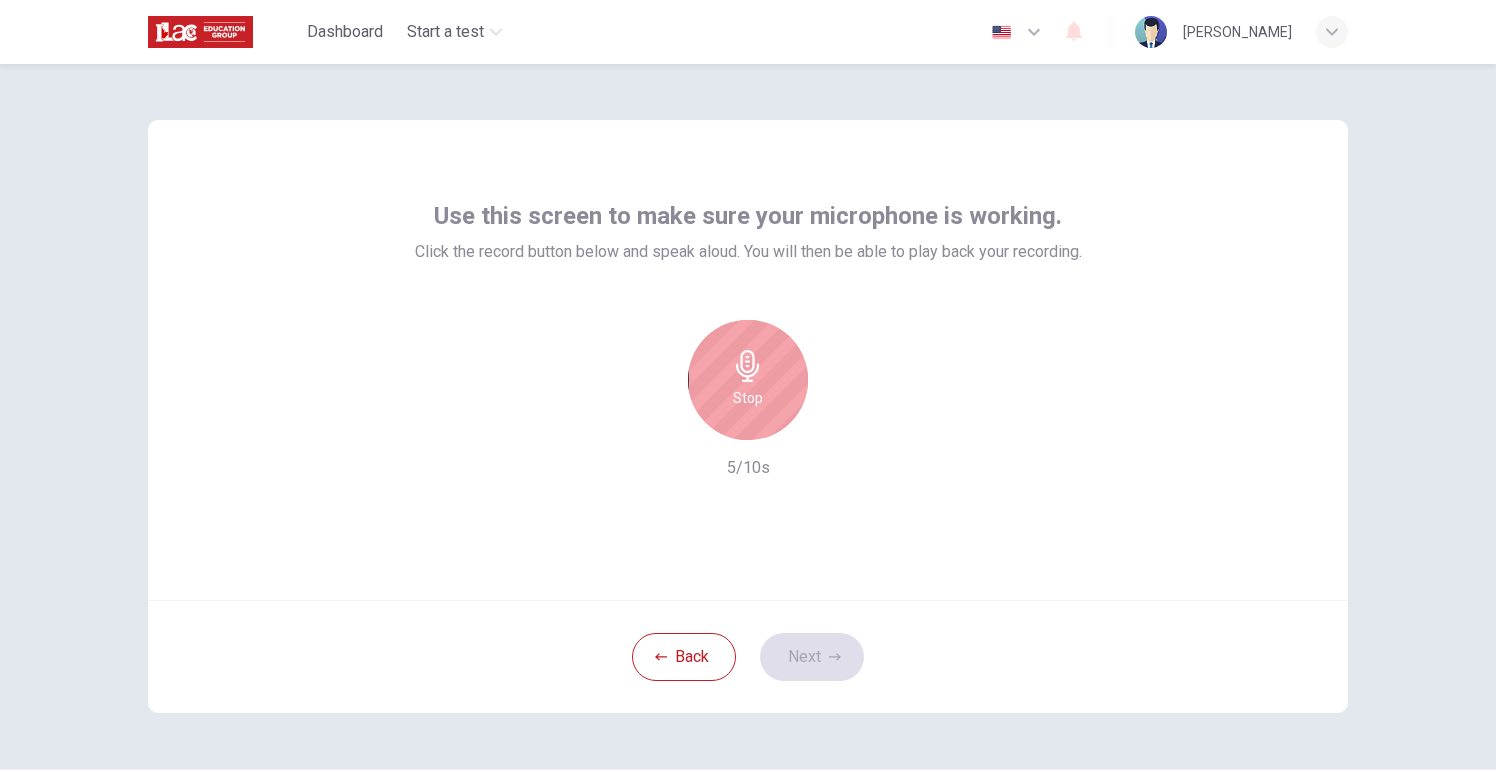 click on "[PERSON_NAME]" at bounding box center [1237, 32] 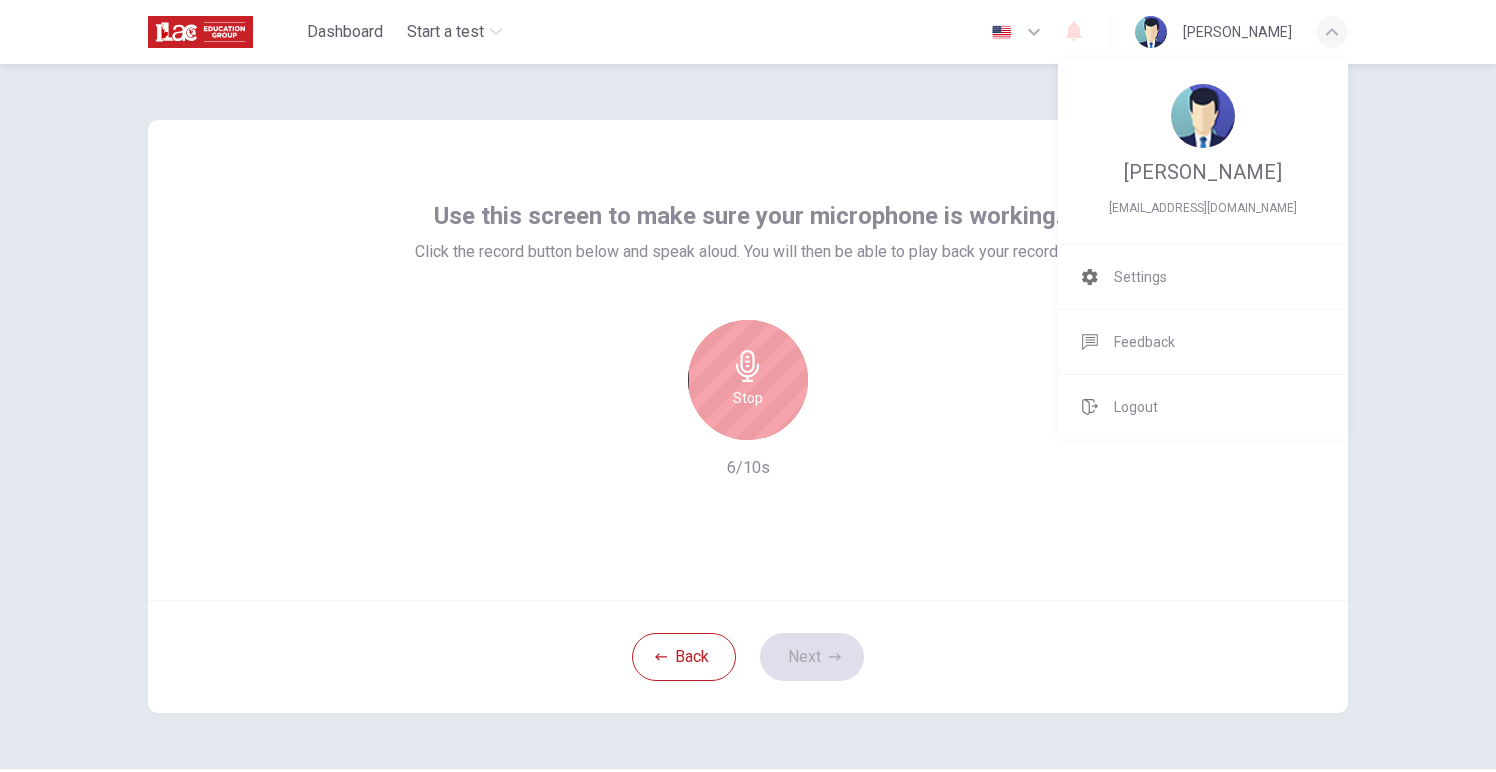 click at bounding box center (748, 386) 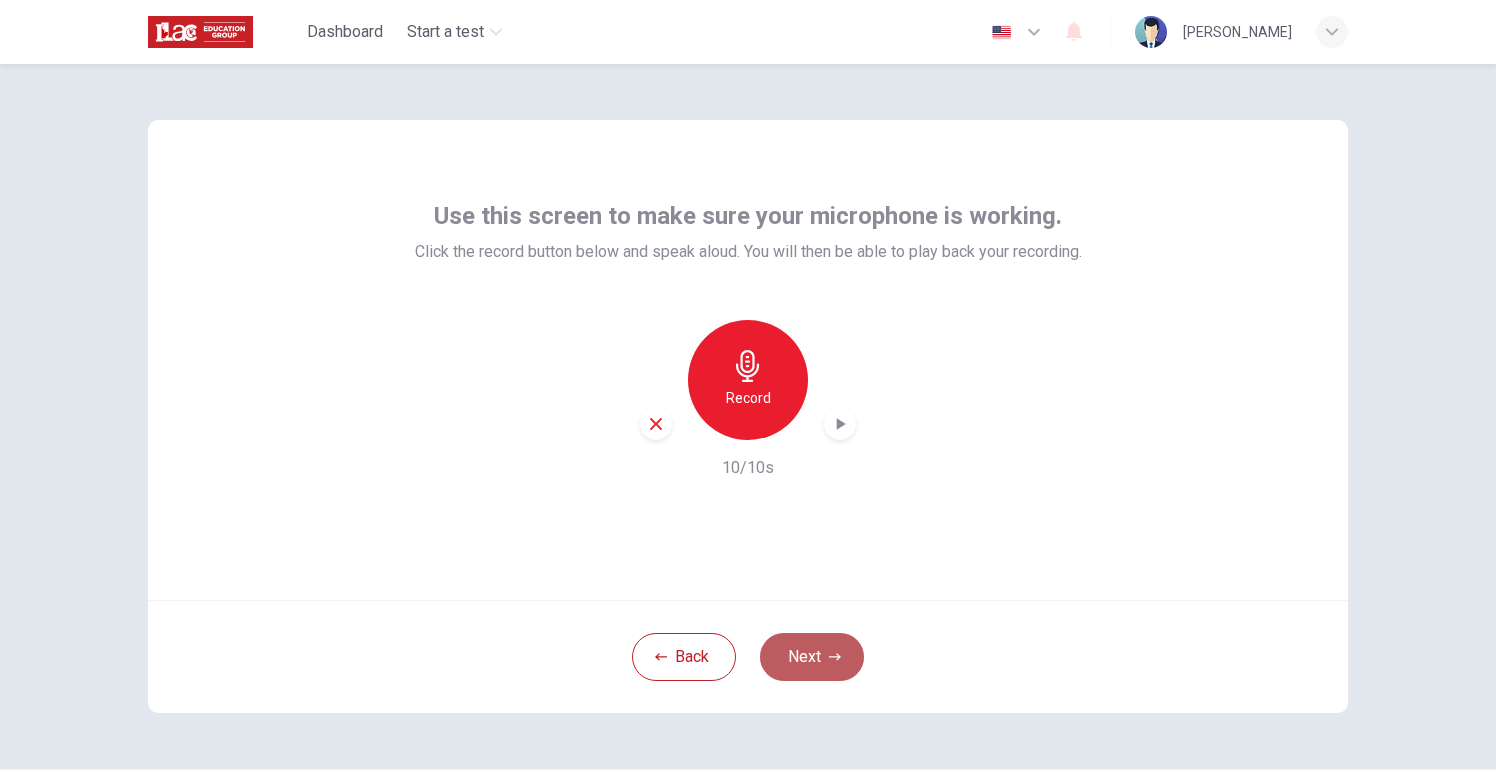 click on "Next" at bounding box center (812, 657) 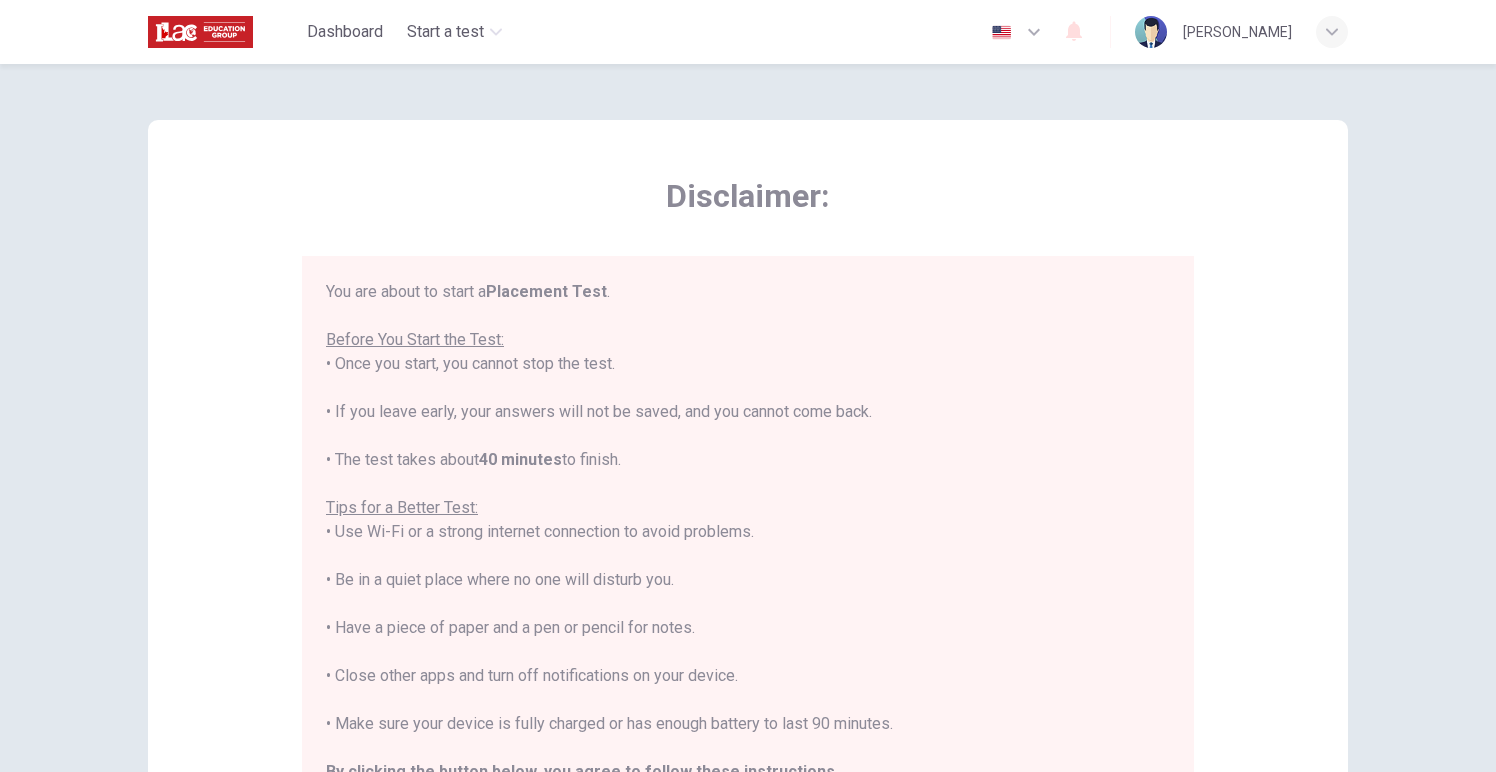 scroll, scrollTop: 23, scrollLeft: 0, axis: vertical 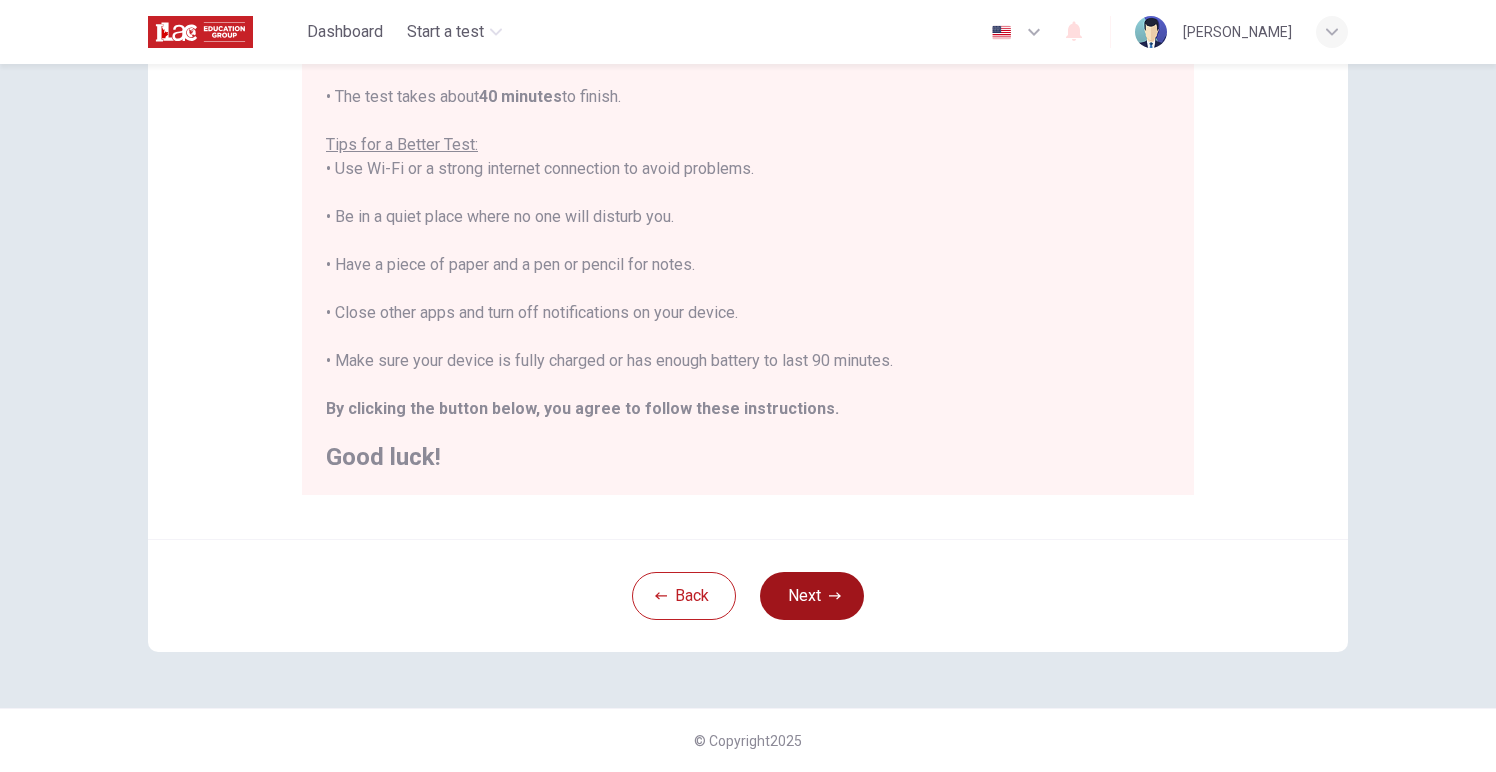 click on "Next" at bounding box center [812, 596] 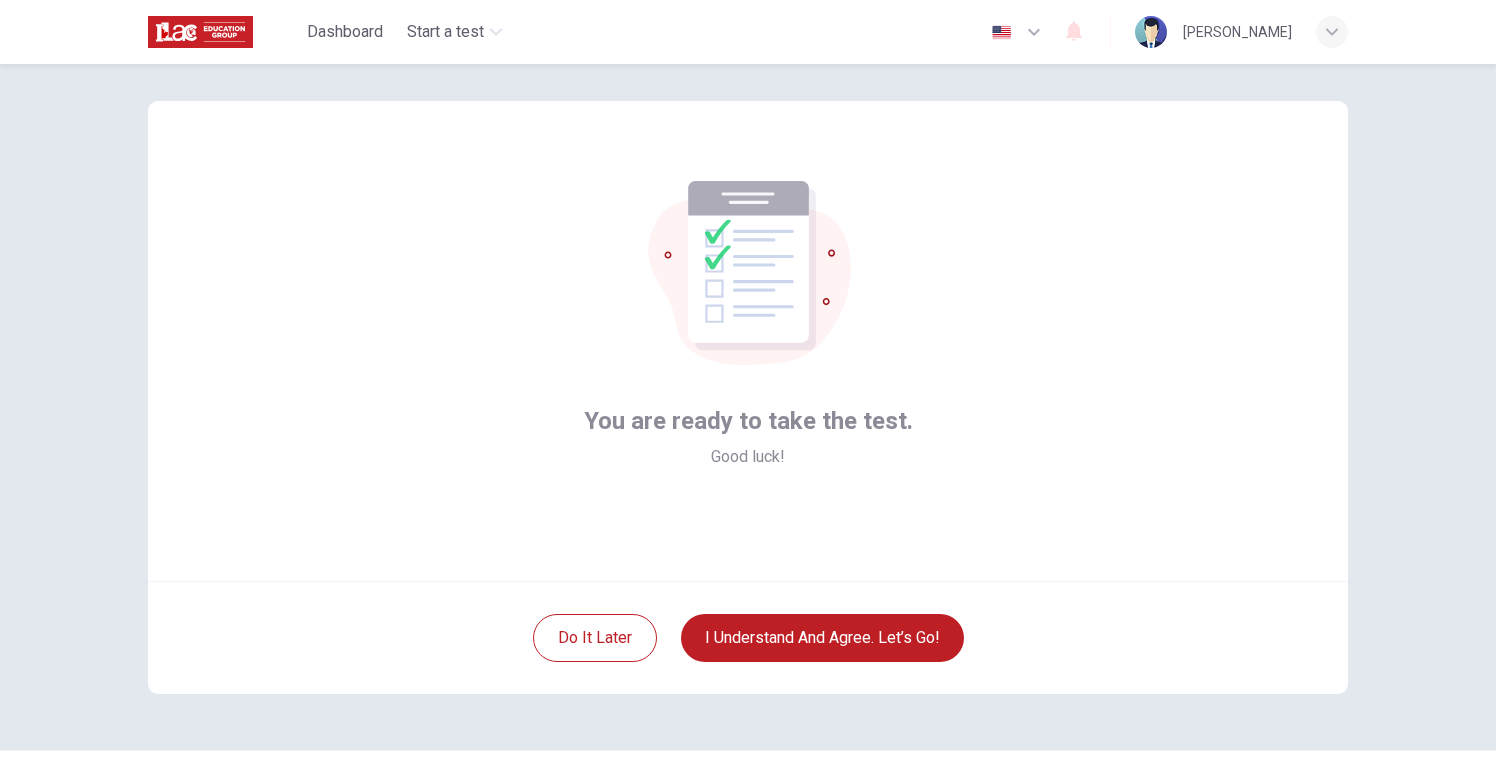 scroll, scrollTop: 6, scrollLeft: 0, axis: vertical 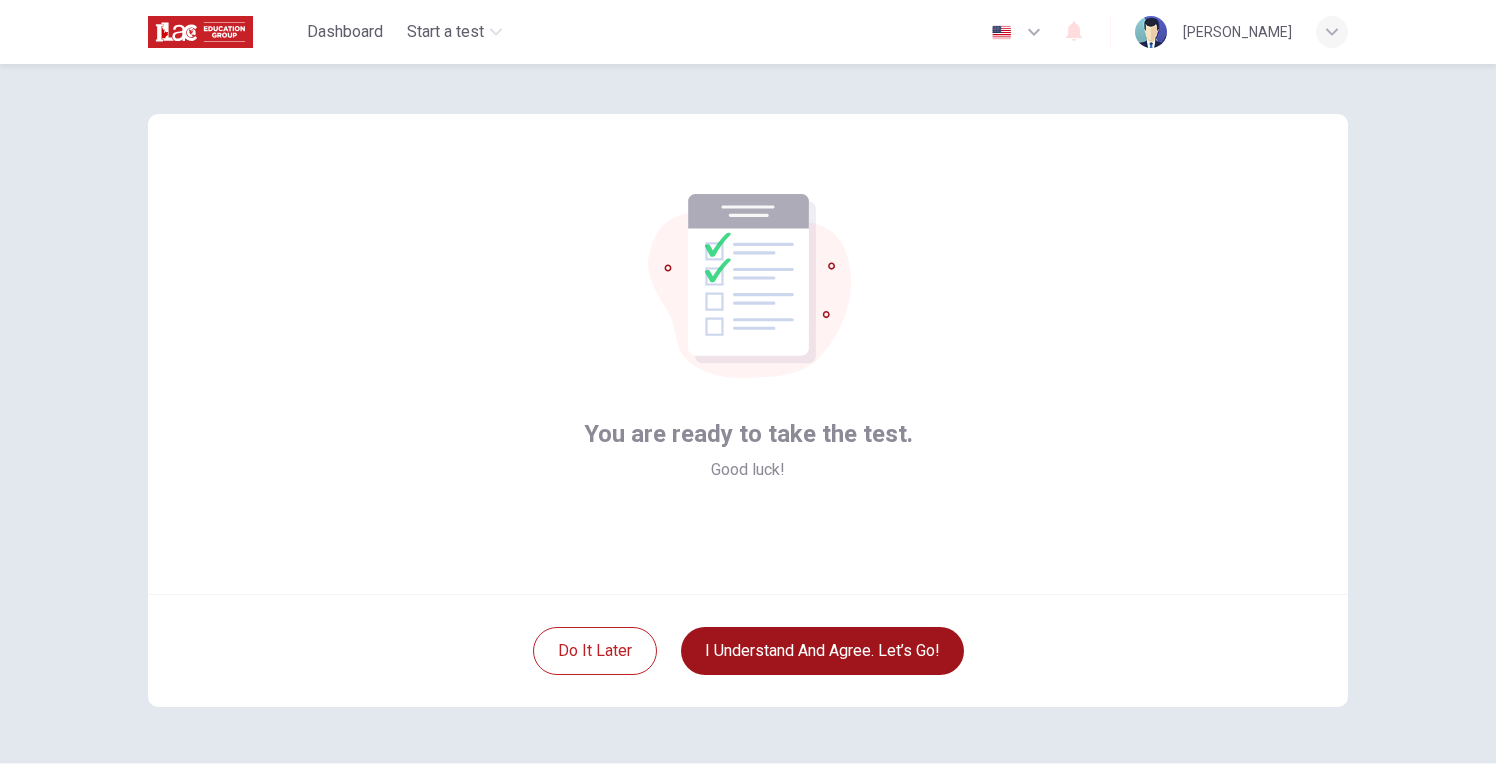 click on "I understand and agree. Let’s go!" at bounding box center (822, 651) 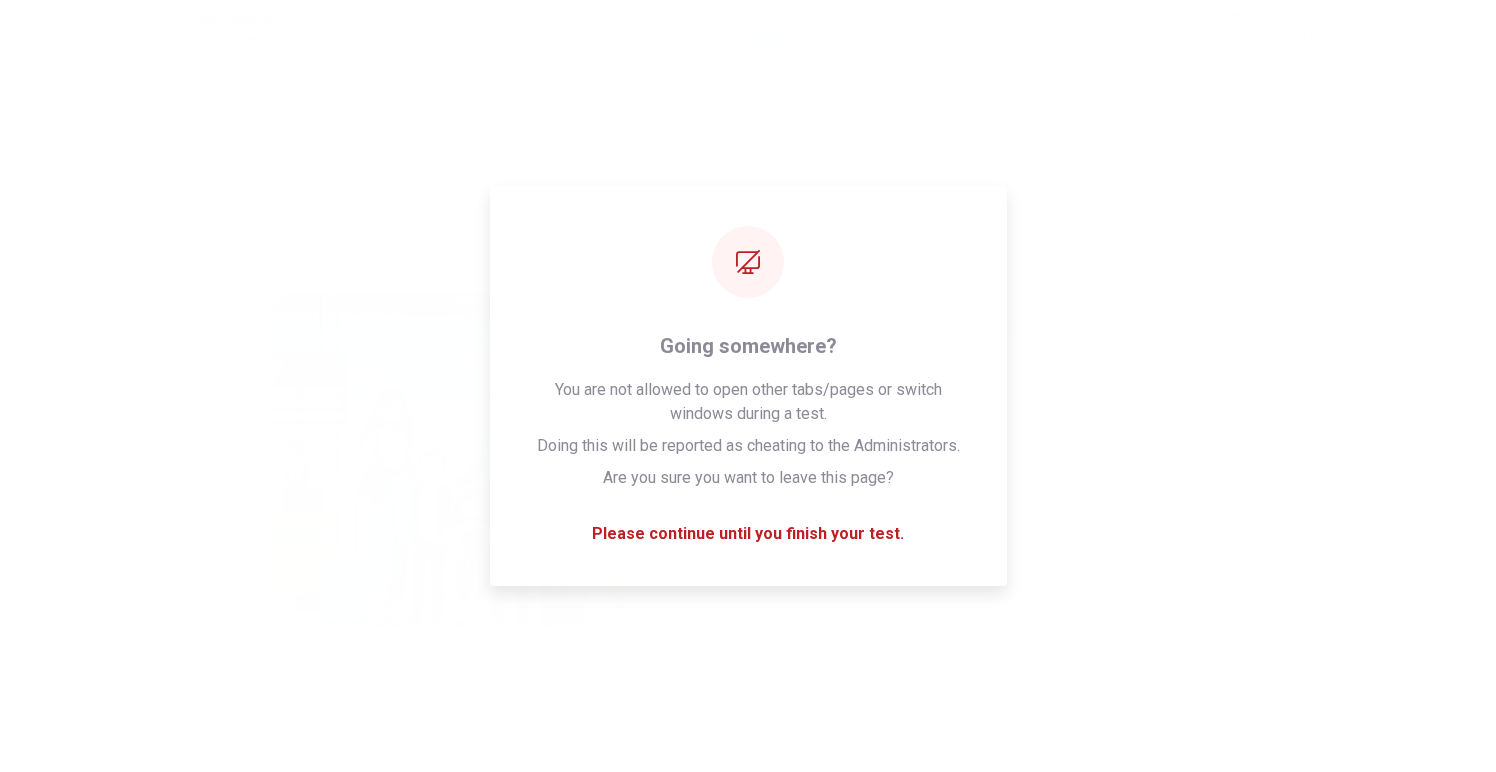 click on "Please wait... 100%" at bounding box center (748, 386) 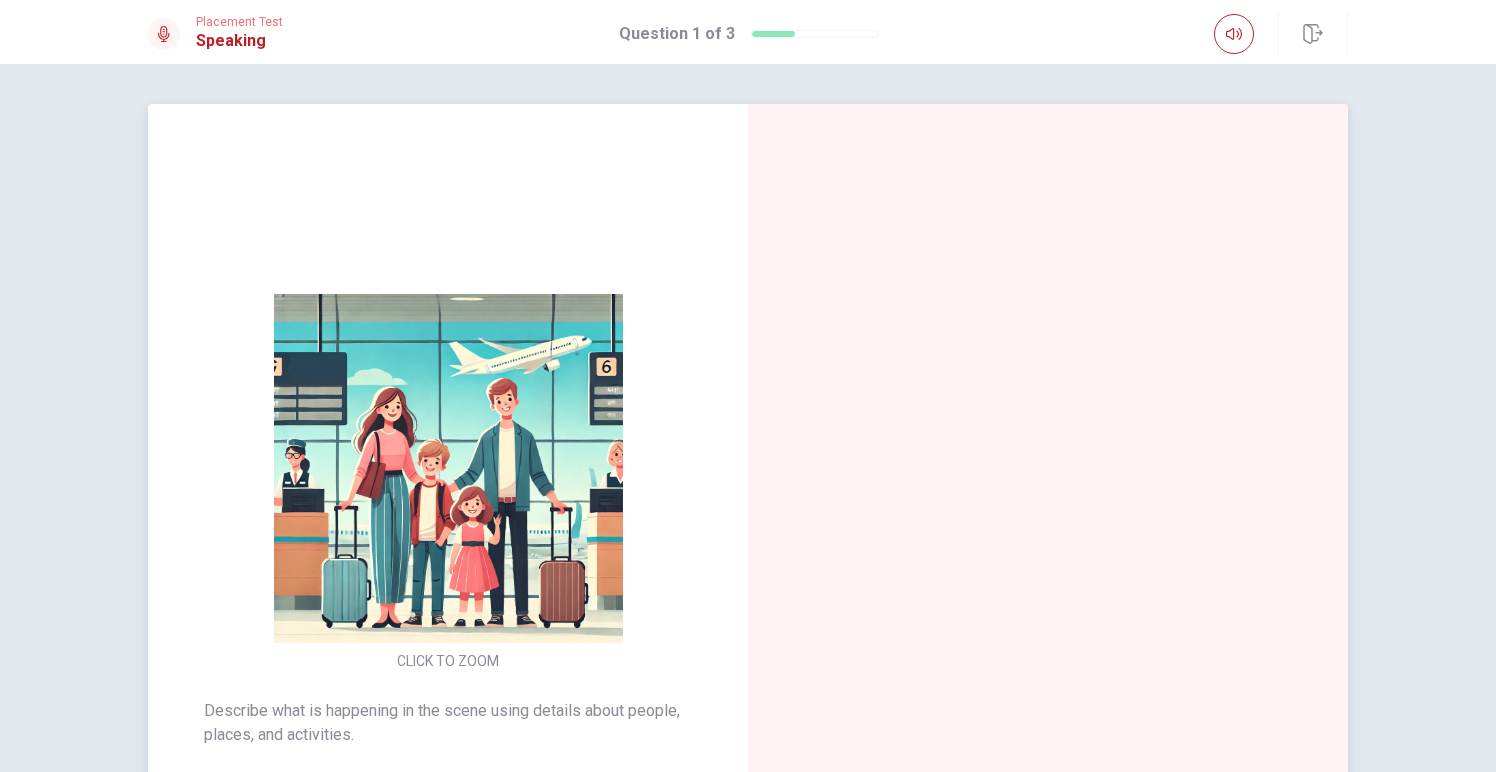 click at bounding box center (1048, 540) 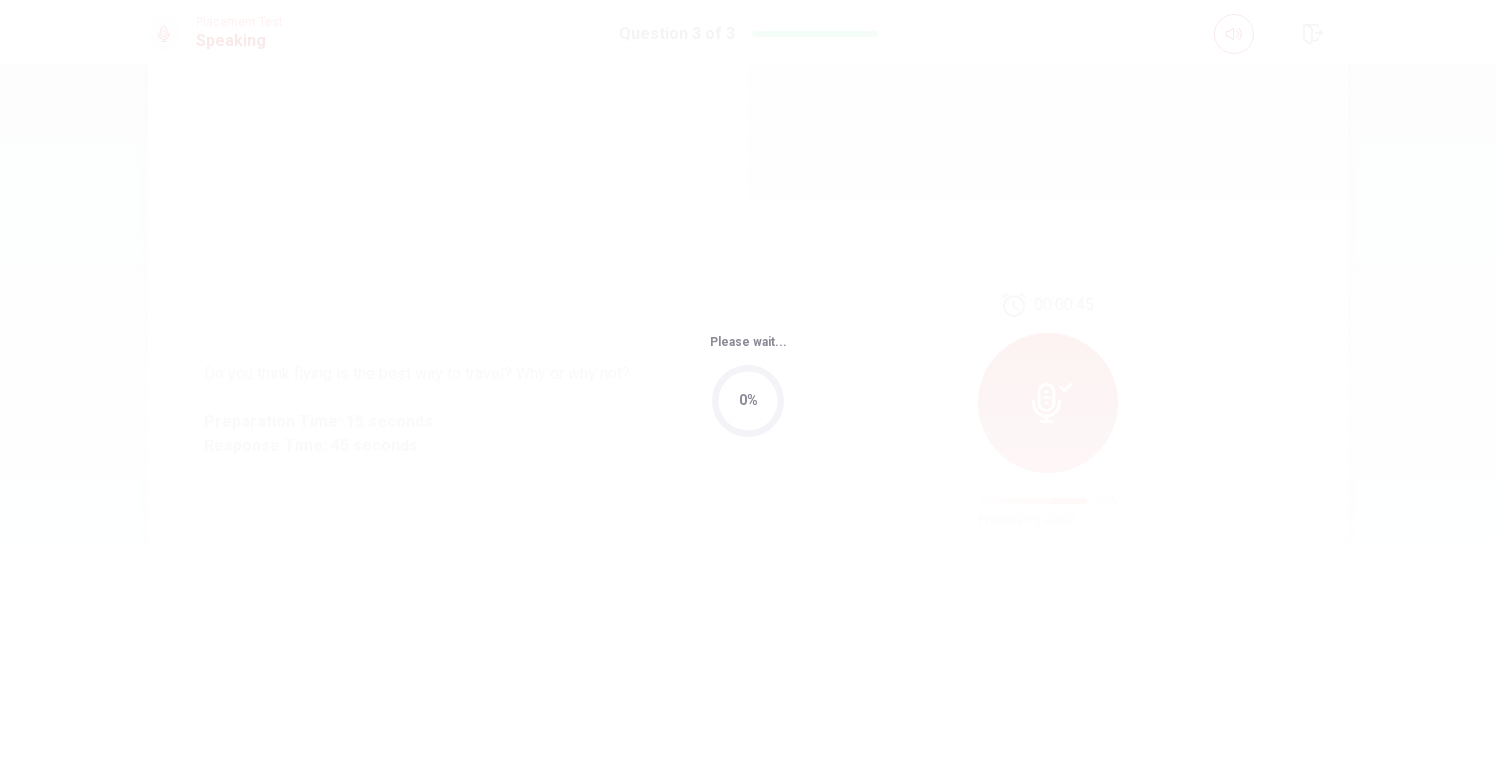 scroll, scrollTop: 0, scrollLeft: 0, axis: both 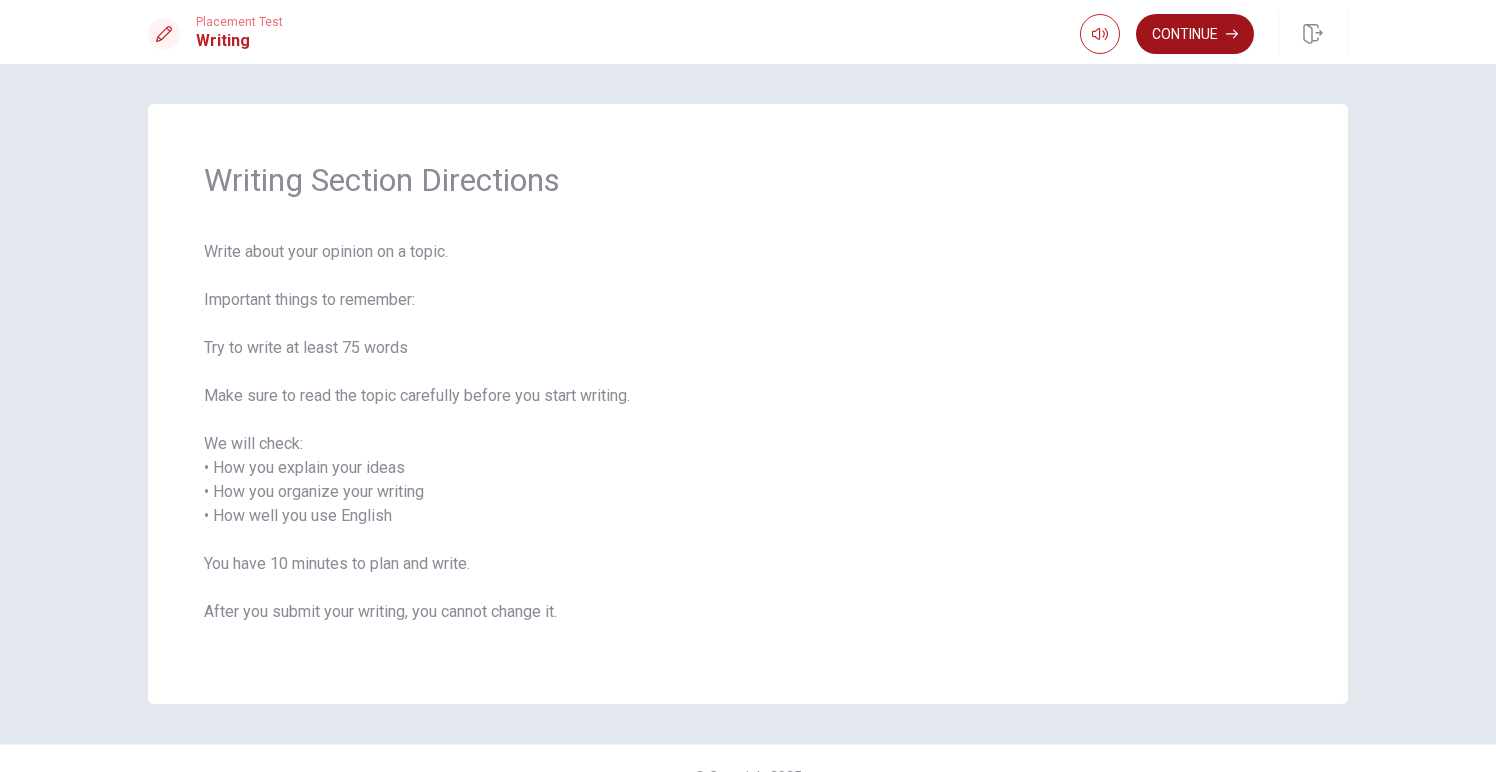 click on "Continue" at bounding box center (1195, 34) 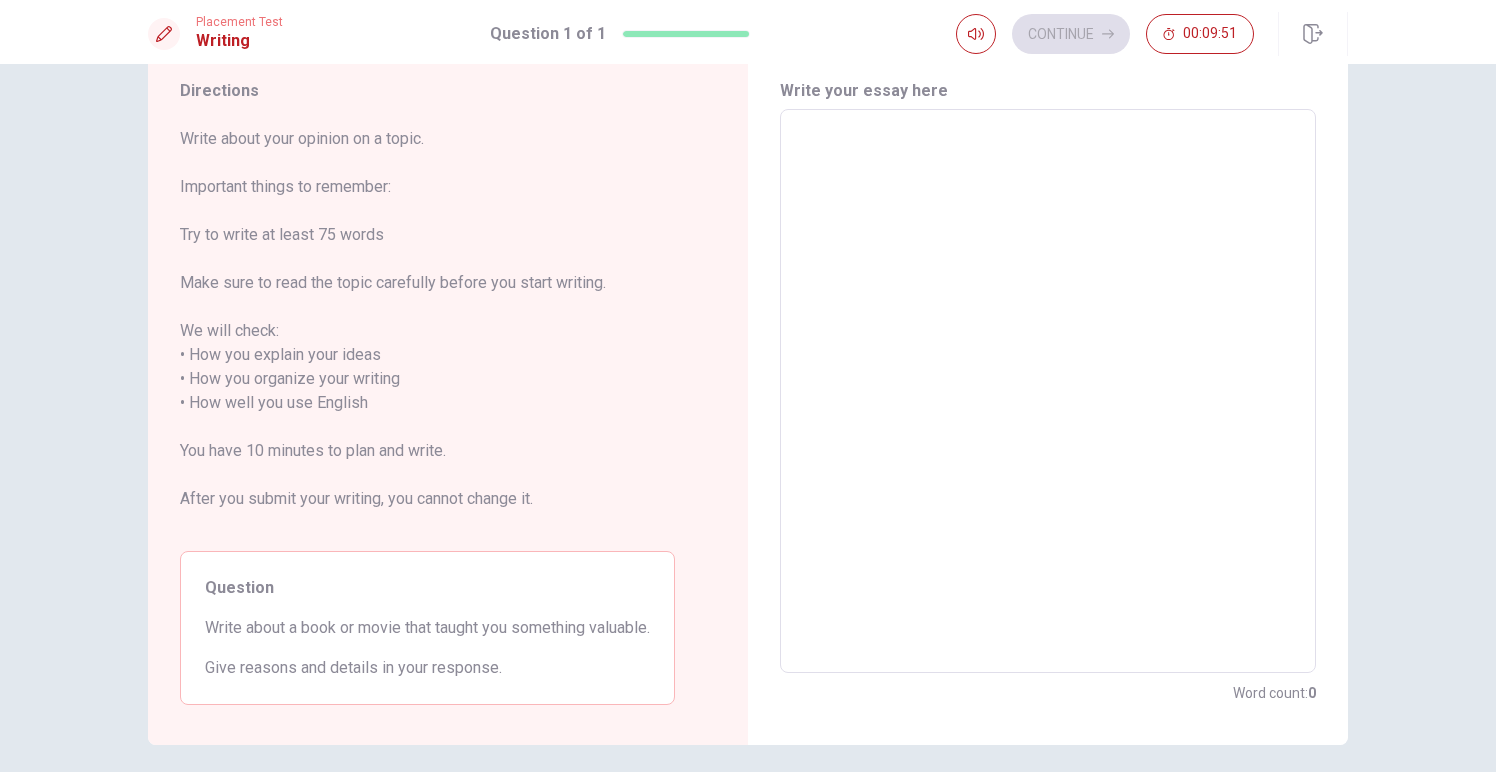 scroll, scrollTop: 73, scrollLeft: 0, axis: vertical 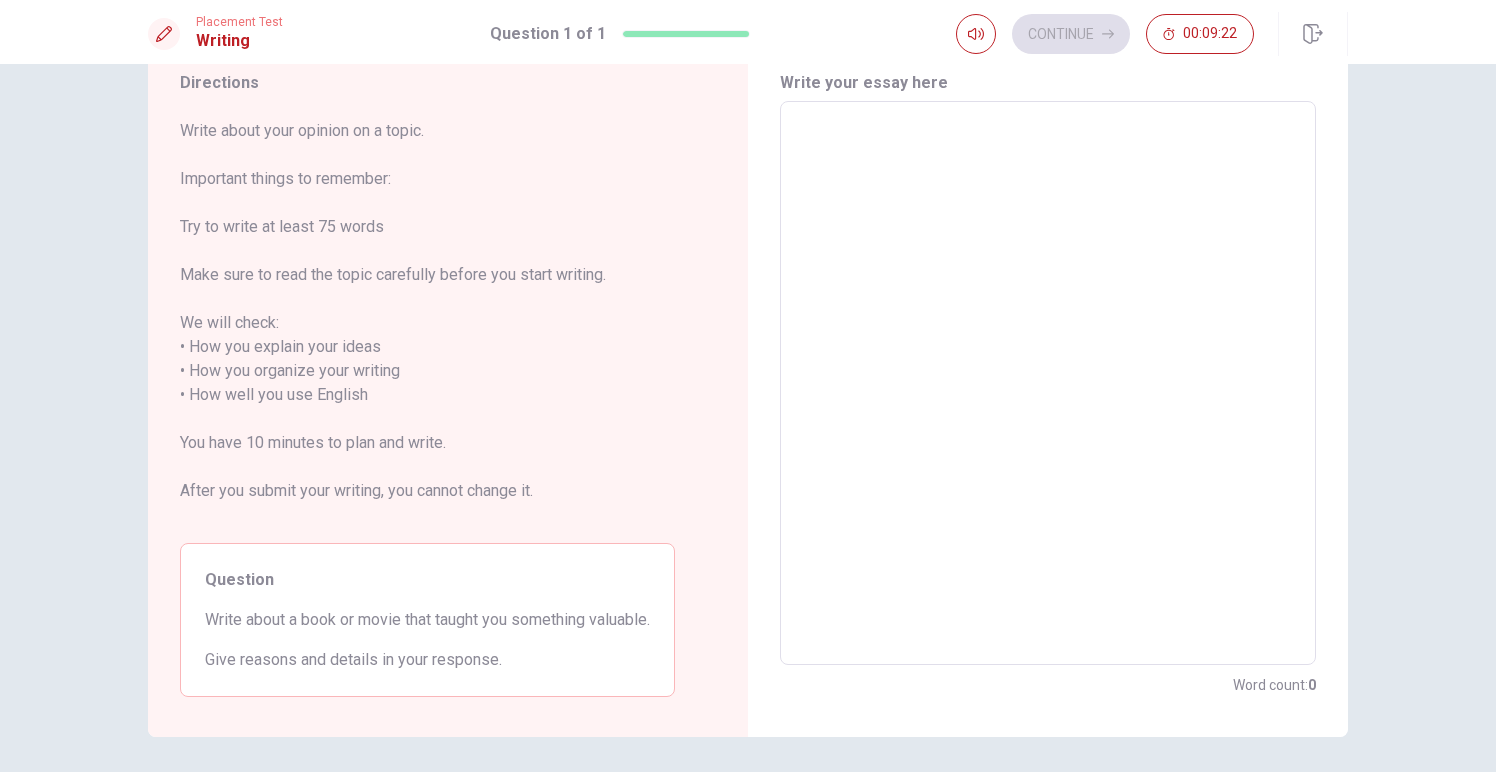 click at bounding box center [1048, 383] 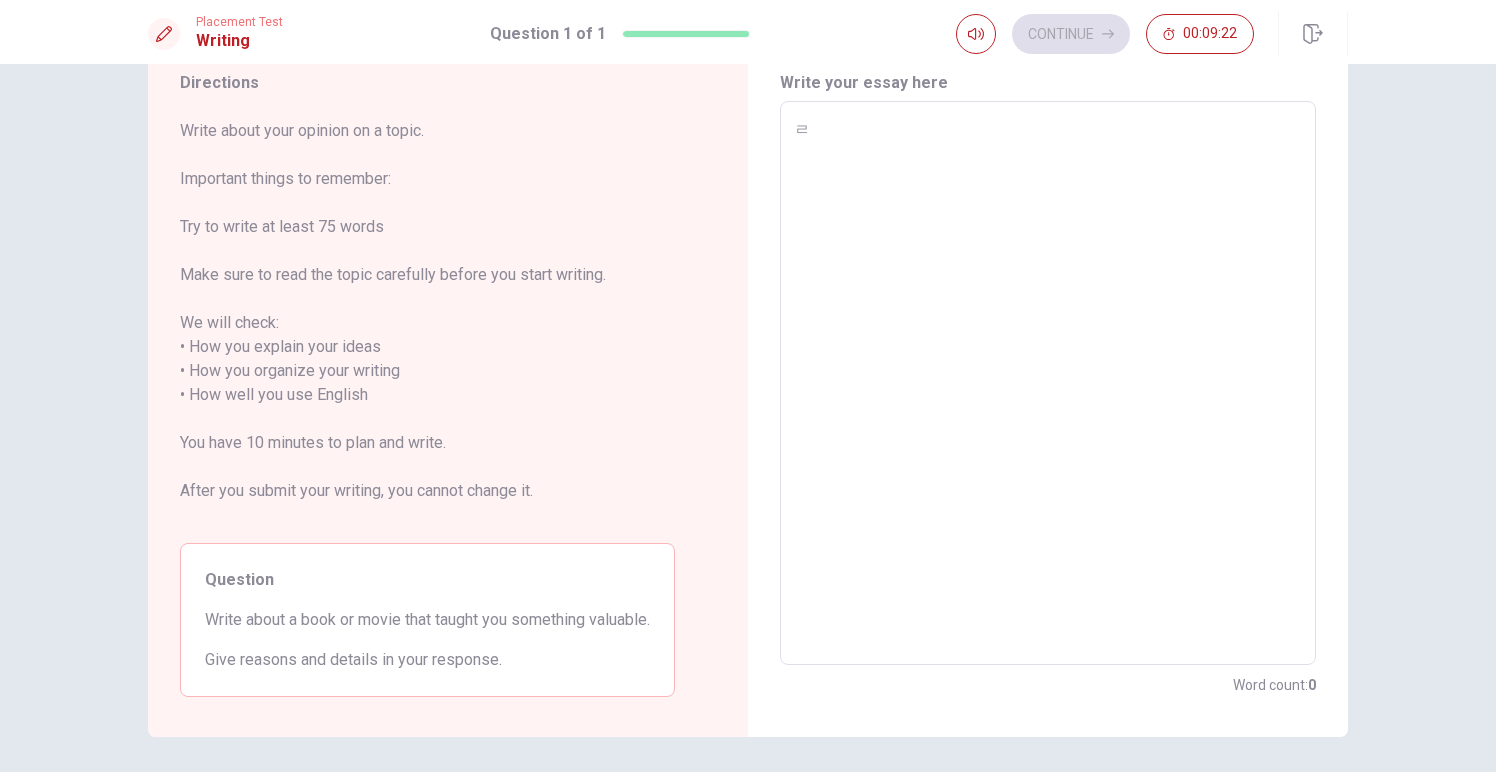 type on "x" 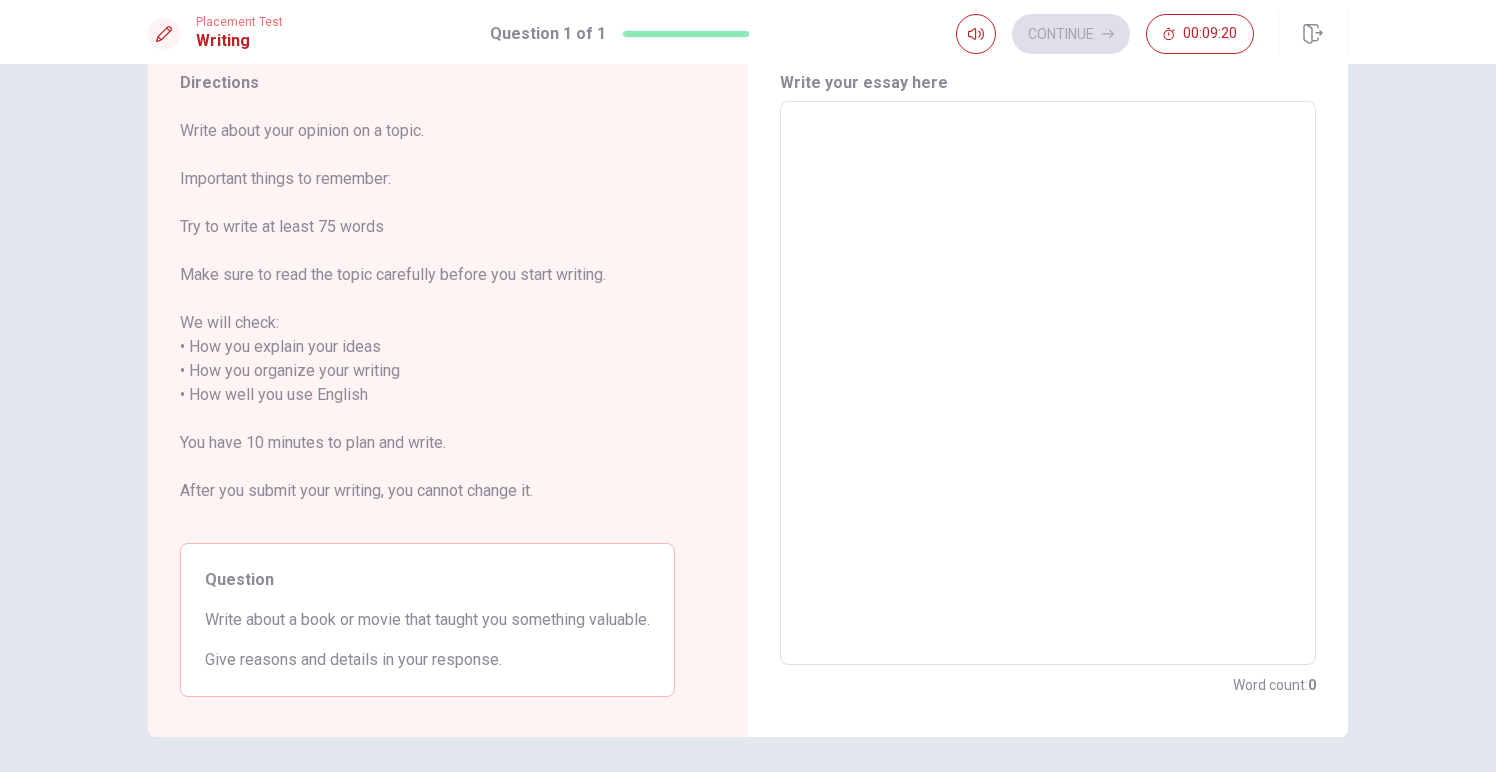 type on "f" 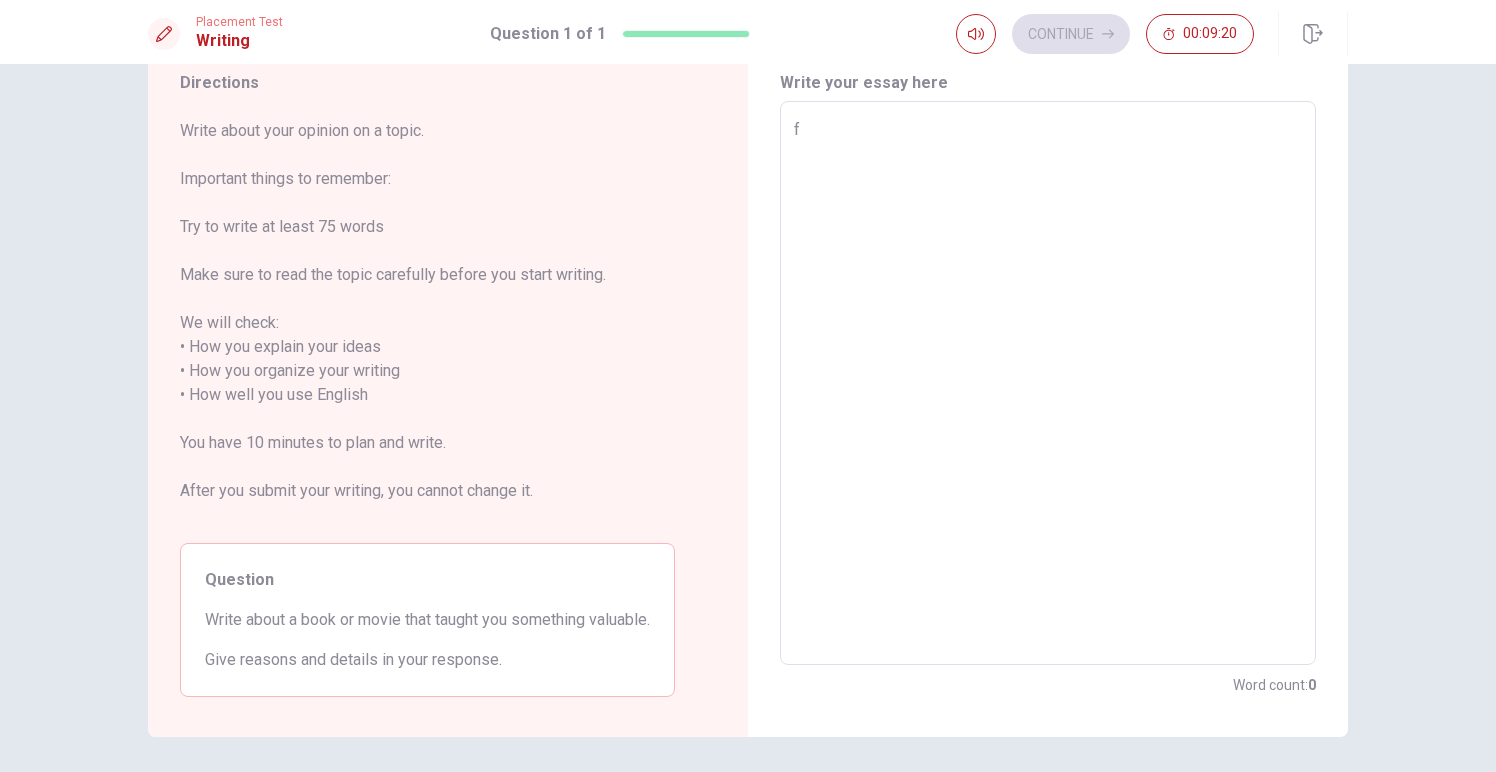 type on "x" 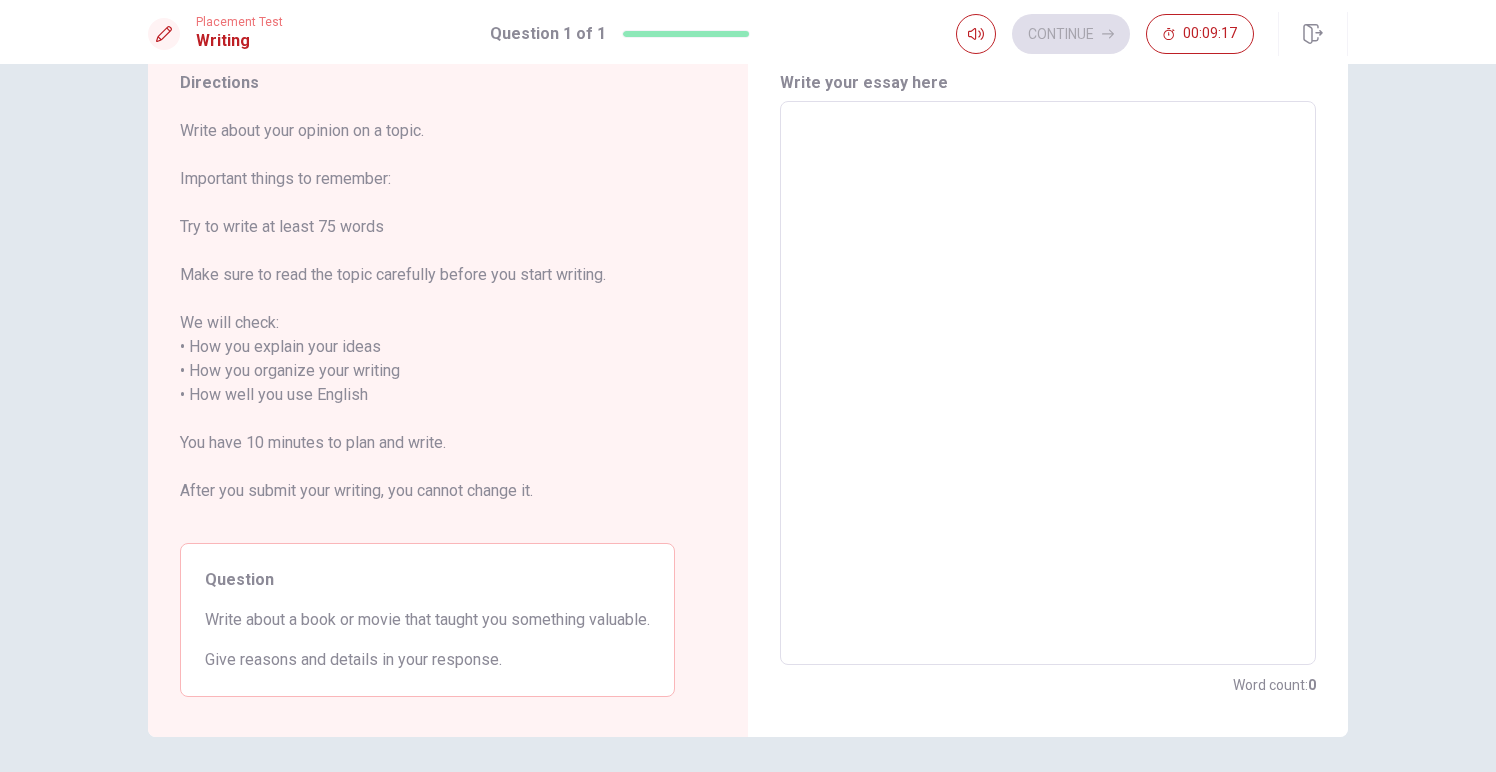 type on "f" 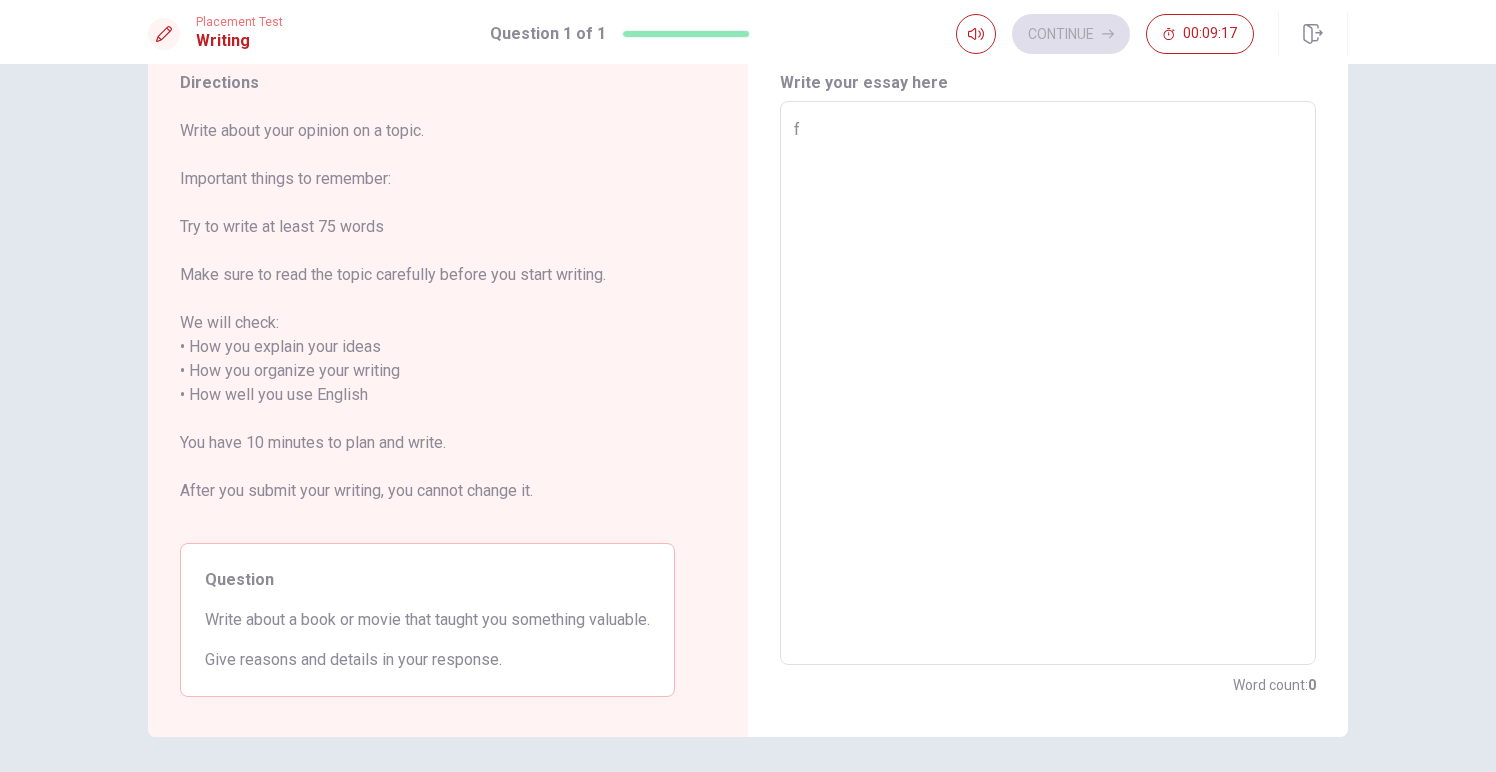 type on "x" 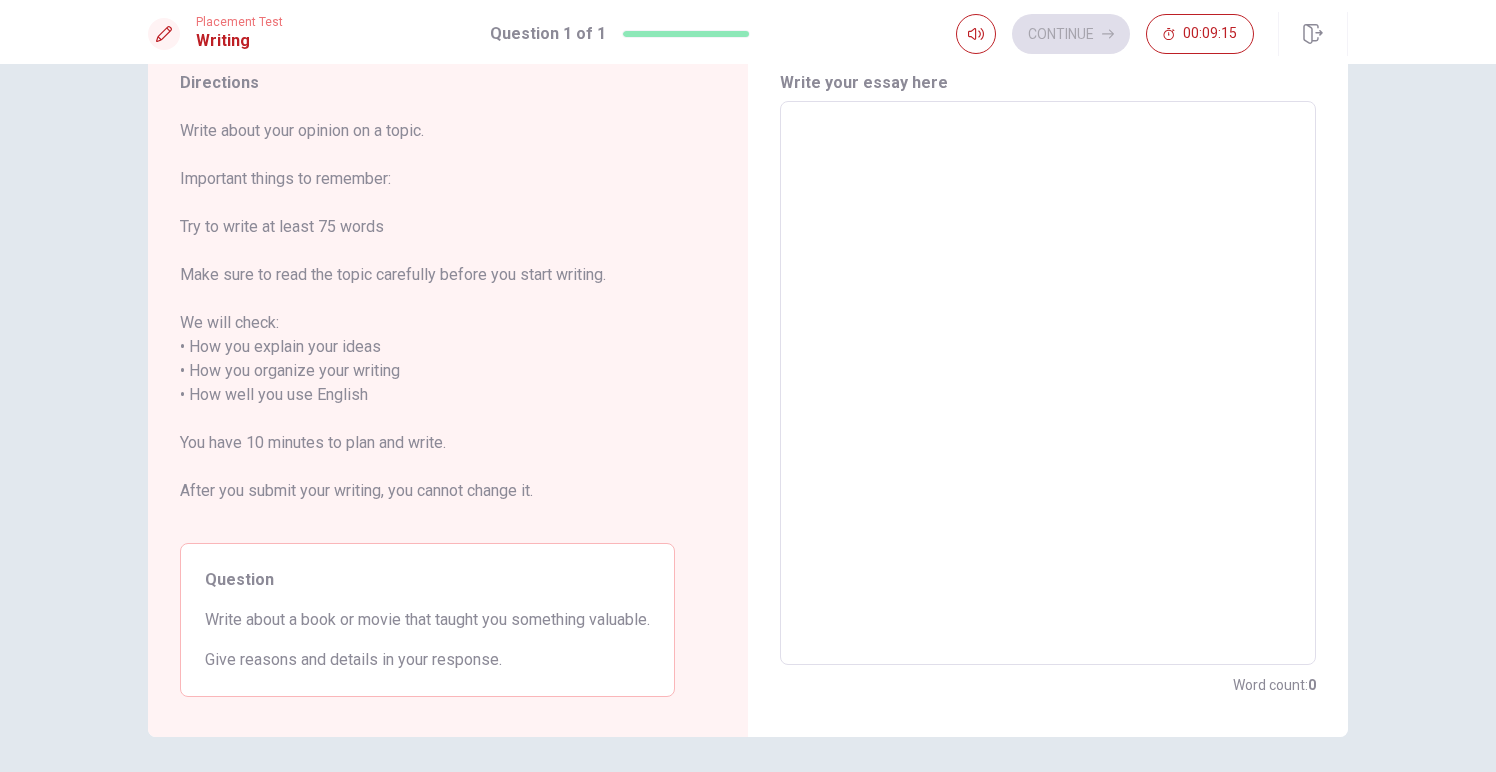 type on "f" 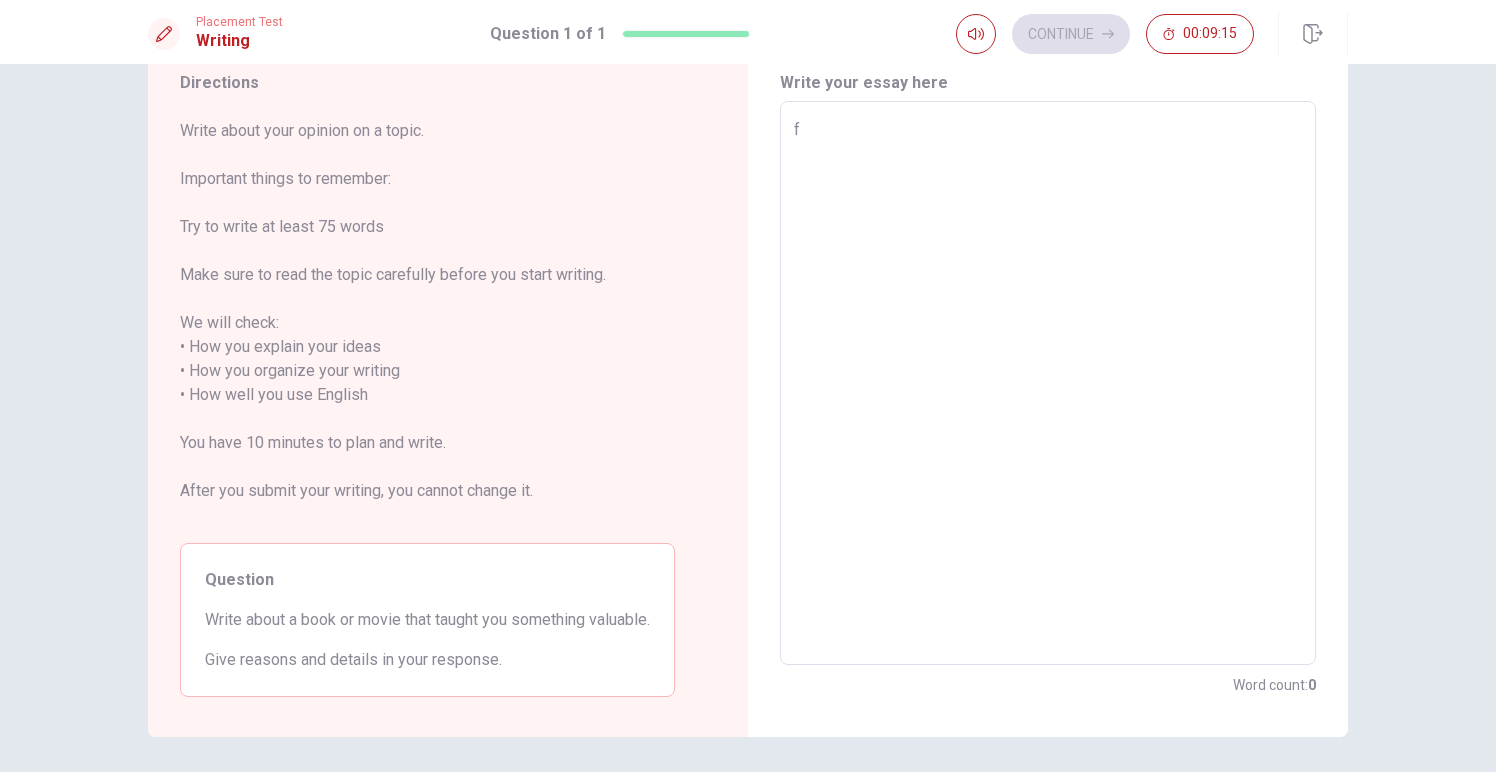 type on "x" 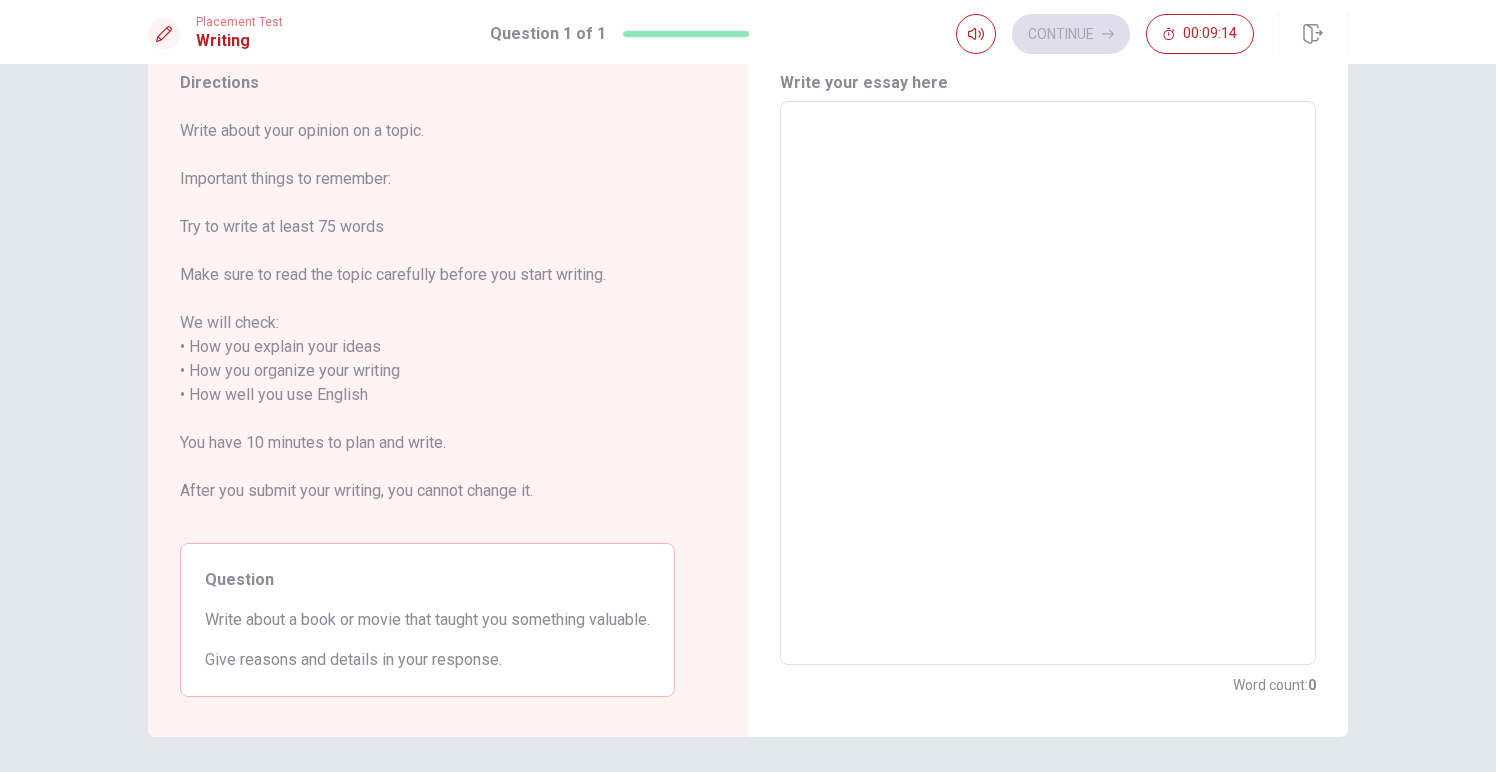 type on "w" 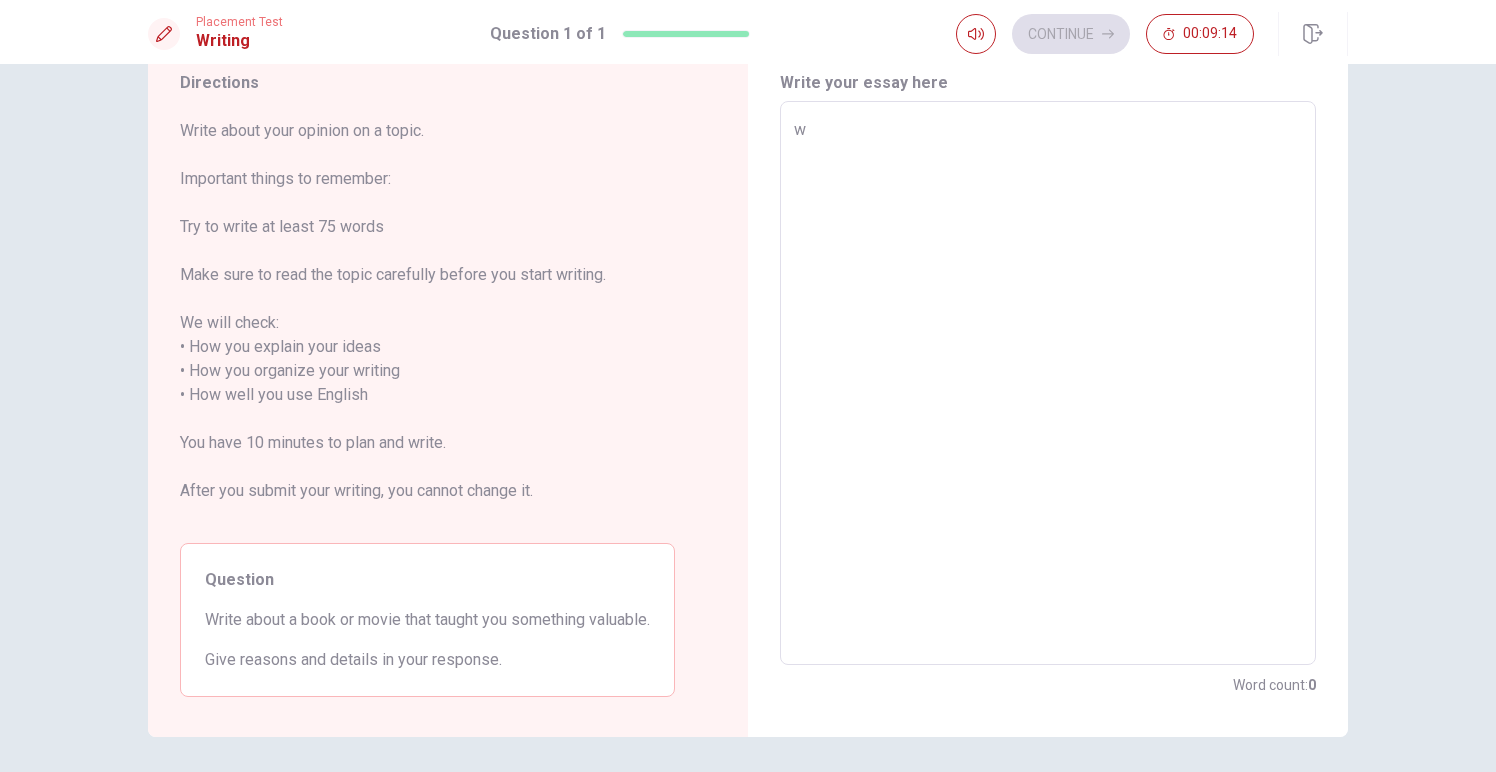type on "x" 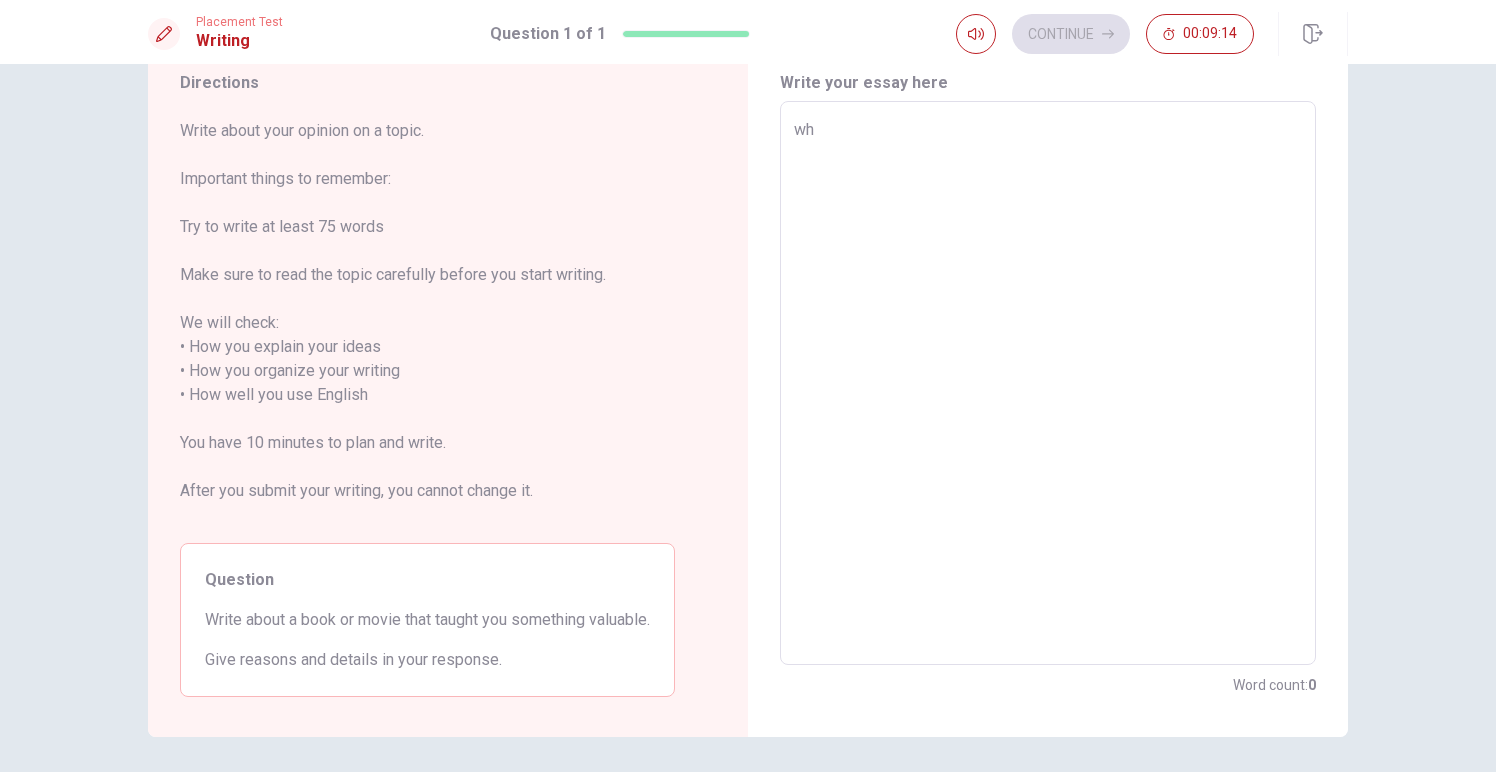 type on "x" 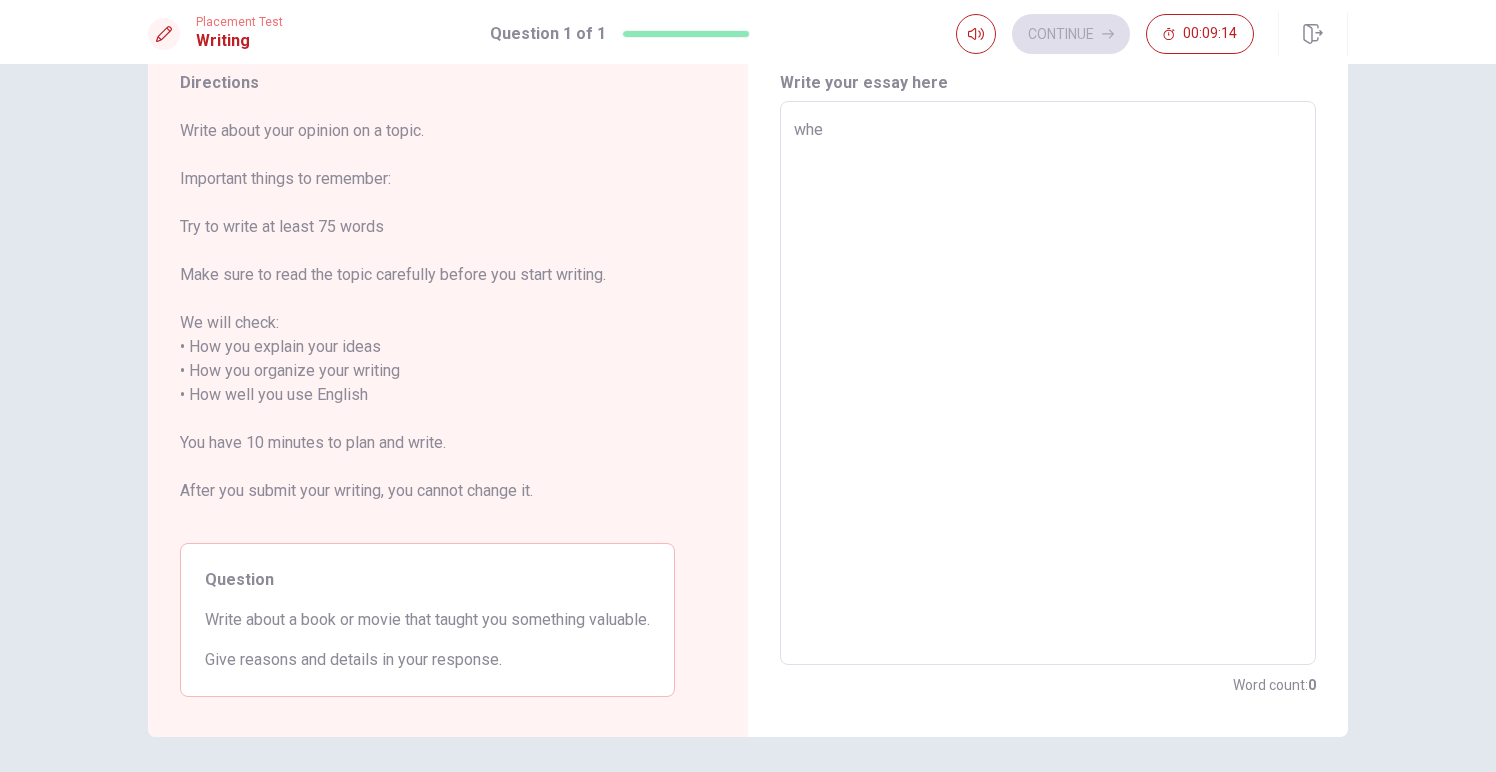 type on "x" 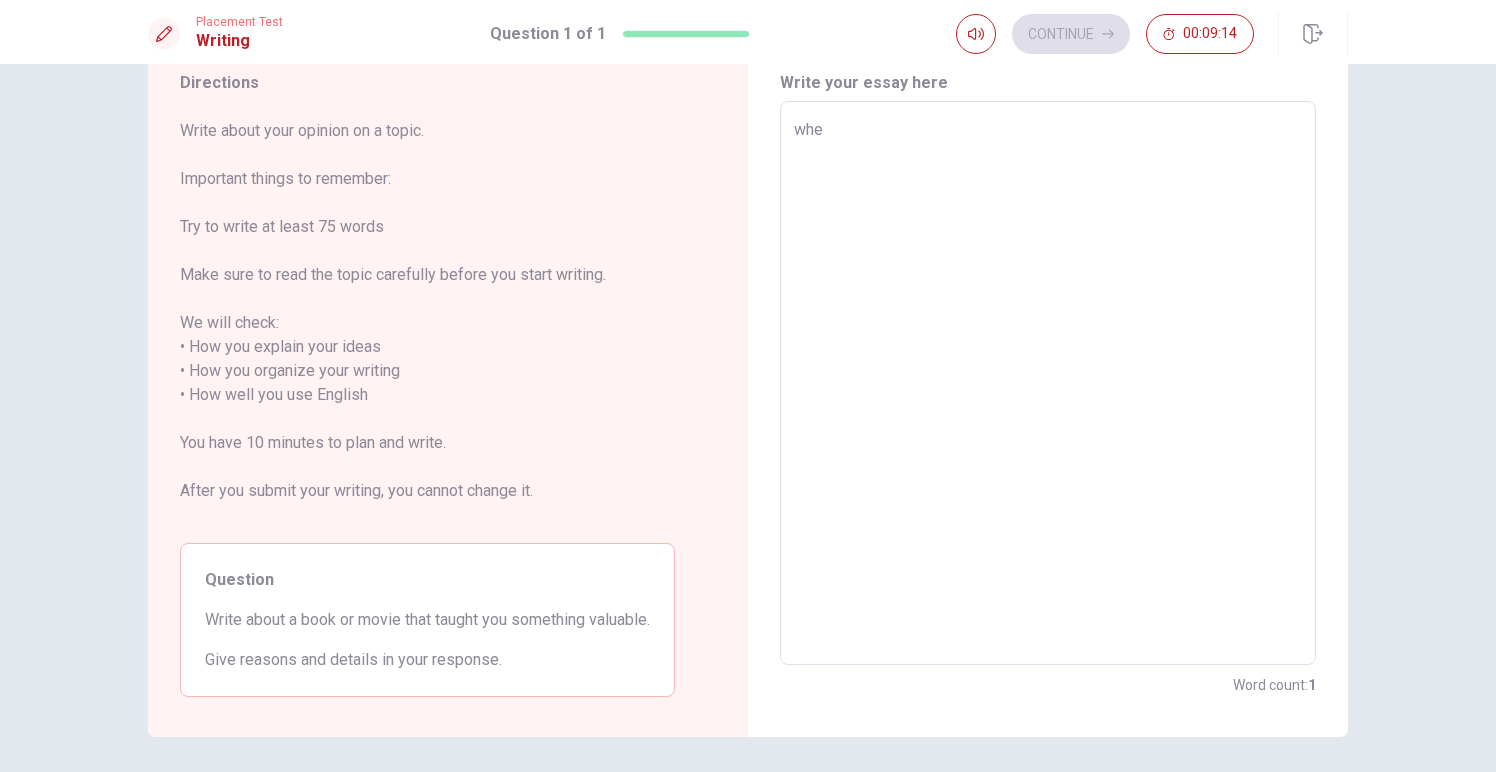 type on "when" 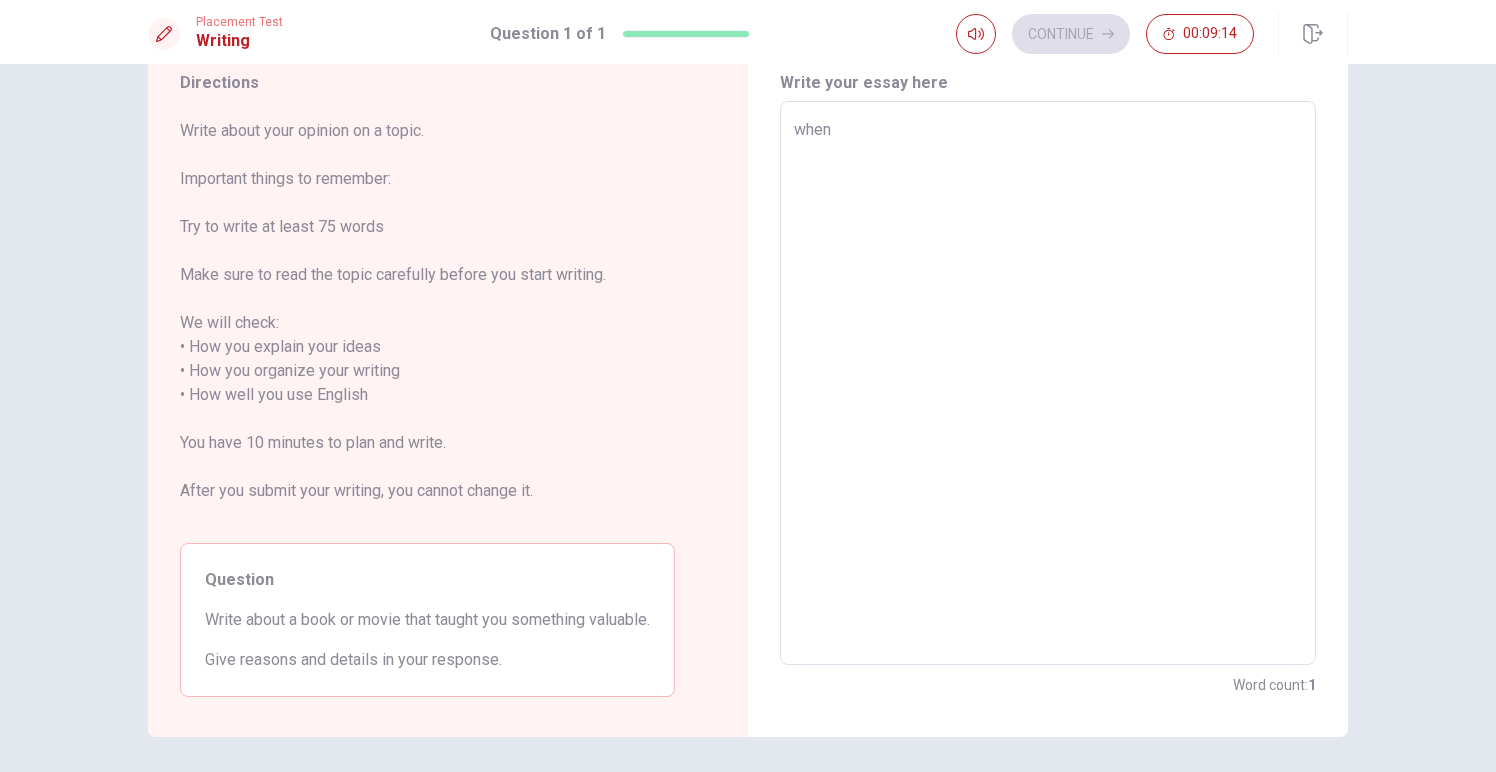 type on "x" 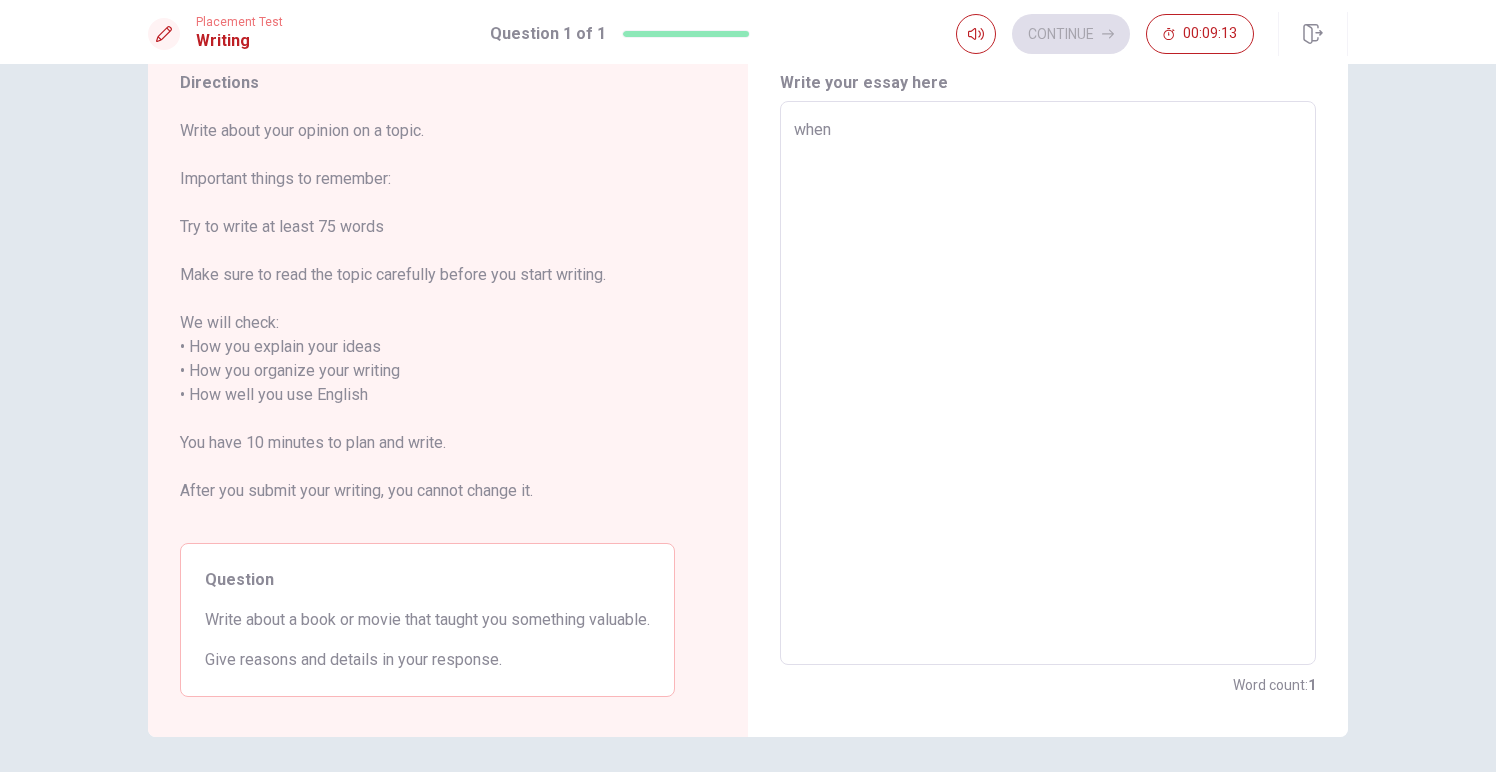 type on "when i" 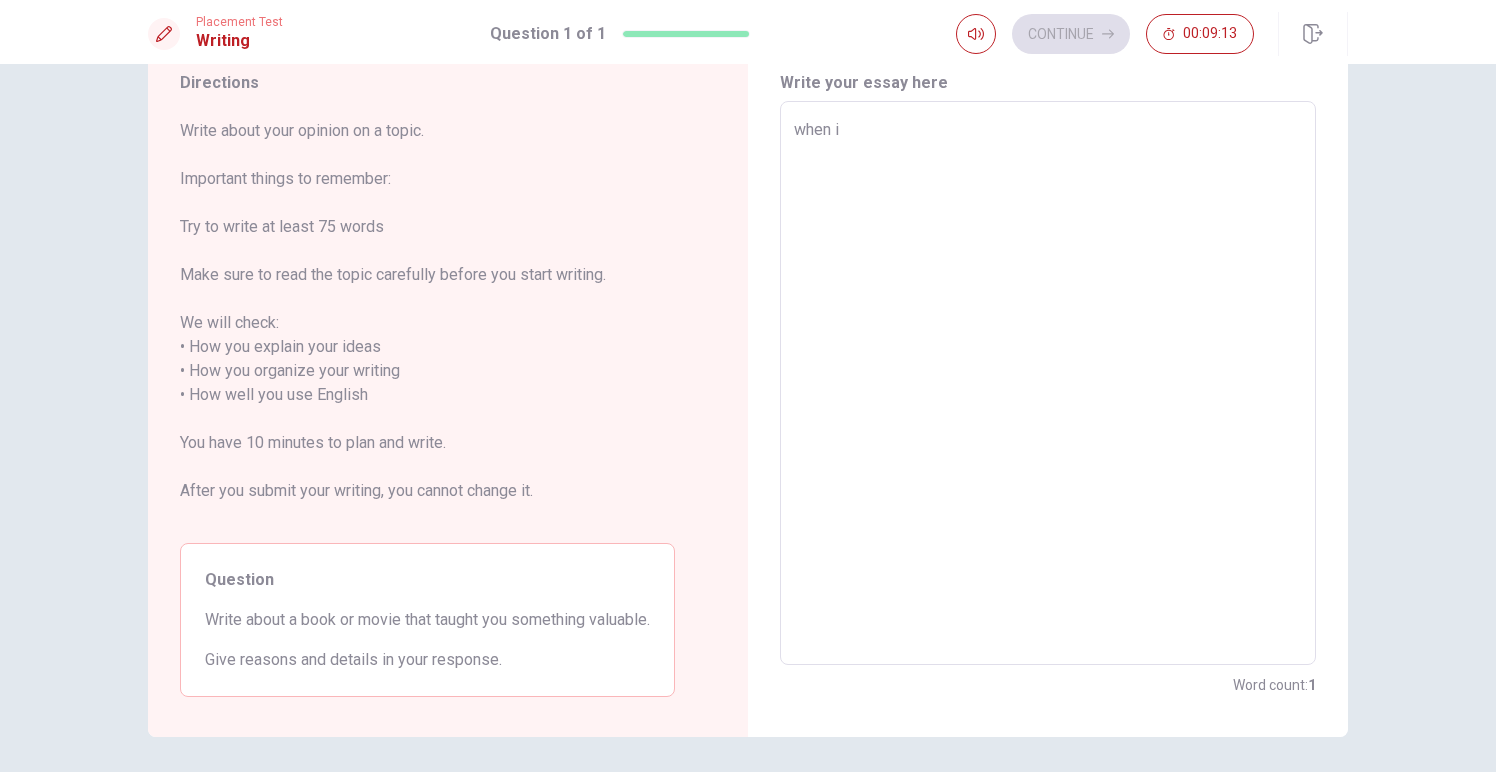 type on "x" 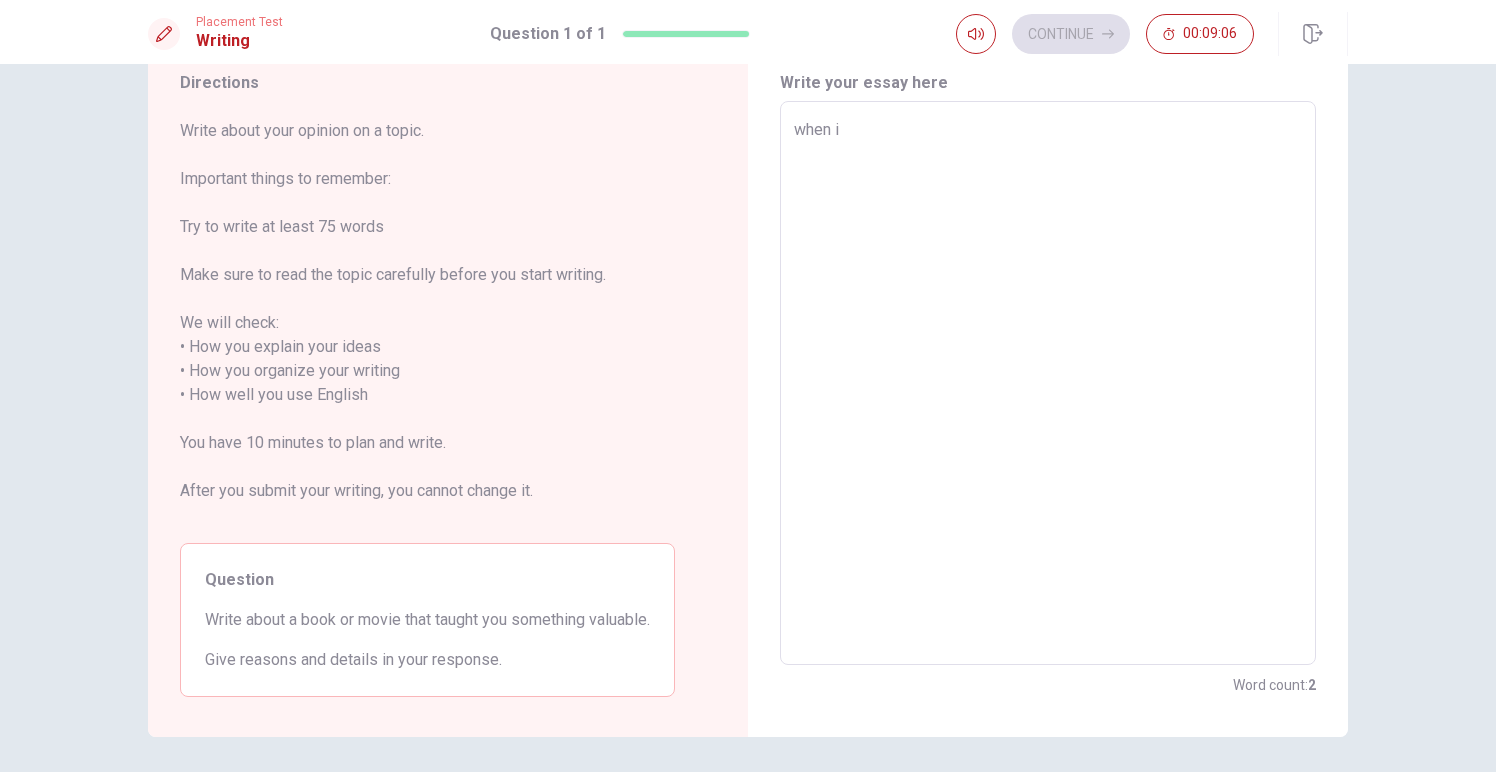 type on "x" 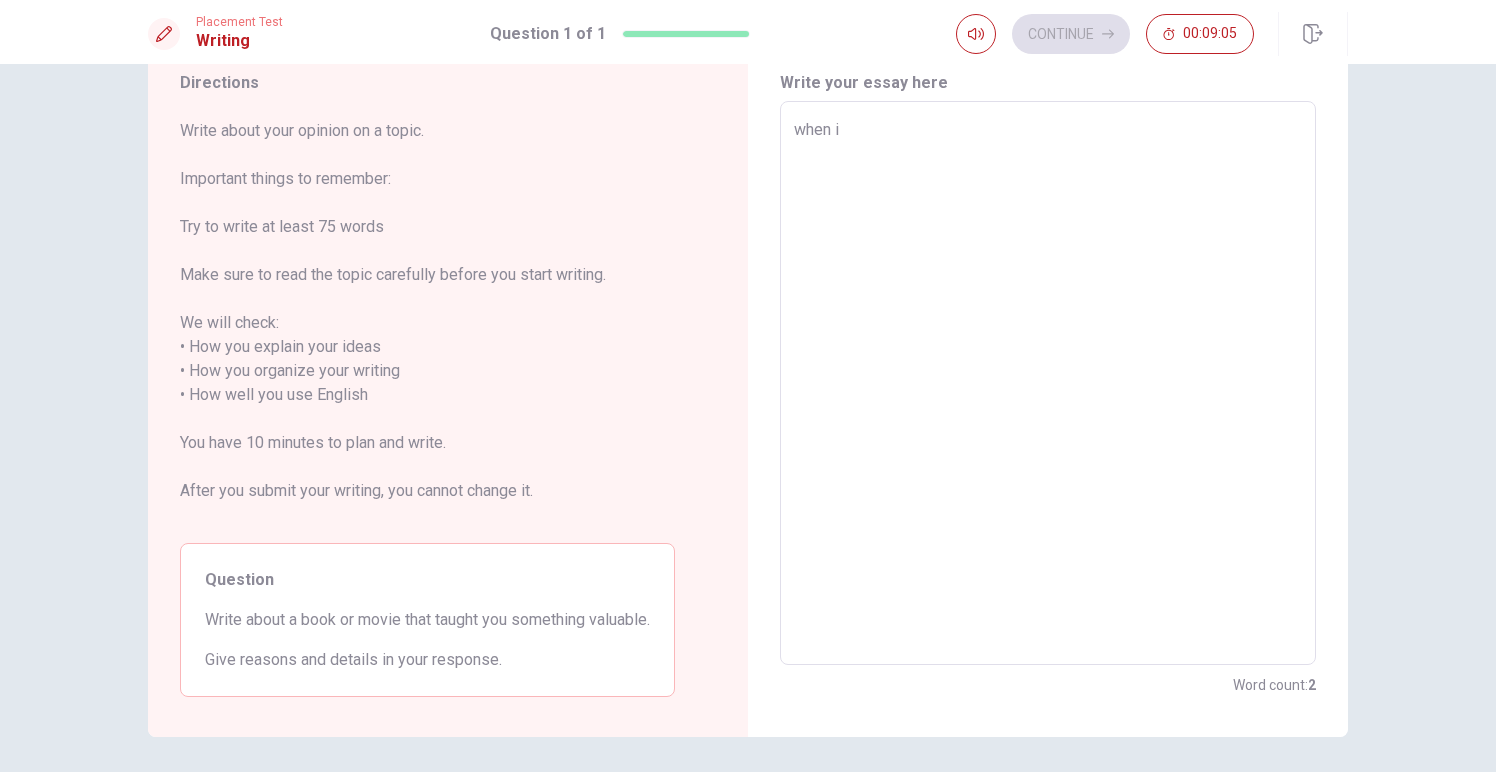 type on "when i w" 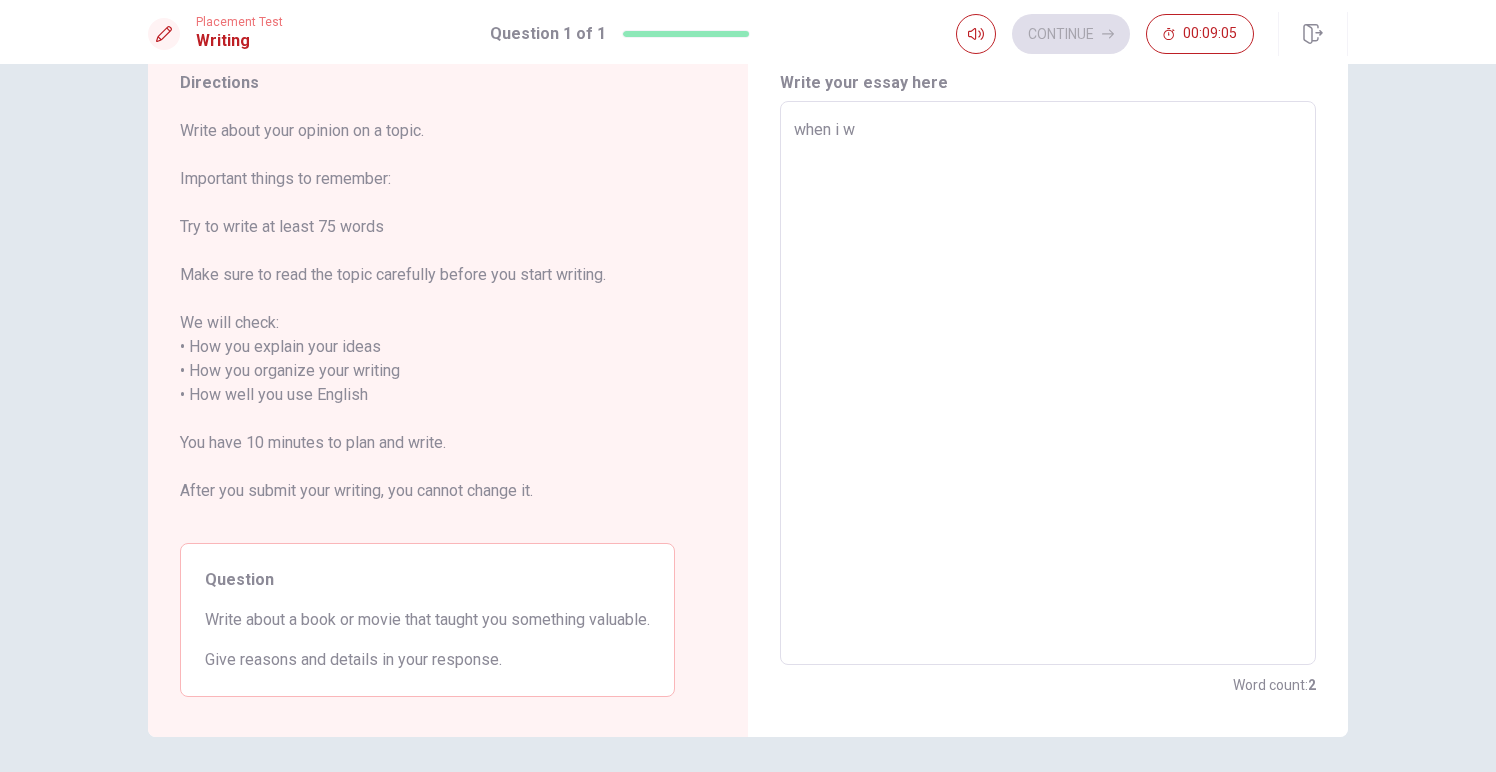type on "x" 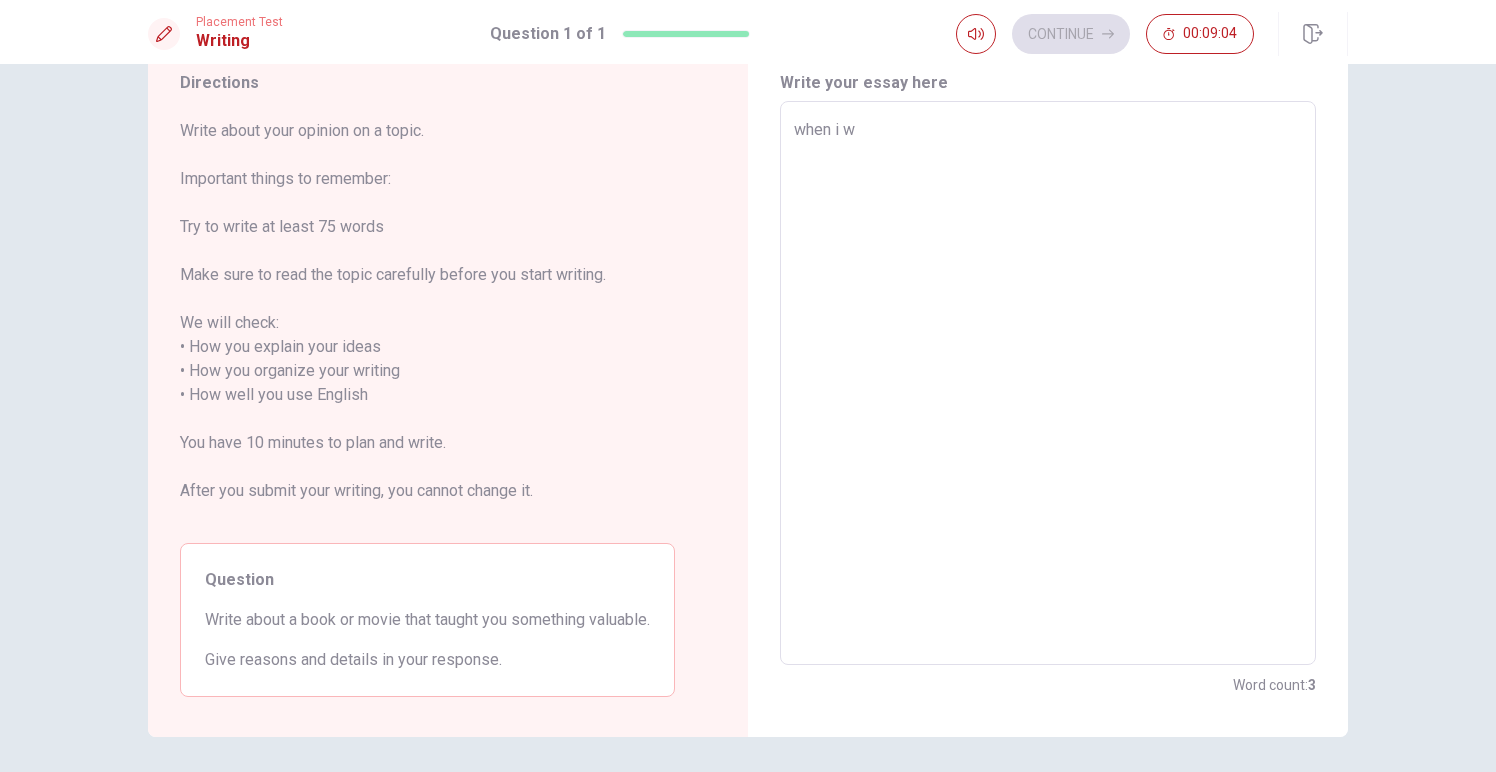 type on "when i" 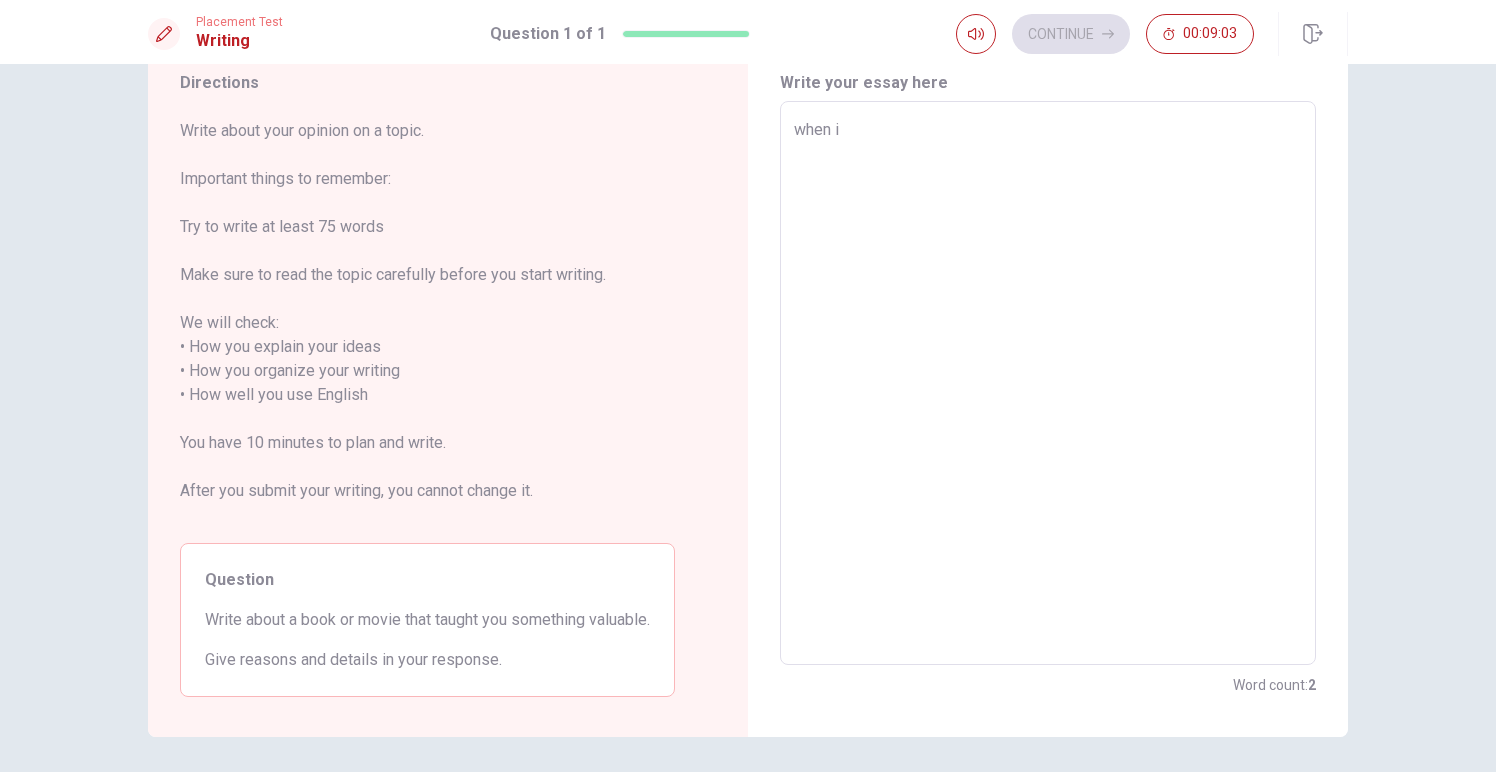 type on "x" 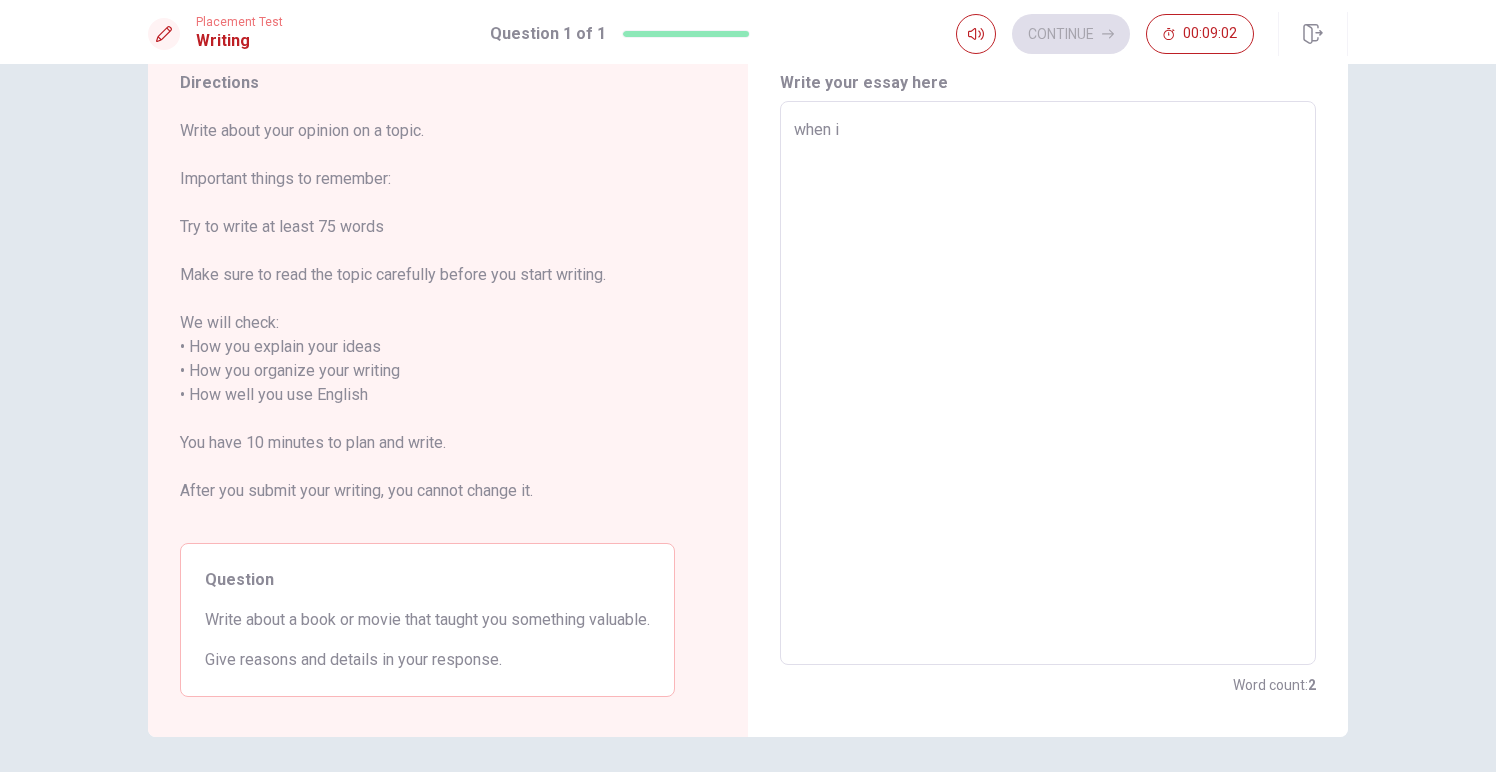 type on "when i w" 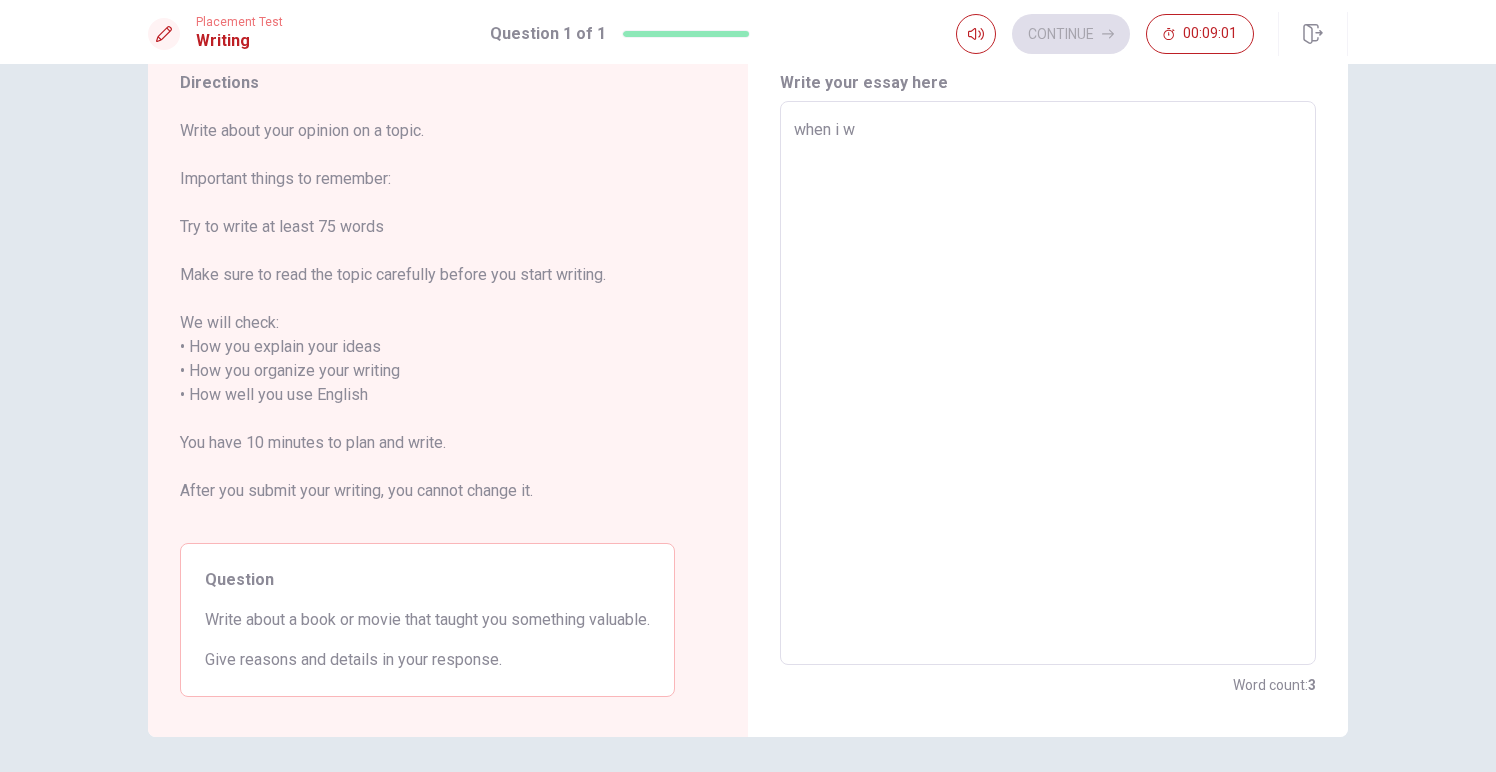 type on "x" 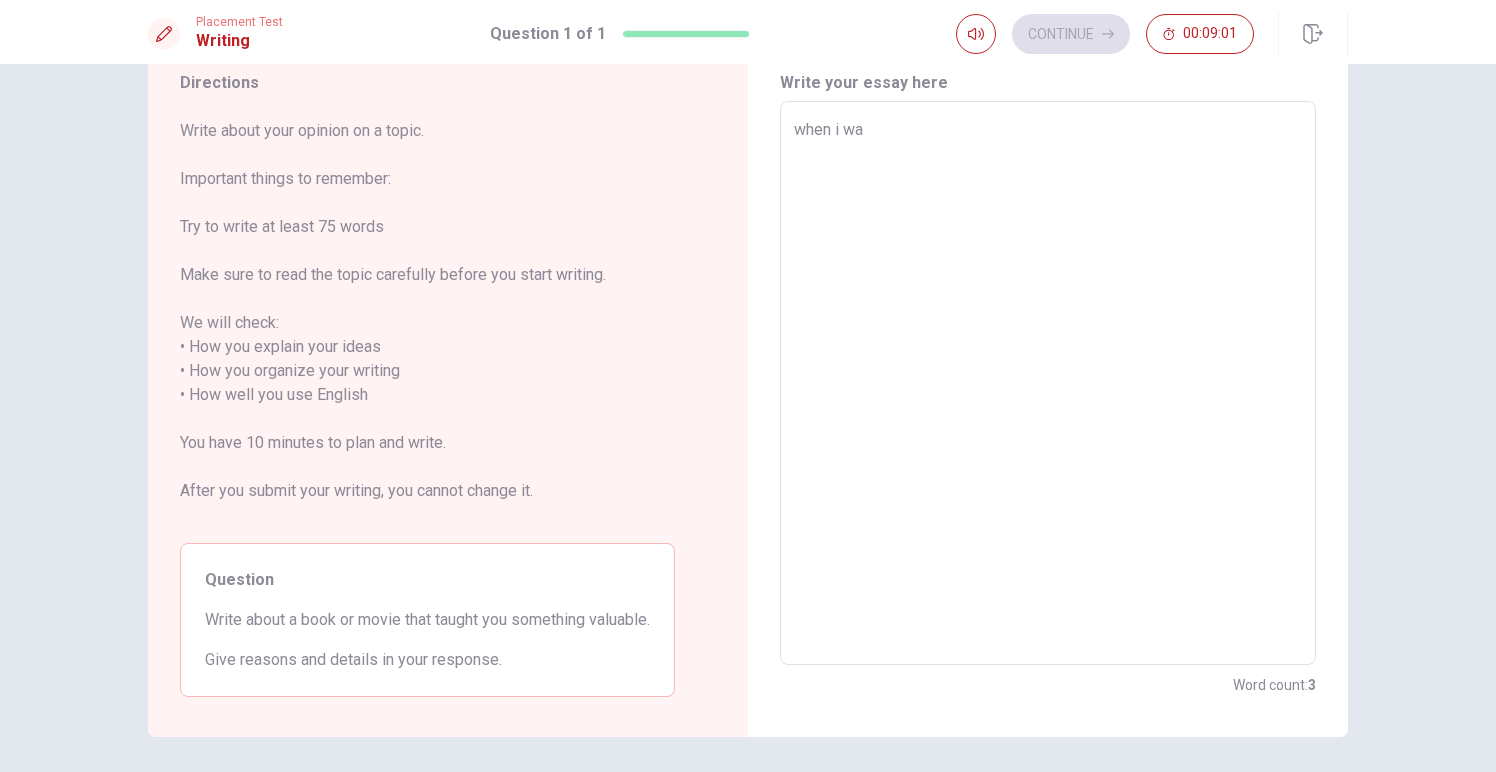 type on "x" 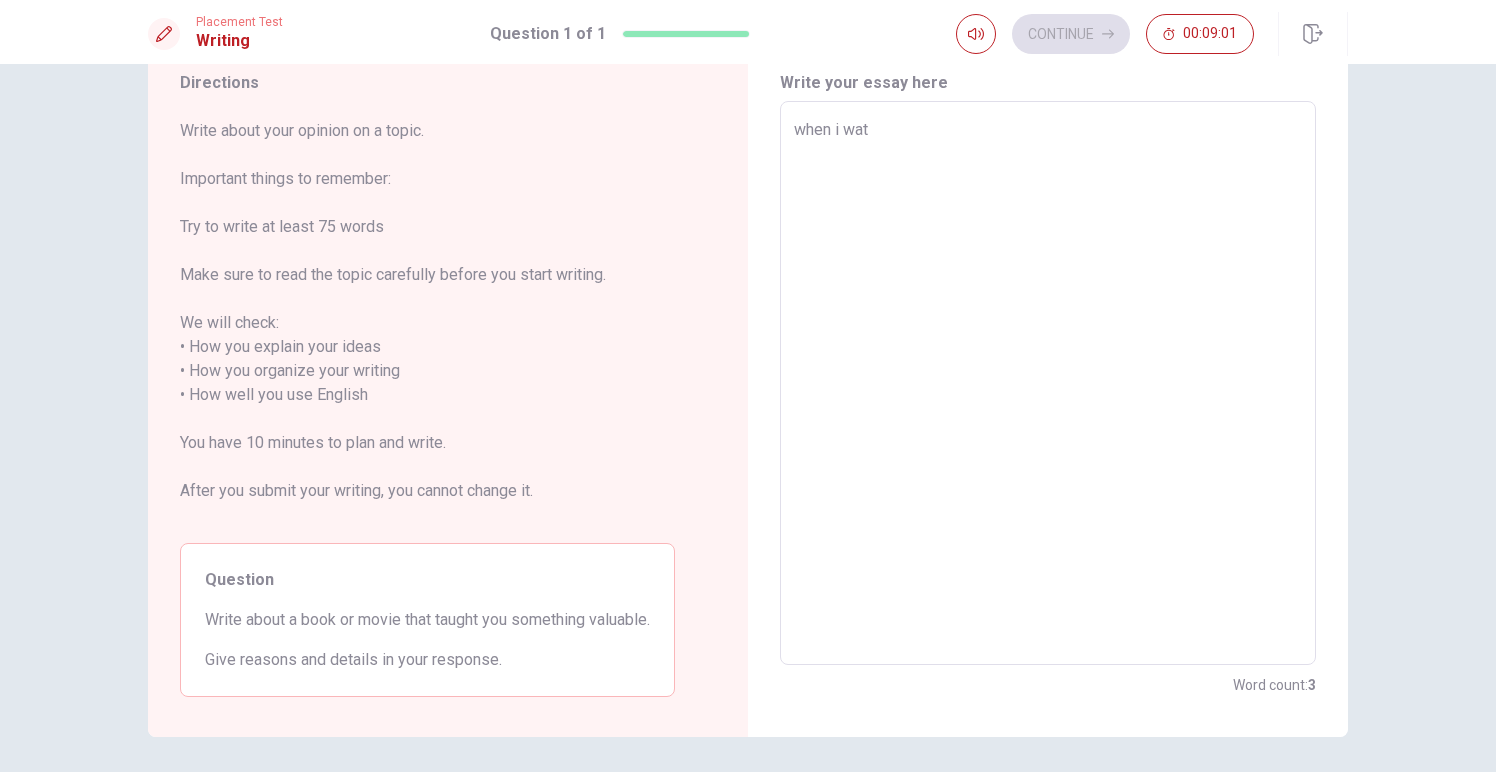 type on "x" 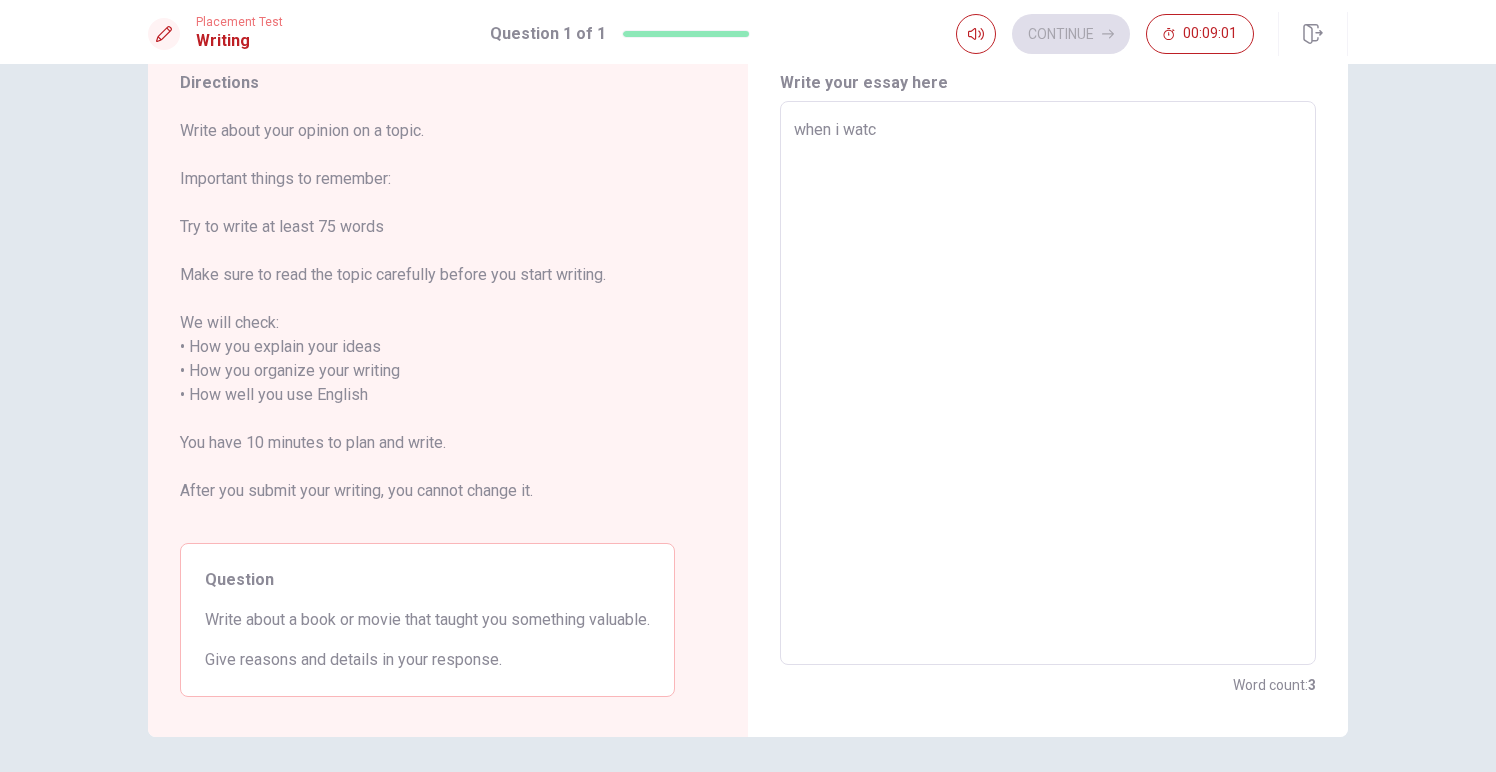 type on "x" 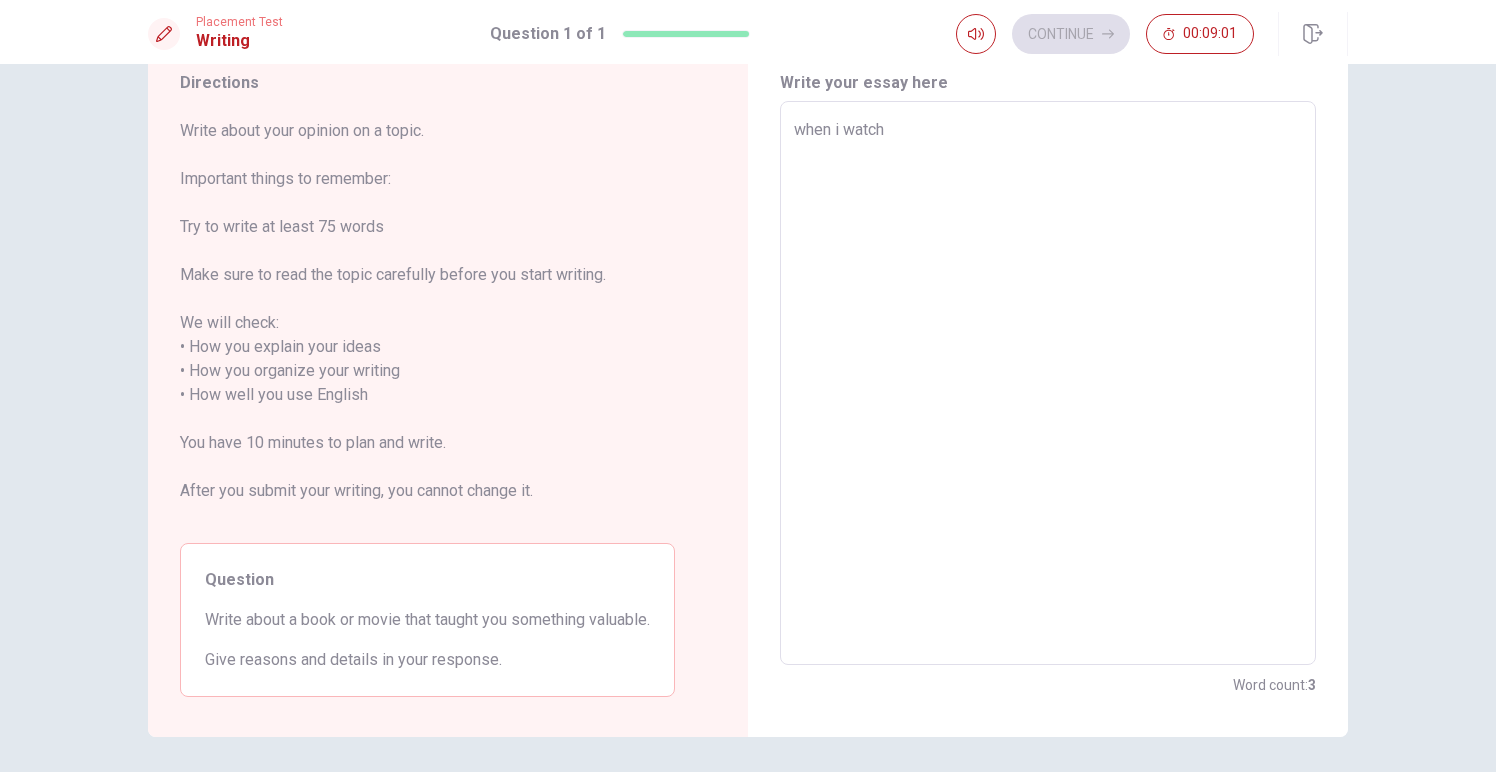 type on "x" 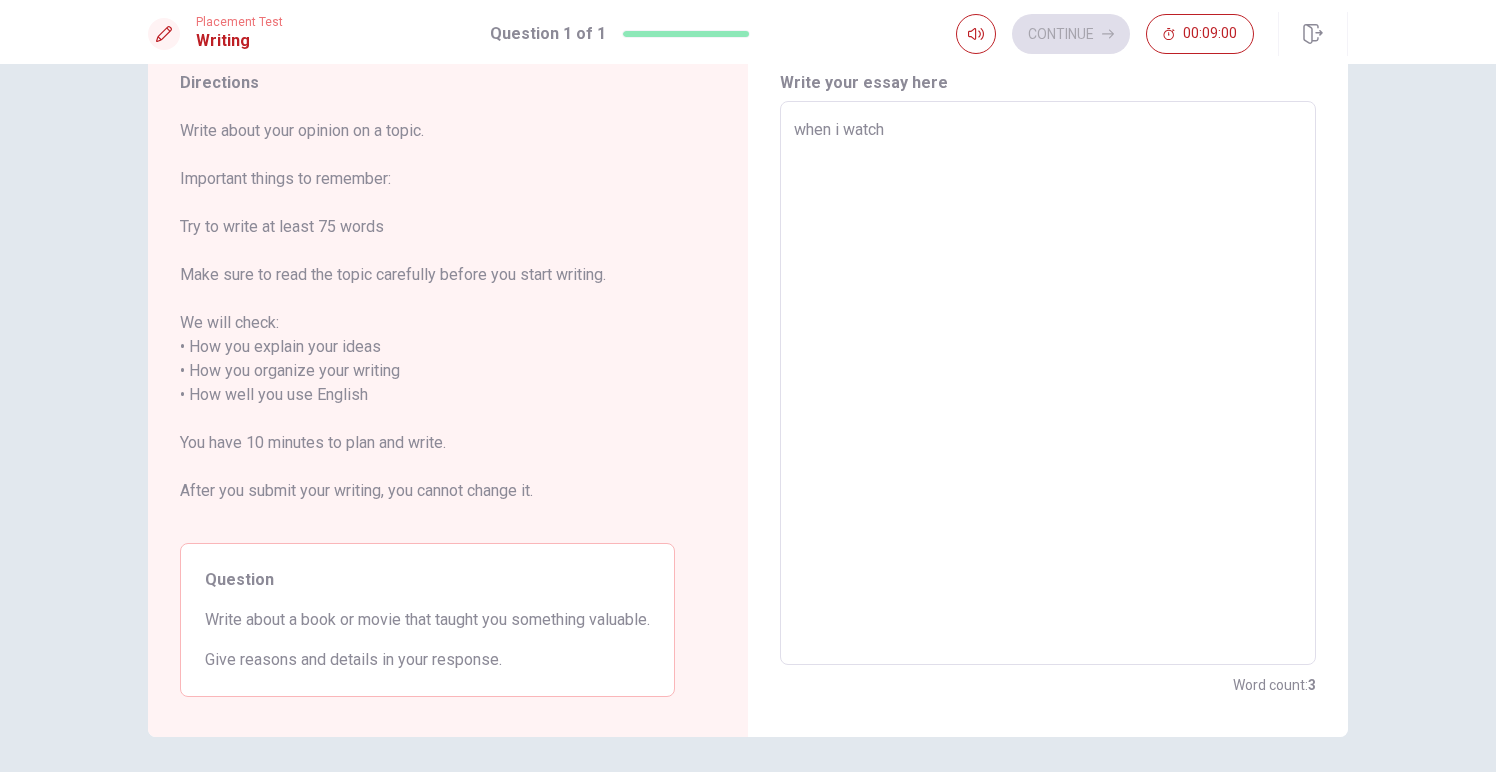 type on "when i watche" 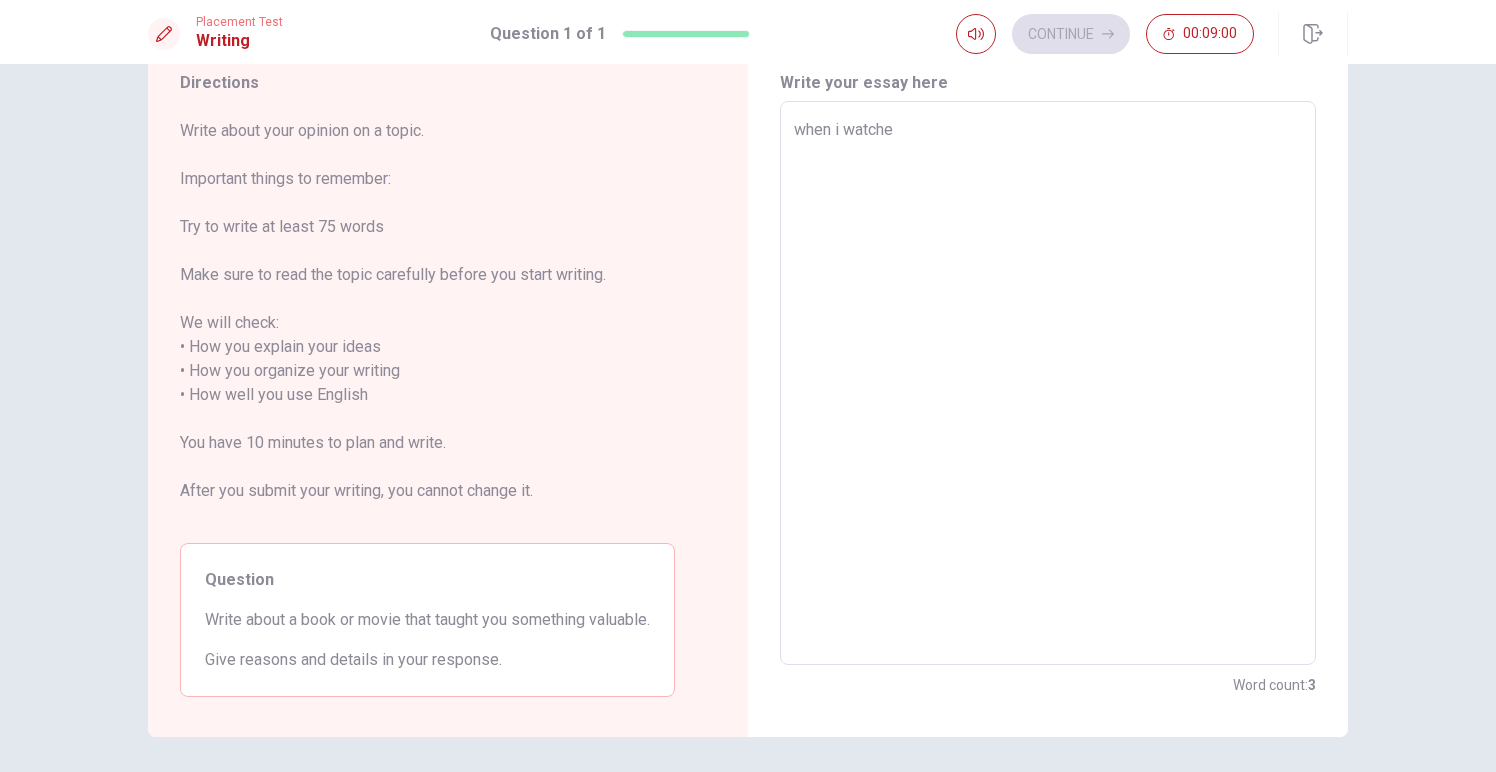type on "x" 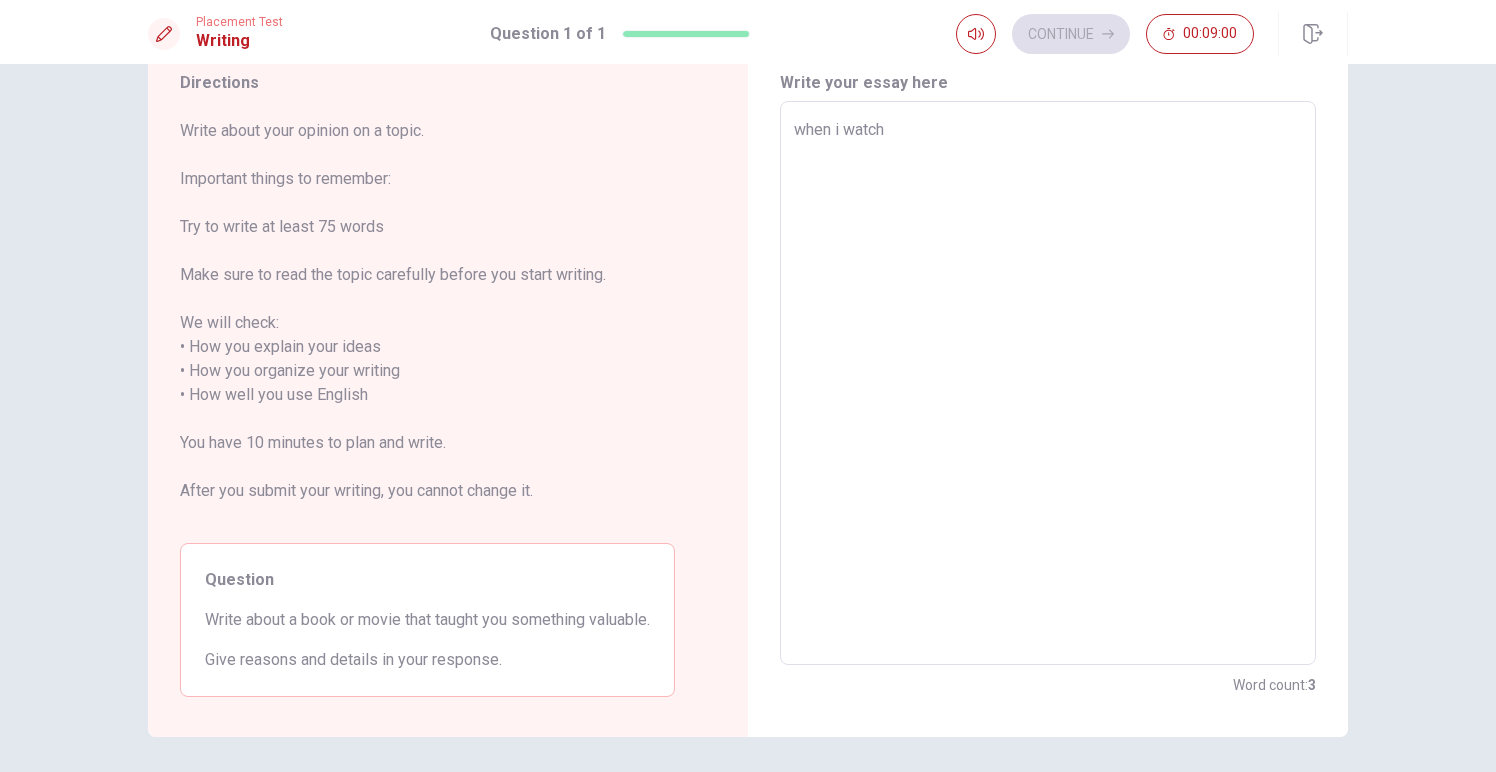 type on "x" 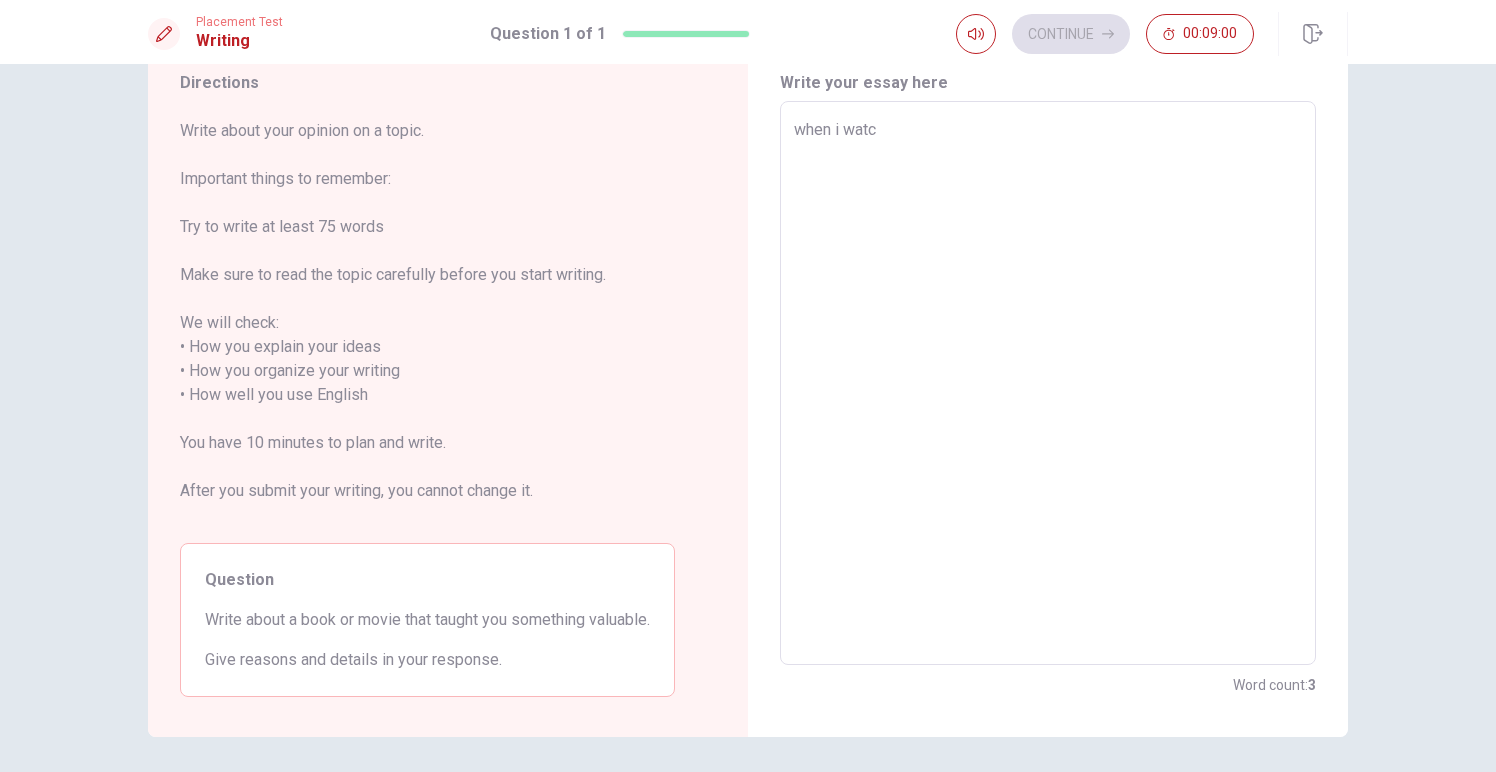 type on "x" 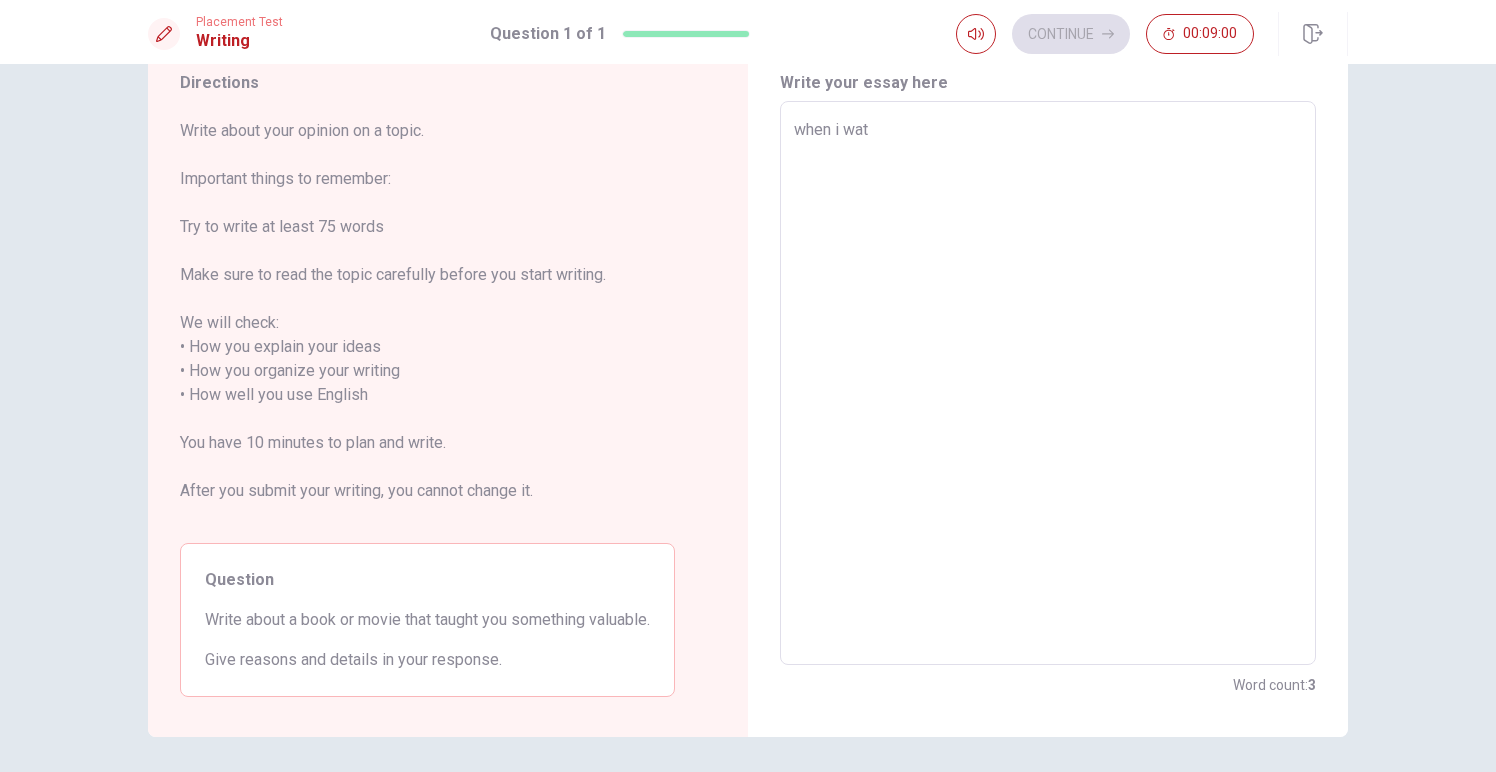 type on "x" 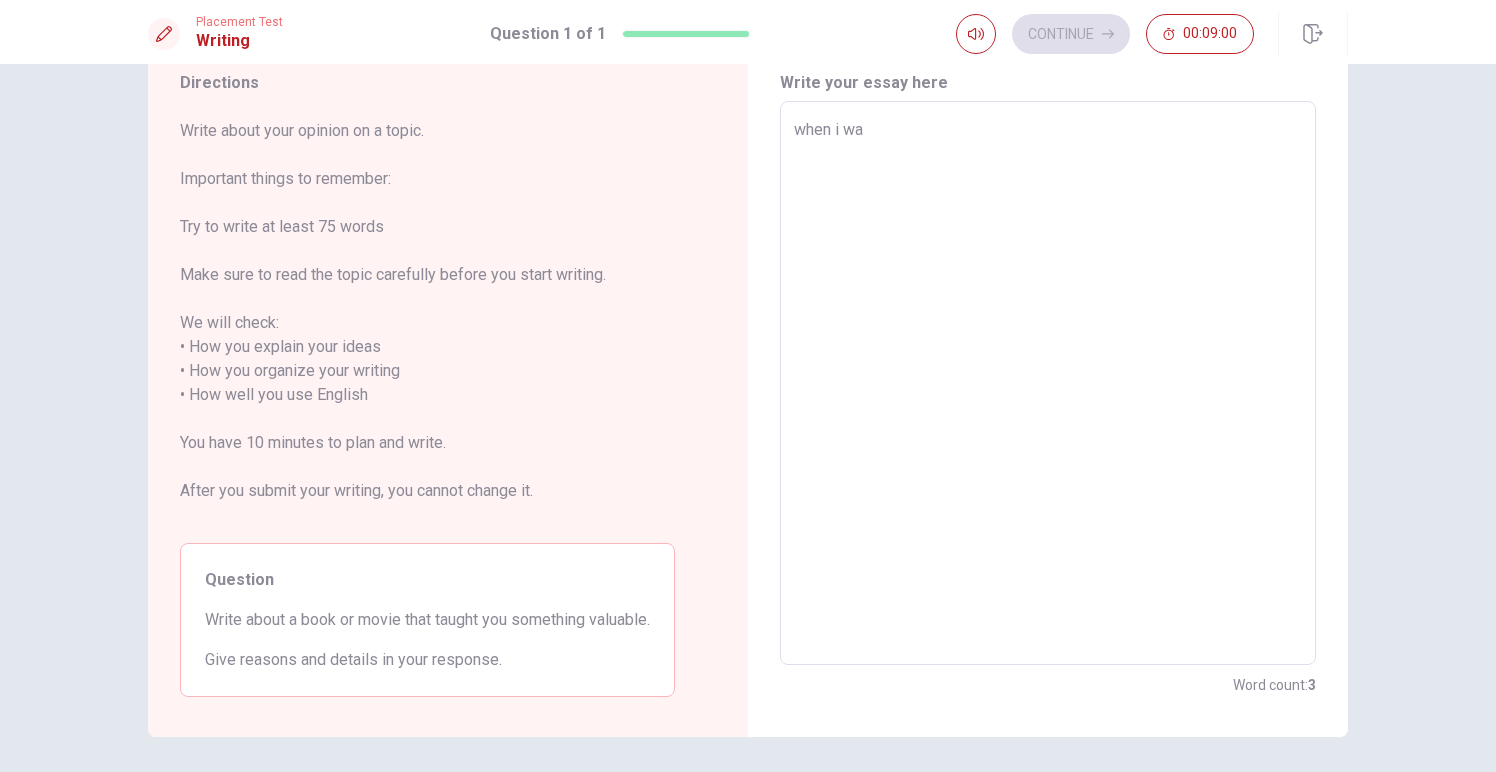 type on "x" 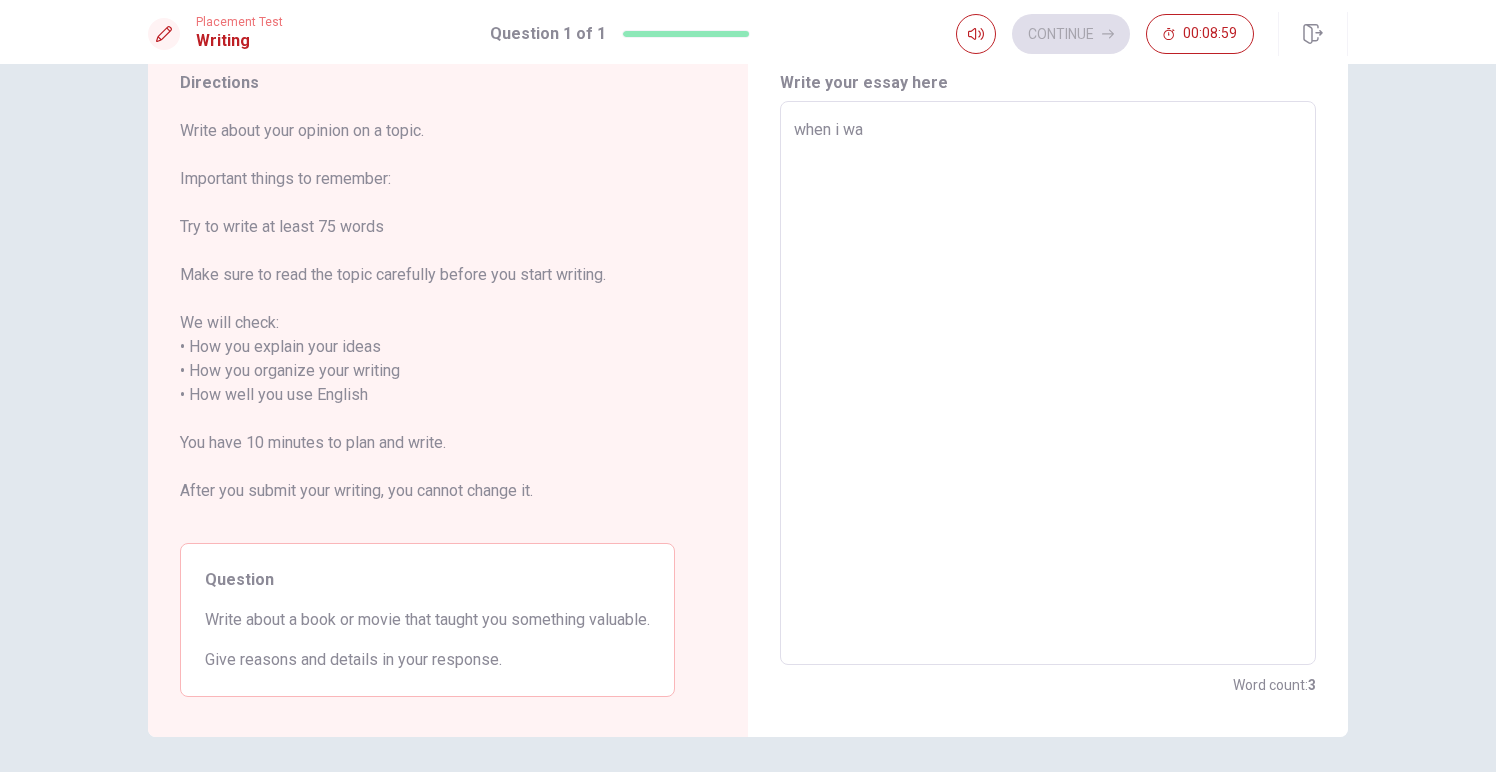 type on "when i w" 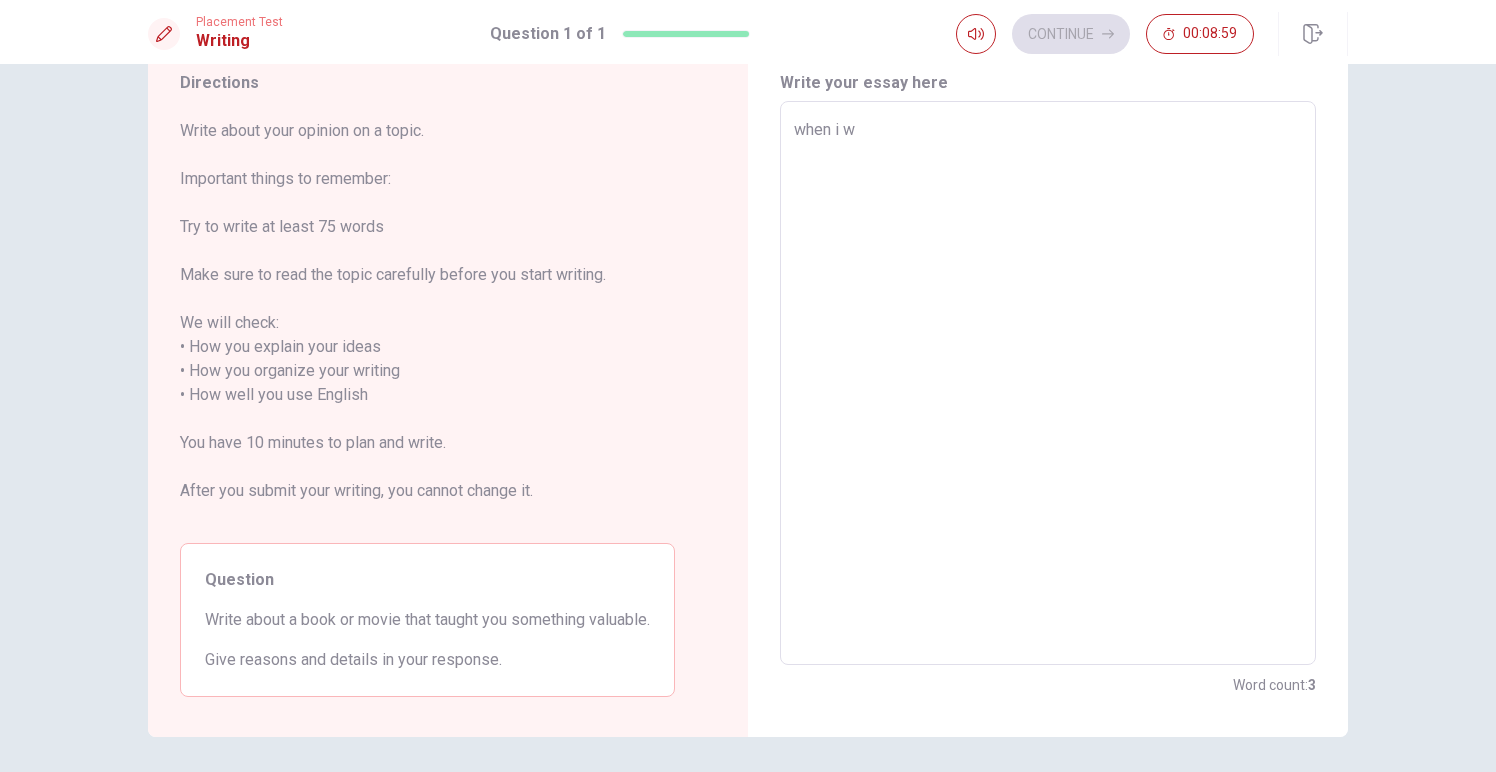 type on "x" 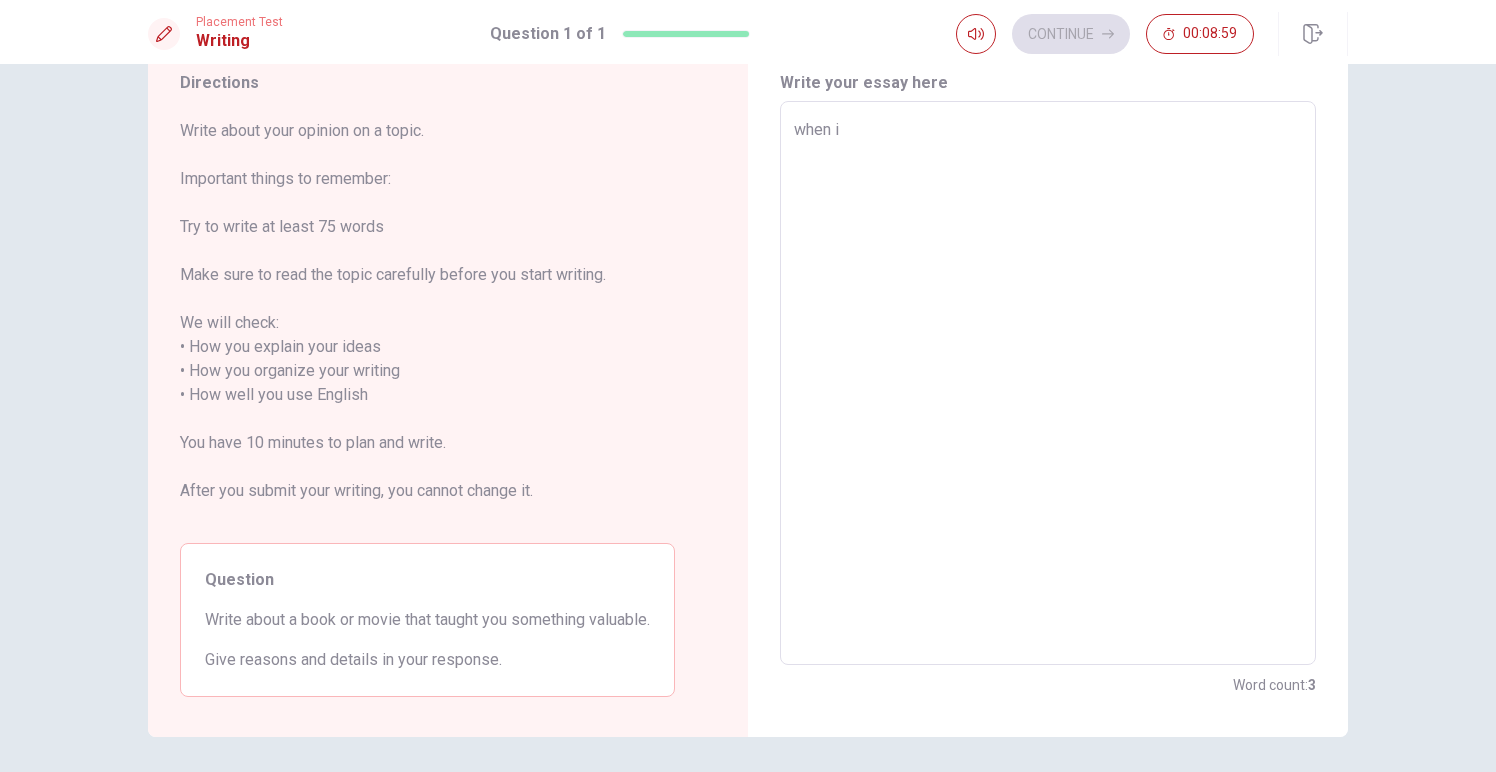 type on "x" 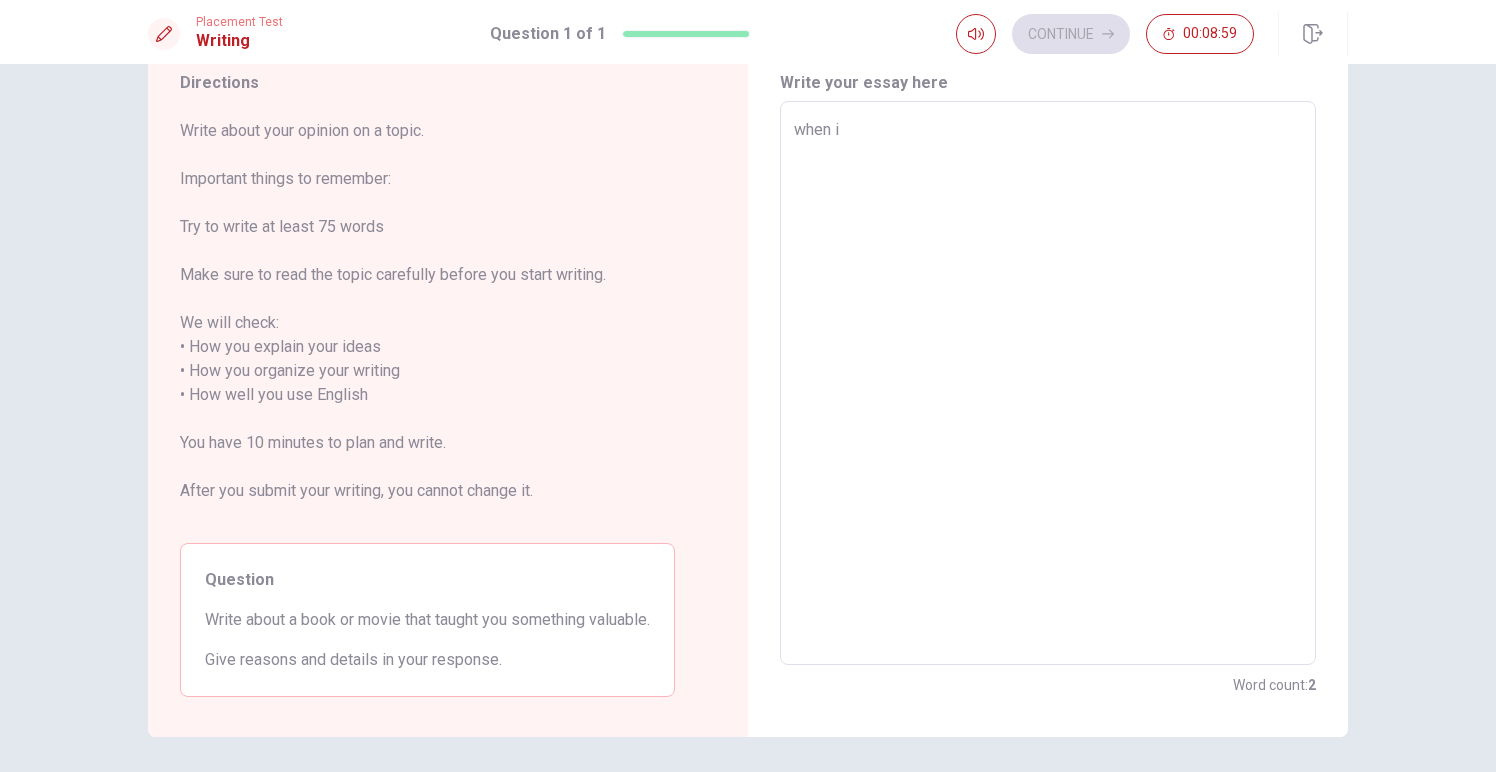type on "when i r" 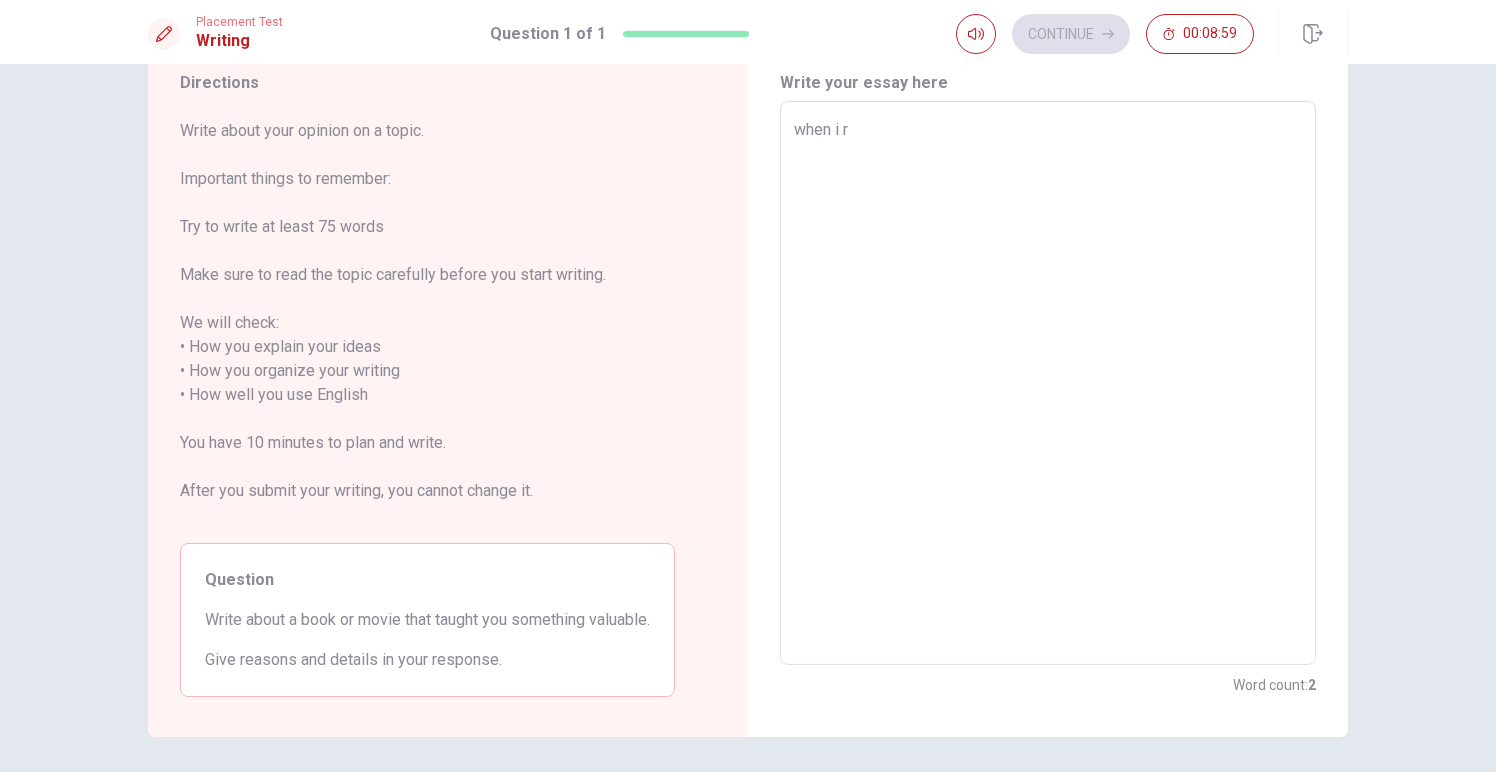 type on "x" 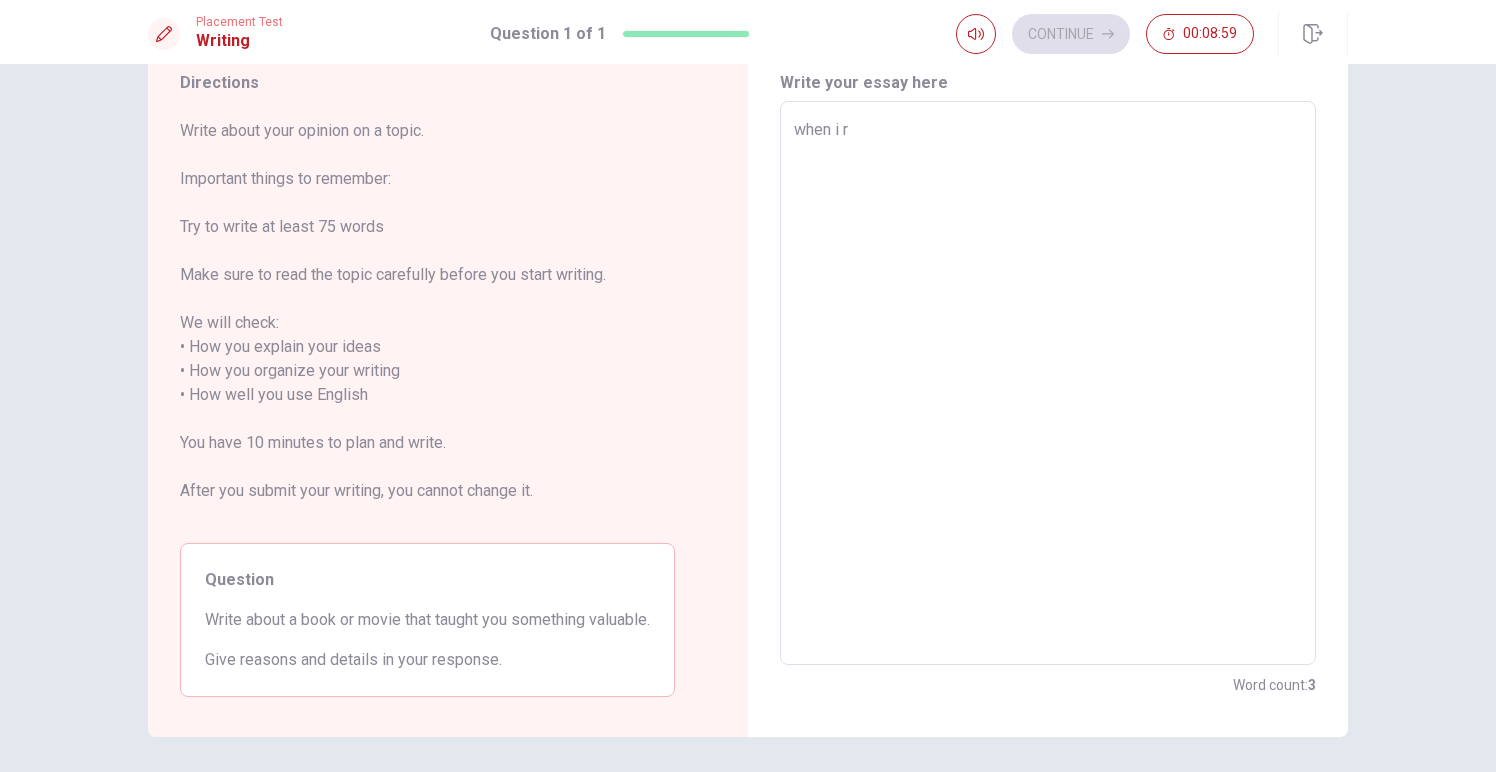 type on "when i re" 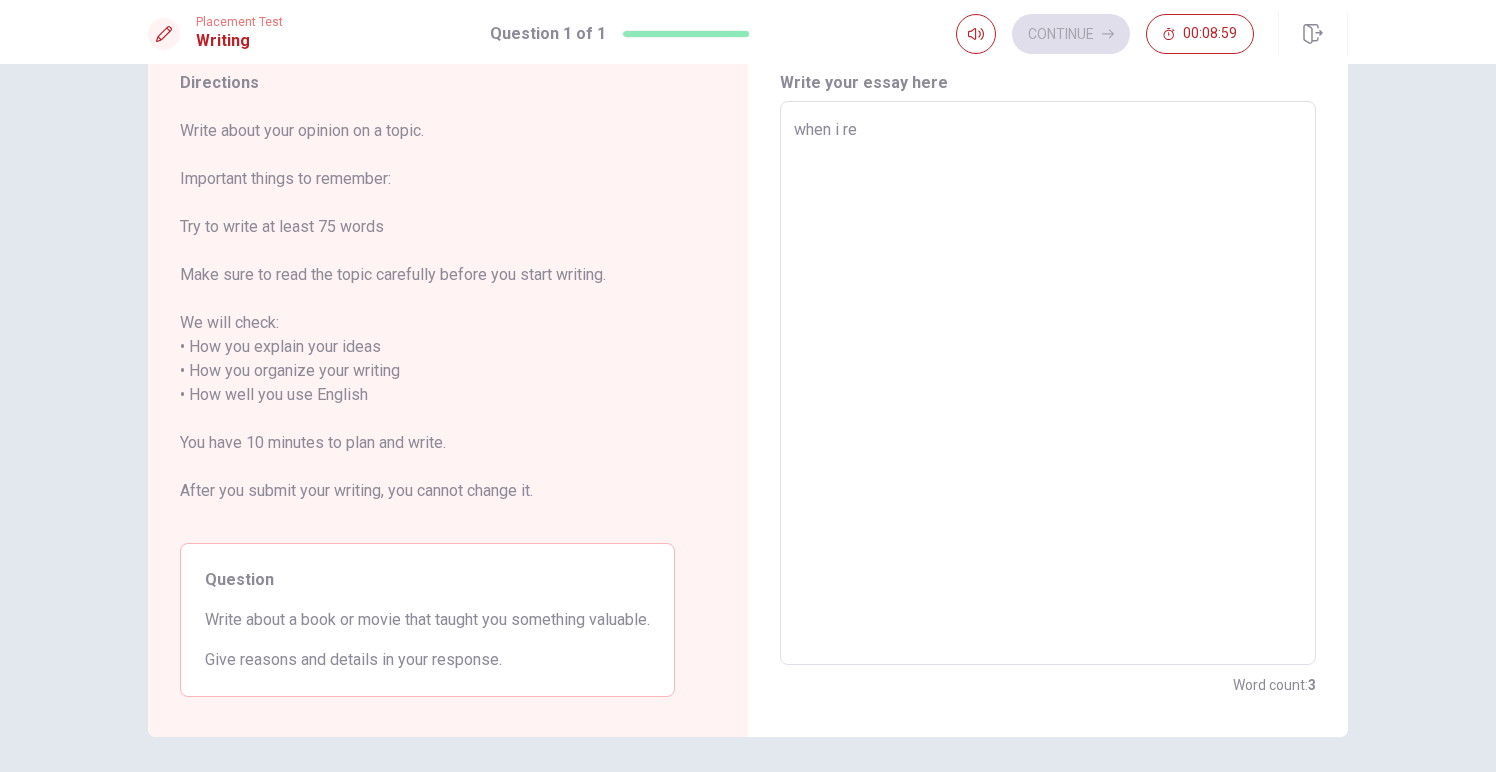 type on "x" 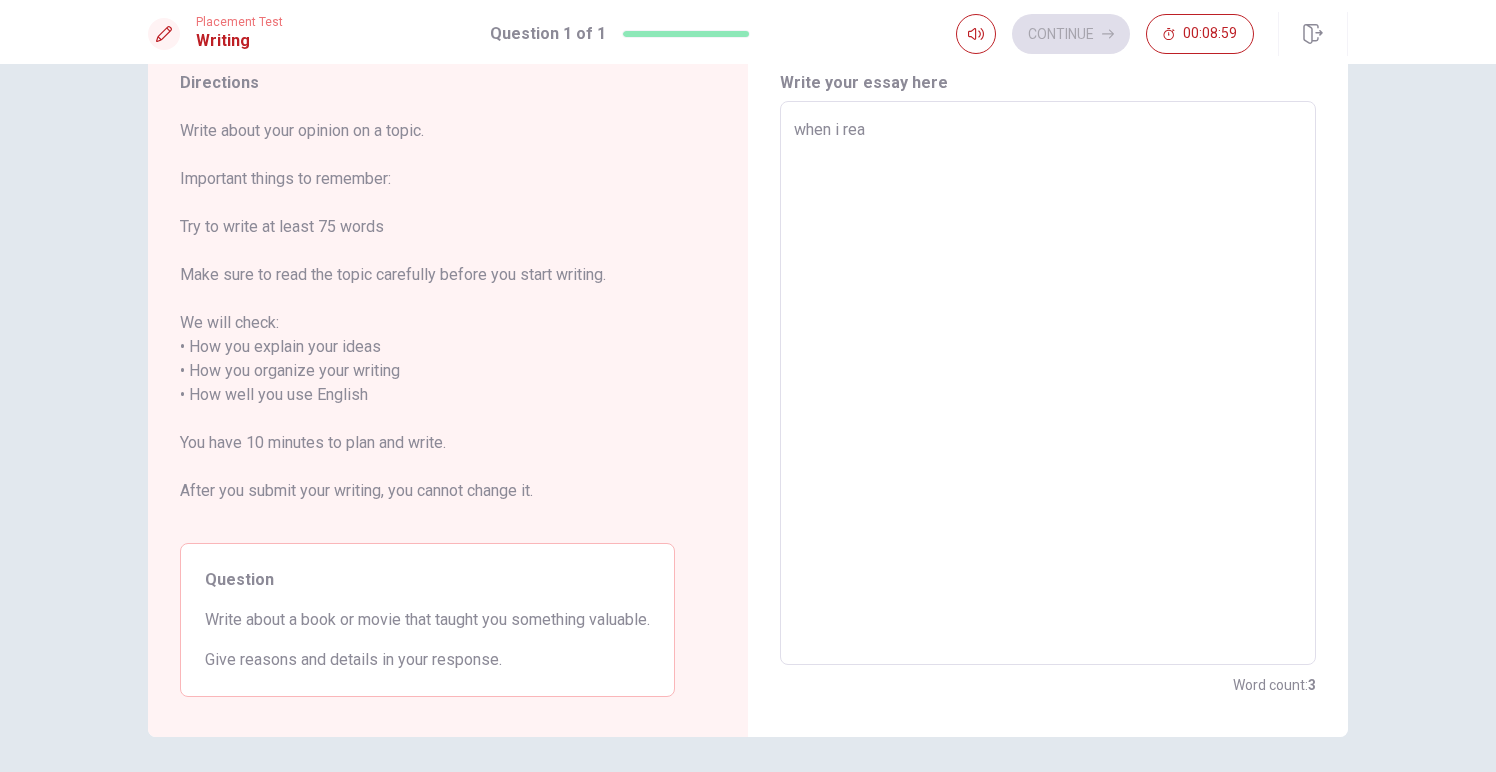 type on "x" 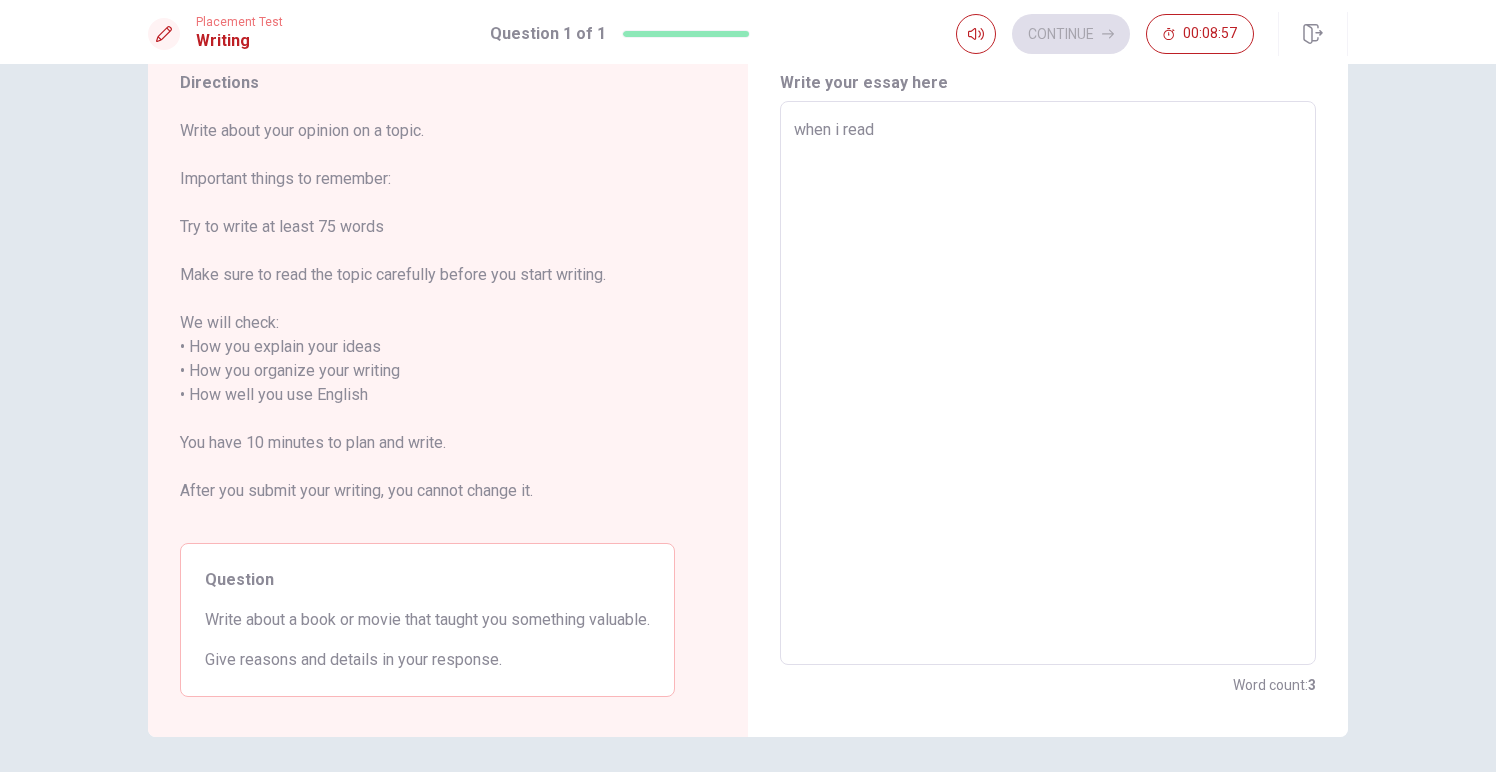 type on "x" 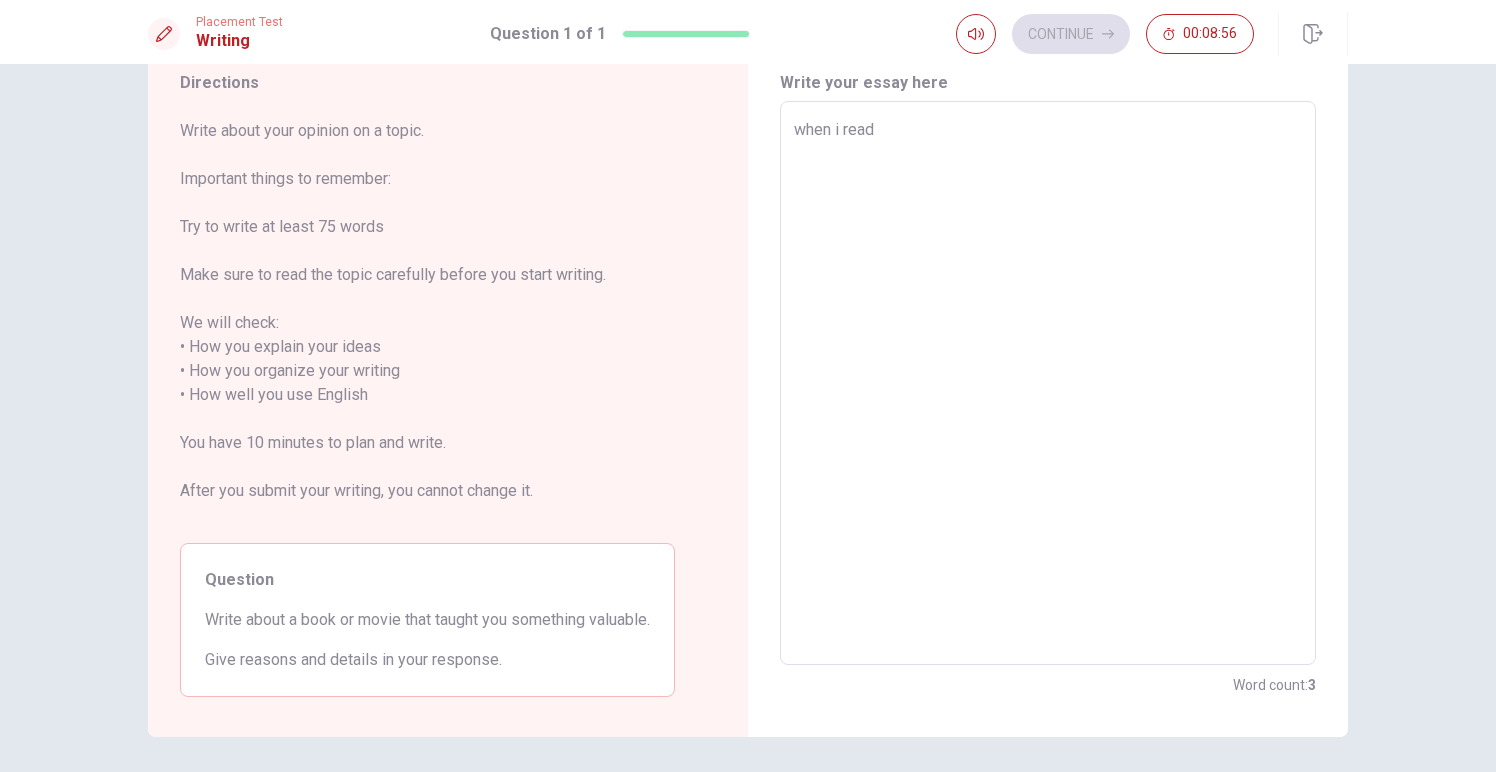 type on "when i read" 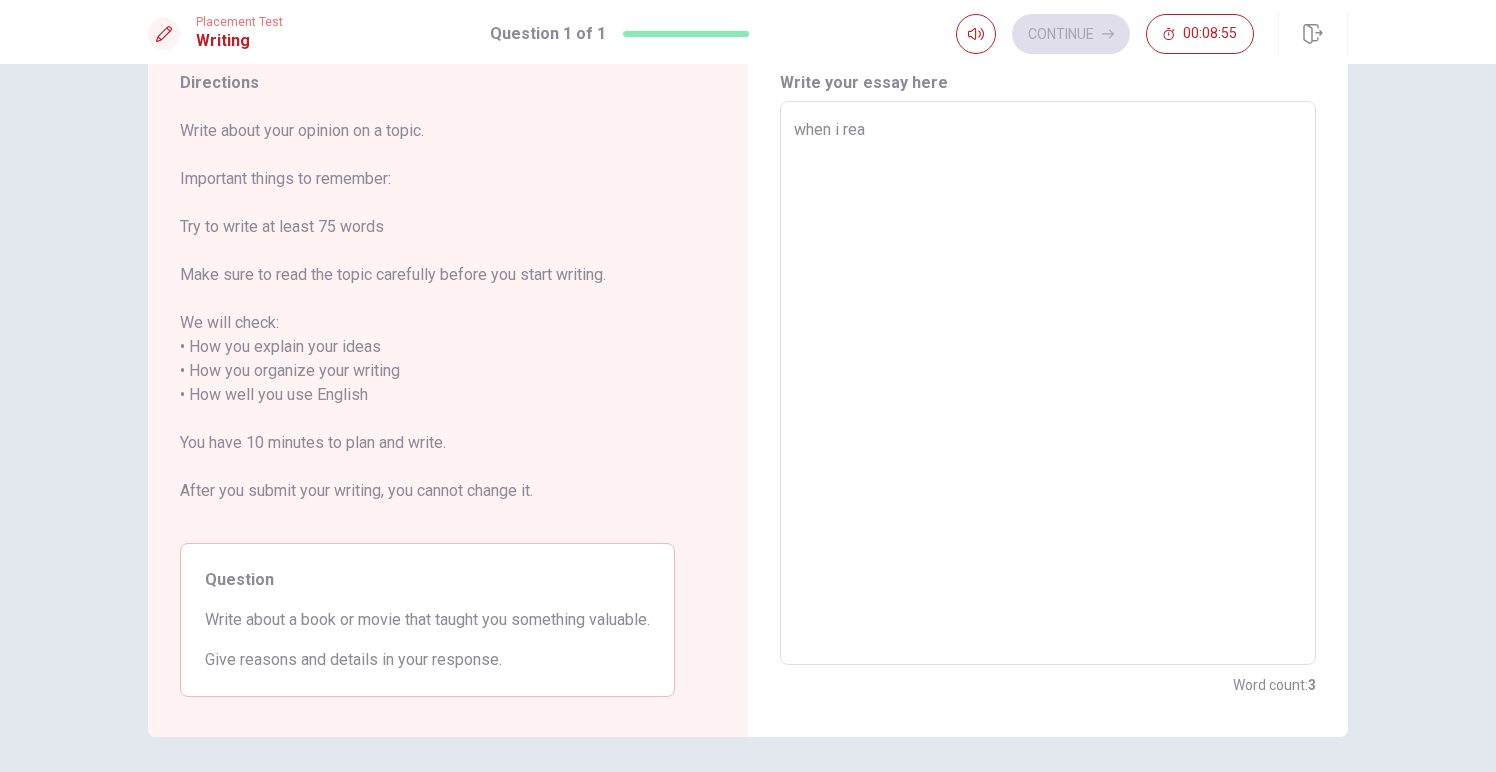 type on "x" 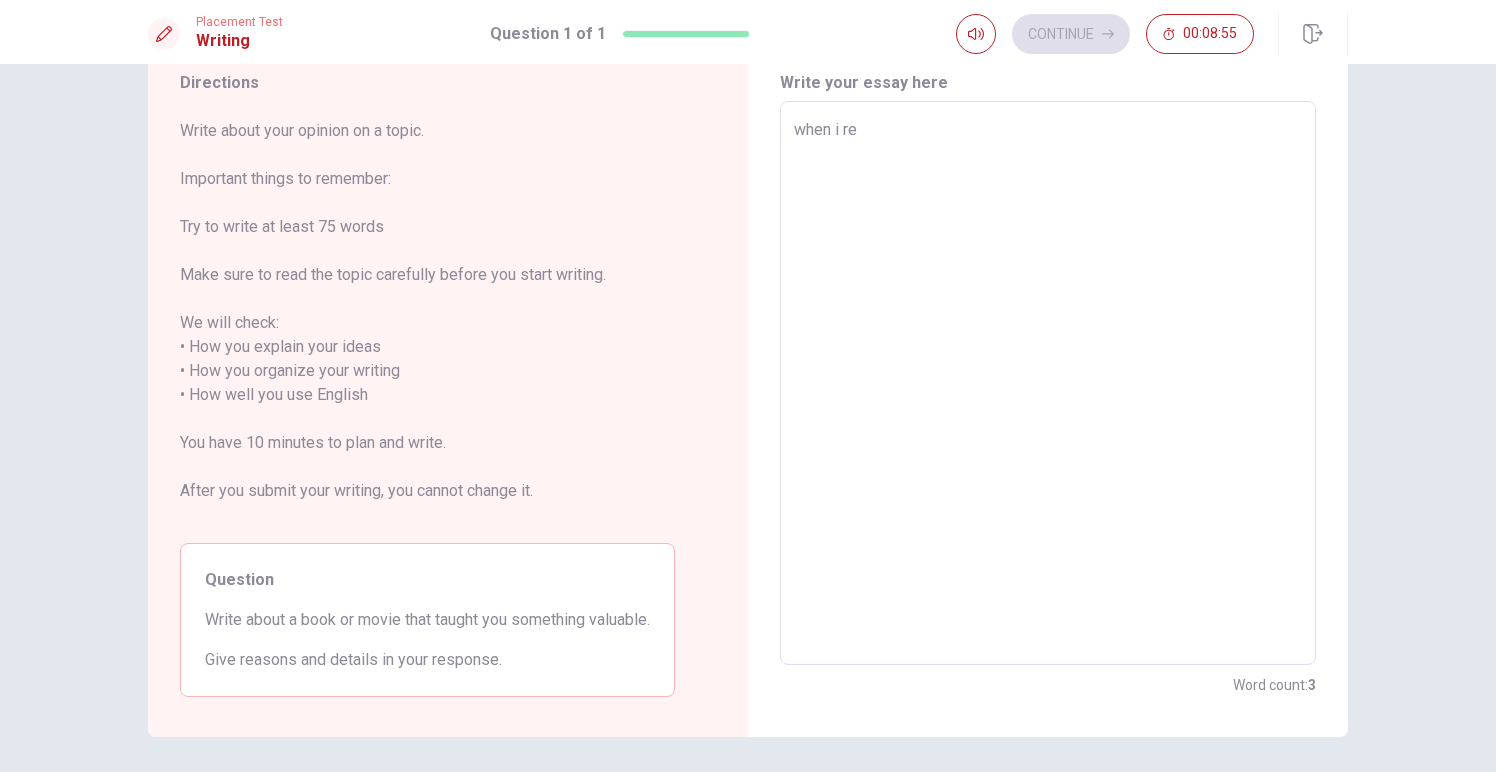 type on "x" 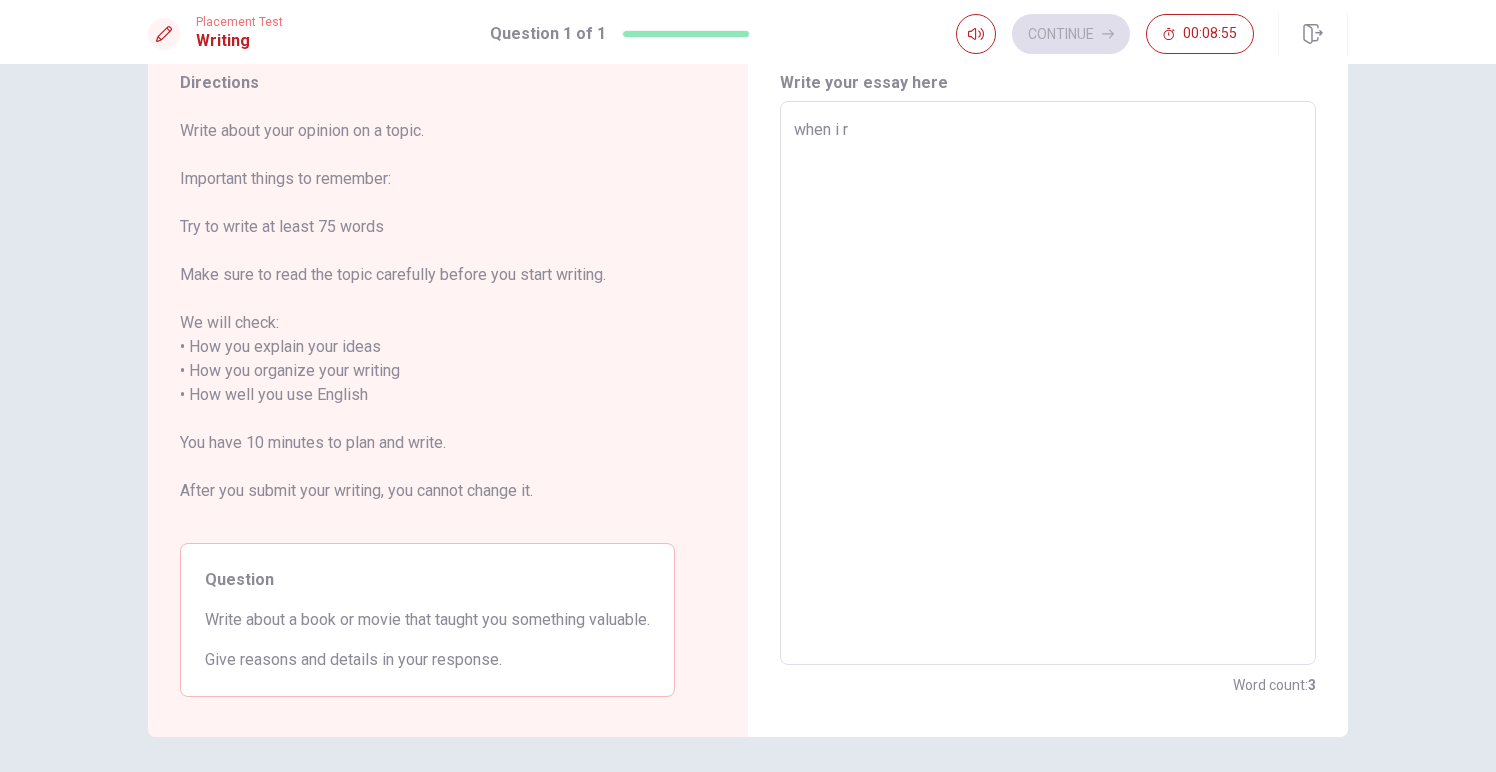 type on "x" 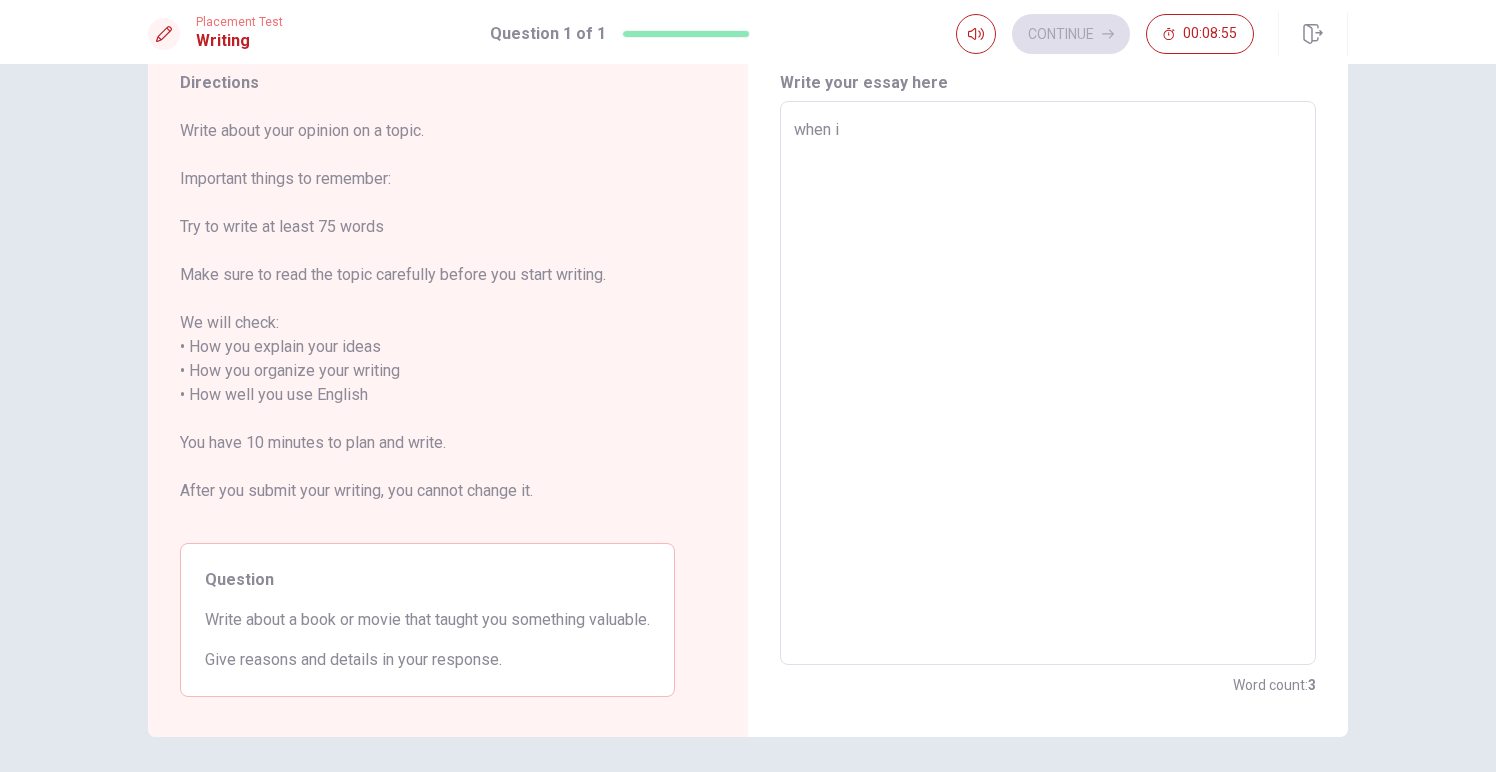 type on "x" 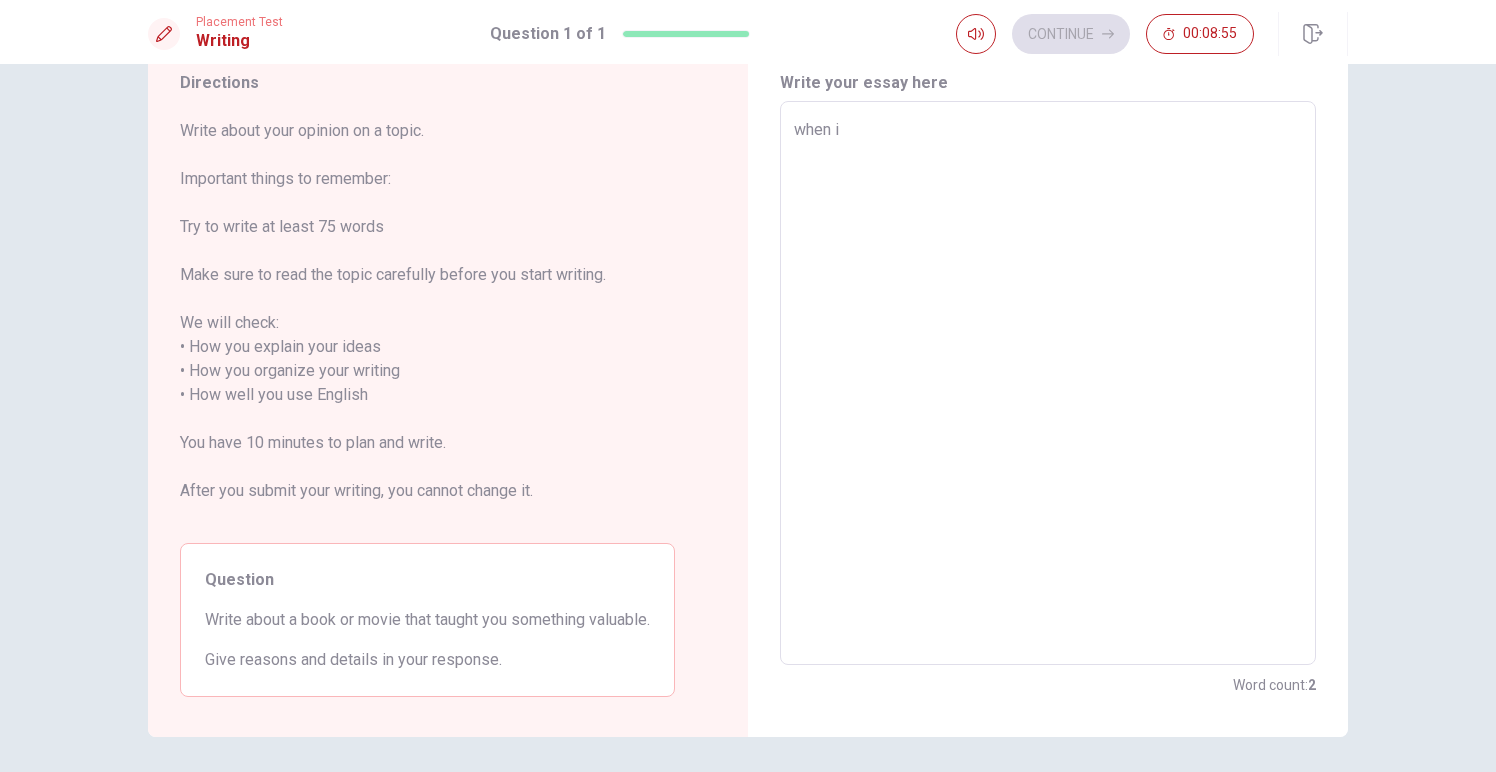 type on "when i" 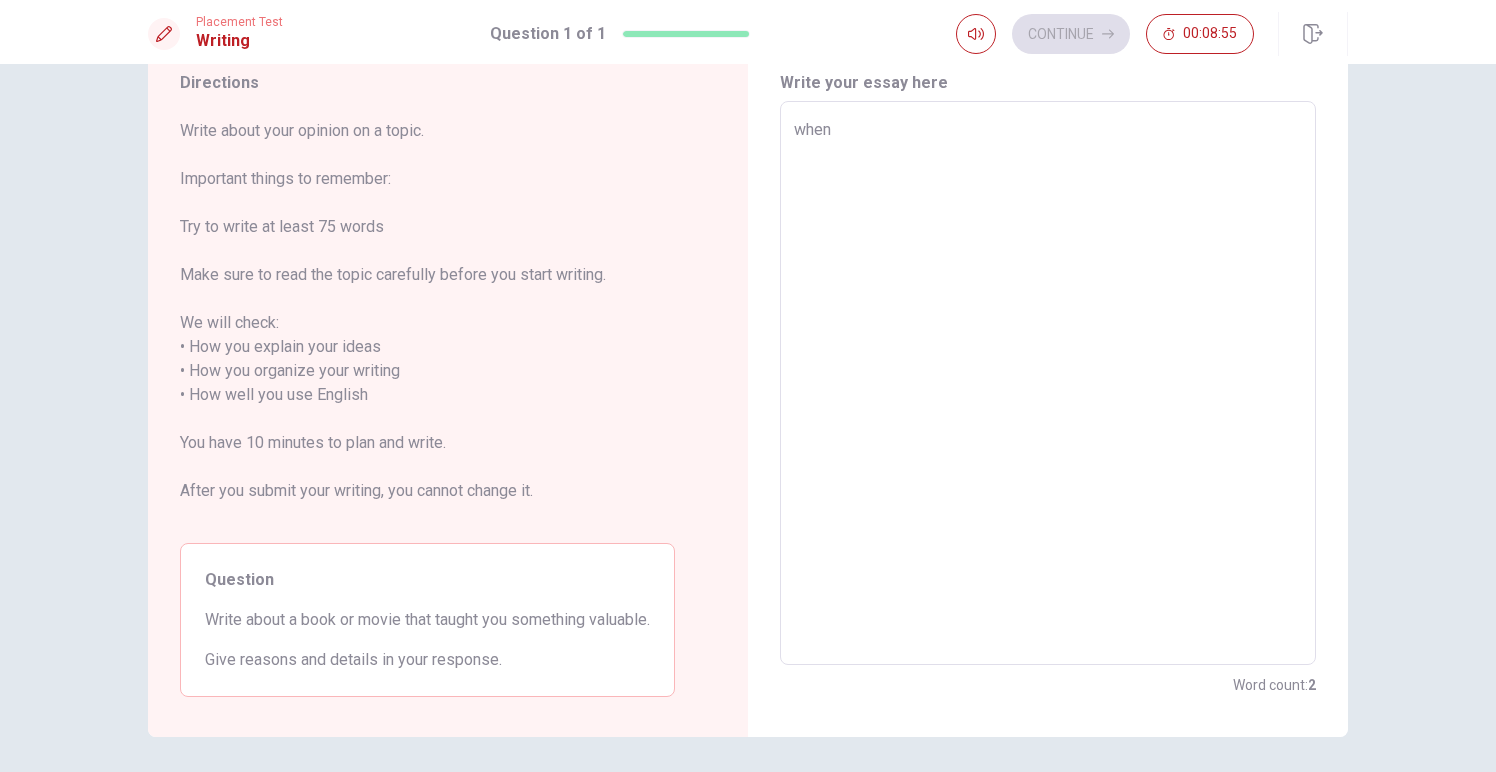 type on "x" 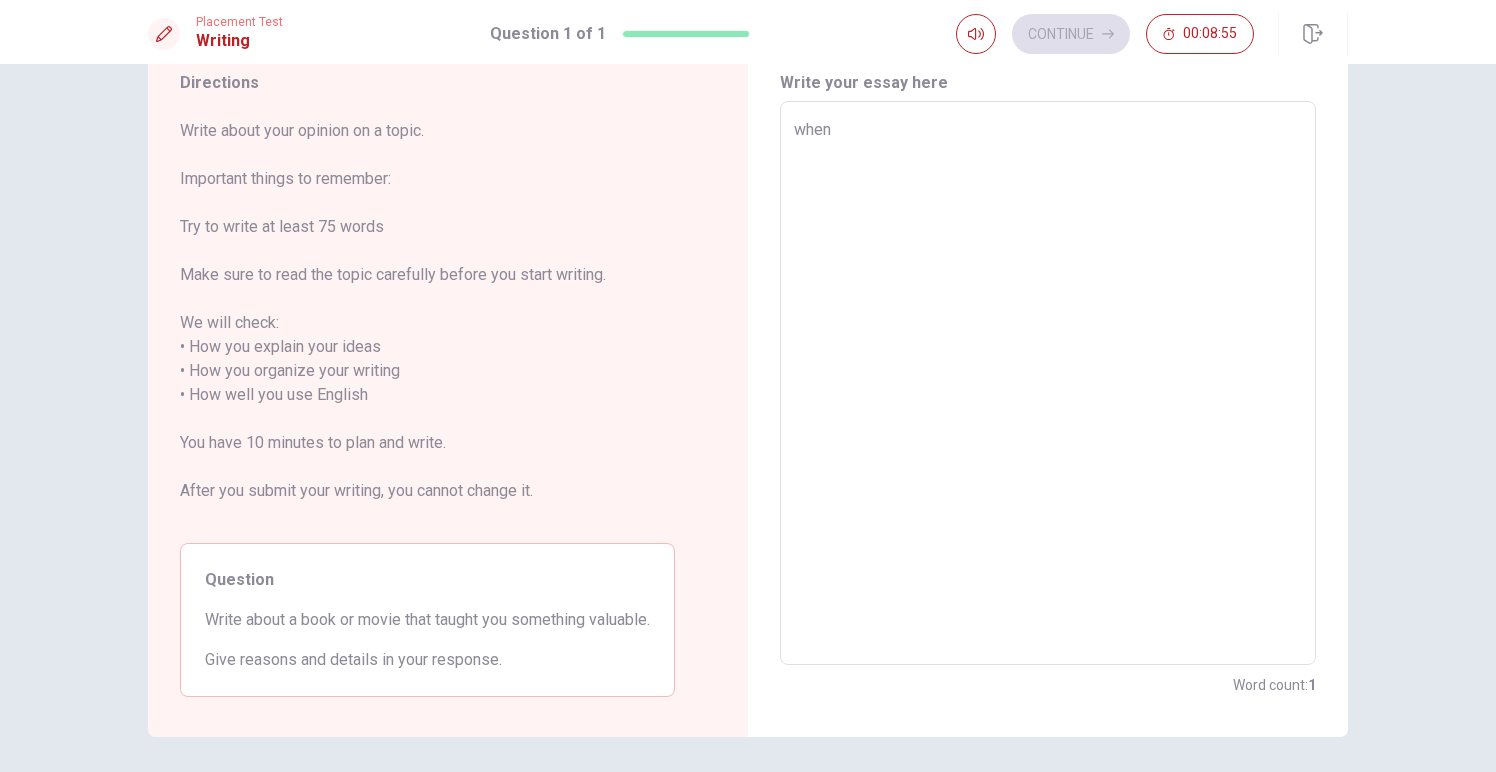 type on "when" 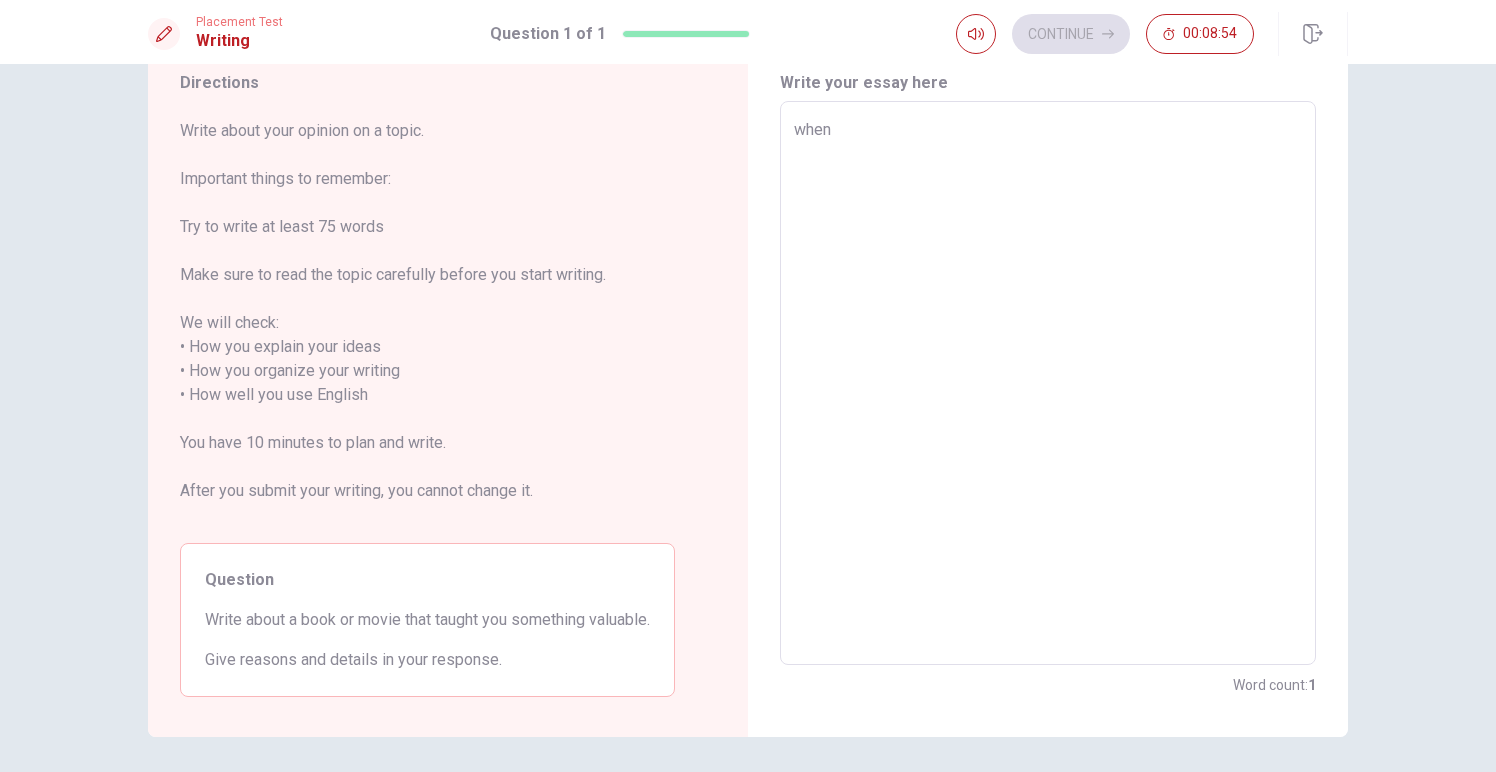 type on "whe" 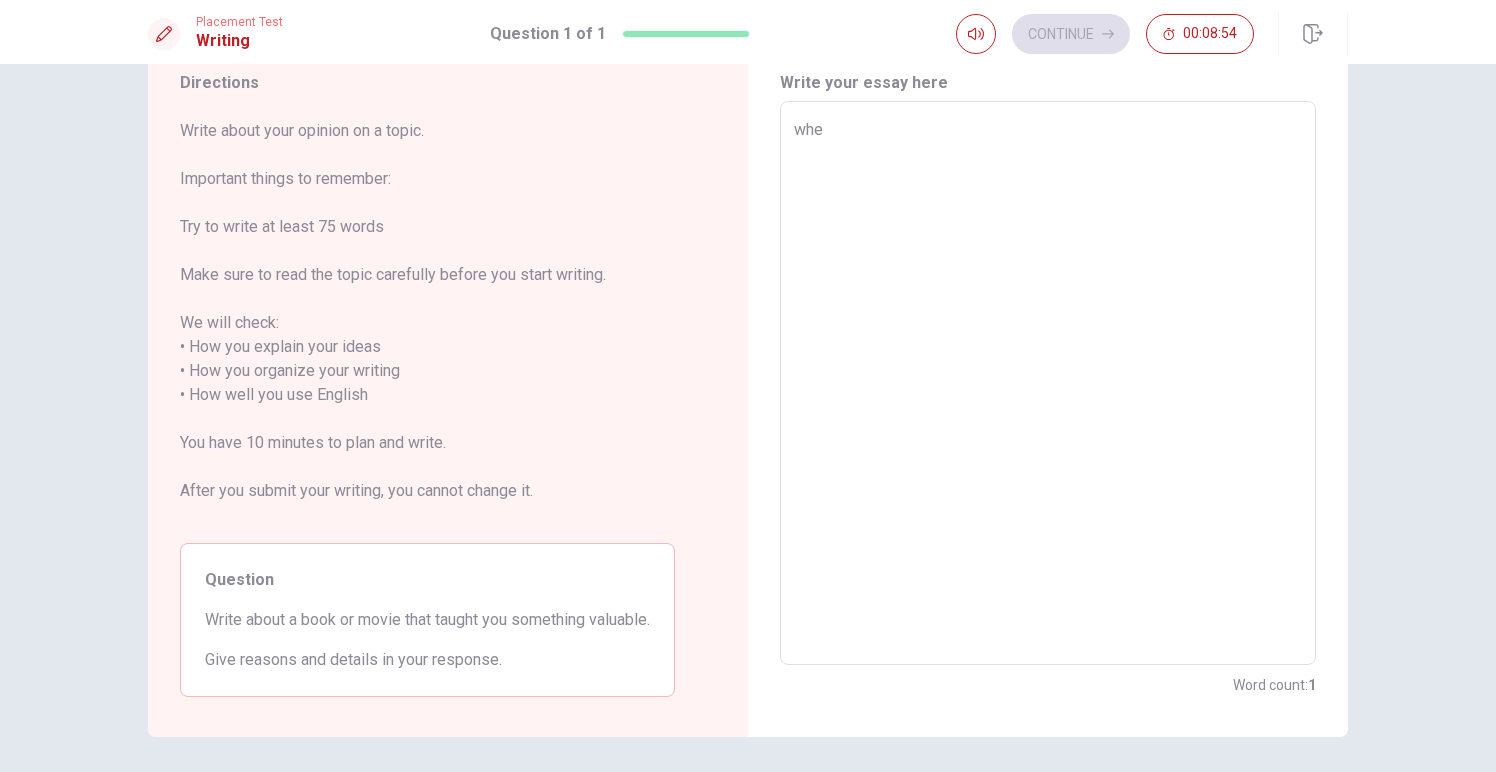 type on "x" 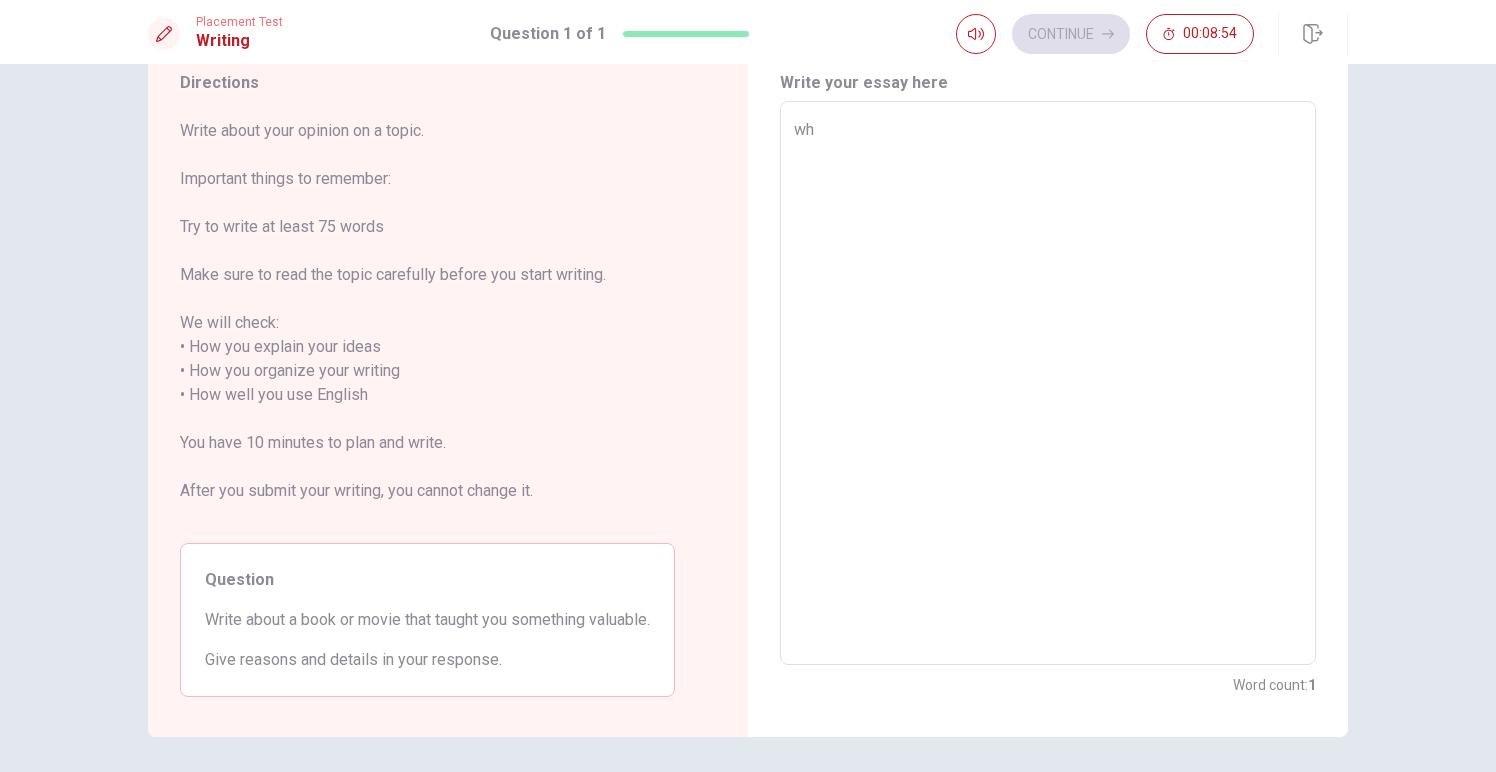 type on "x" 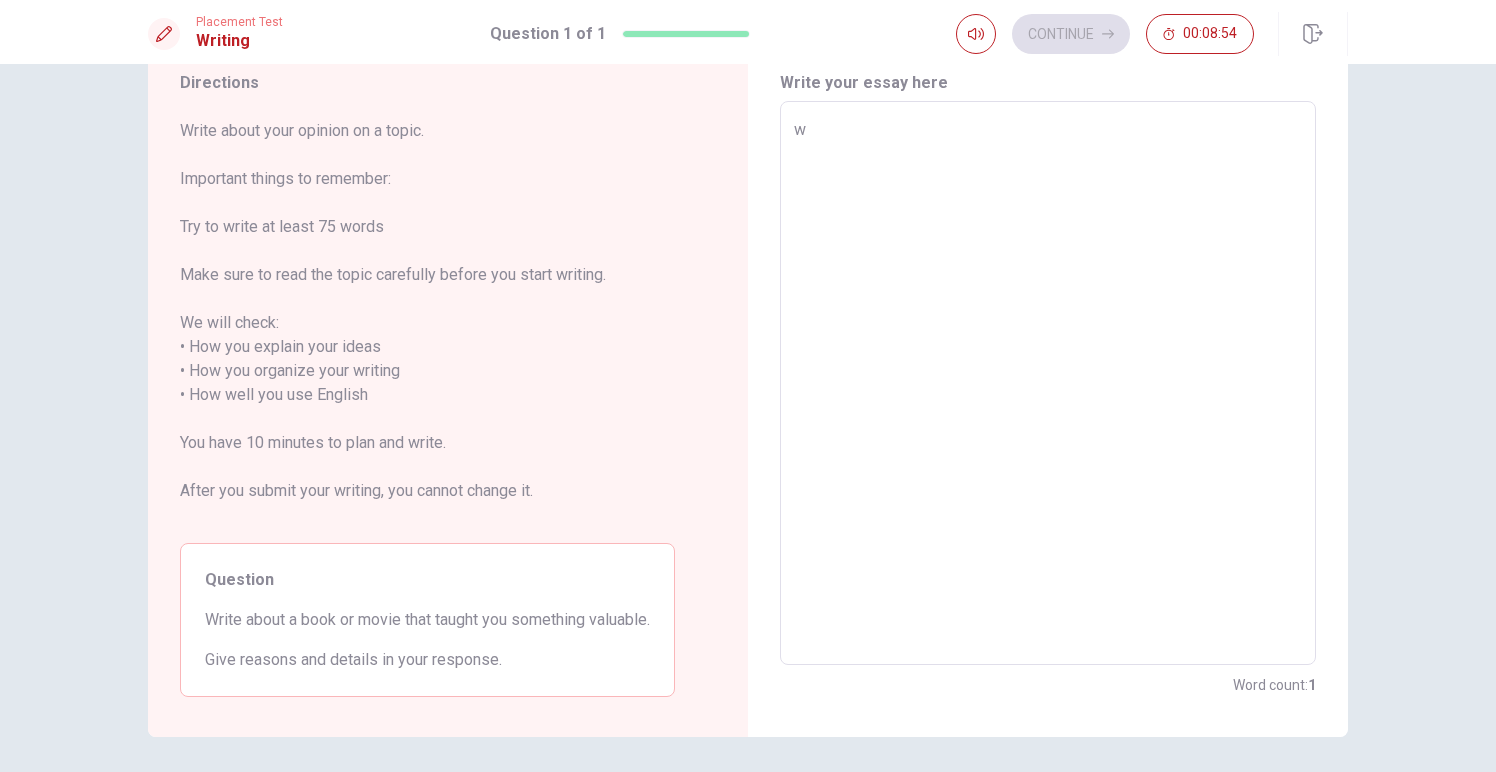 type on "x" 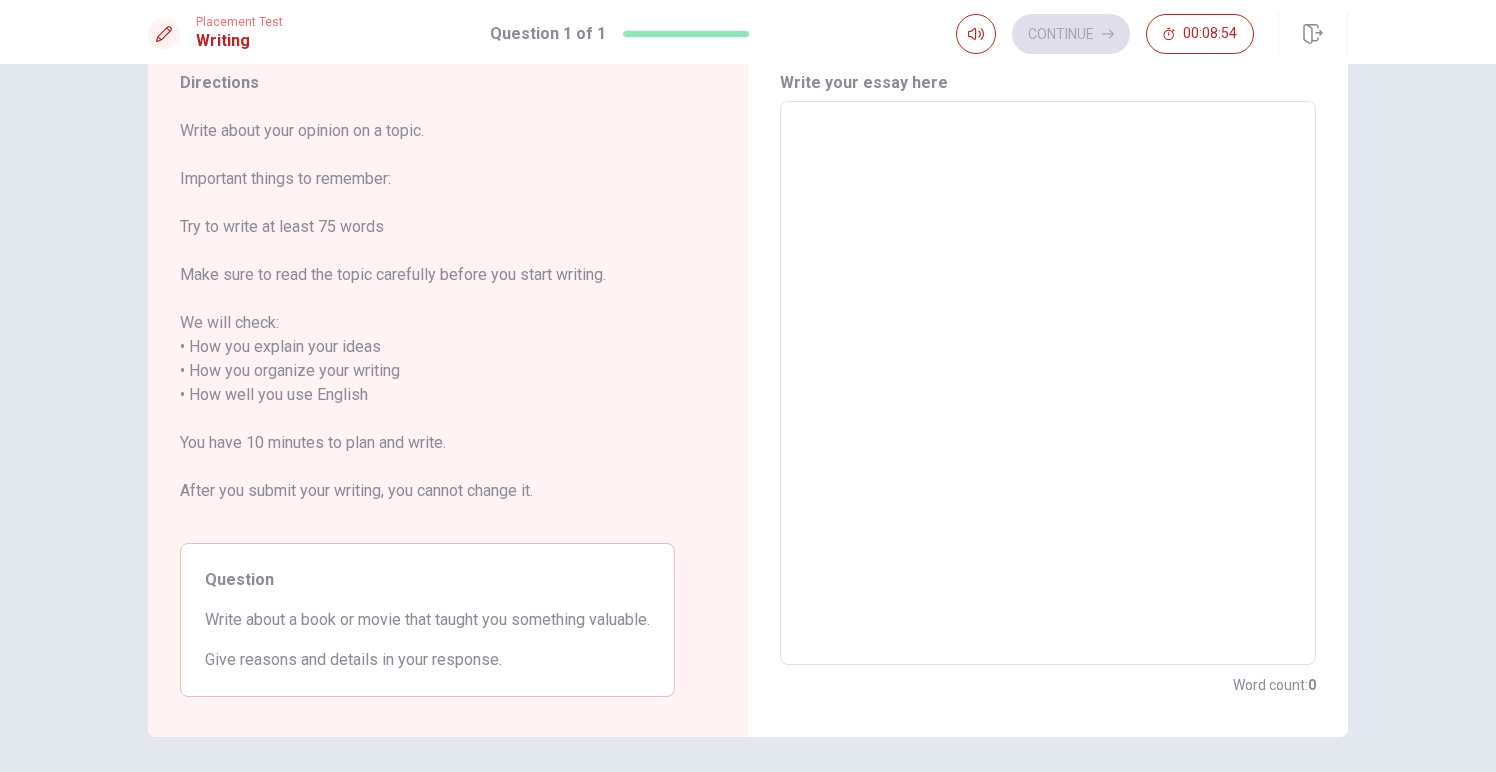 type on "i" 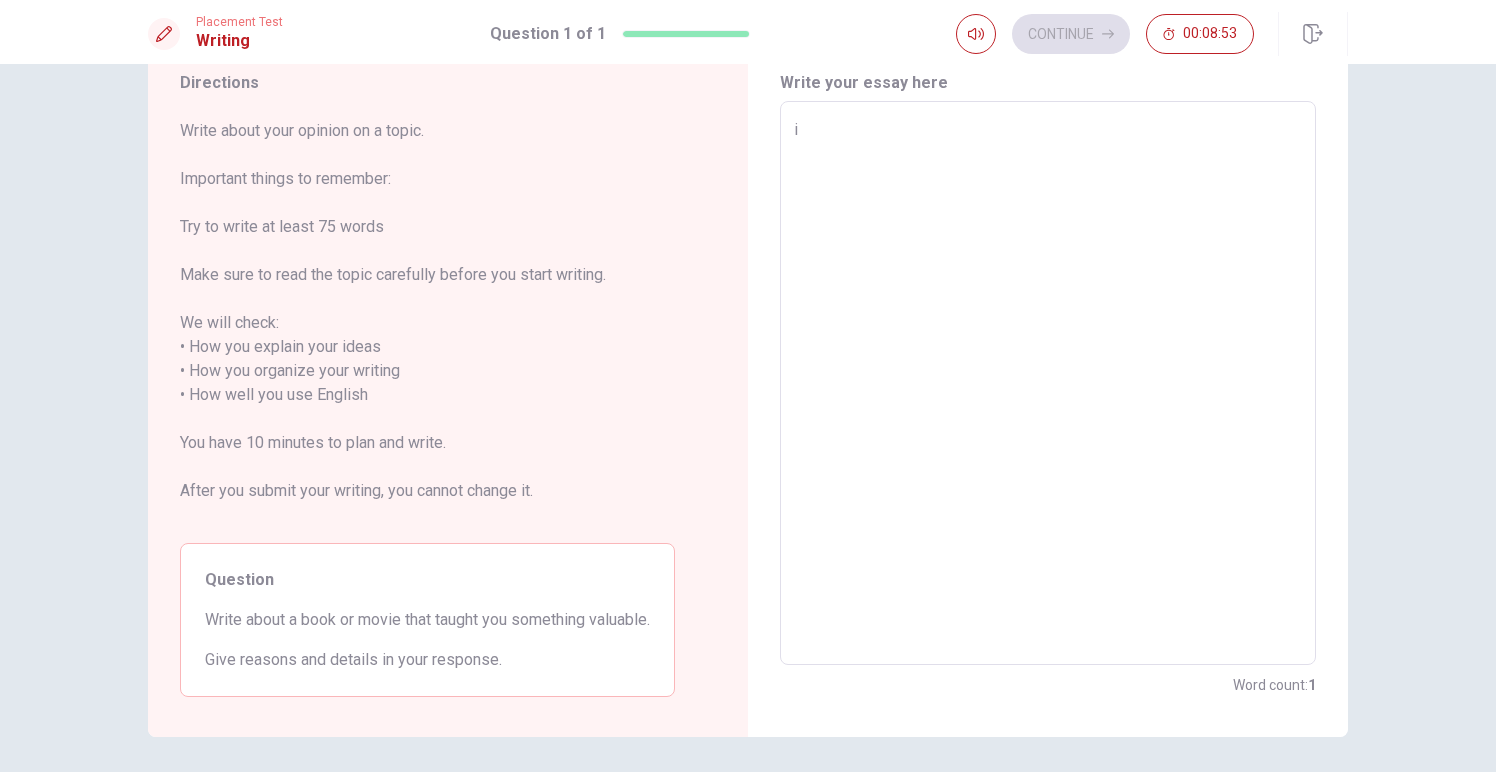 type on "x" 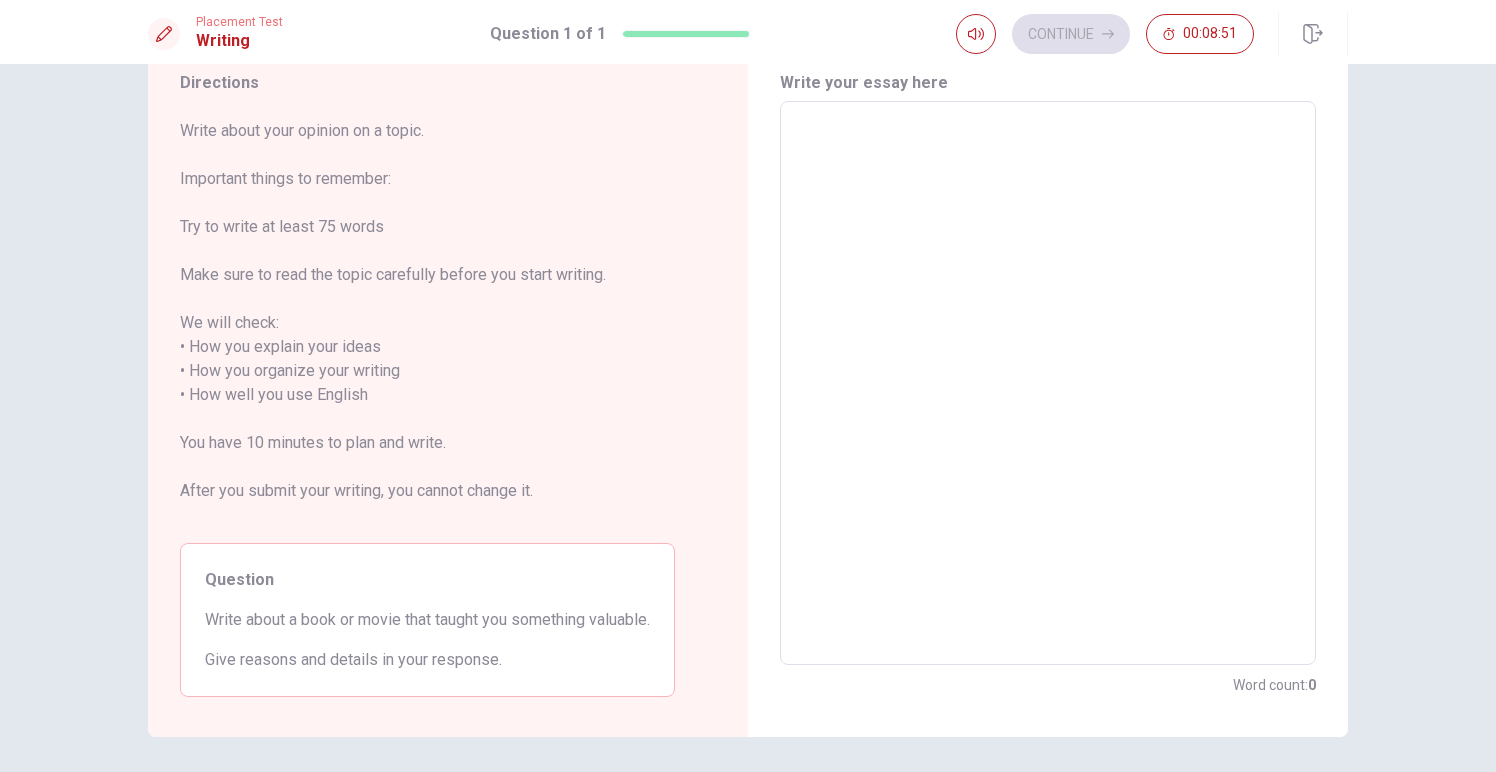 type on "w" 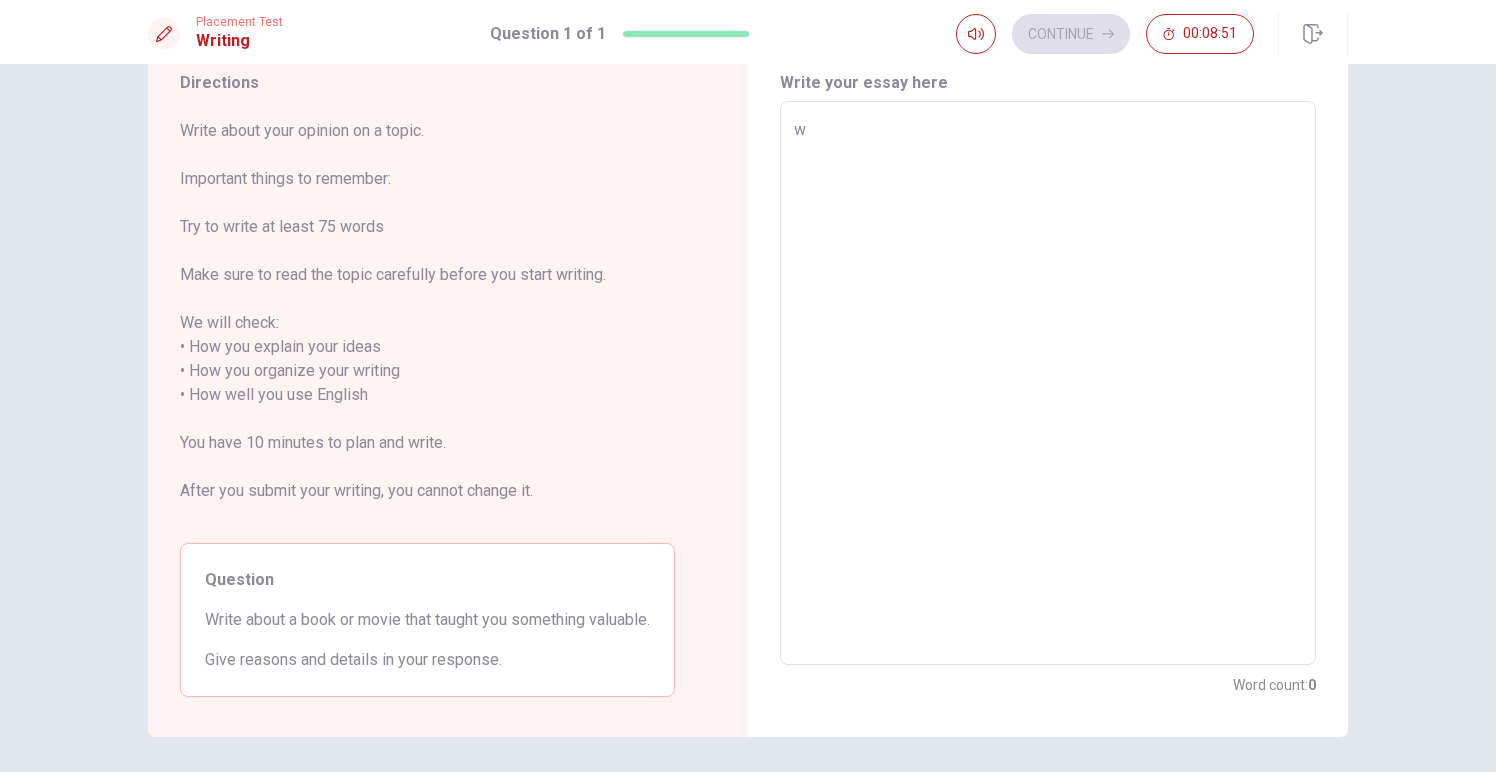 type on "x" 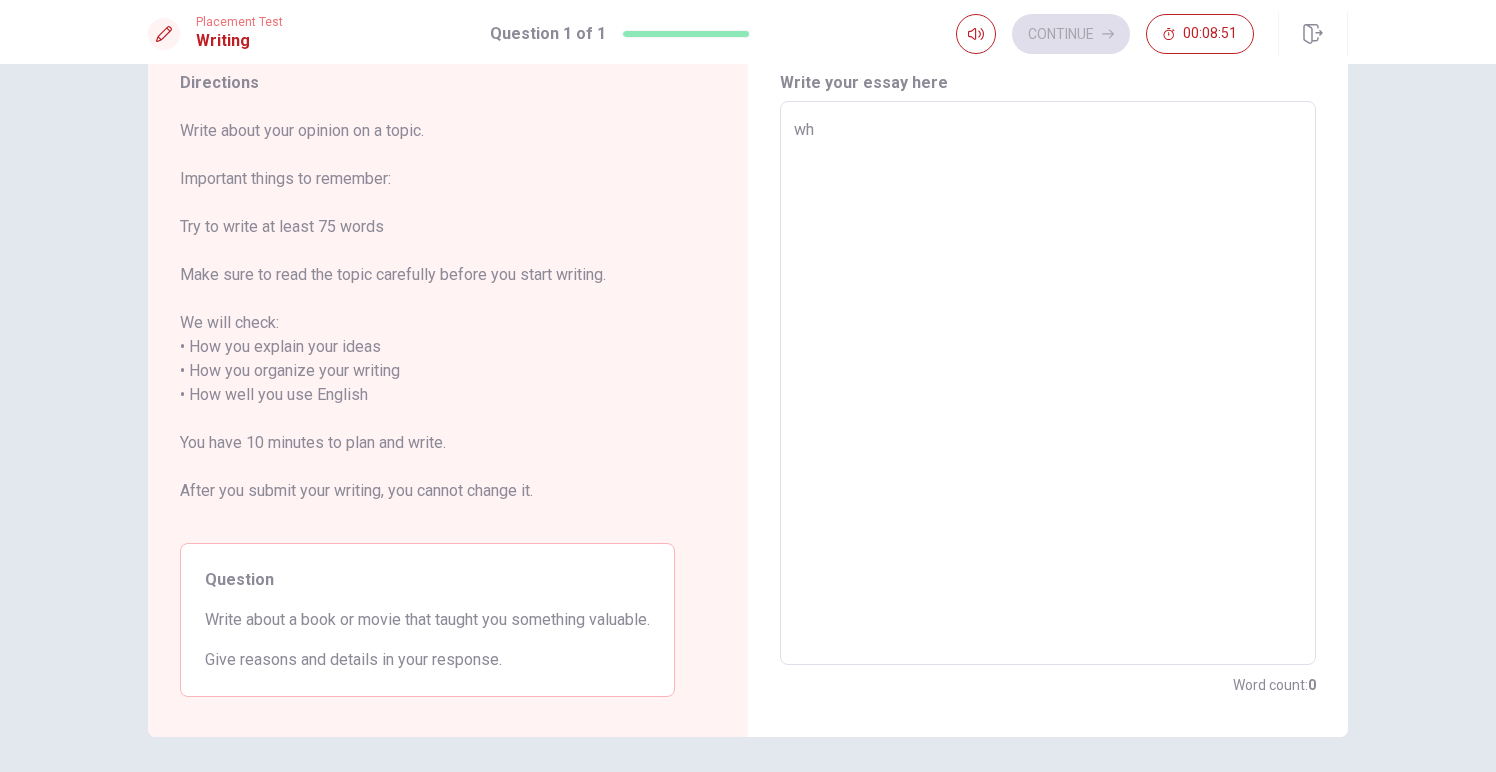 type on "x" 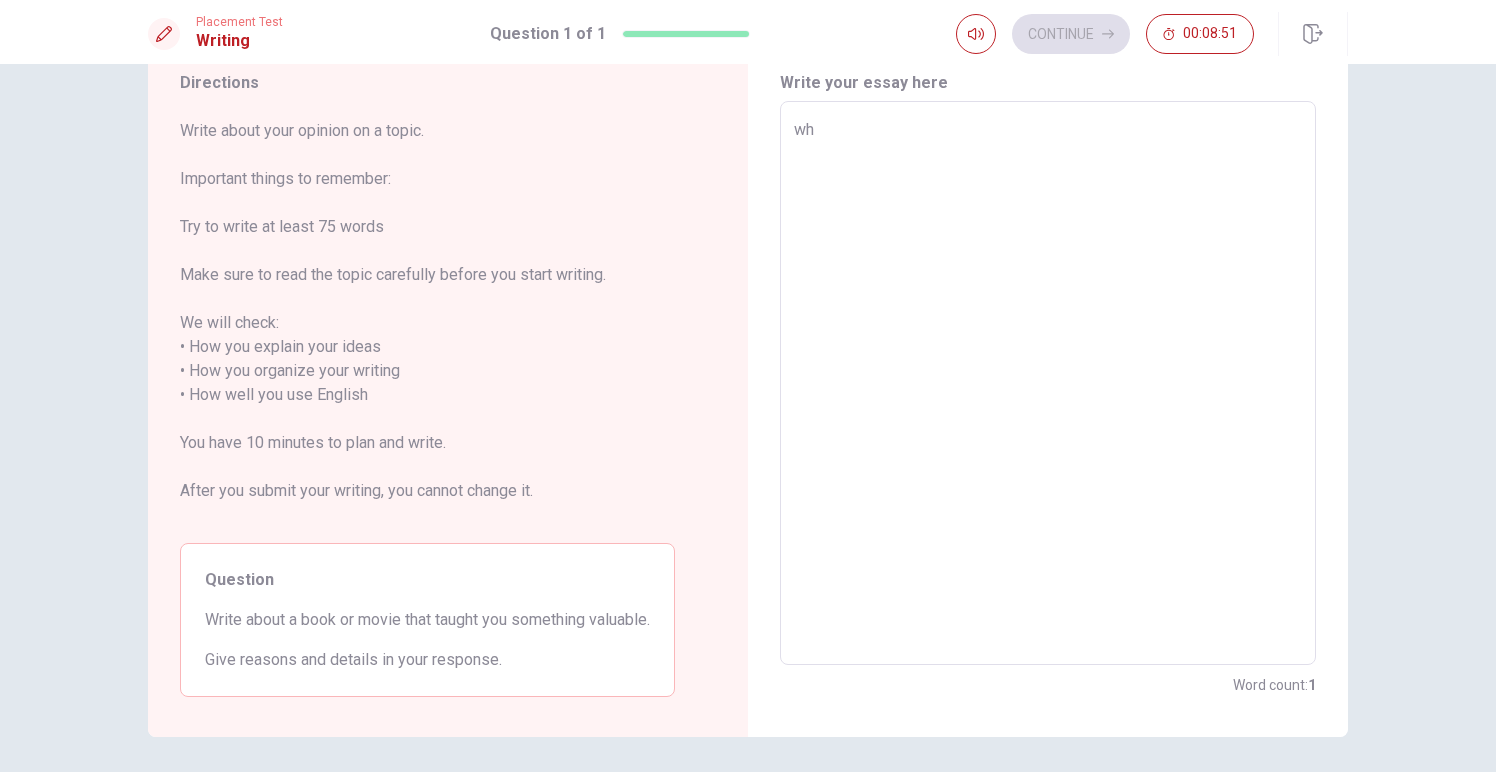 type on "whe" 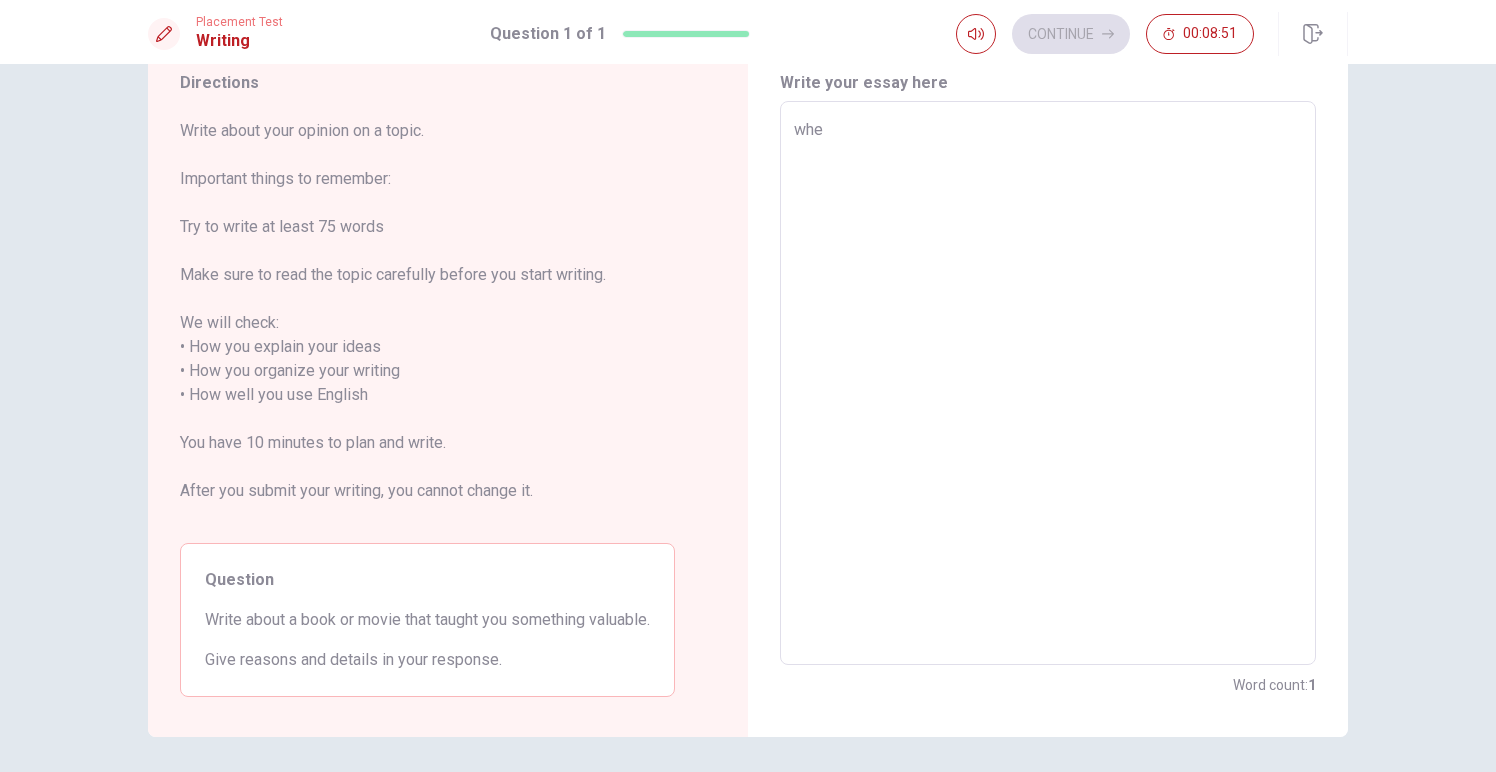 type on "x" 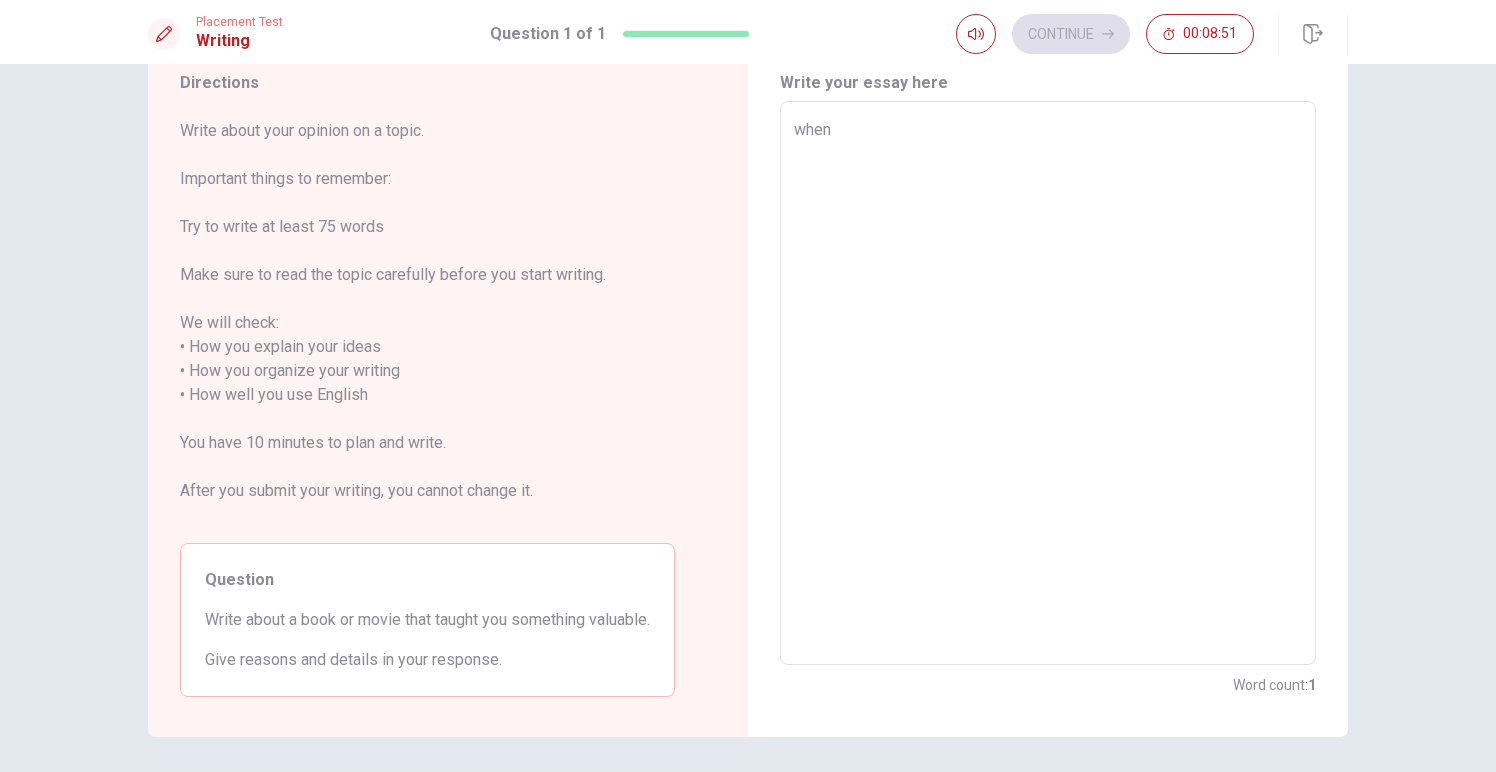 type on "x" 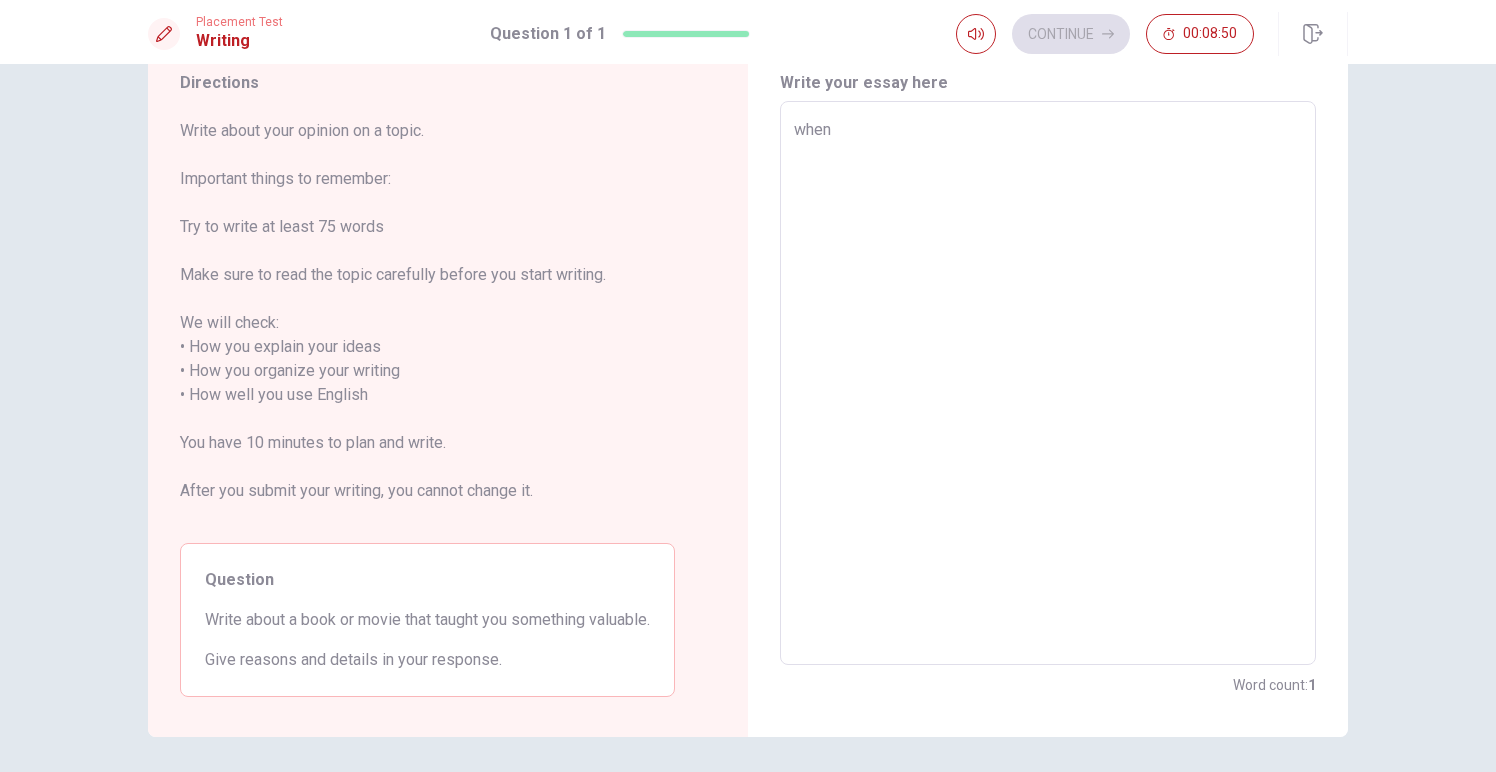 type on "when" 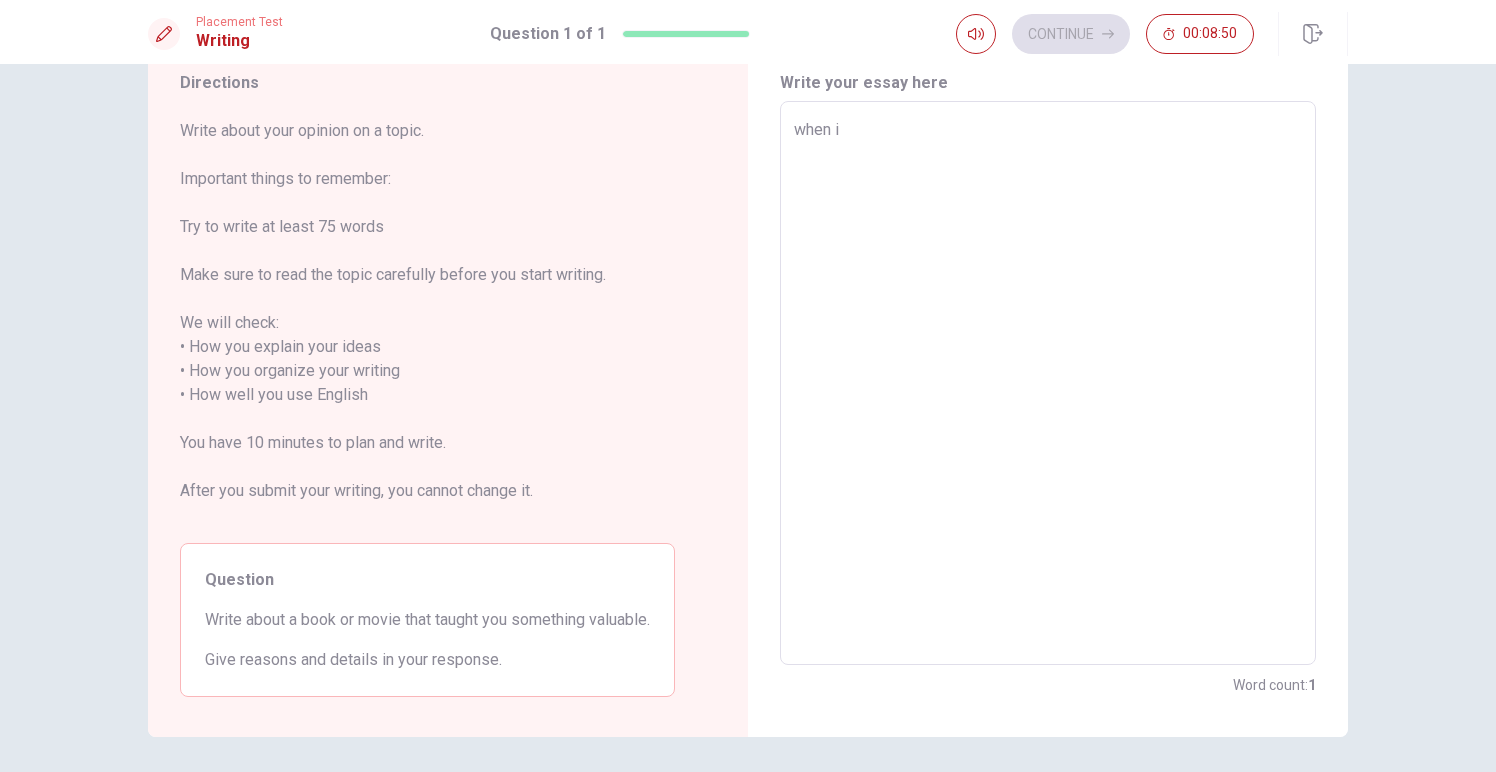 type on "x" 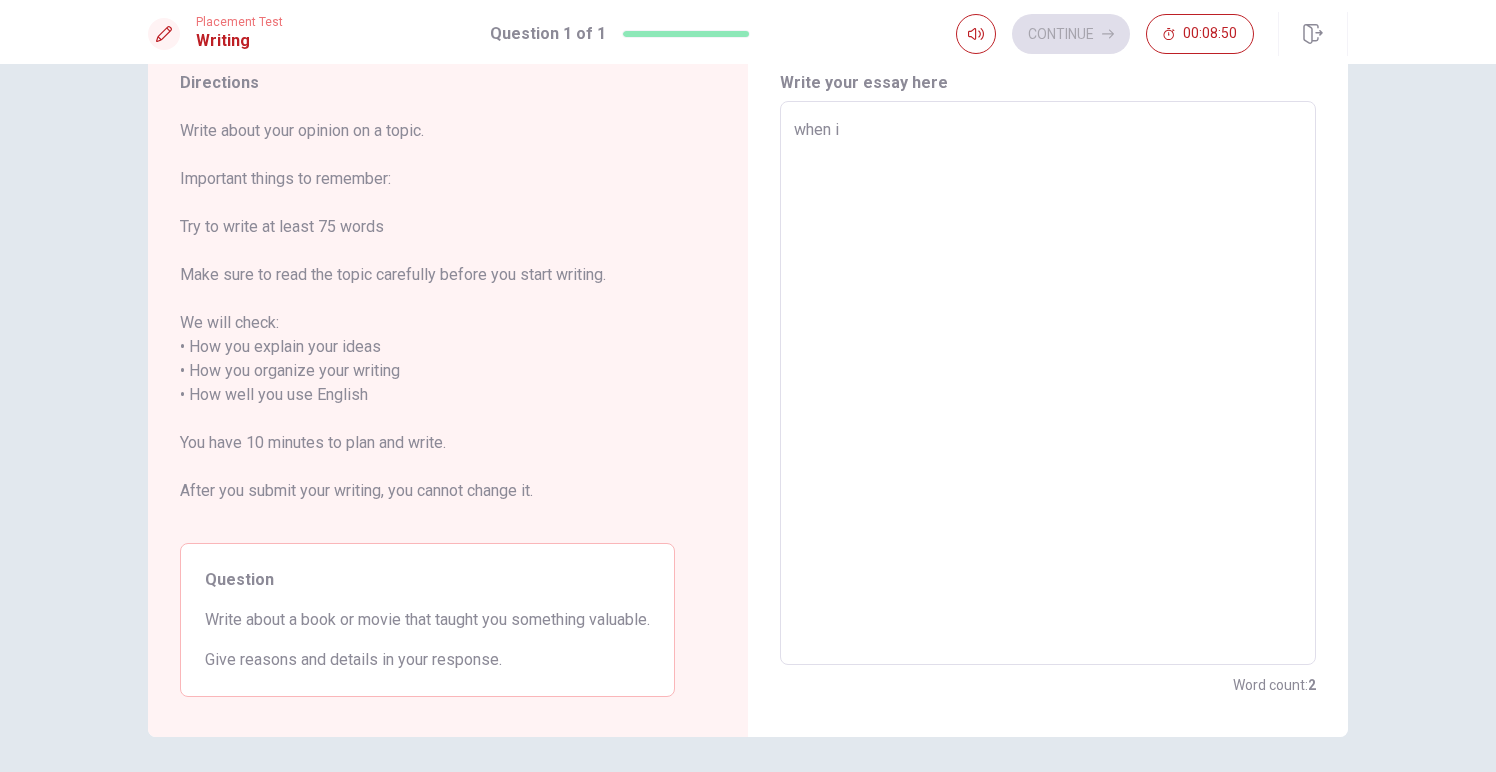 type on "when i f" 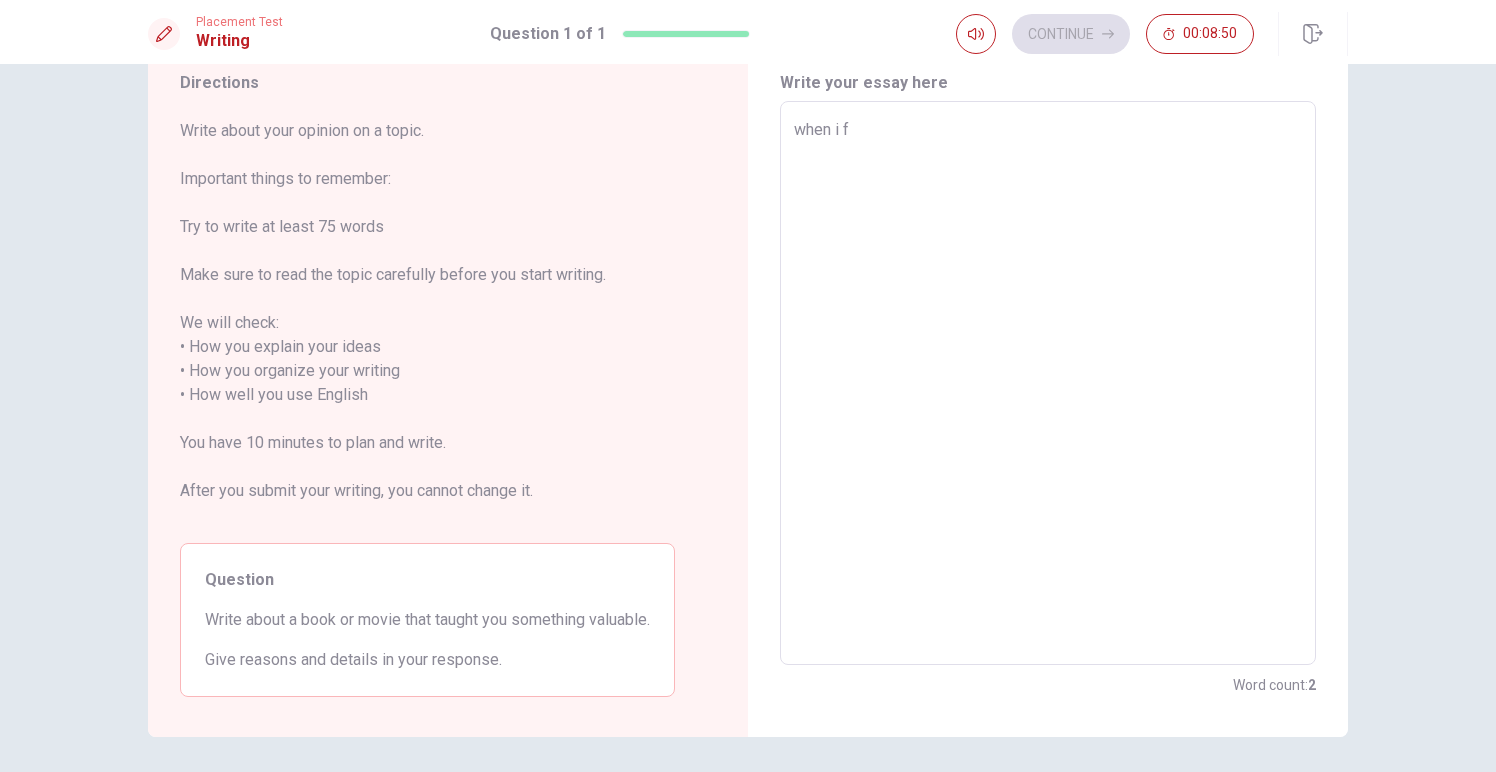 type on "x" 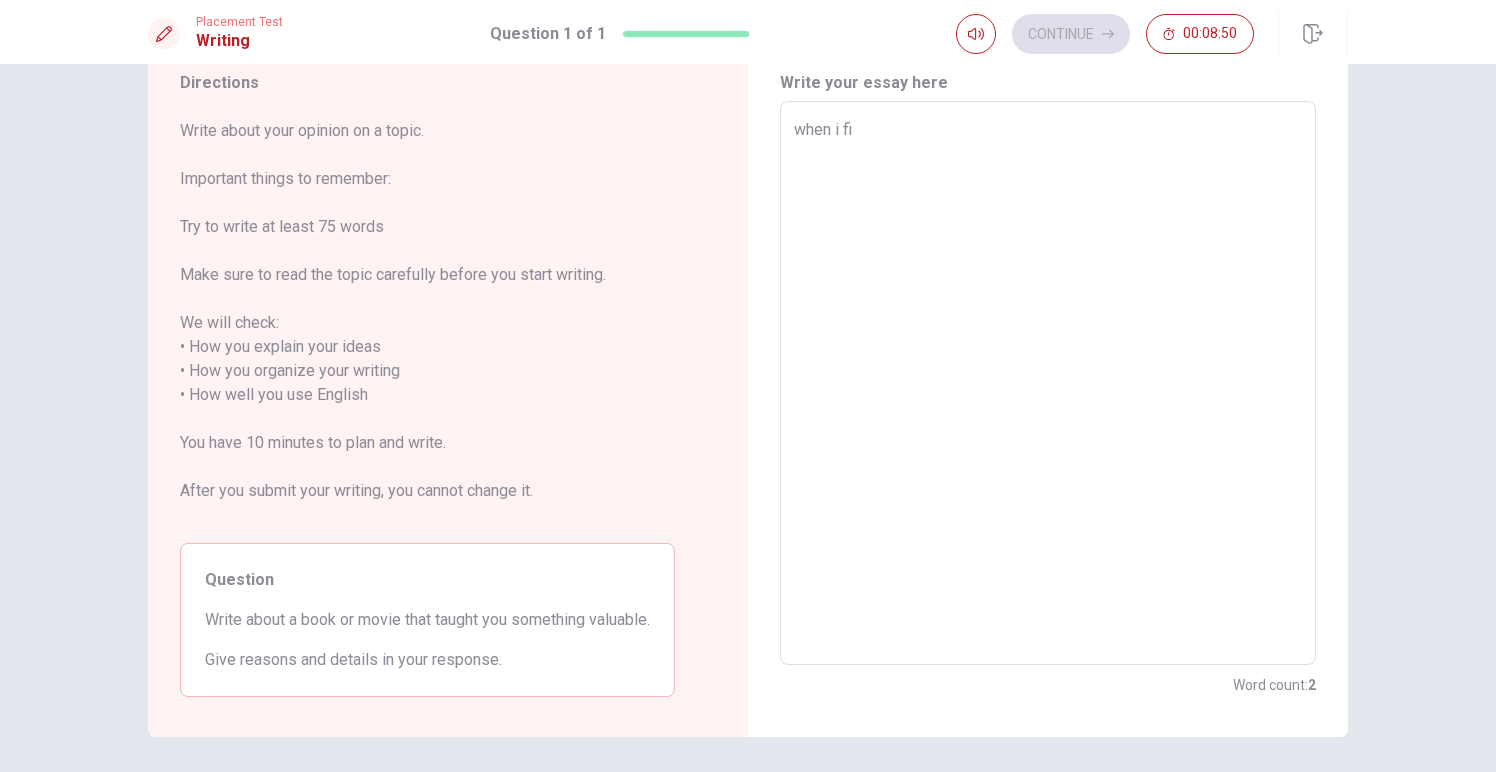 type on "x" 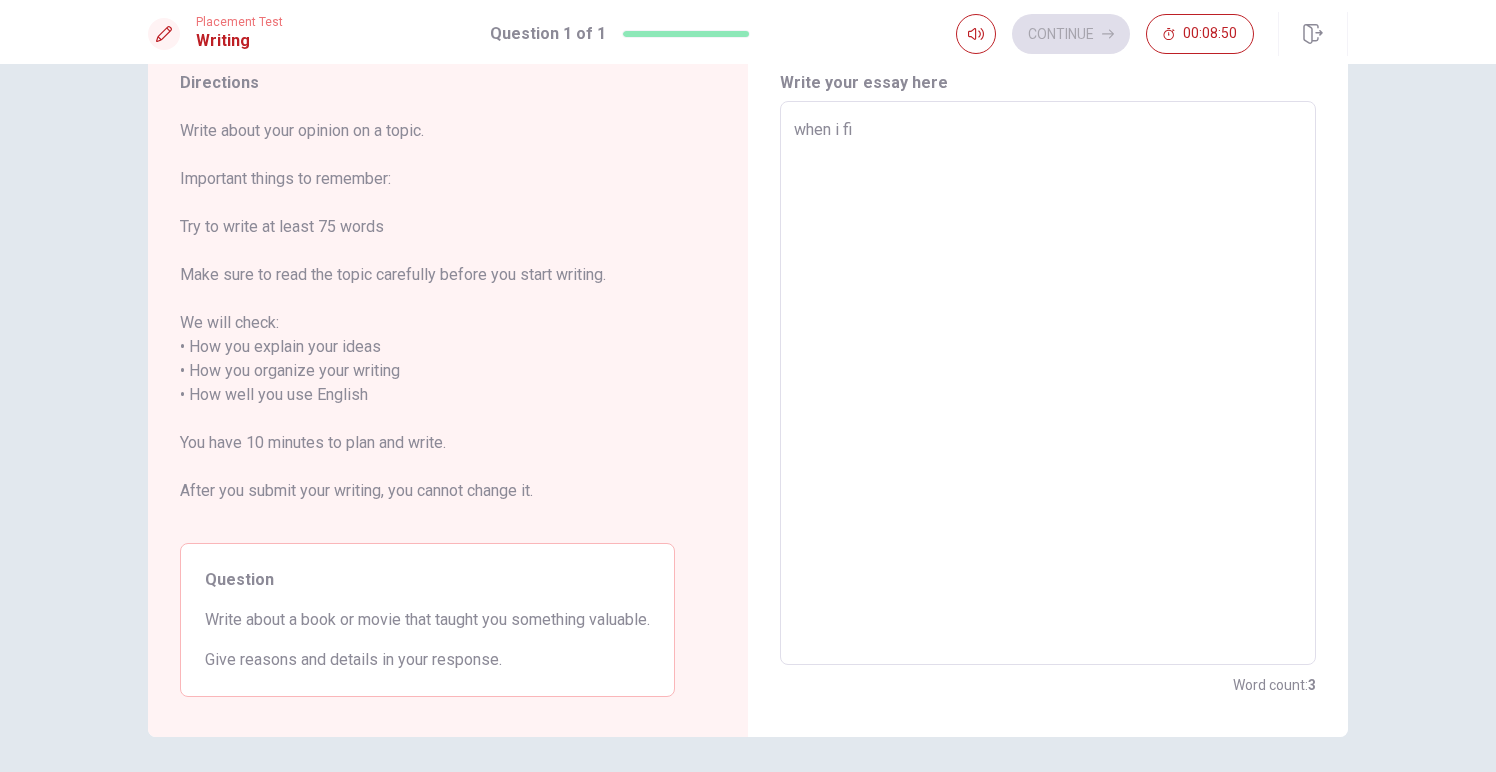 type on "when i fir" 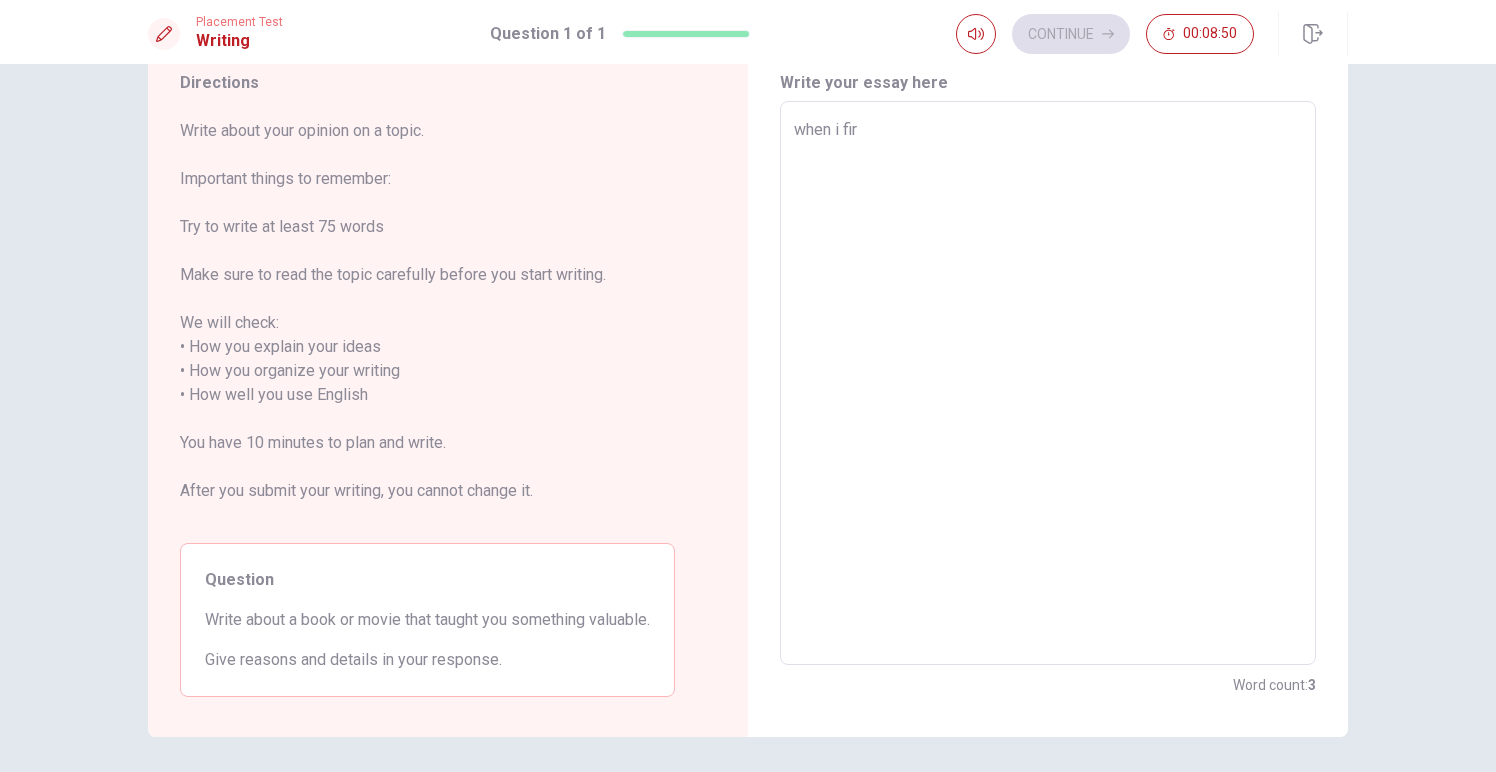type on "x" 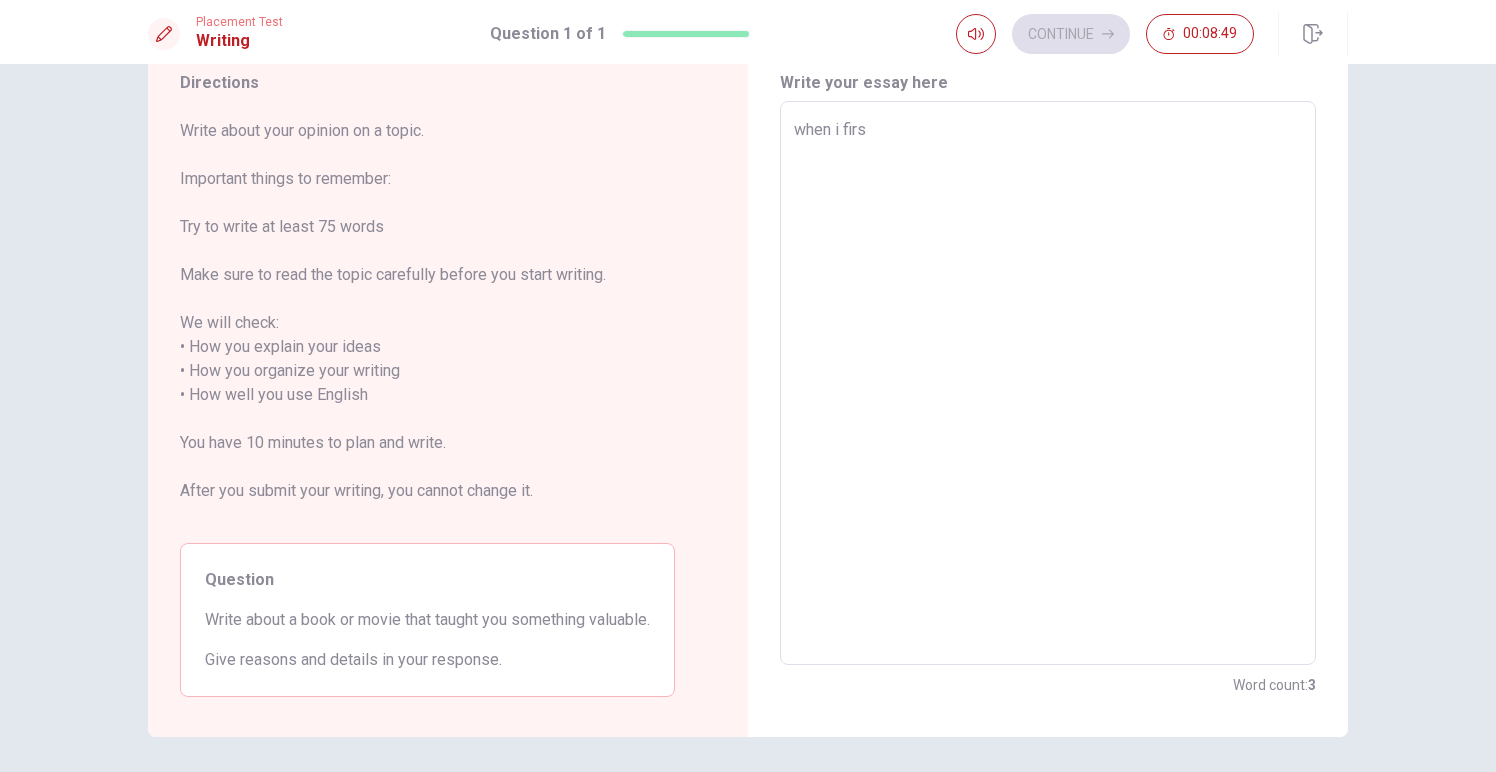 type on "x" 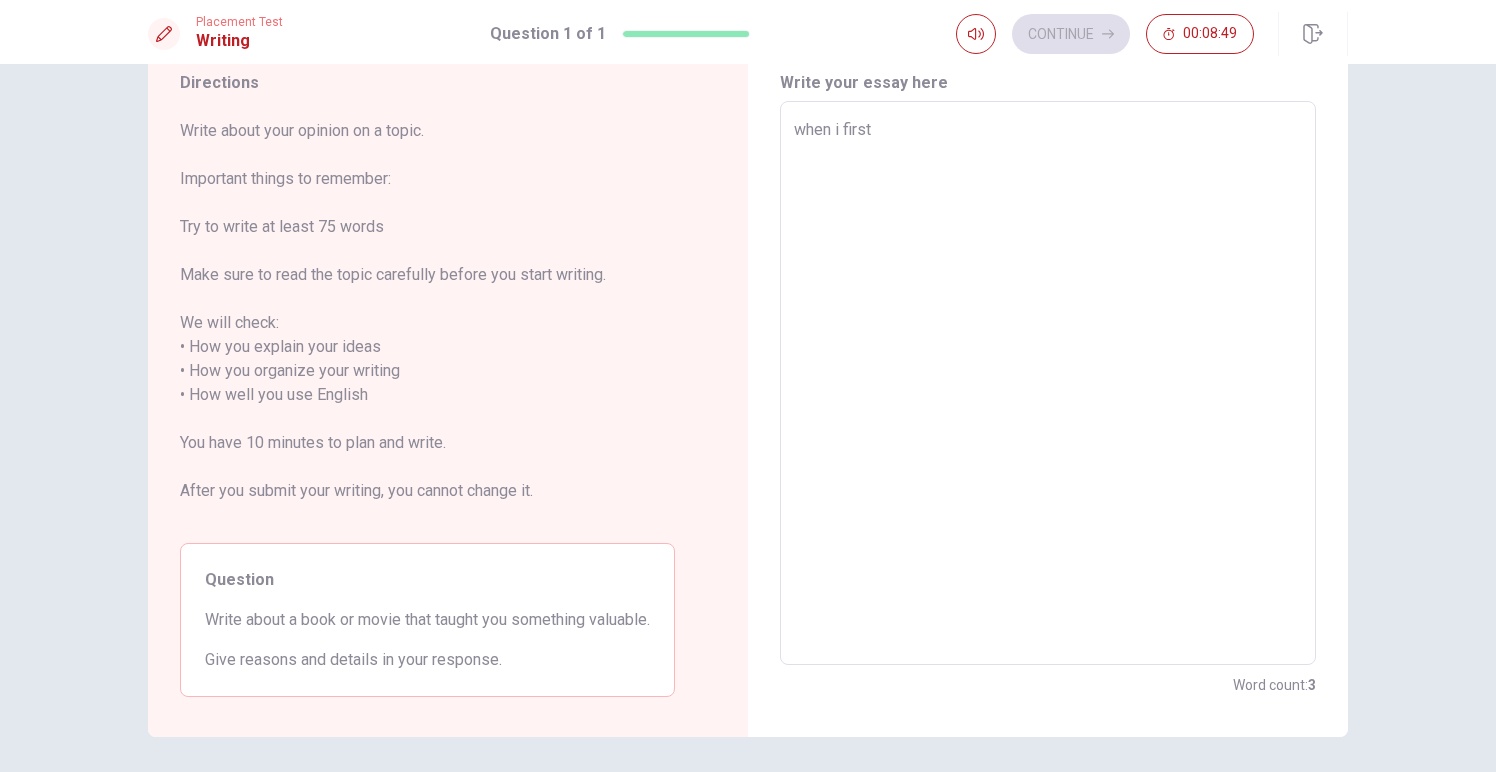 type on "x" 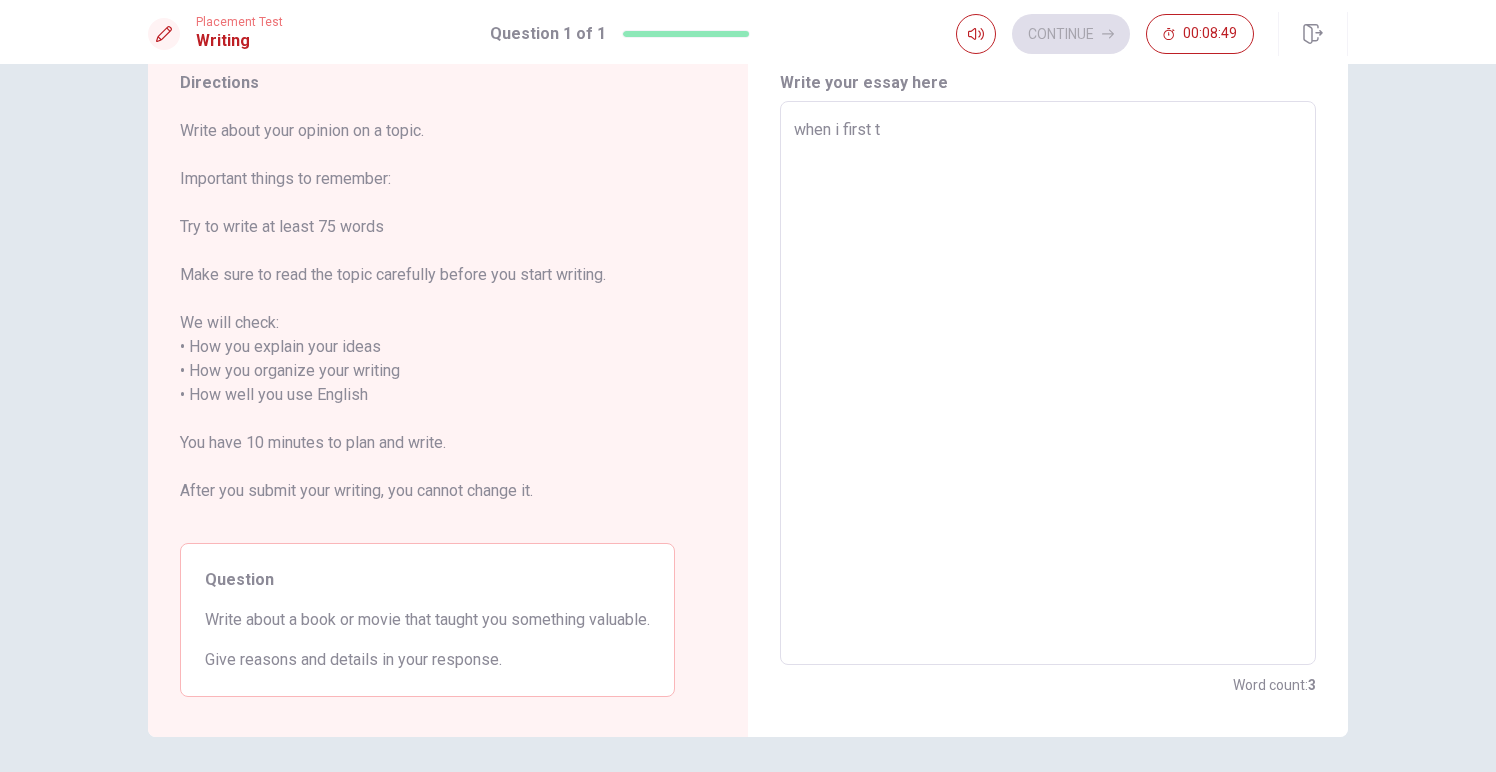 type on "x" 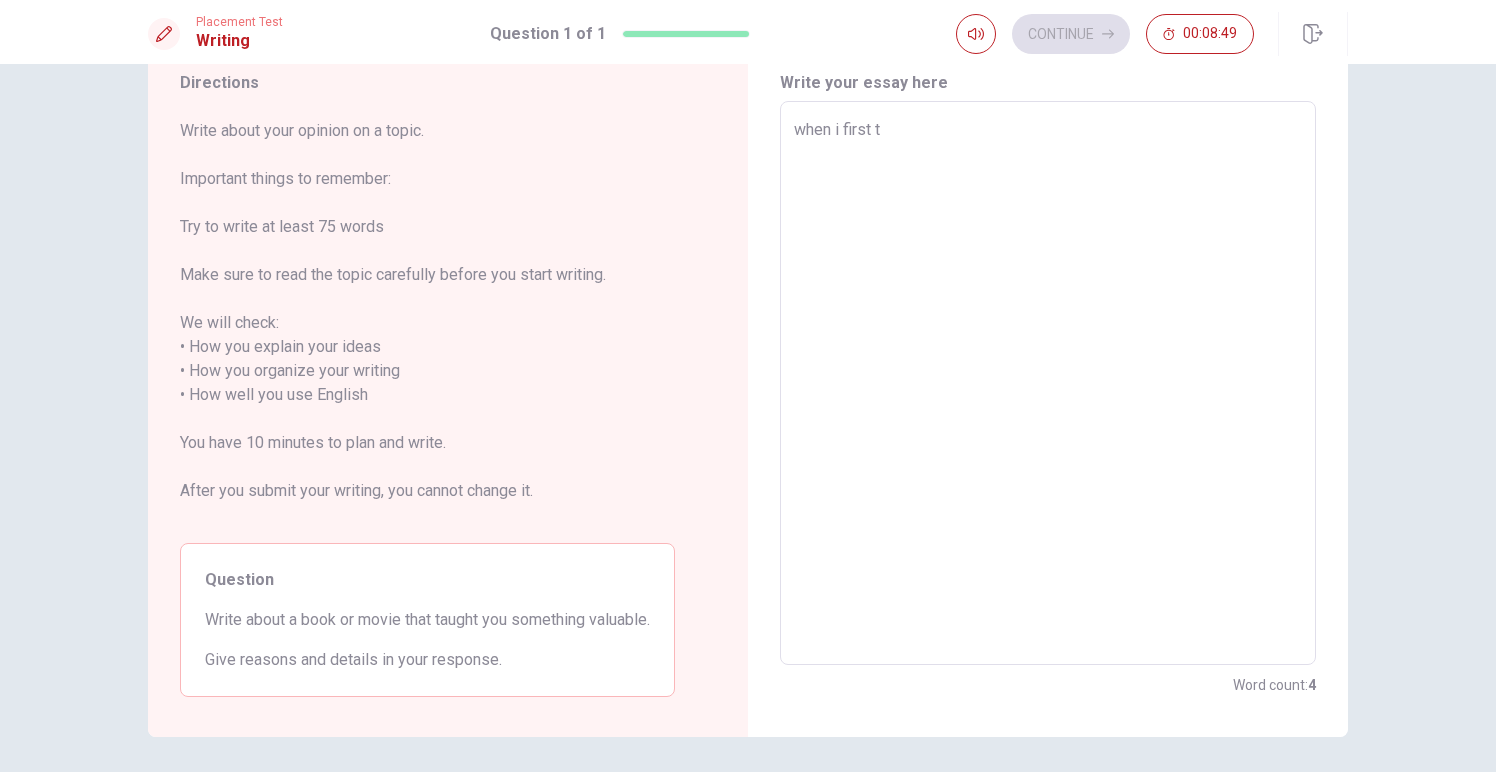 type on "when i first ti" 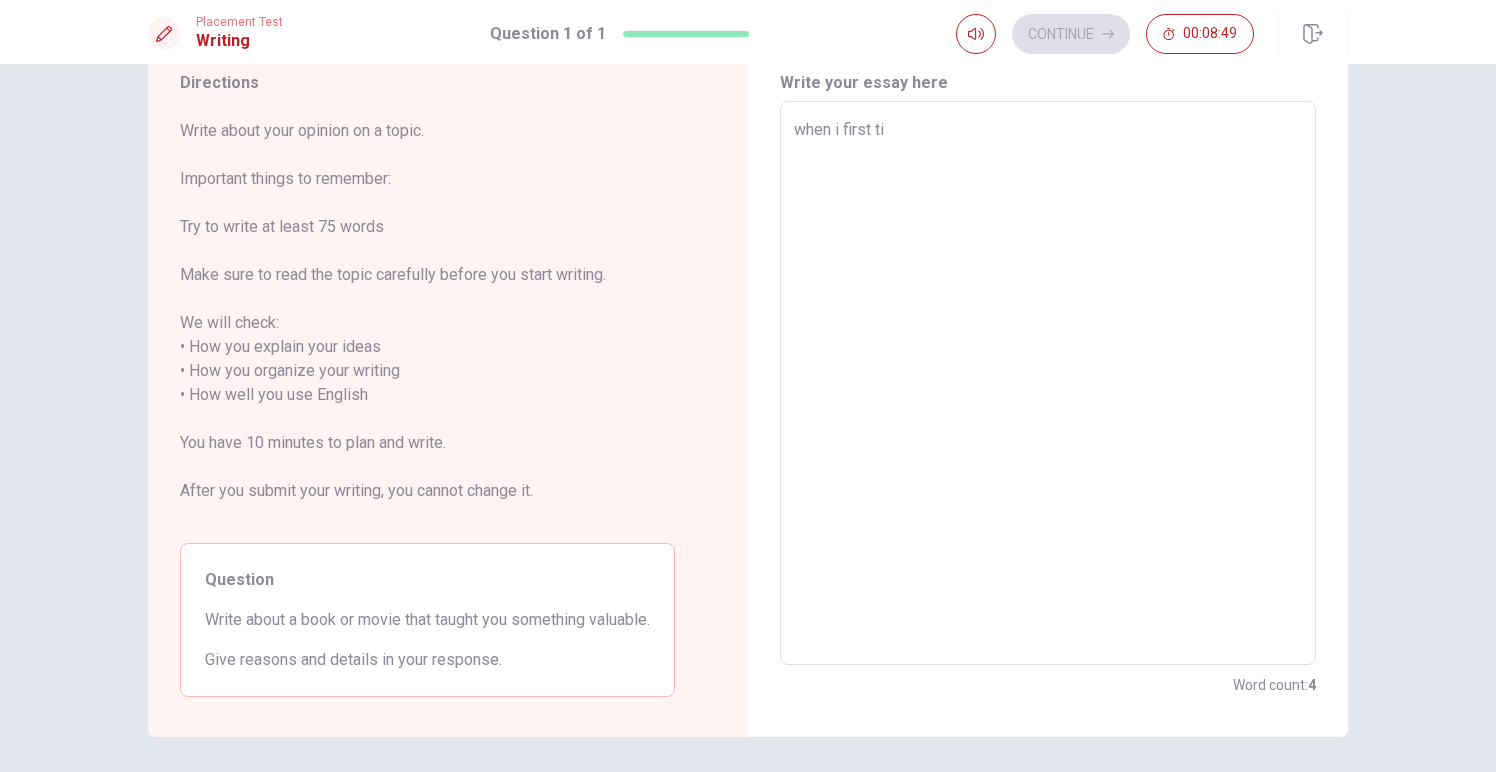 type on "when i first [PERSON_NAME]" 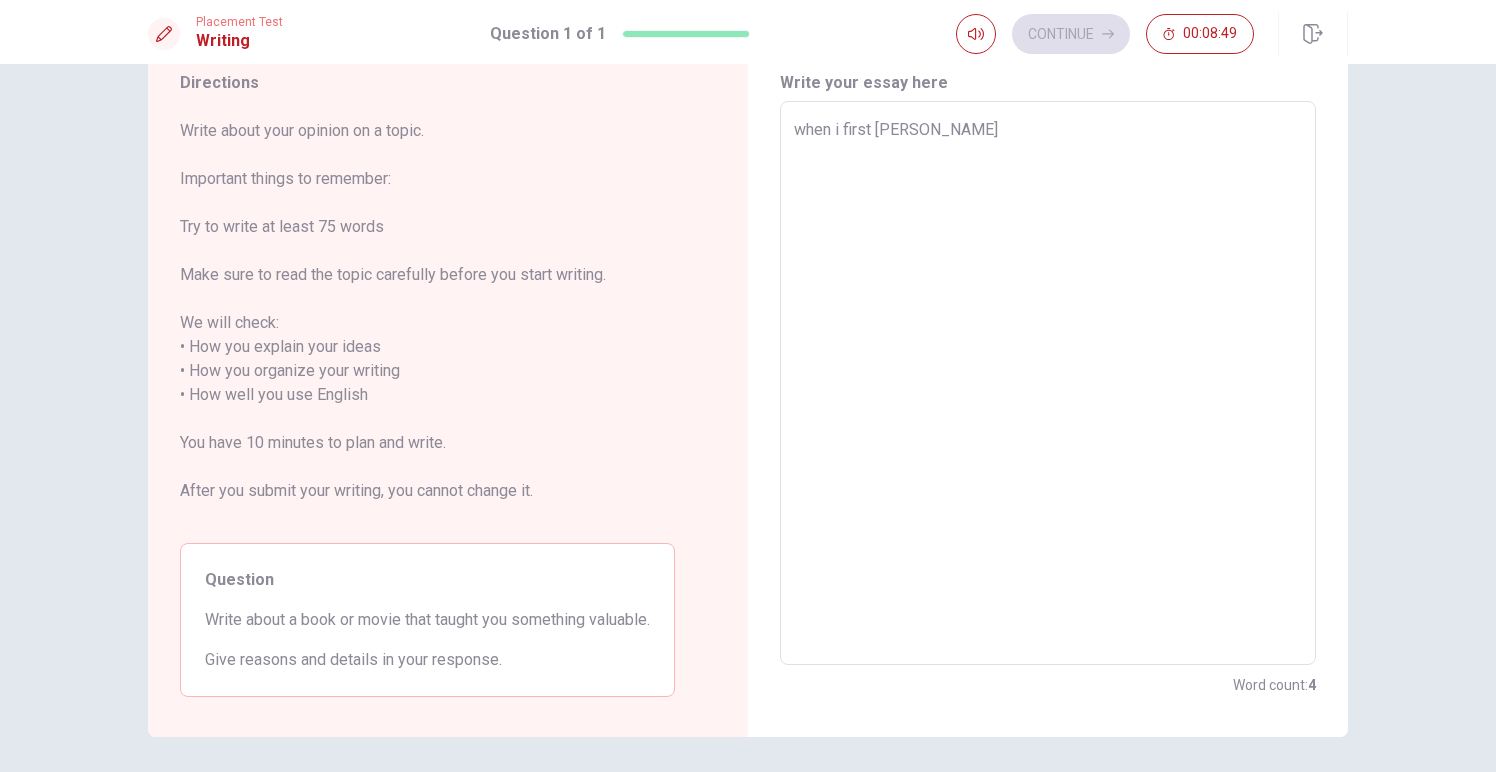 type on "x" 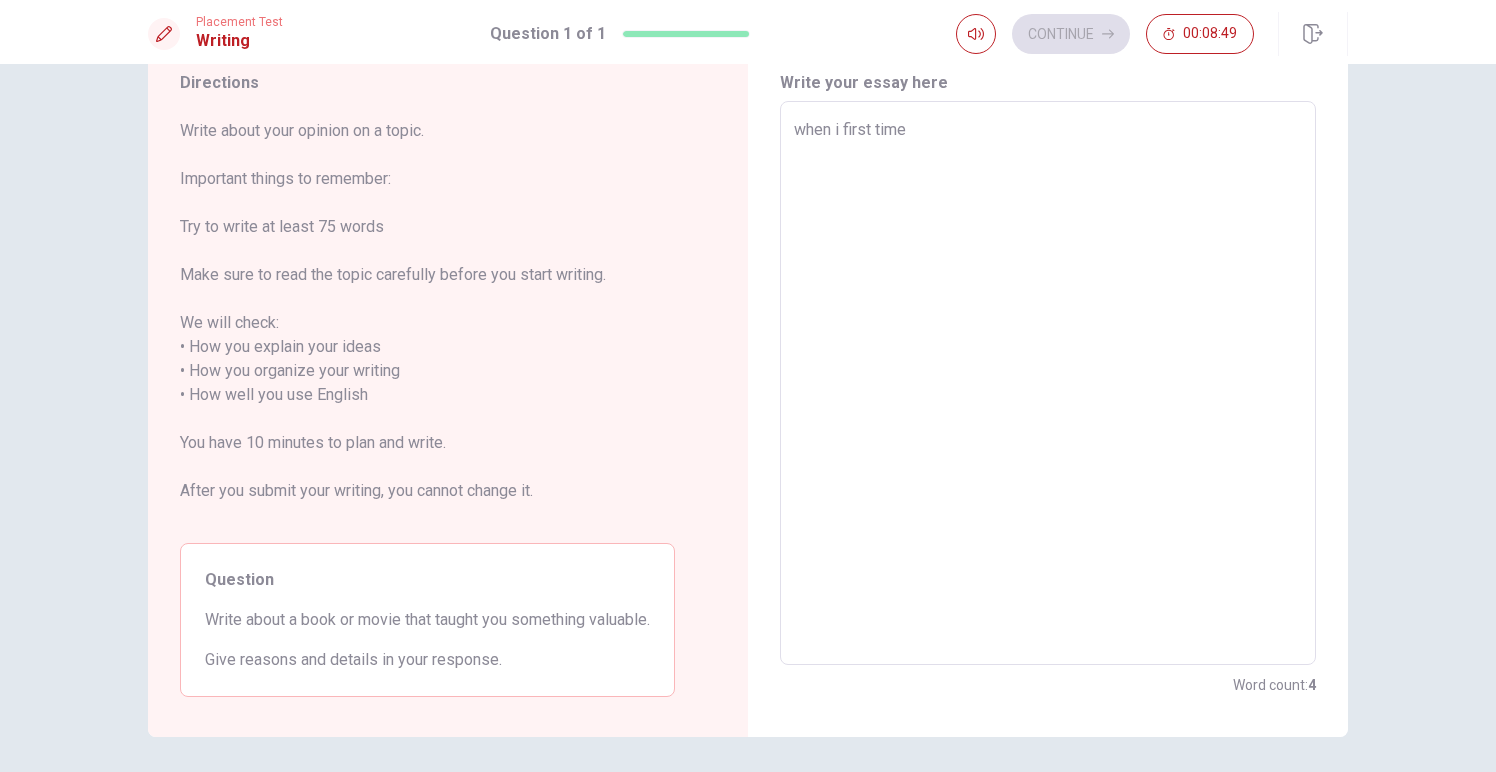 type on "x" 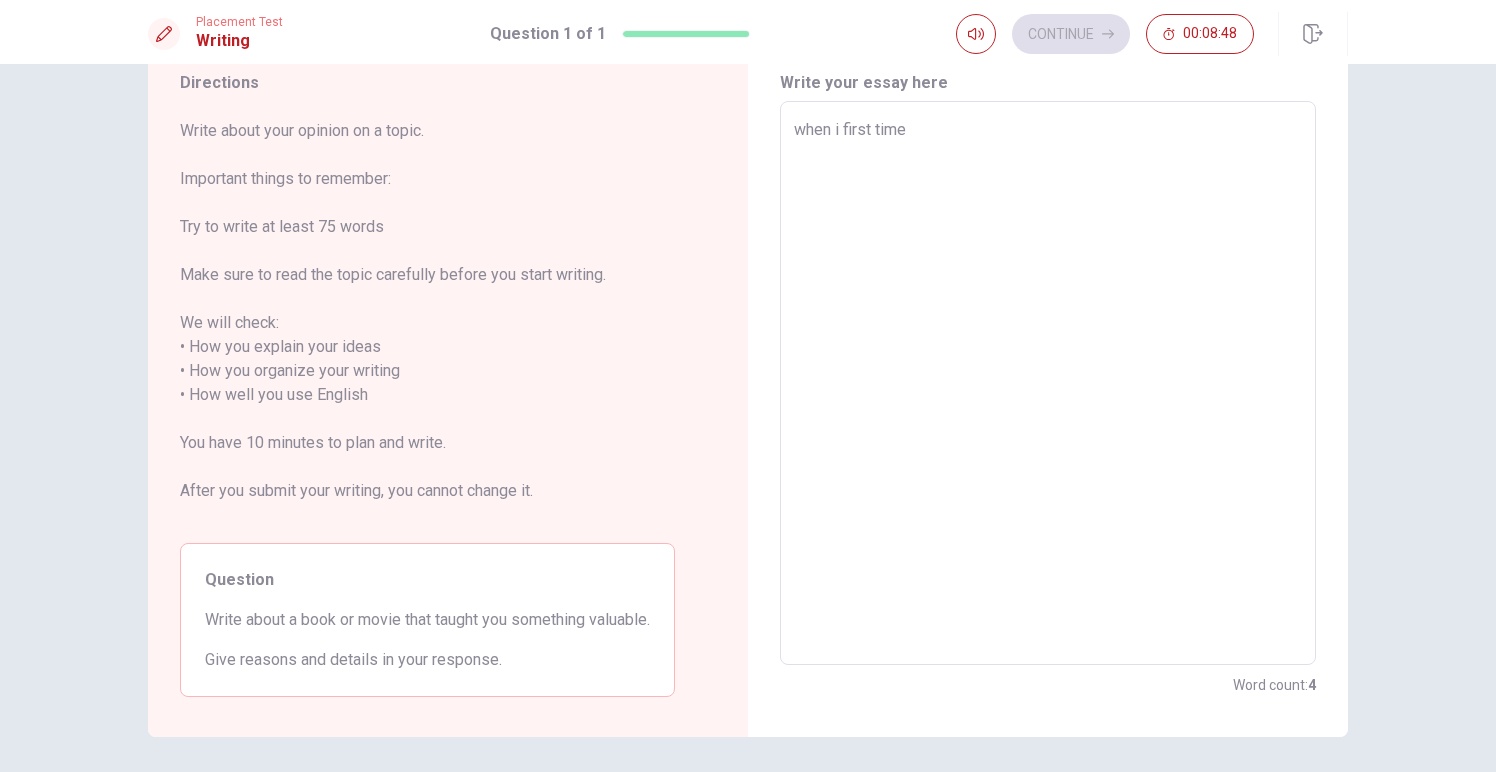 type on "when i first time i" 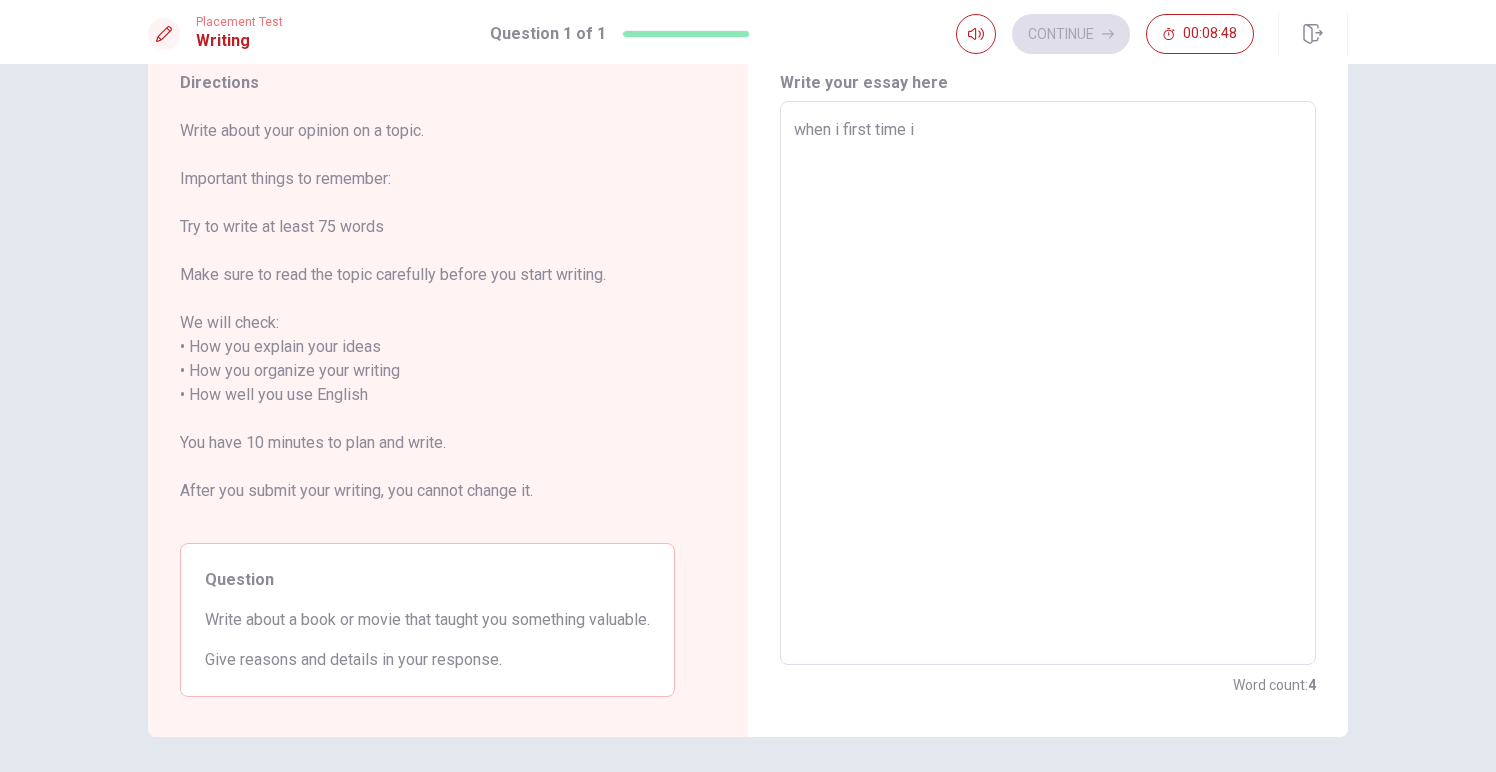 type on "x" 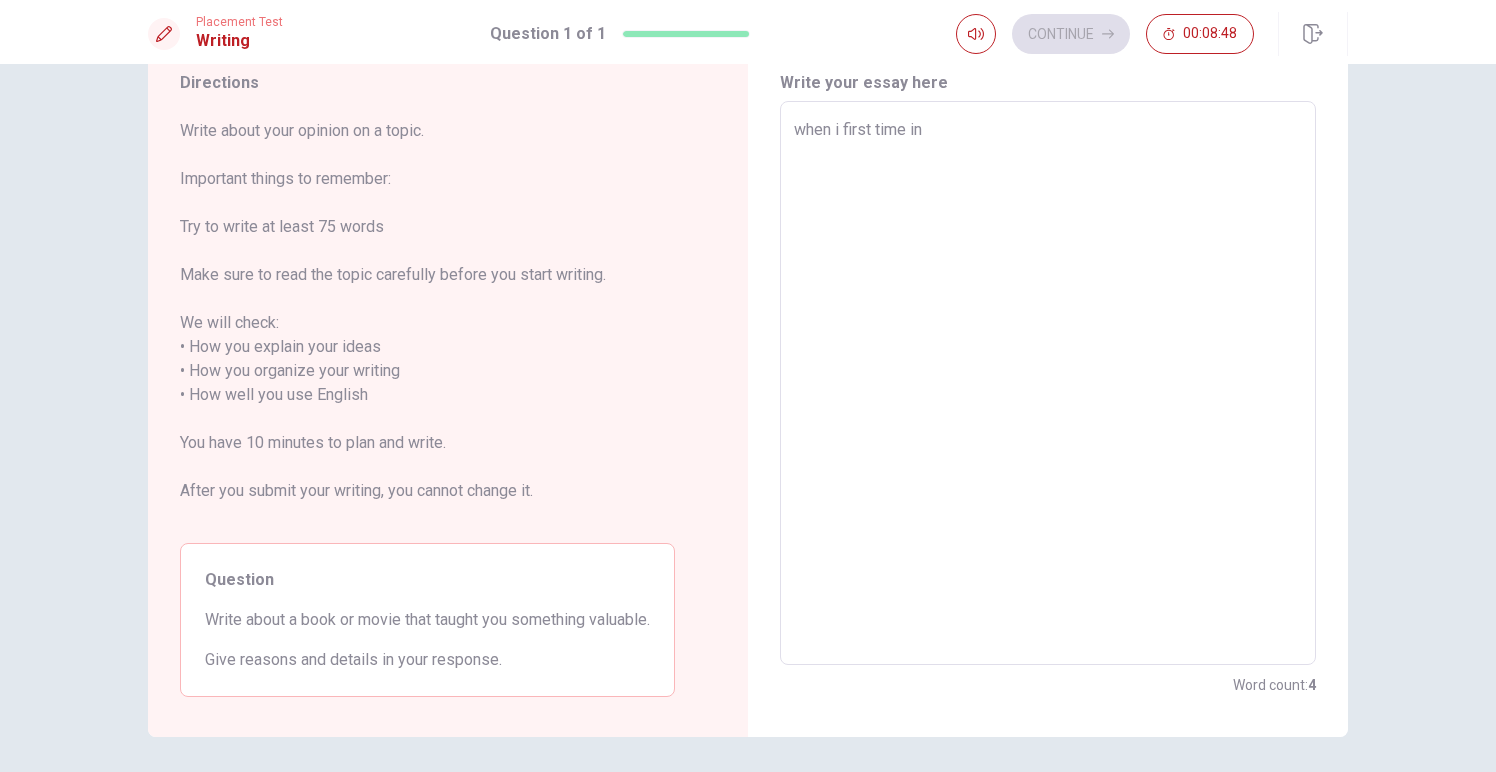 type on "x" 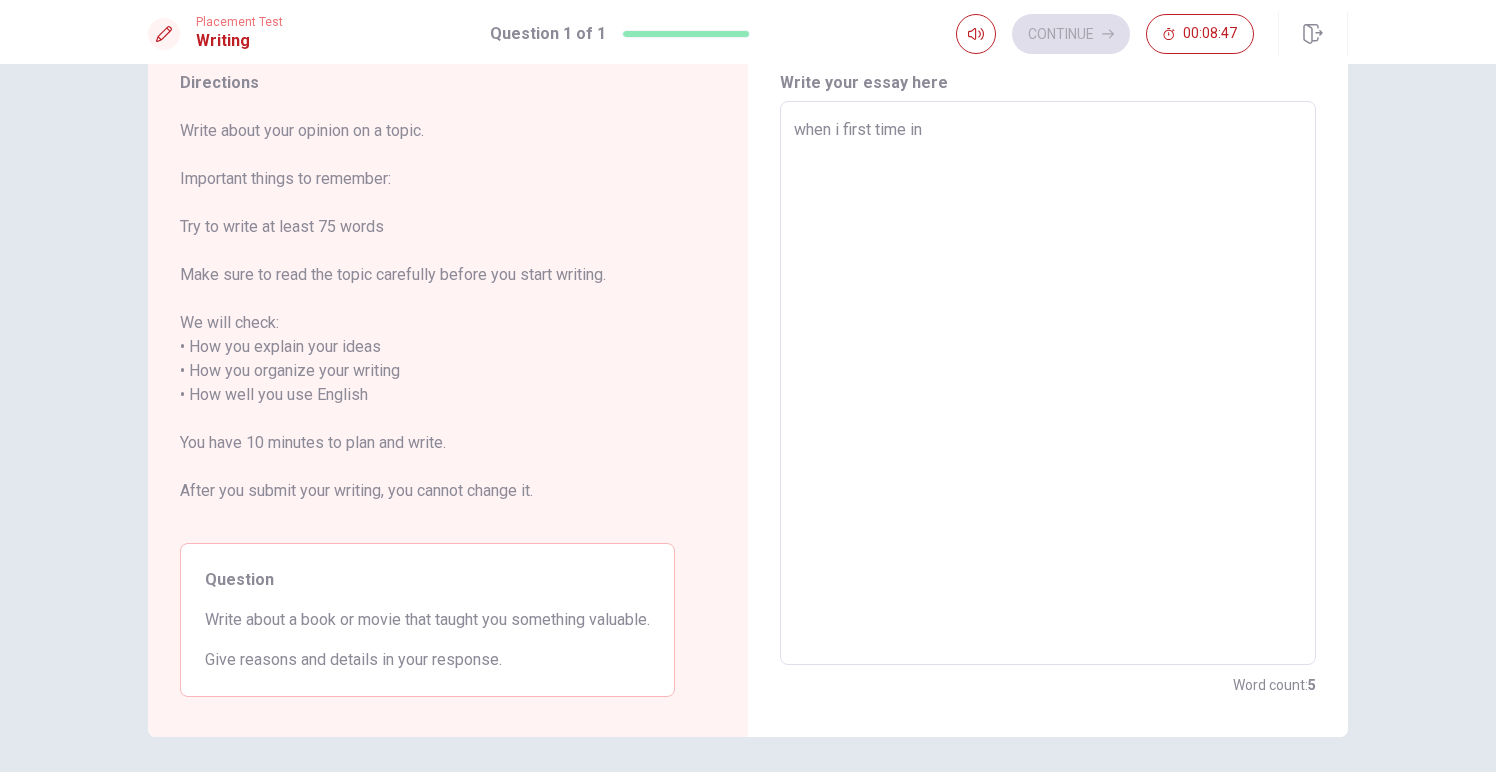 type on "when i first time in" 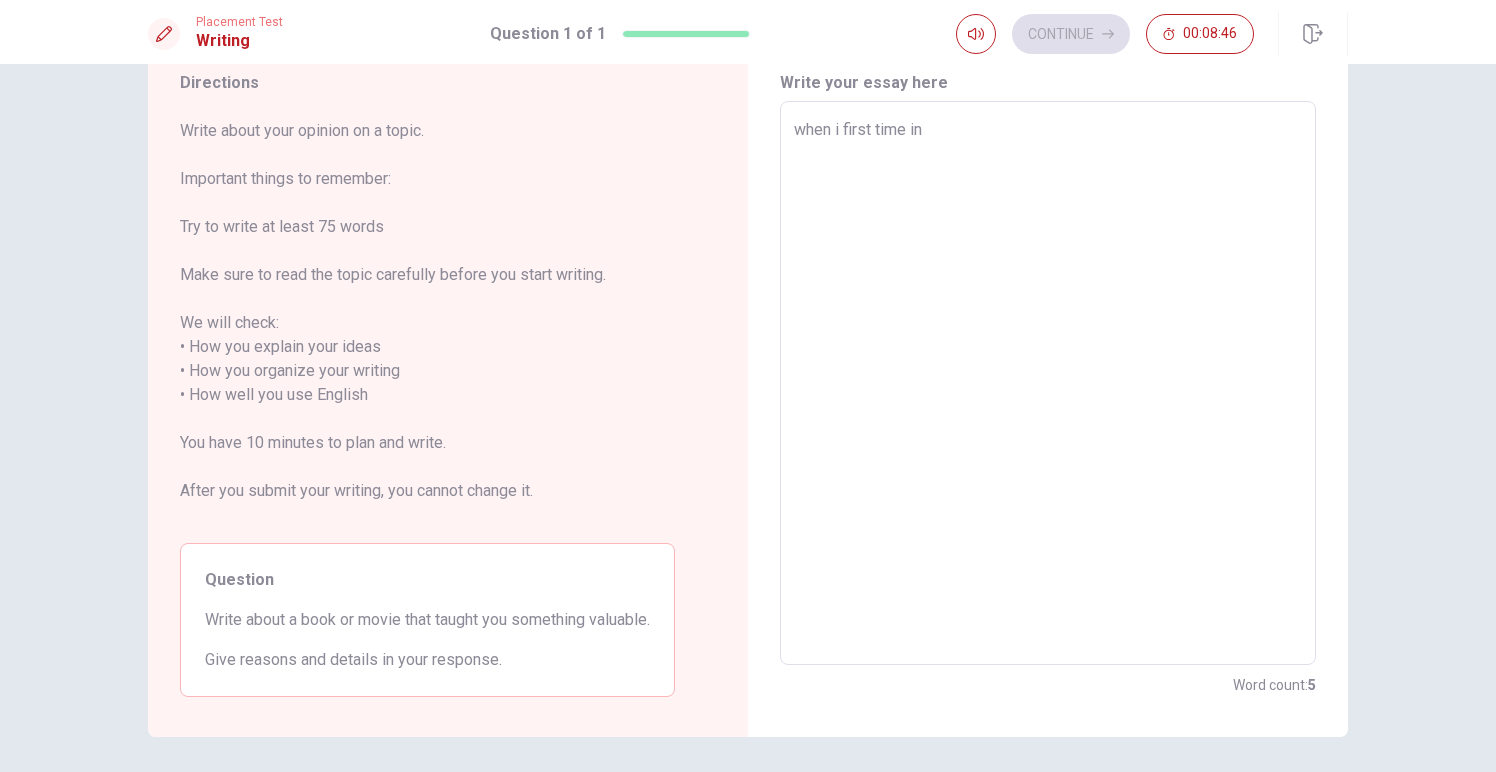 type on "x" 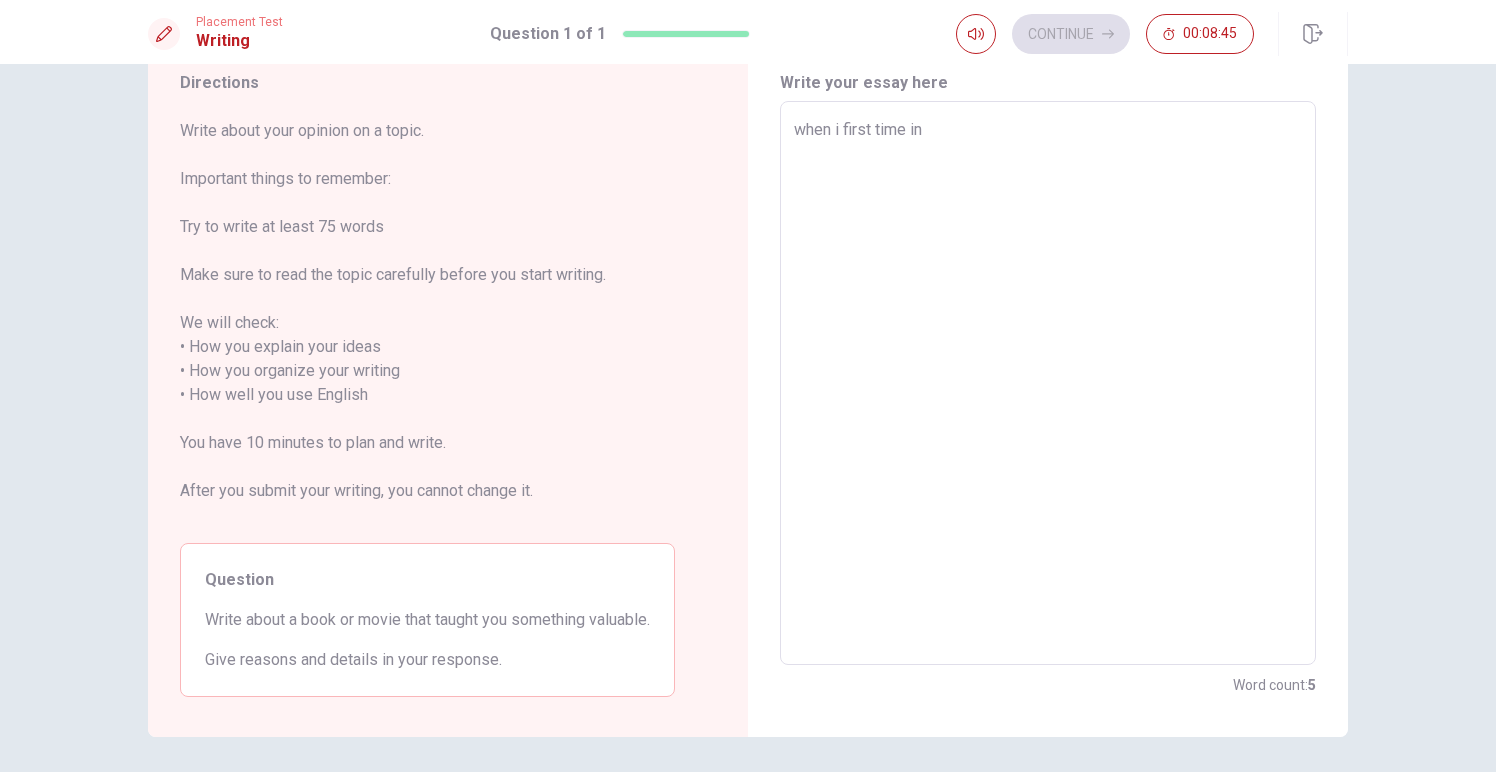 type on "when i first time in t" 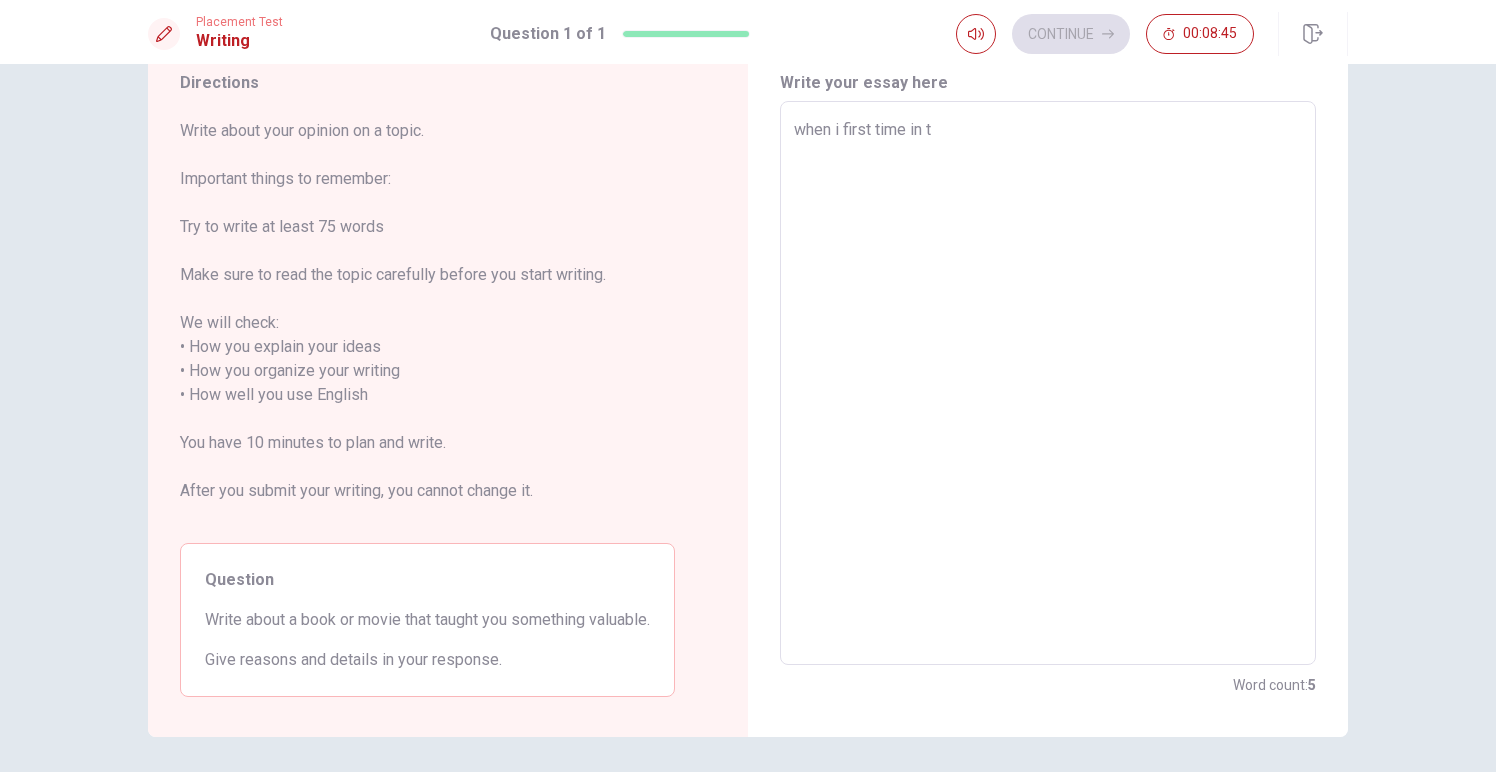 type on "x" 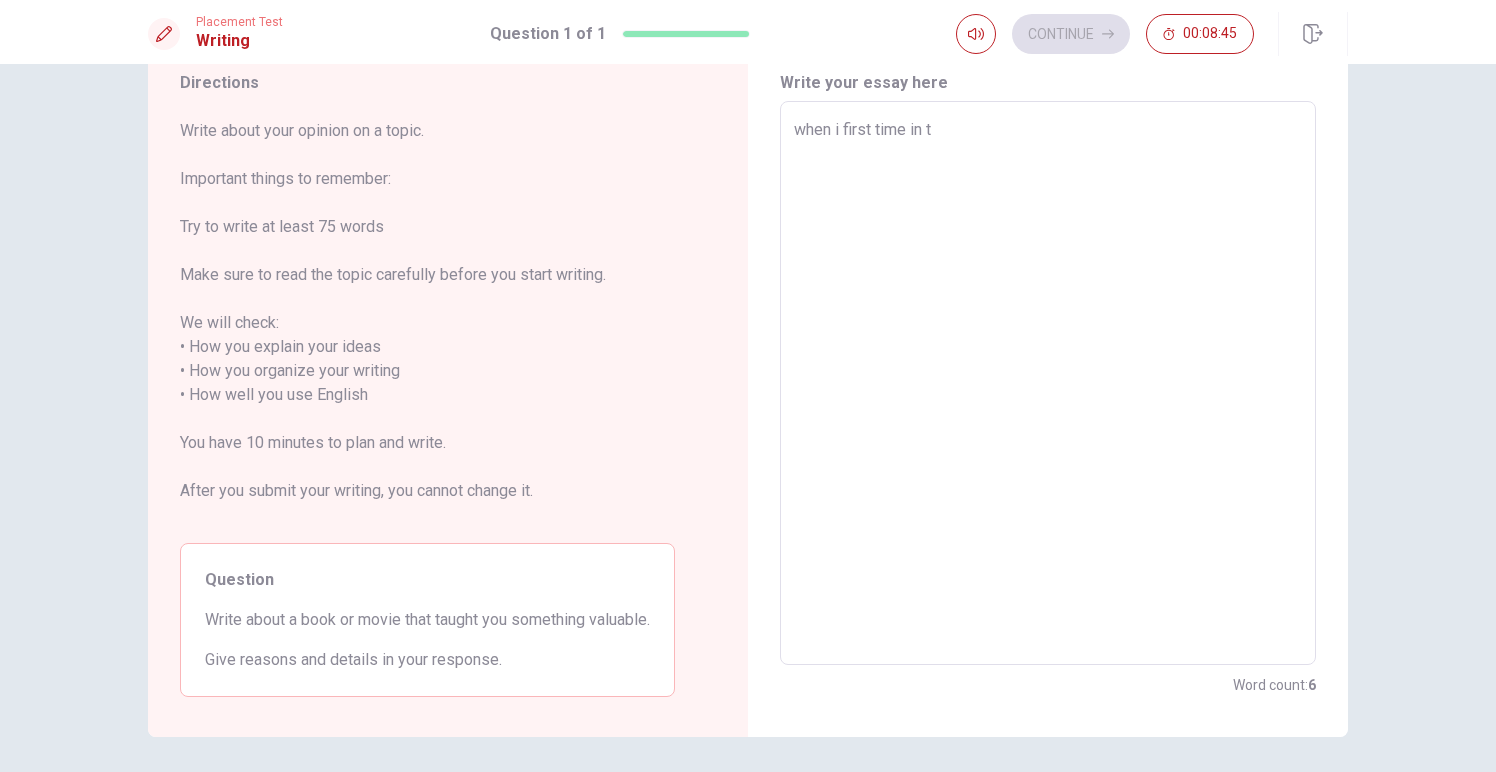 type on "when i first time in to" 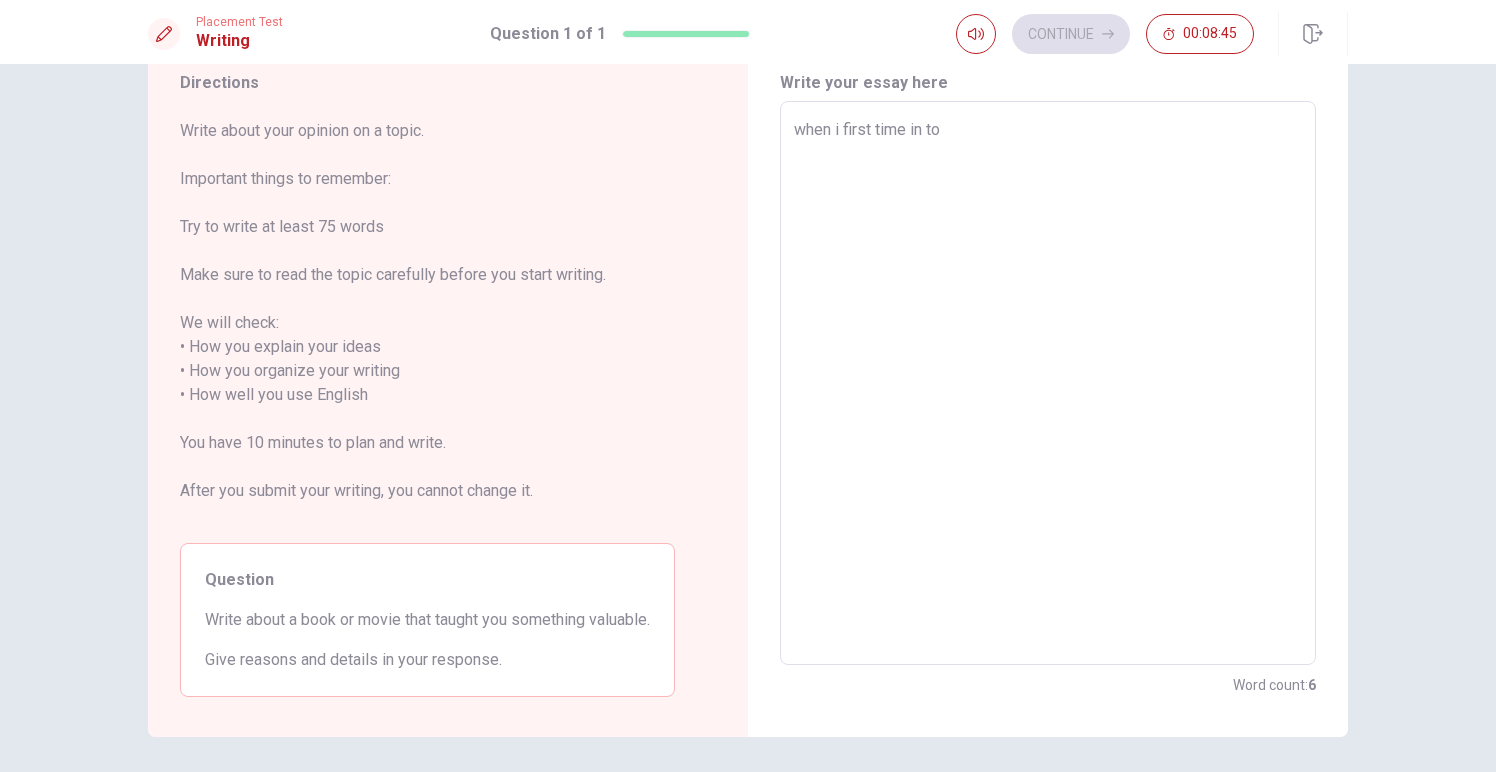 type on "x" 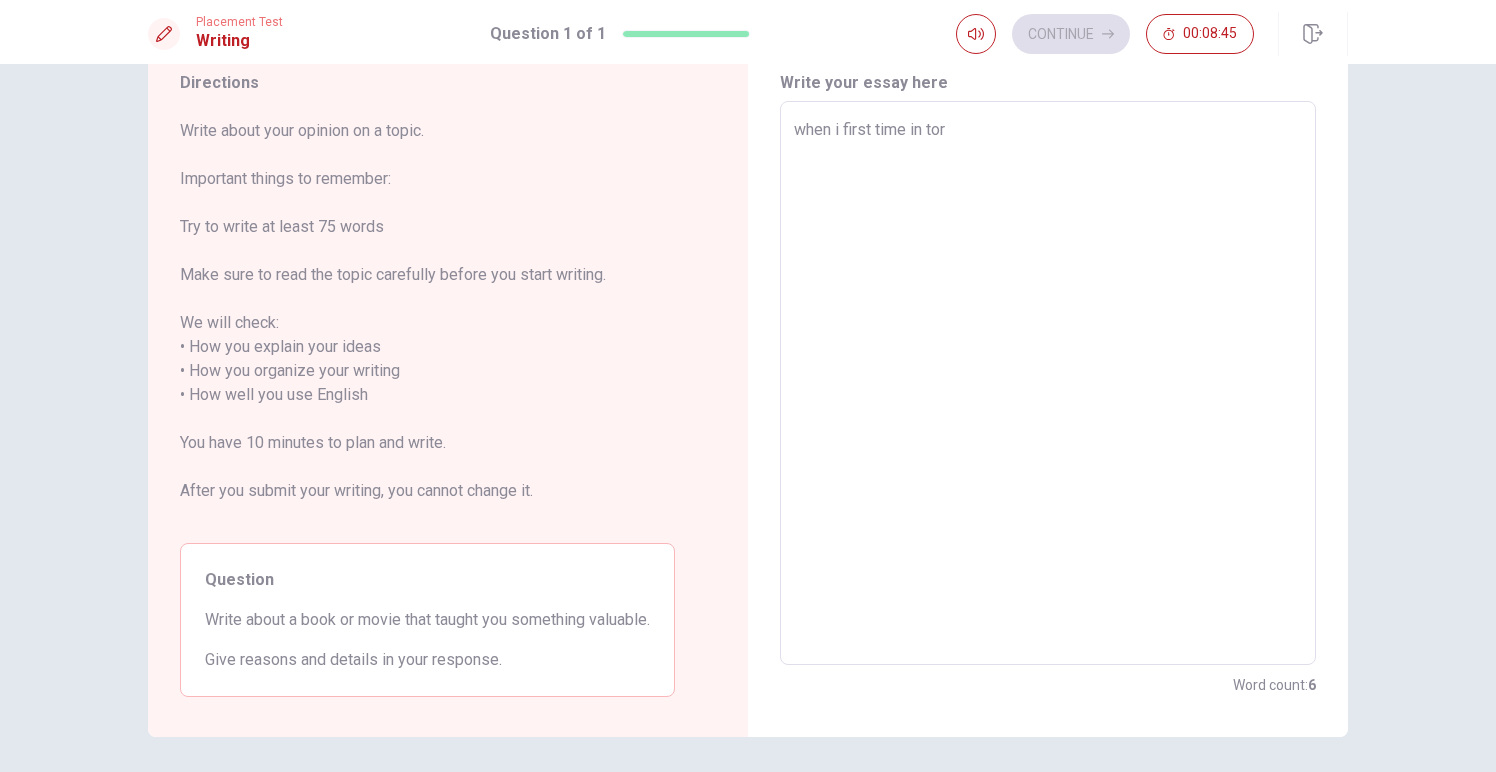 type on "x" 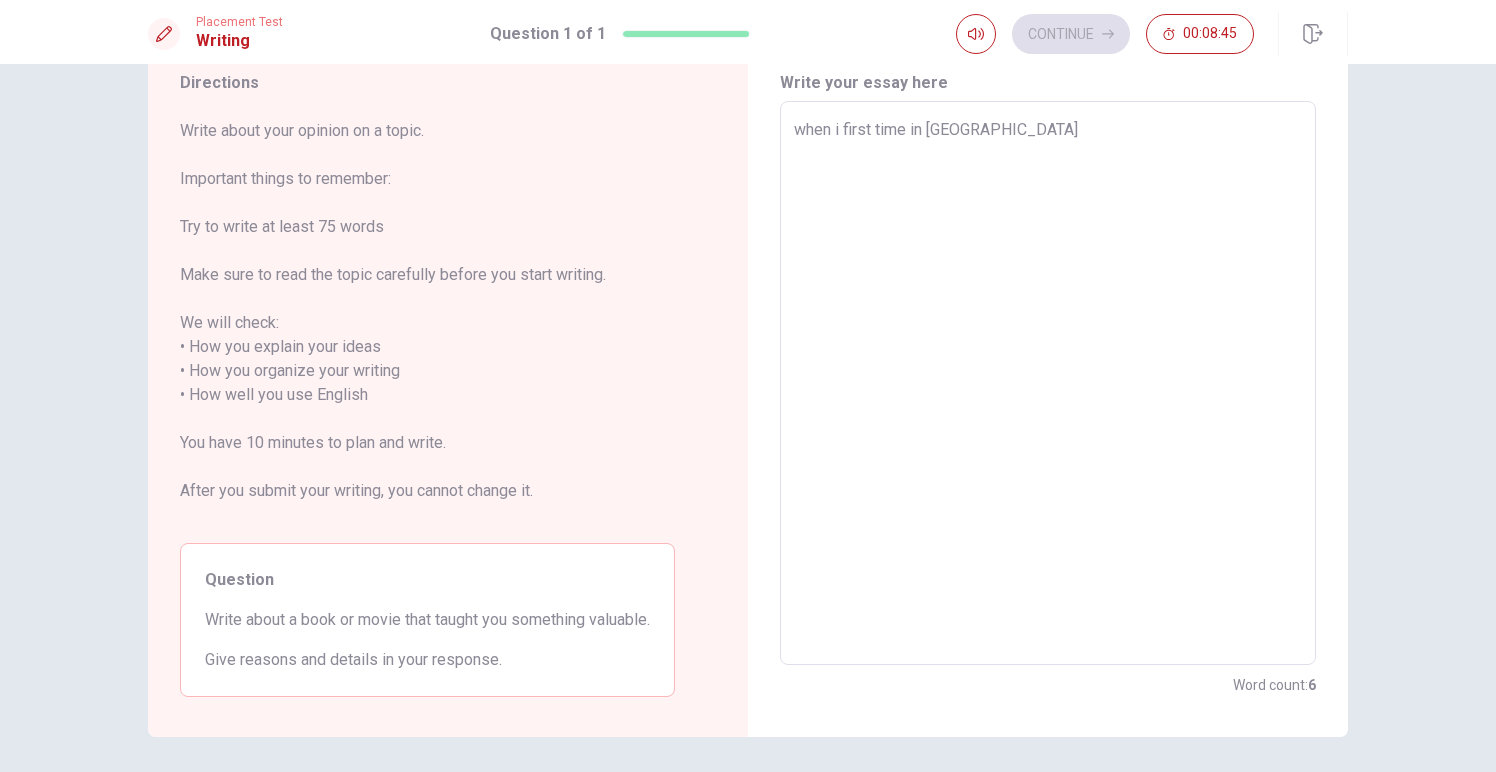 type on "x" 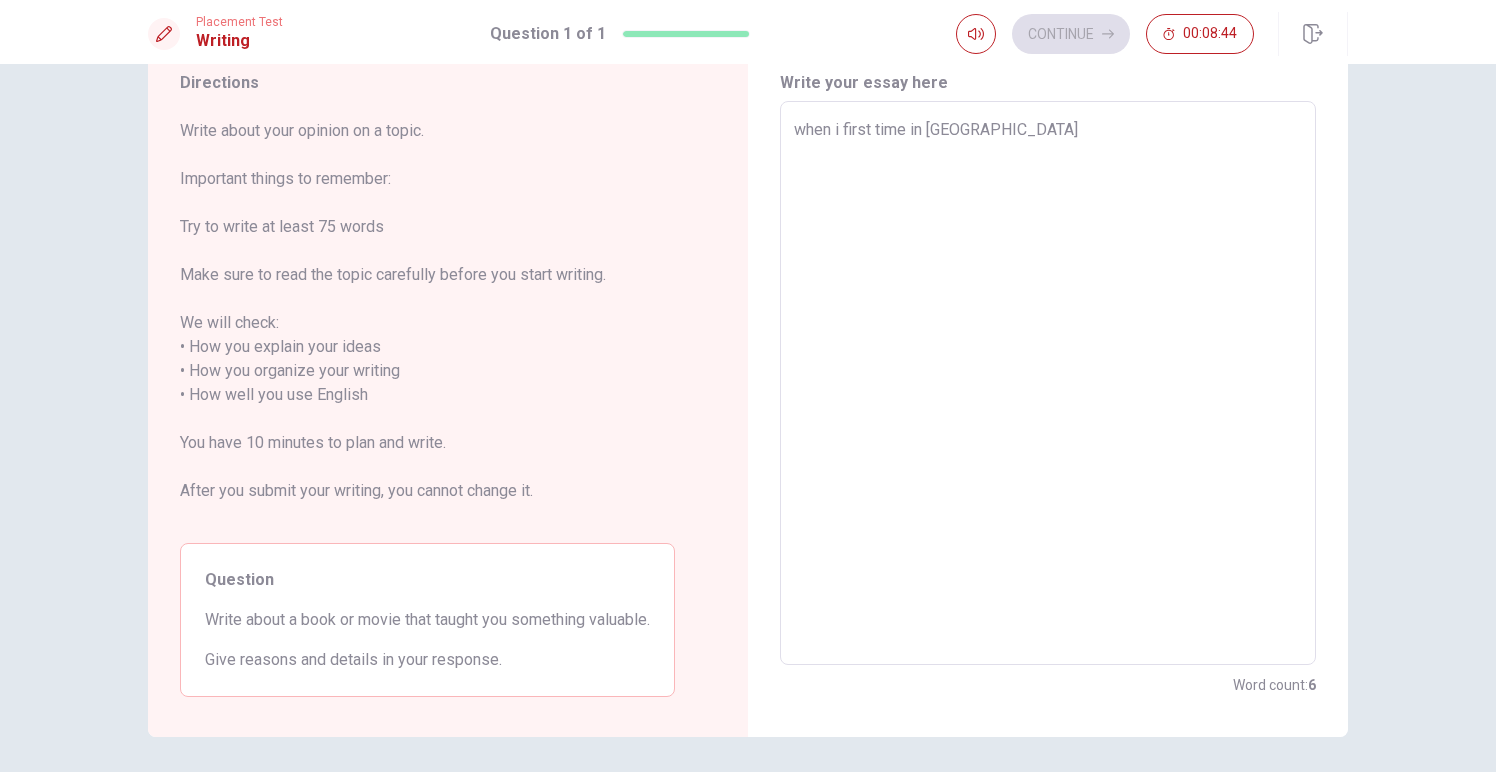 type on "when i first time in [GEOGRAPHIC_DATA]" 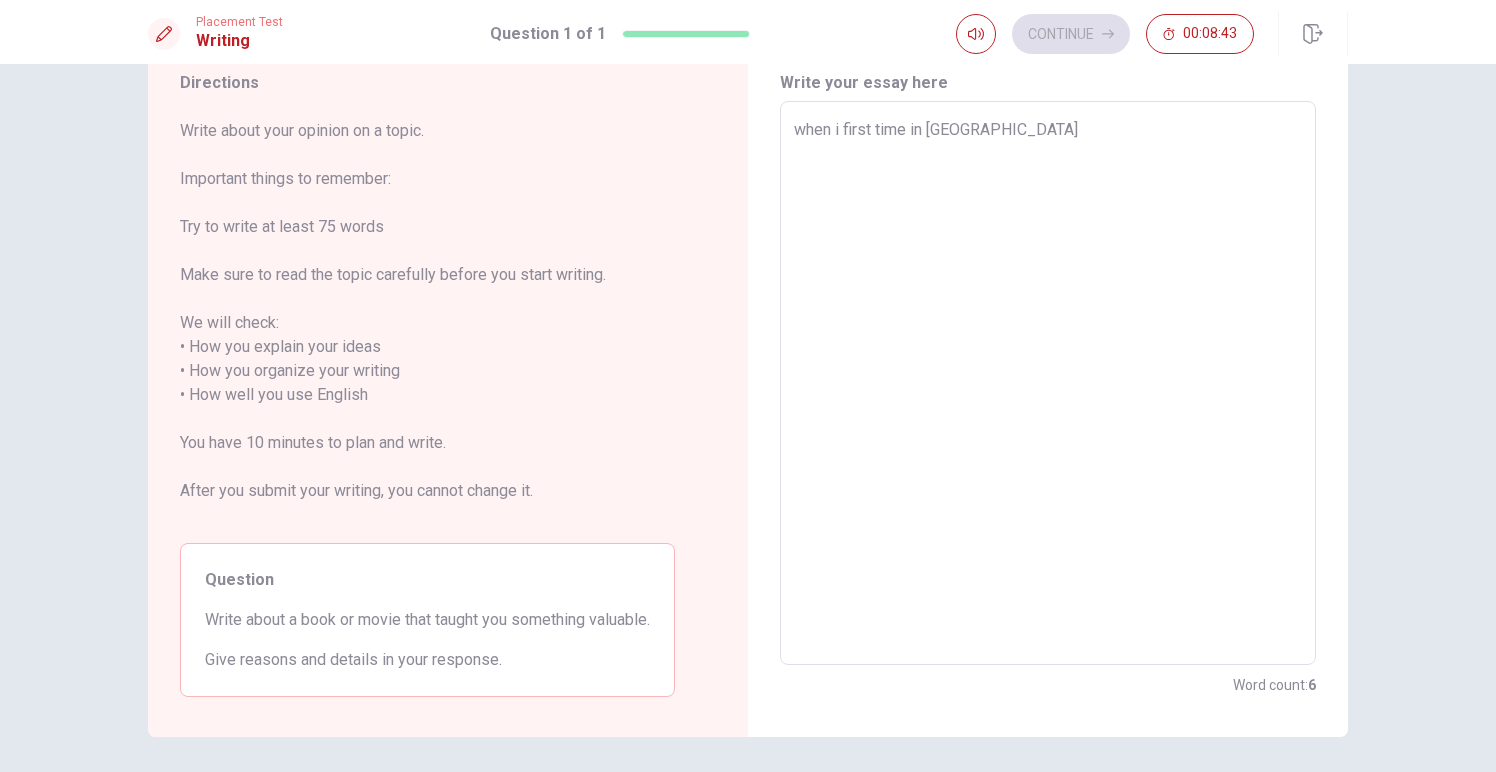 type on "when i first time in [GEOGRAPHIC_DATA] i" 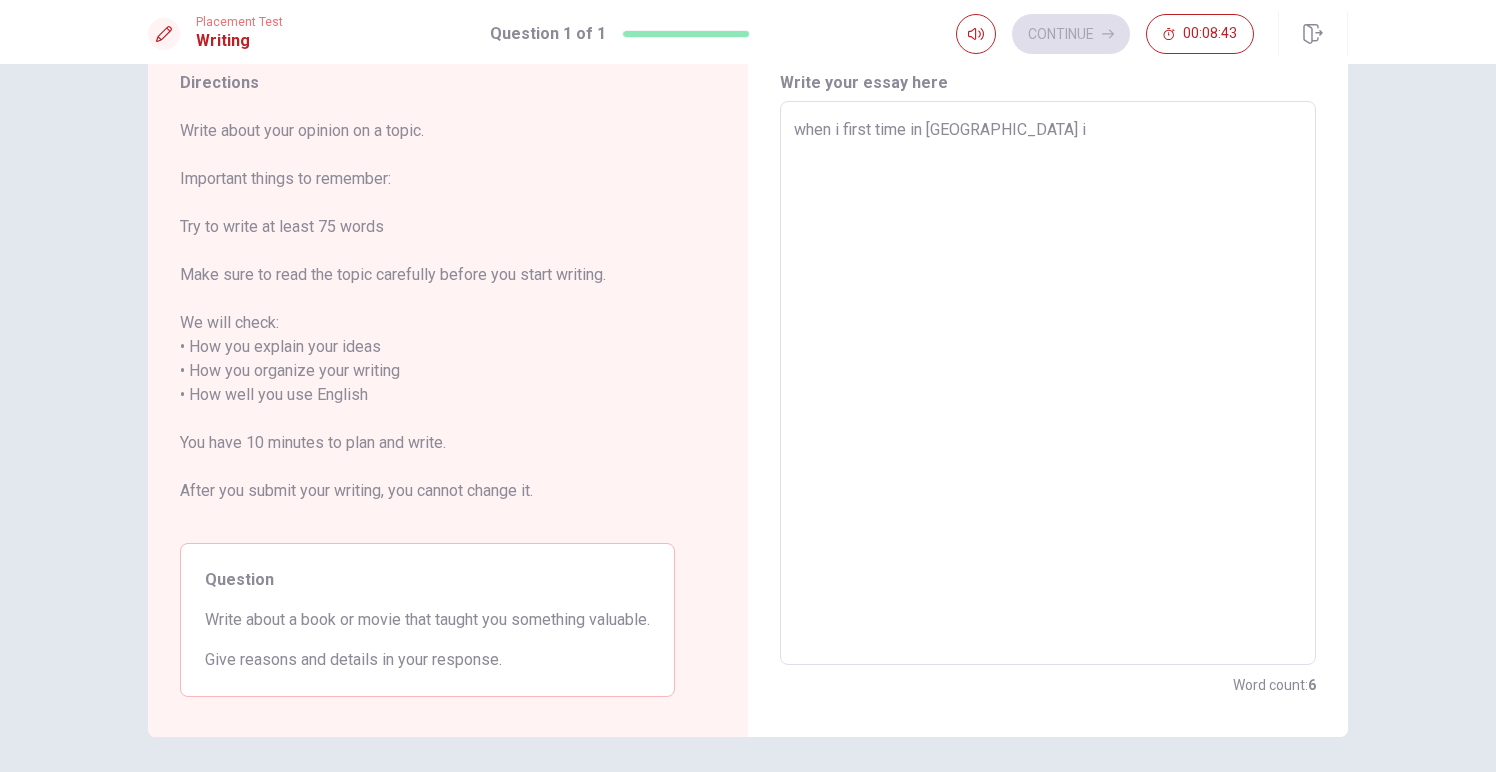 type on "x" 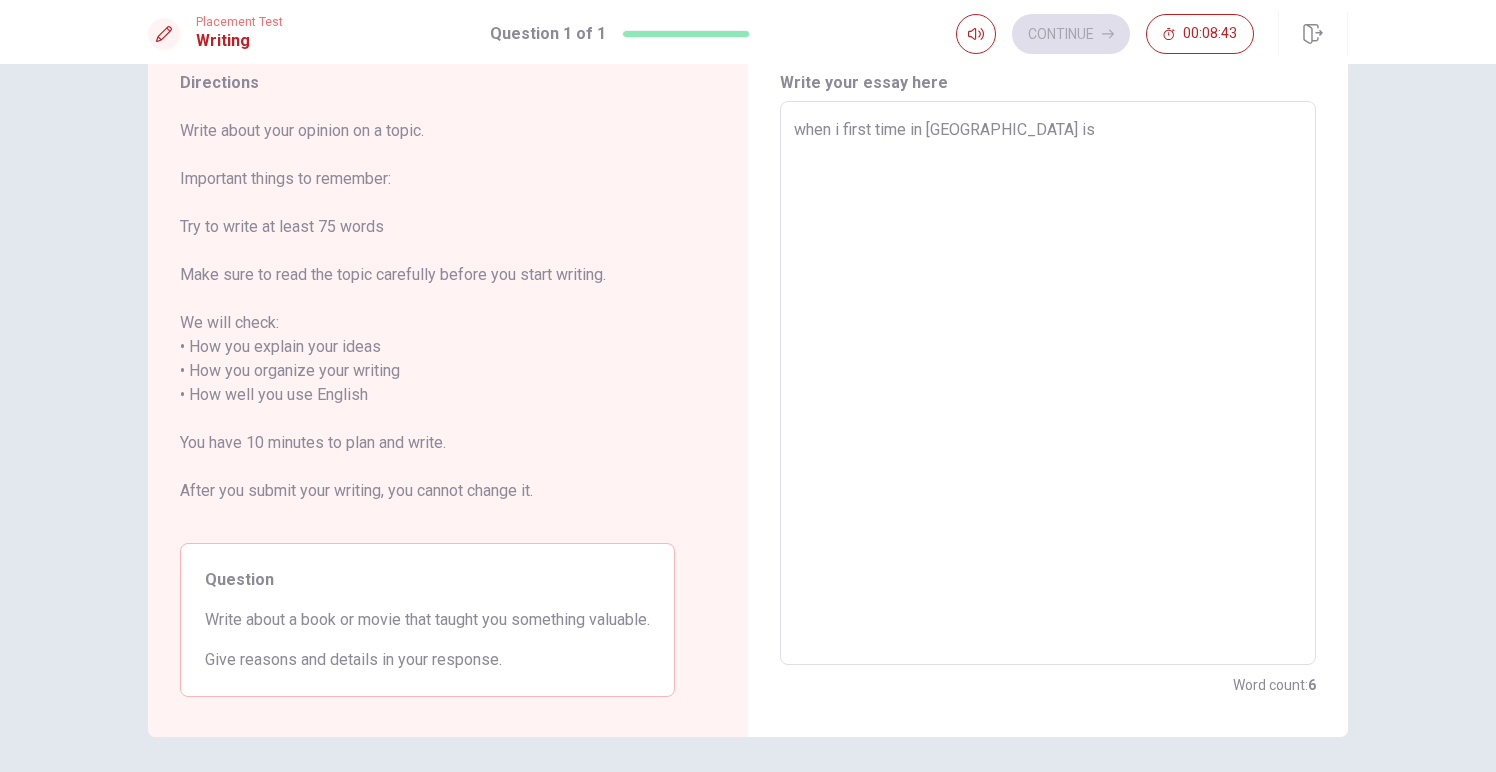type on "x" 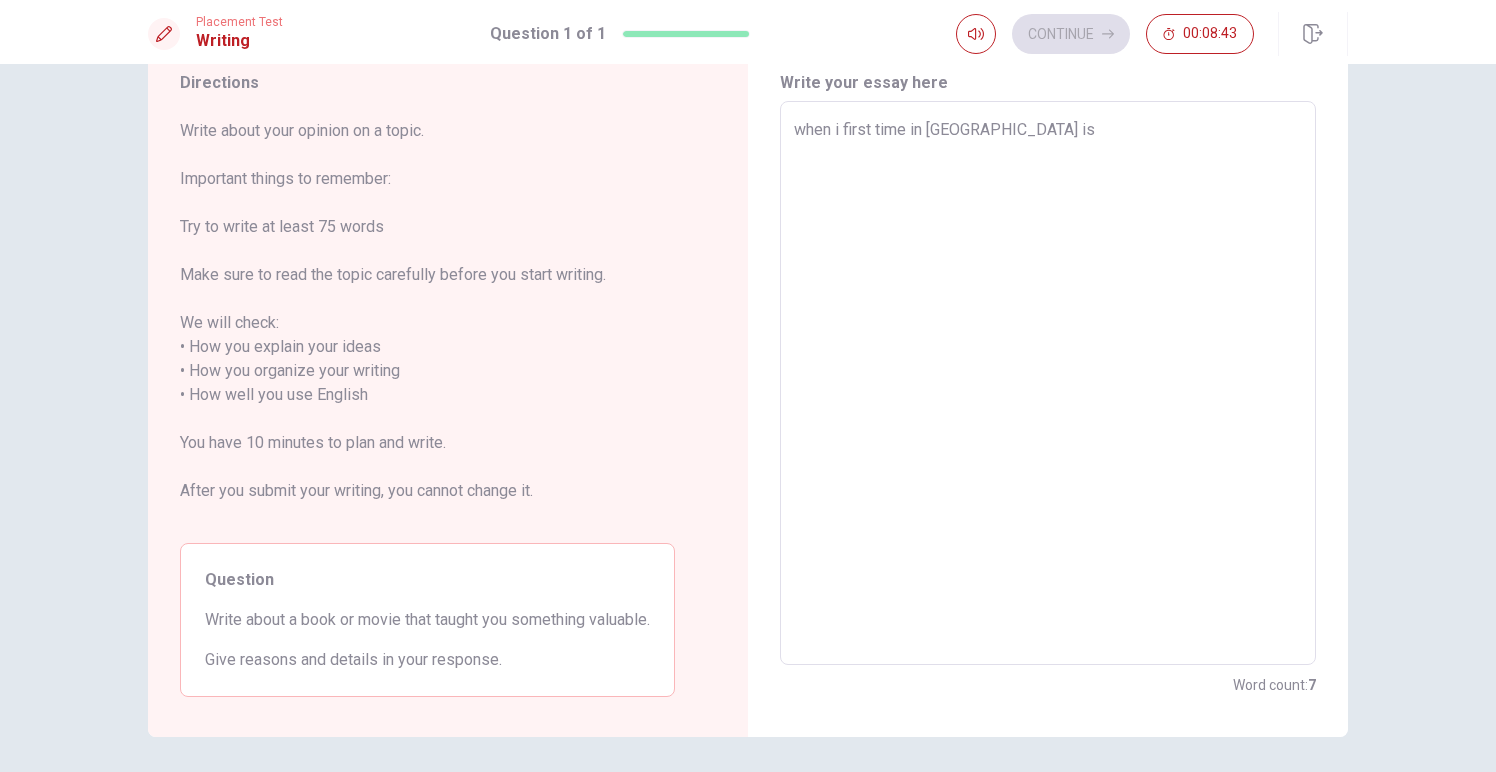 type on "when i first time in [GEOGRAPHIC_DATA] is" 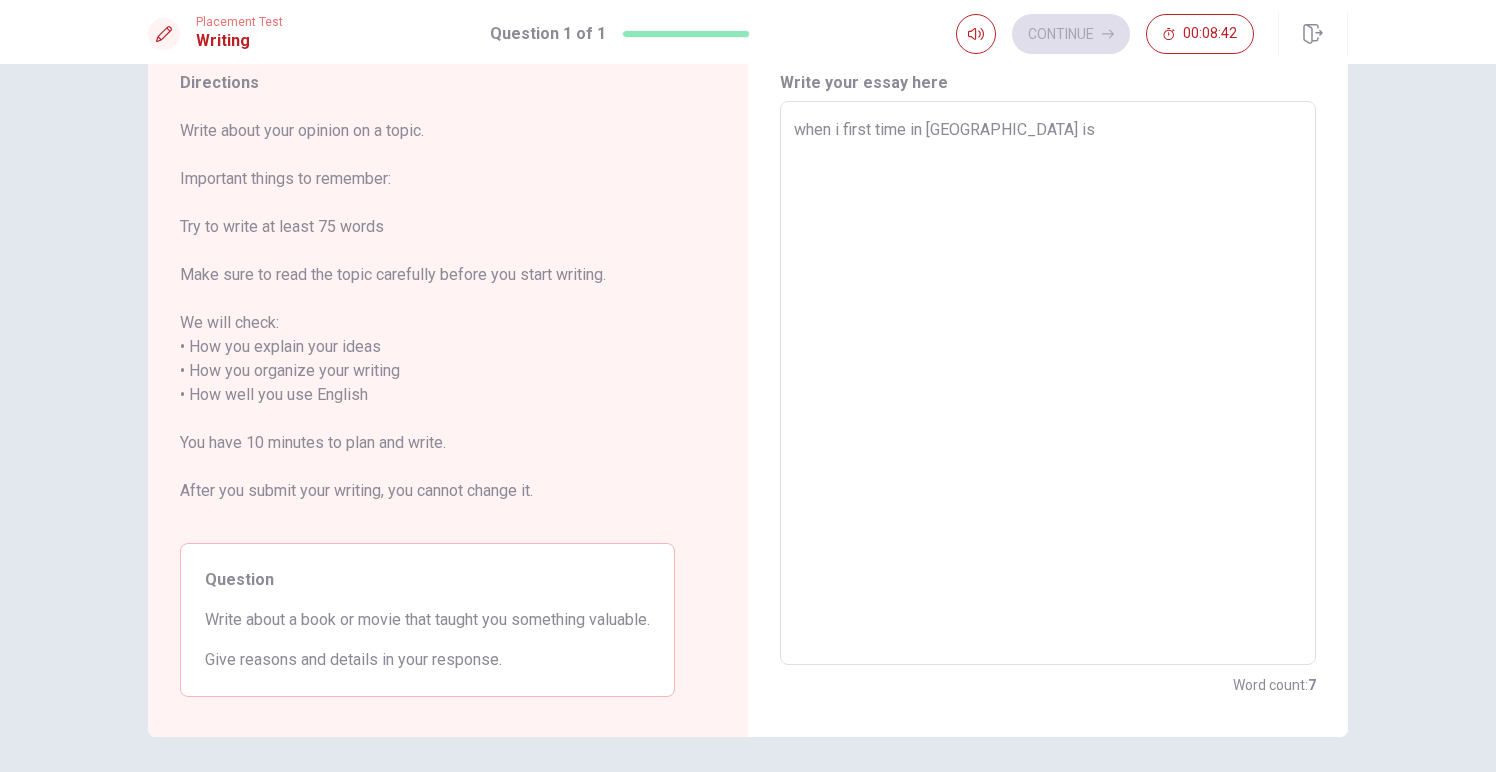 type on "when i first time in [GEOGRAPHIC_DATA] is 2" 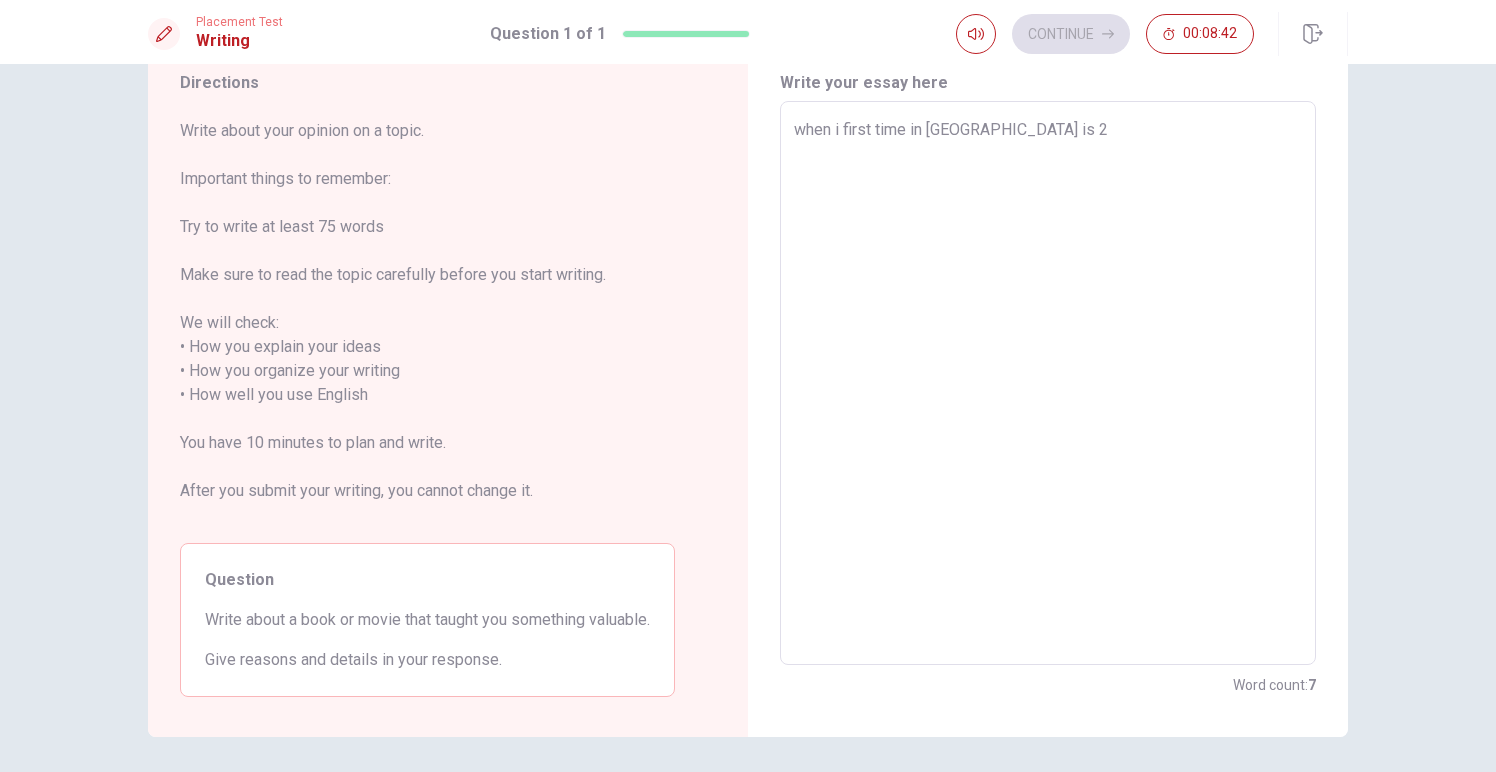 type on "x" 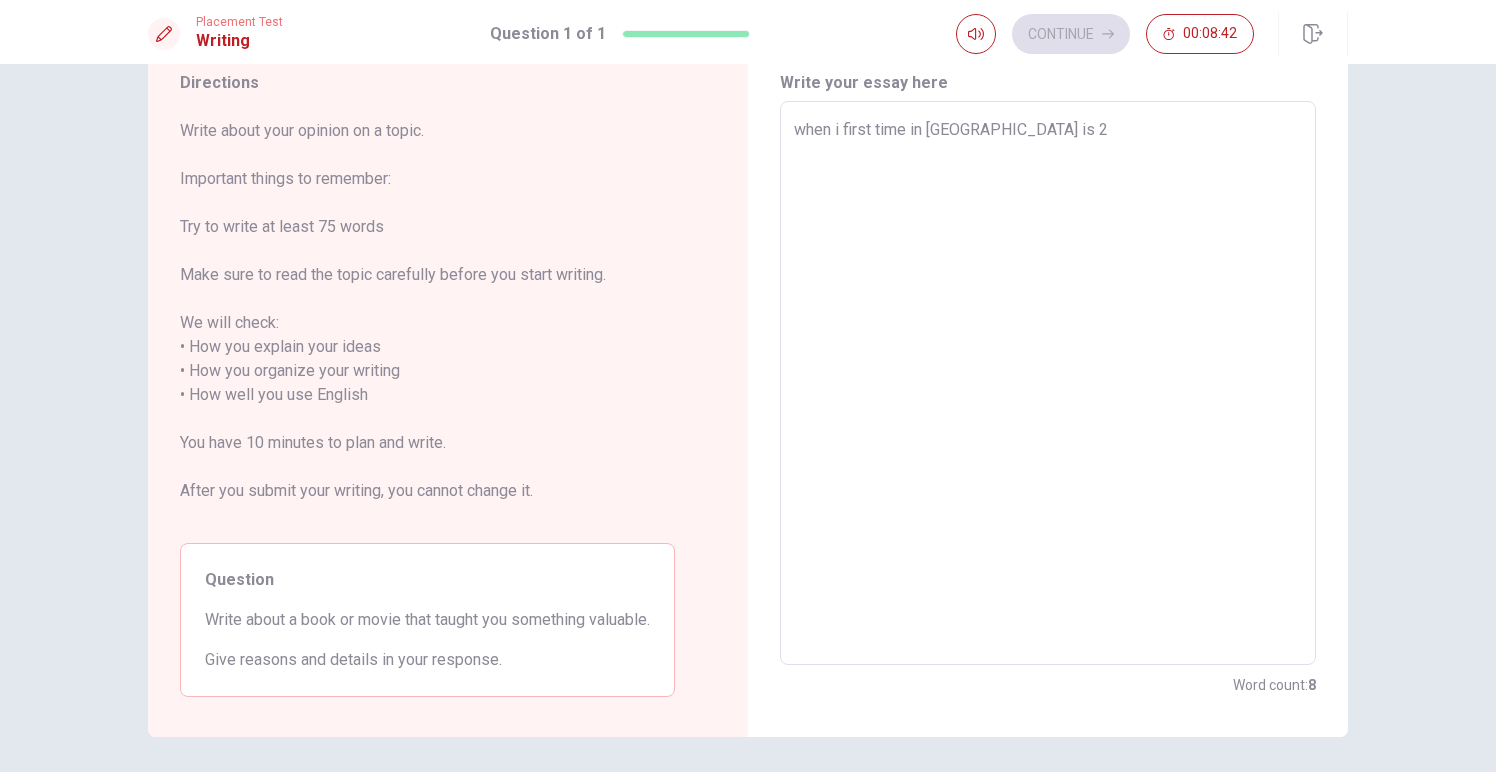 type on "when i first time in [GEOGRAPHIC_DATA] is" 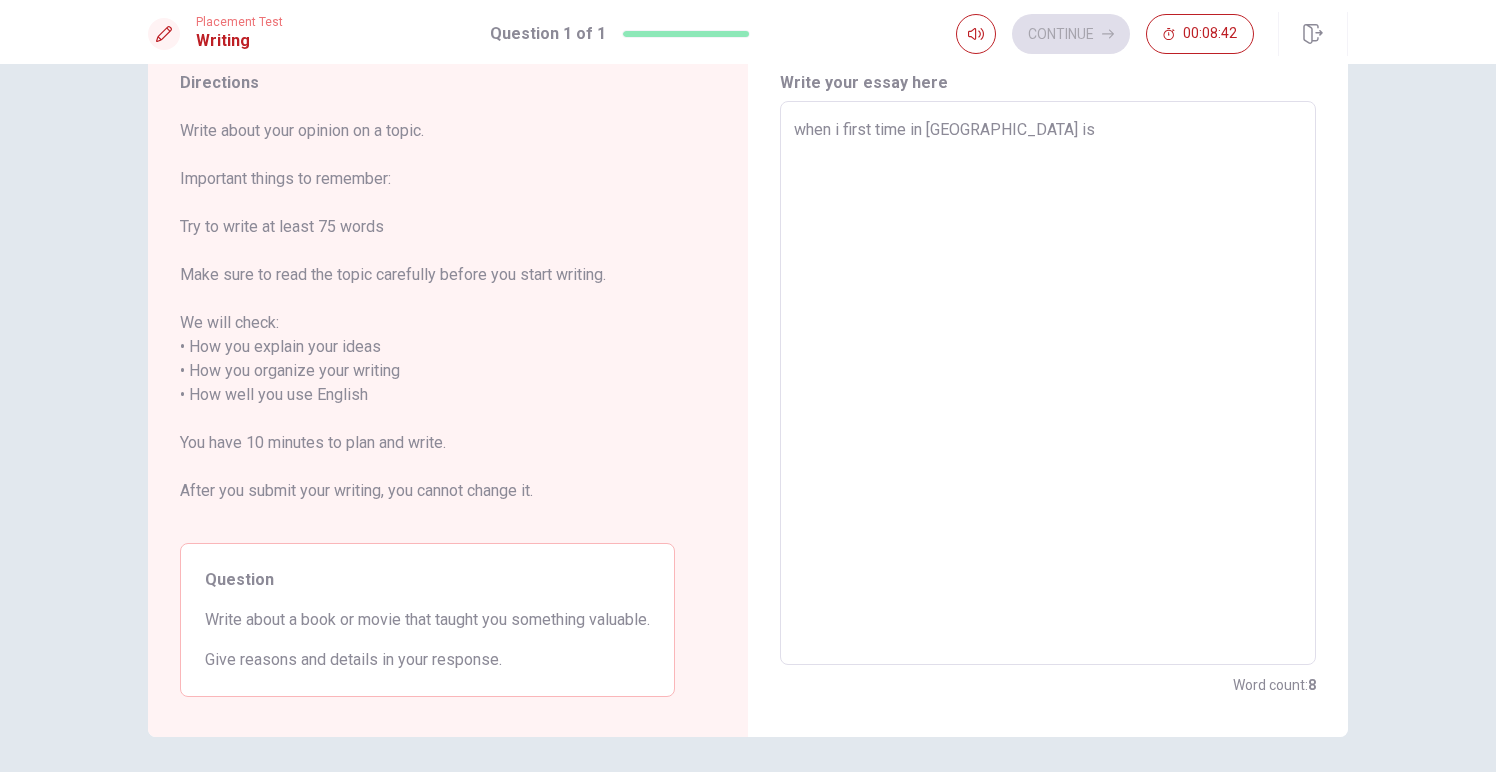 type on "x" 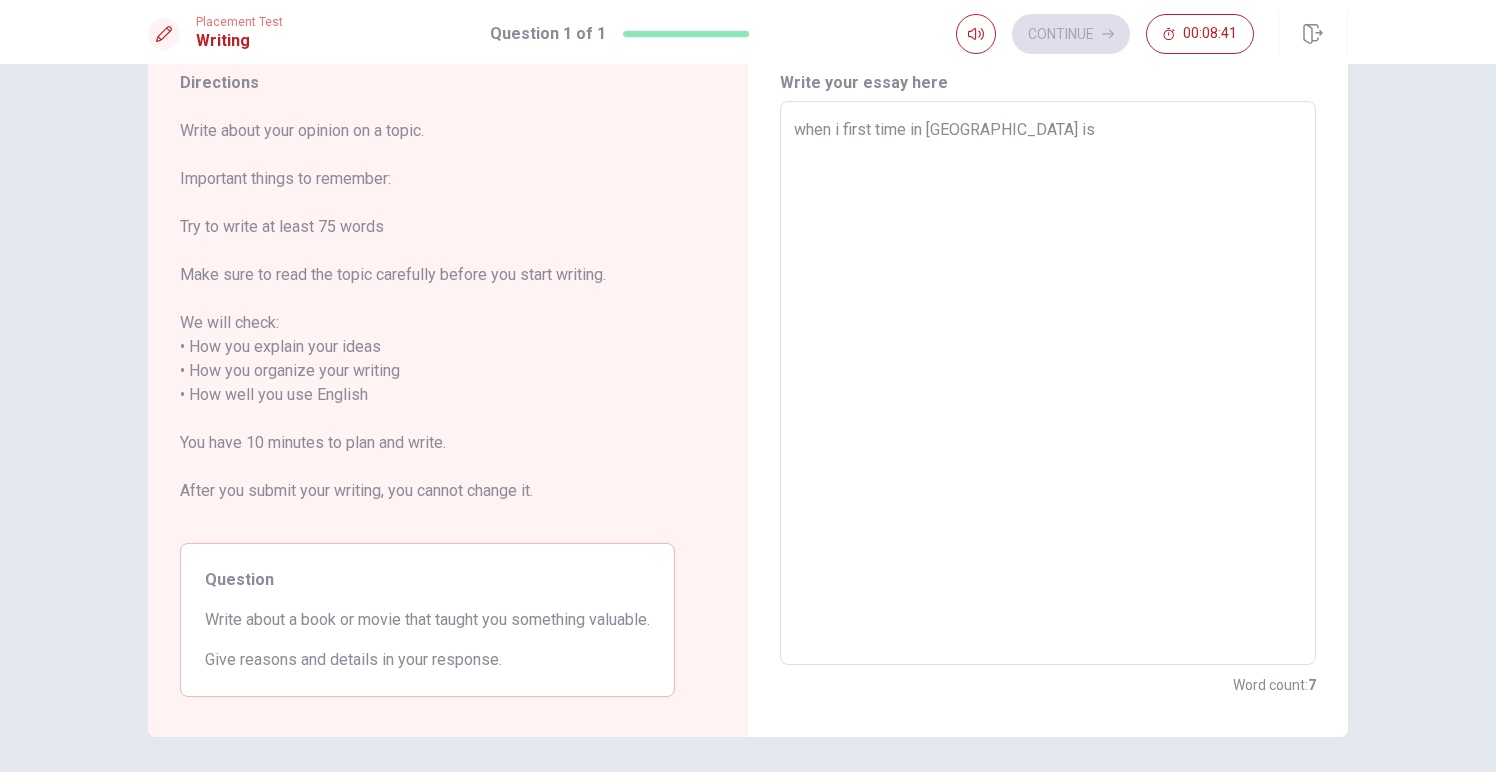 type on "when i first time in [GEOGRAPHIC_DATA] is" 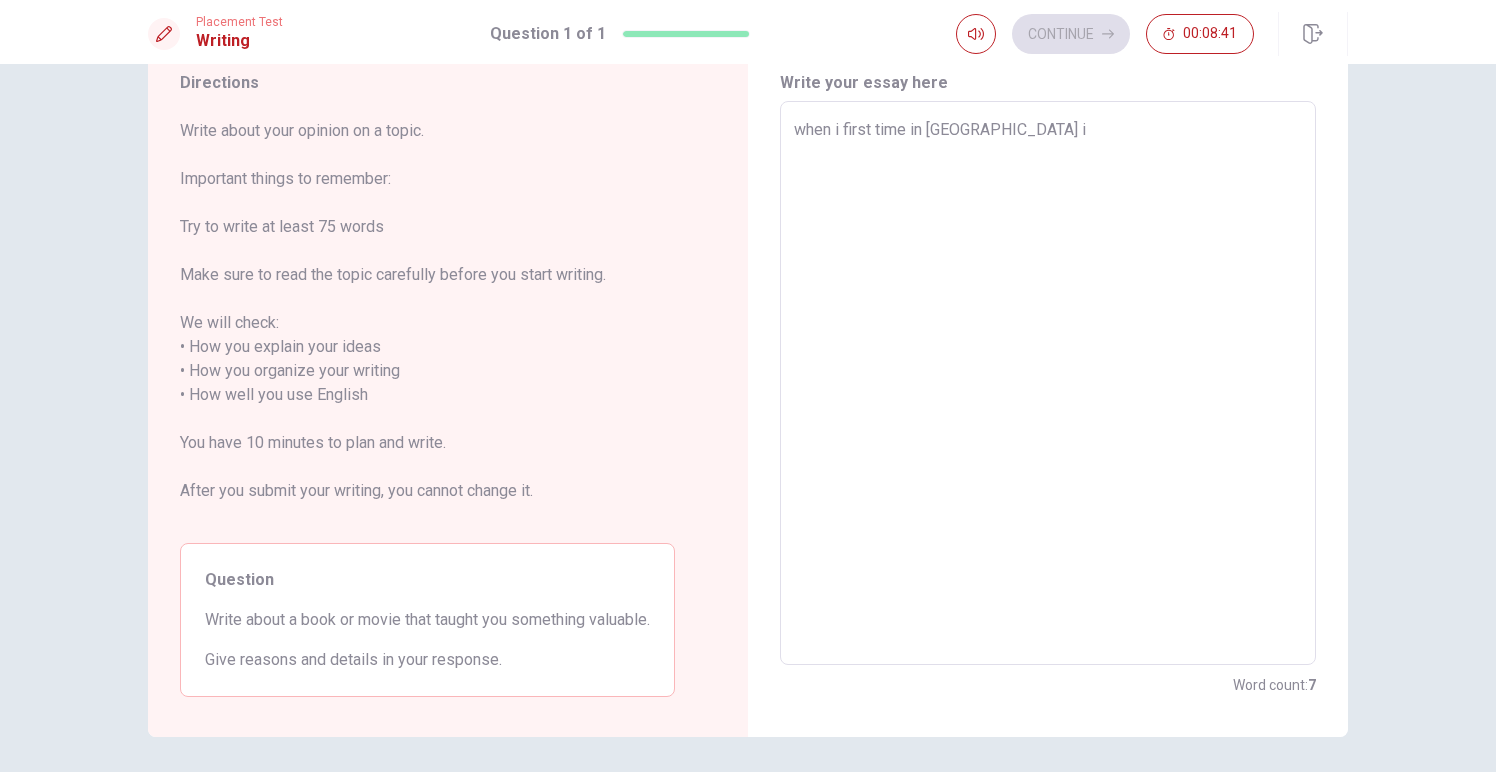 type on "x" 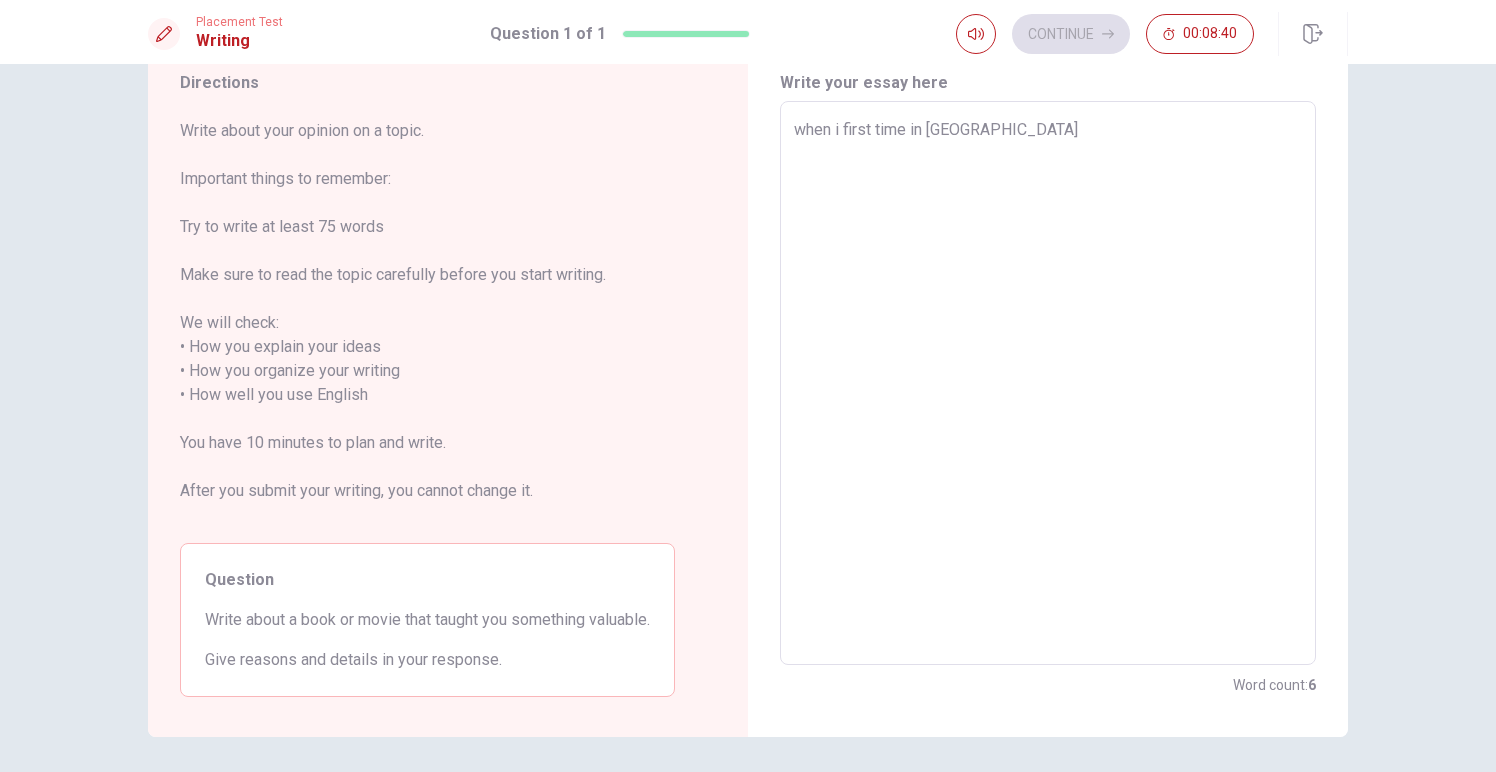 type on "x" 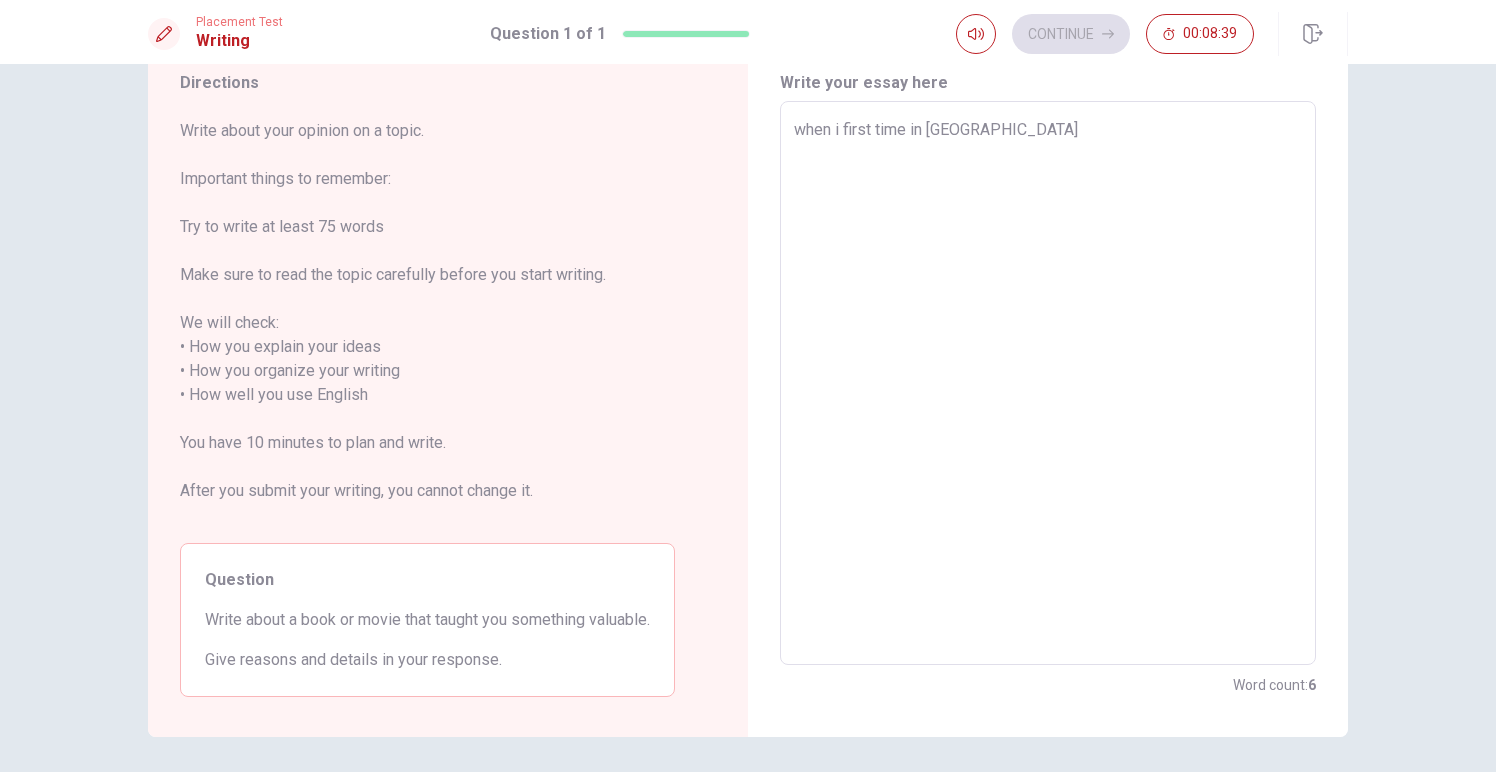 type on "when i first time in [GEOGRAPHIC_DATA] 2" 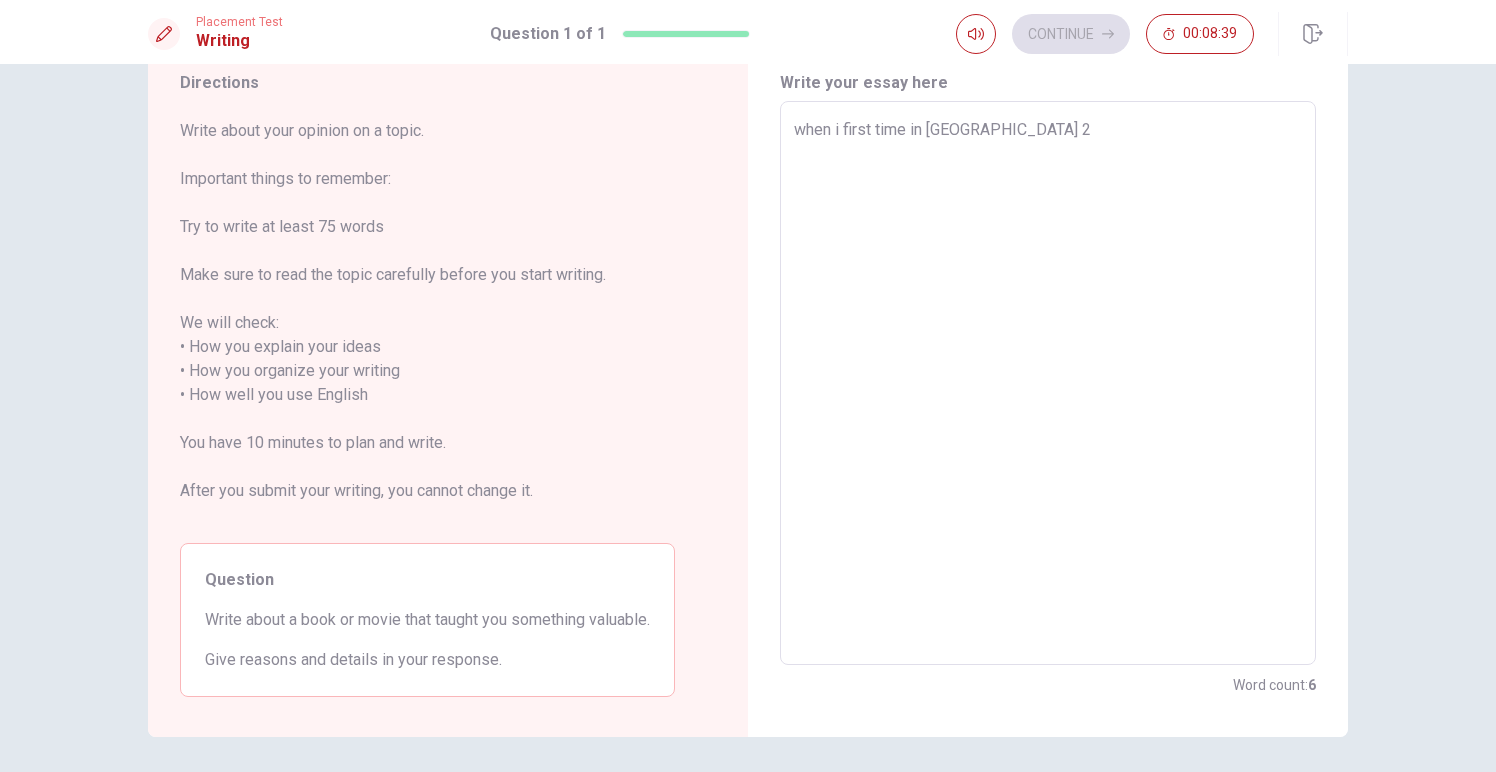 type on "x" 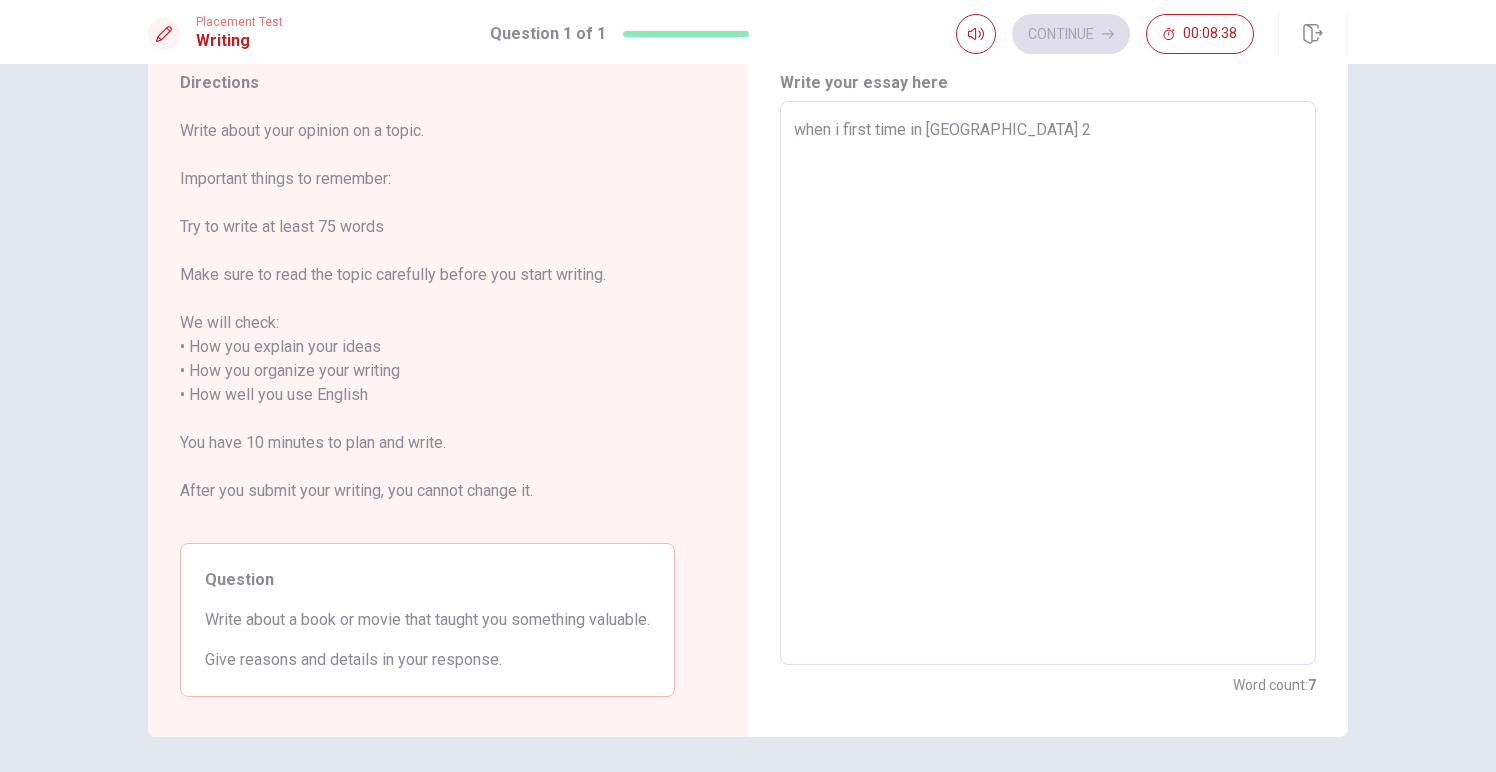 type on "when i first time in [GEOGRAPHIC_DATA] 2" 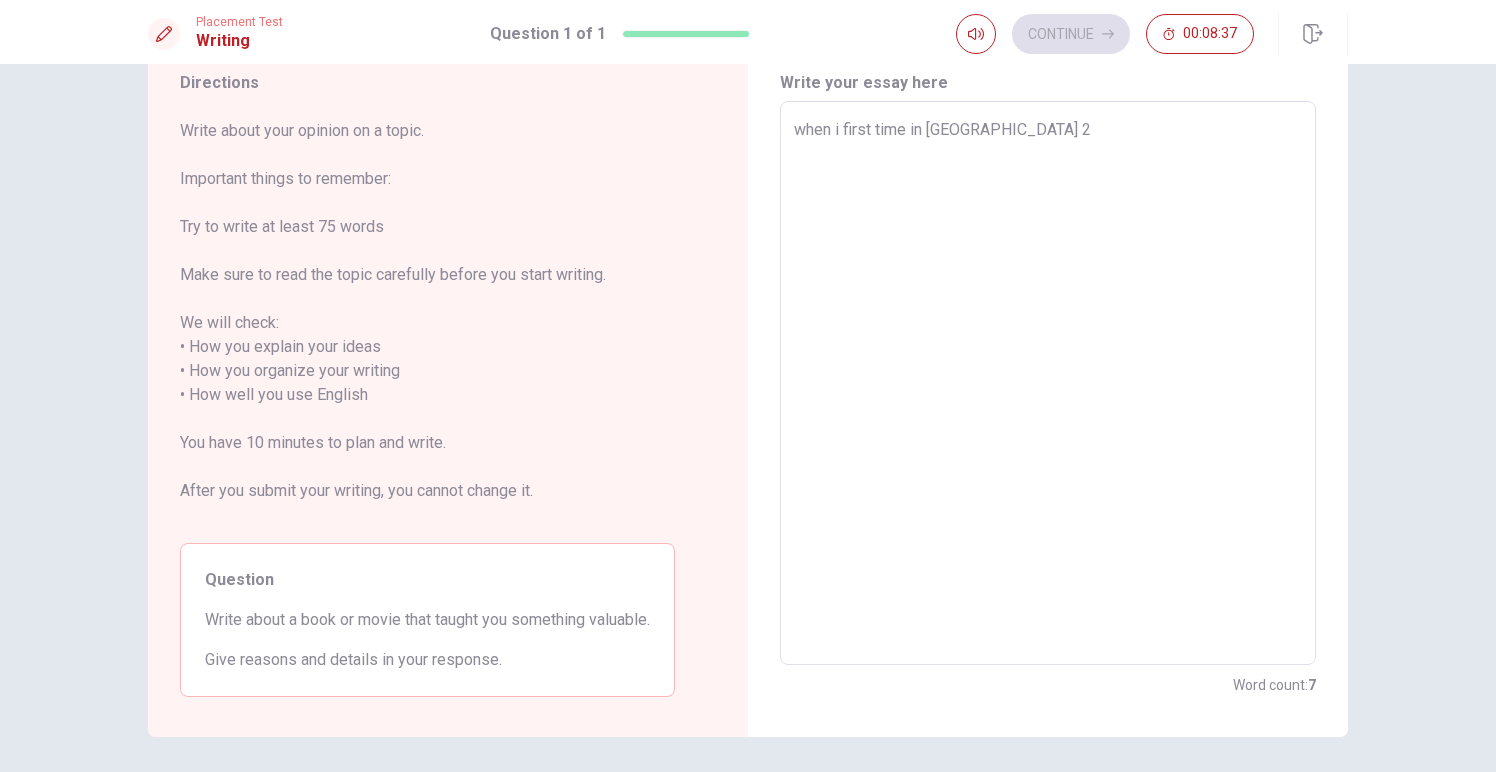 type on "when i first time in [GEOGRAPHIC_DATA] 2 y" 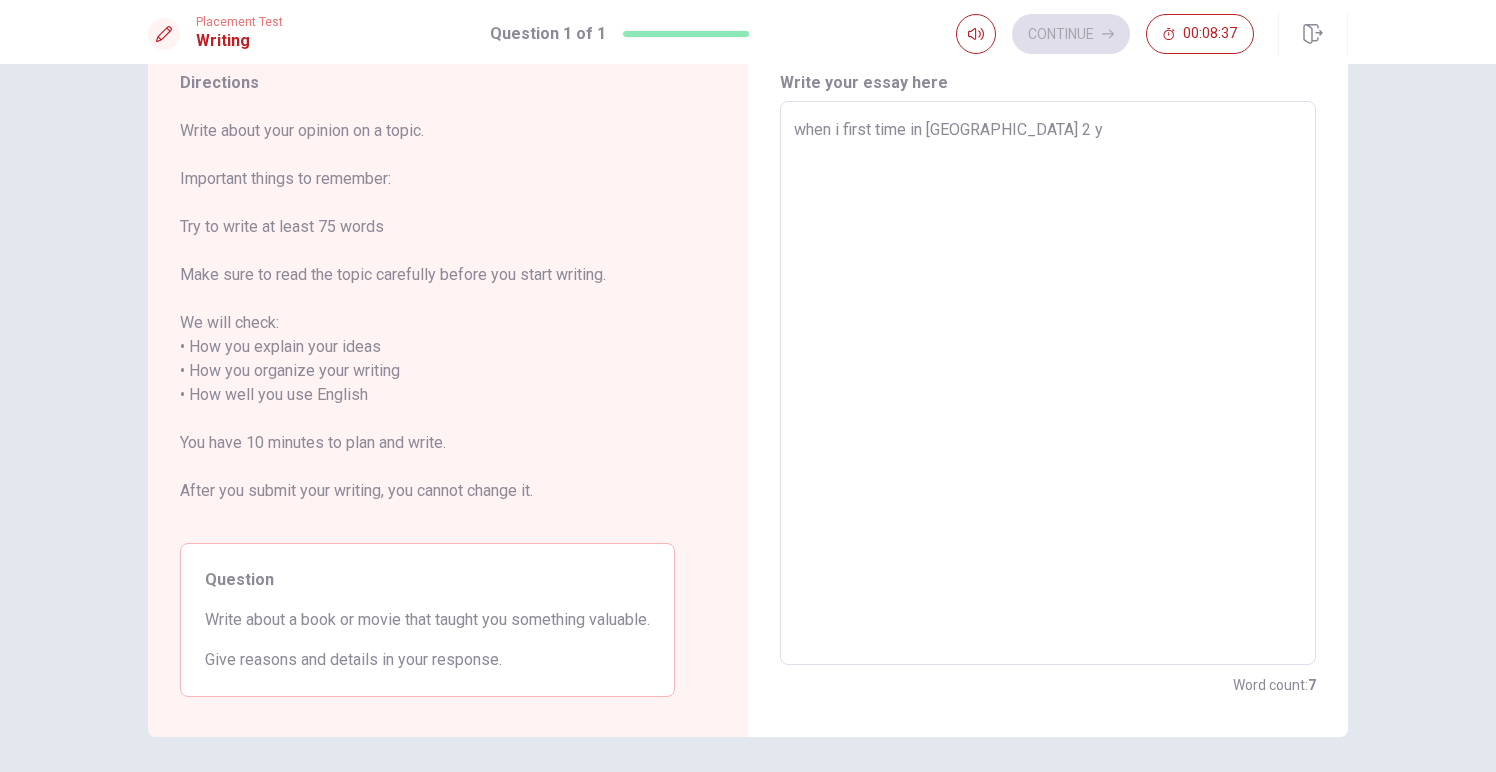 type on "x" 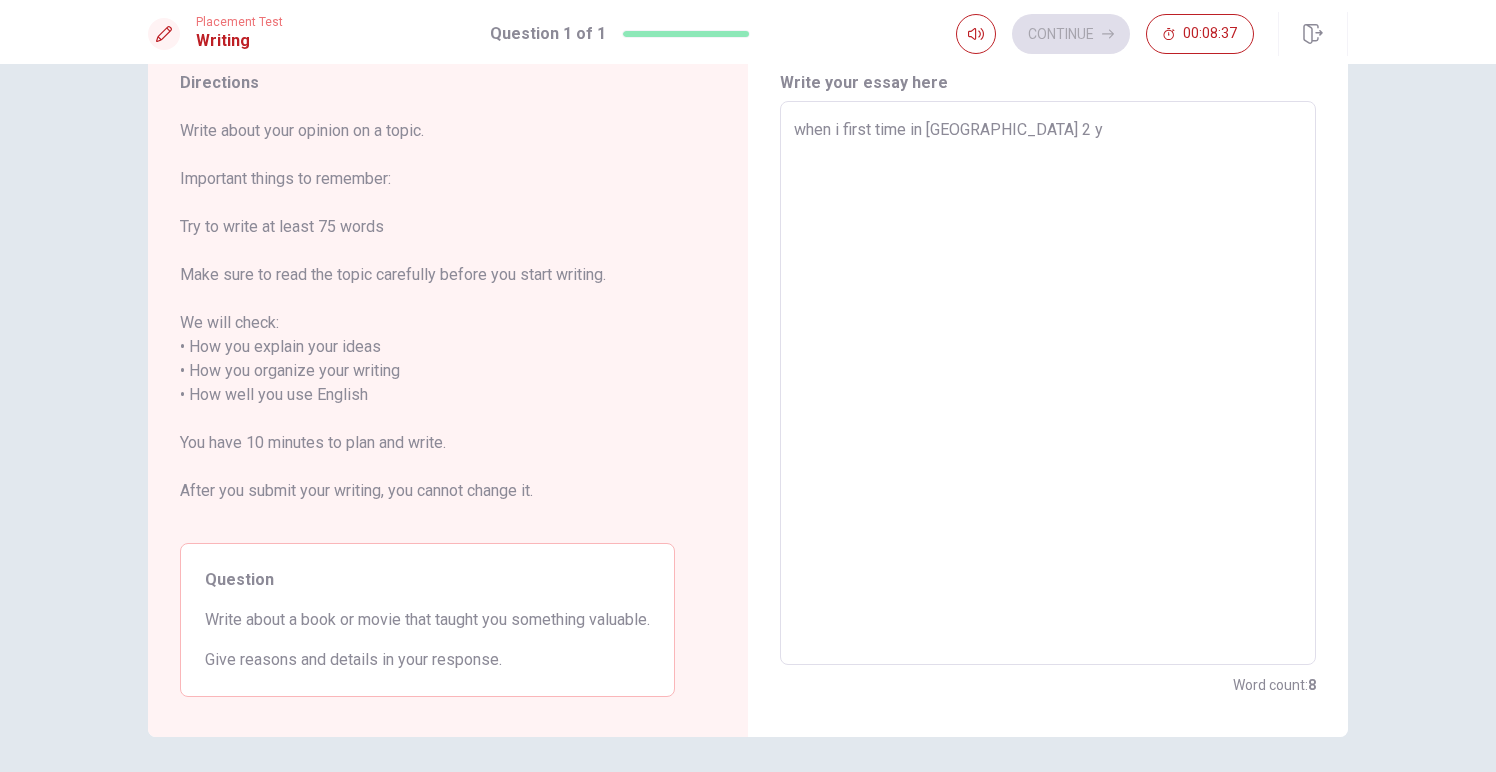 type on "when i first time in [GEOGRAPHIC_DATA] 2 ye" 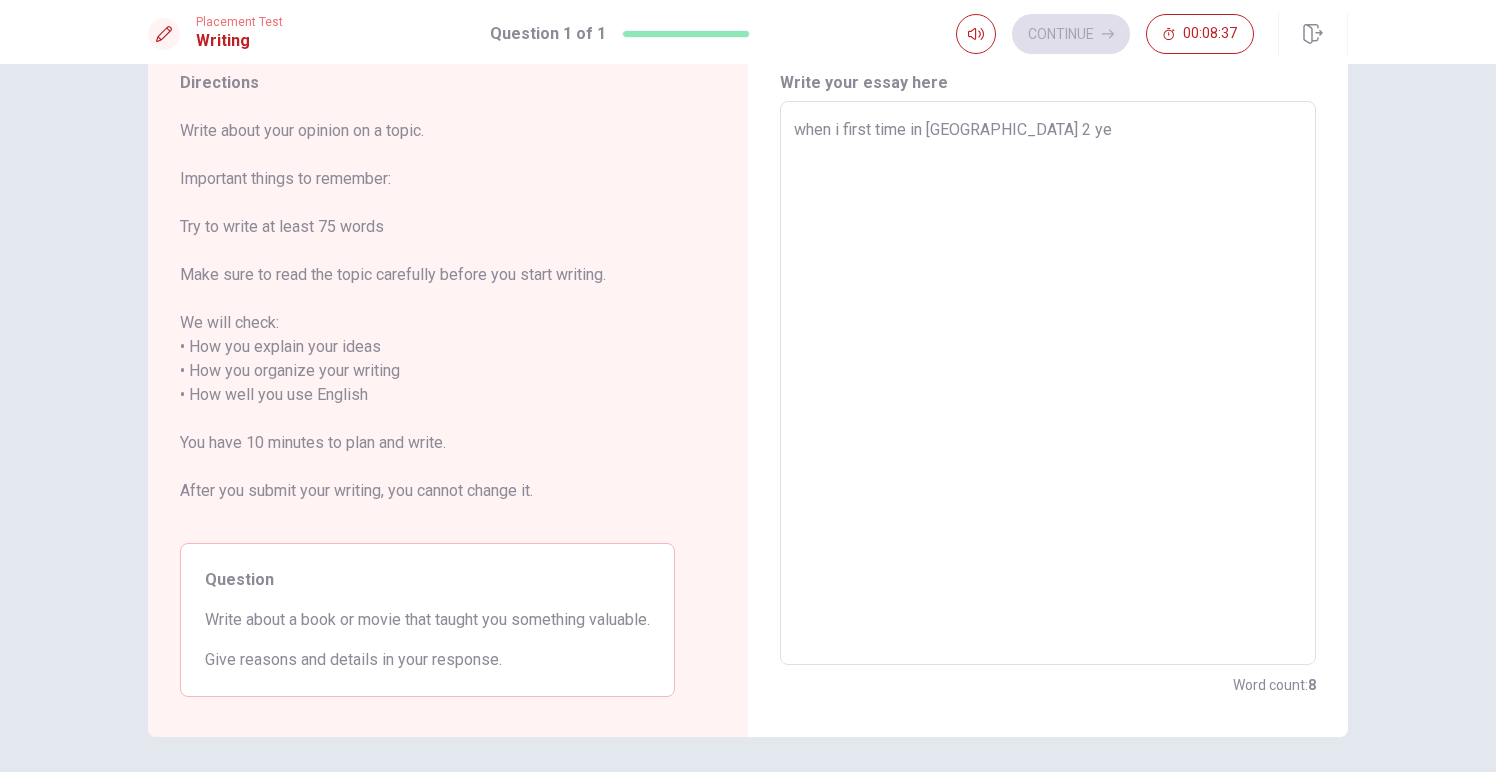 type on "x" 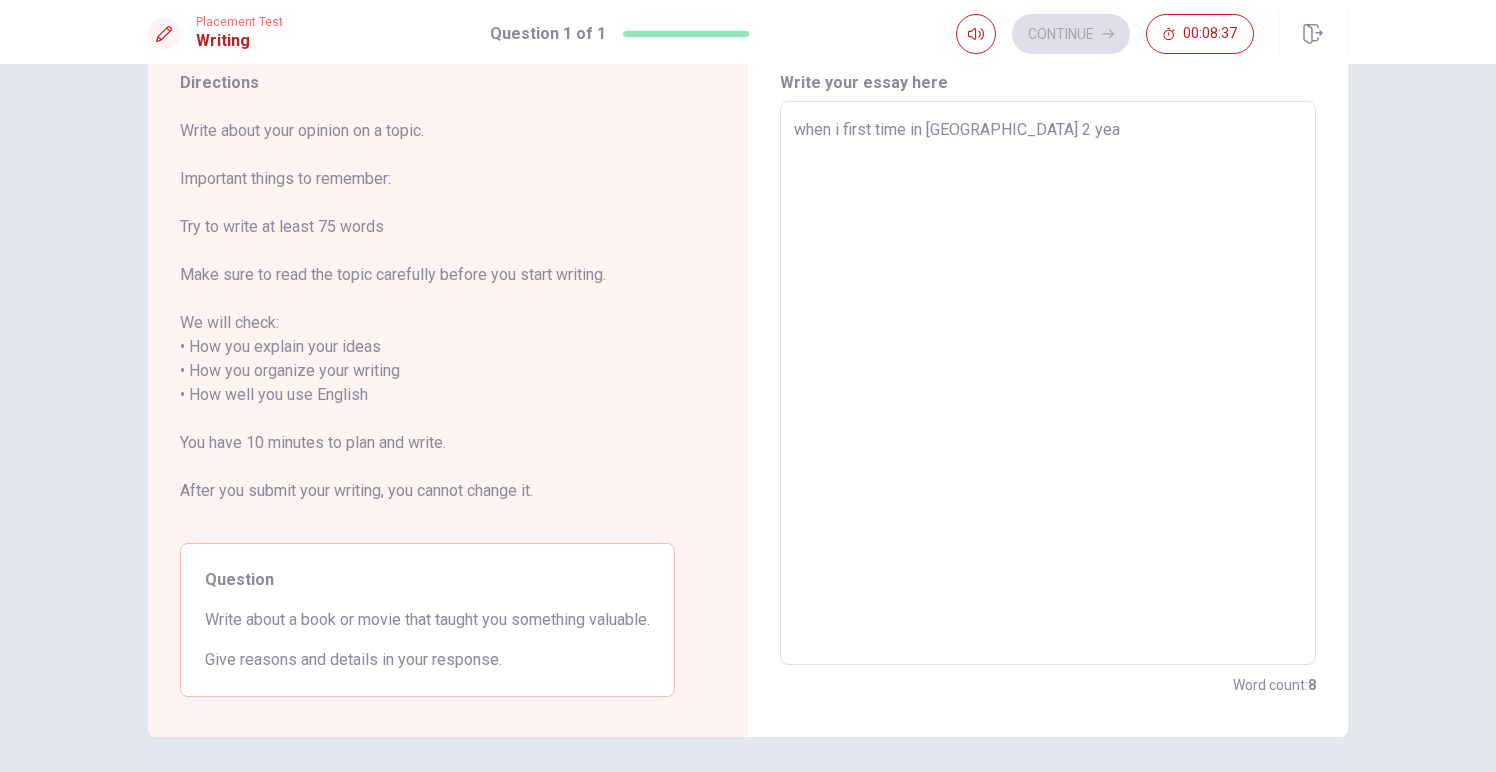type on "x" 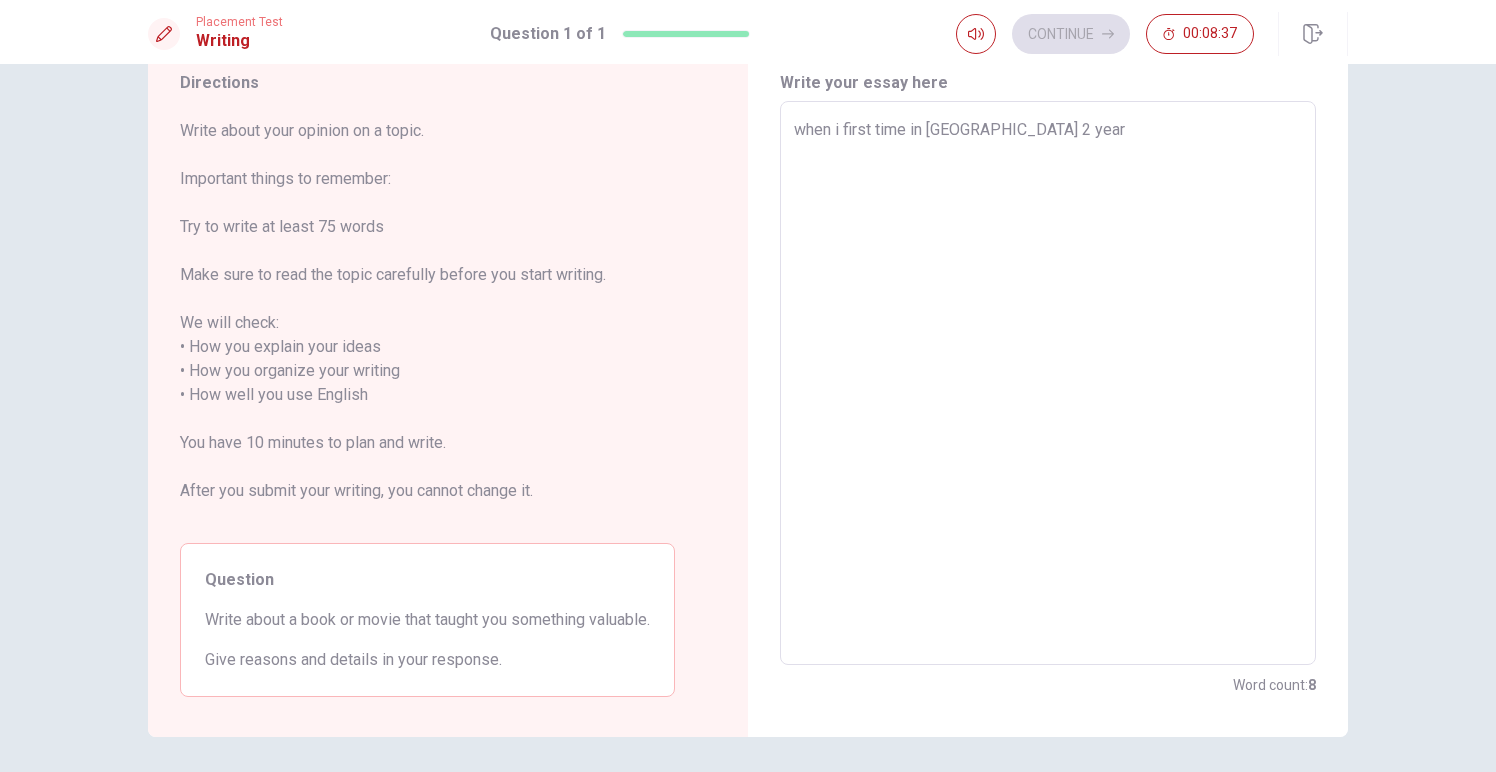 type on "x" 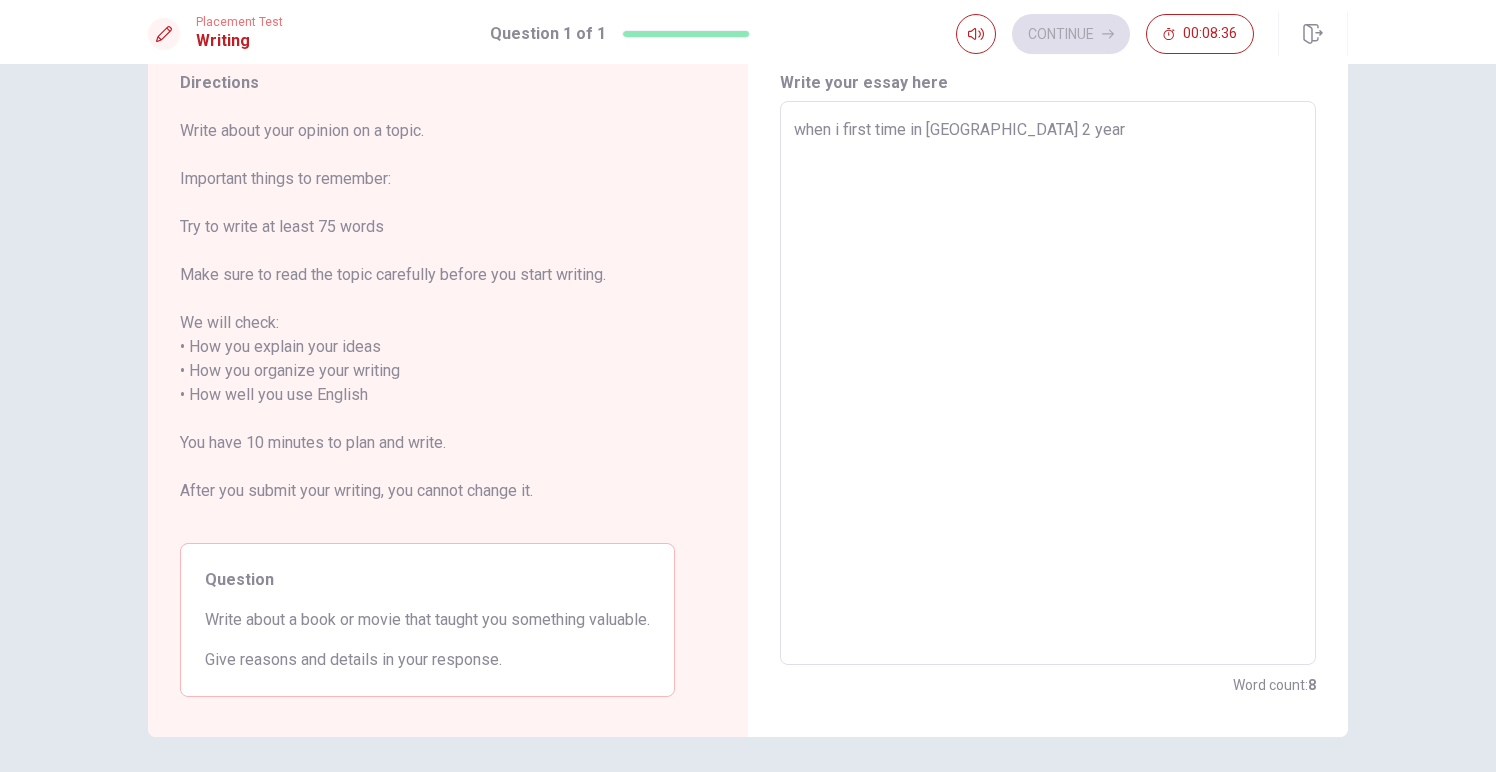 type on "when i first time in [GEOGRAPHIC_DATA] 2 years" 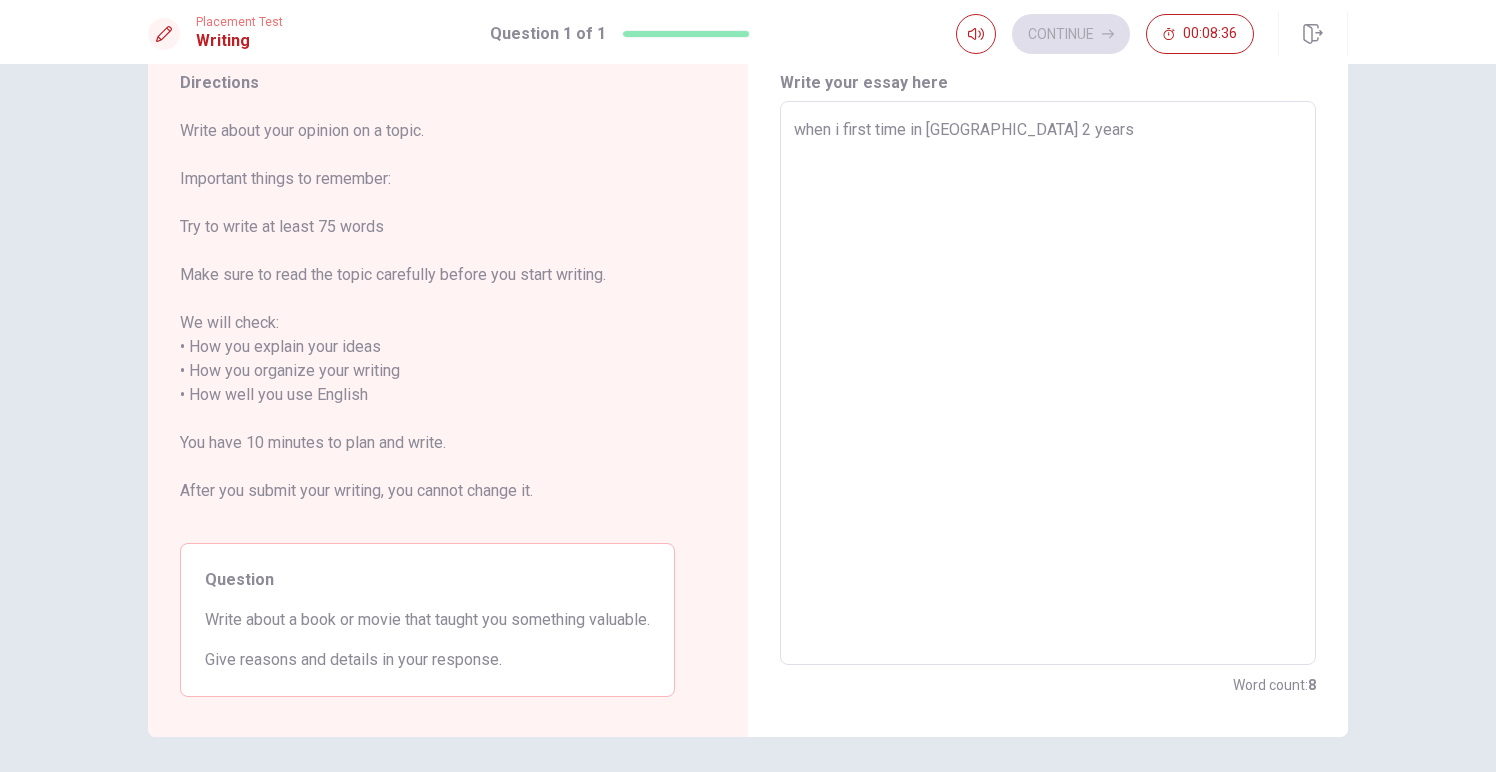 type on "x" 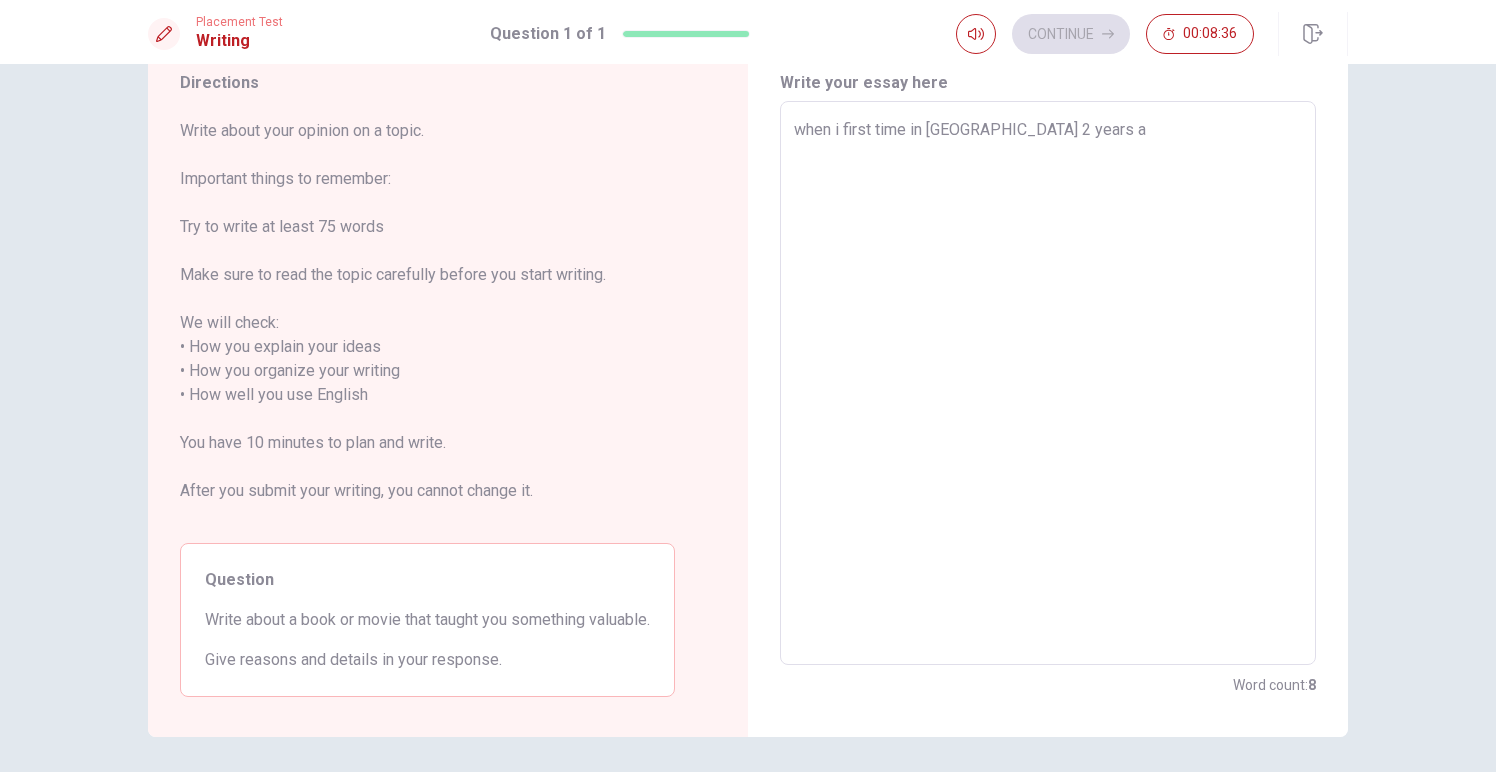 type on "x" 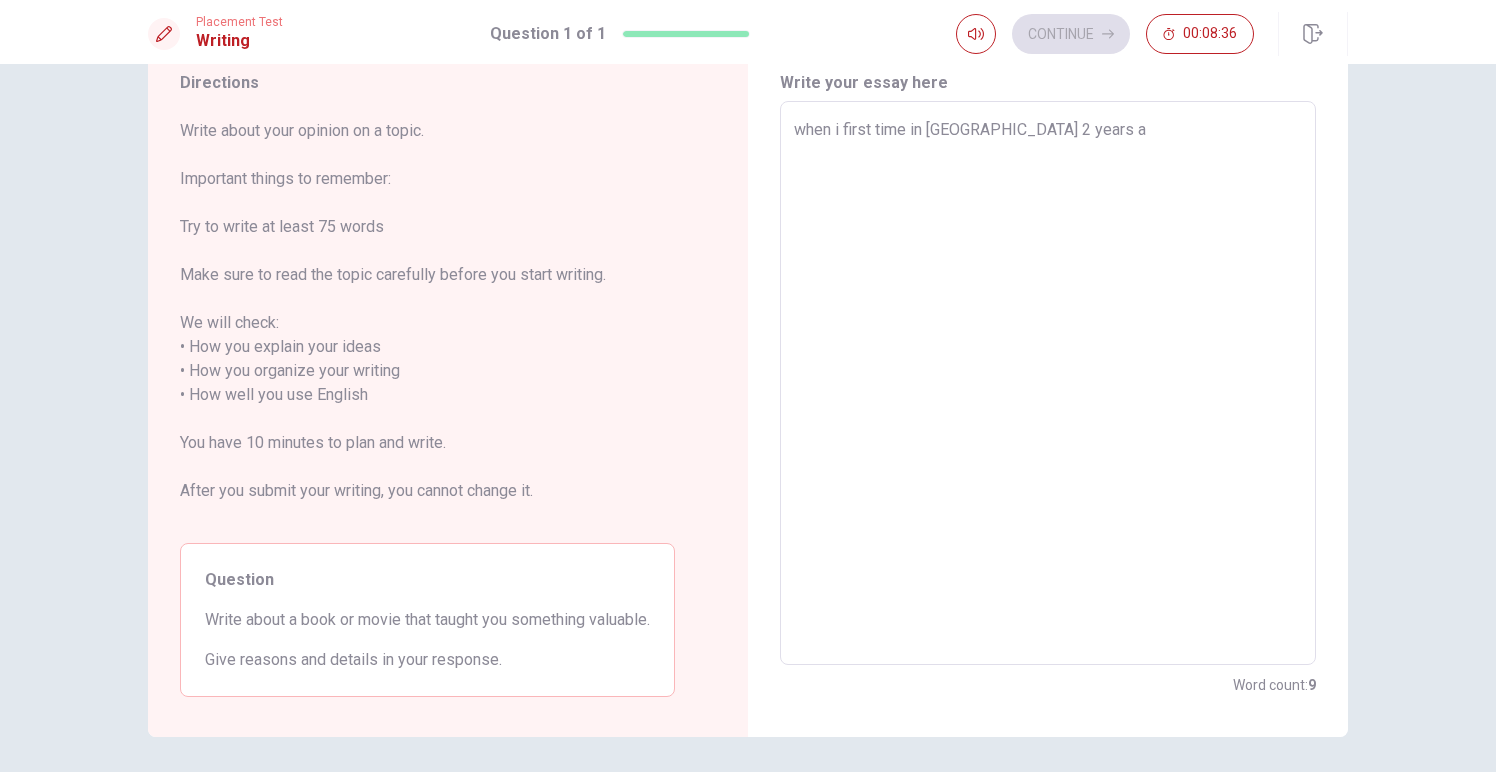 type on "when i first time in [GEOGRAPHIC_DATA] 2 years ag" 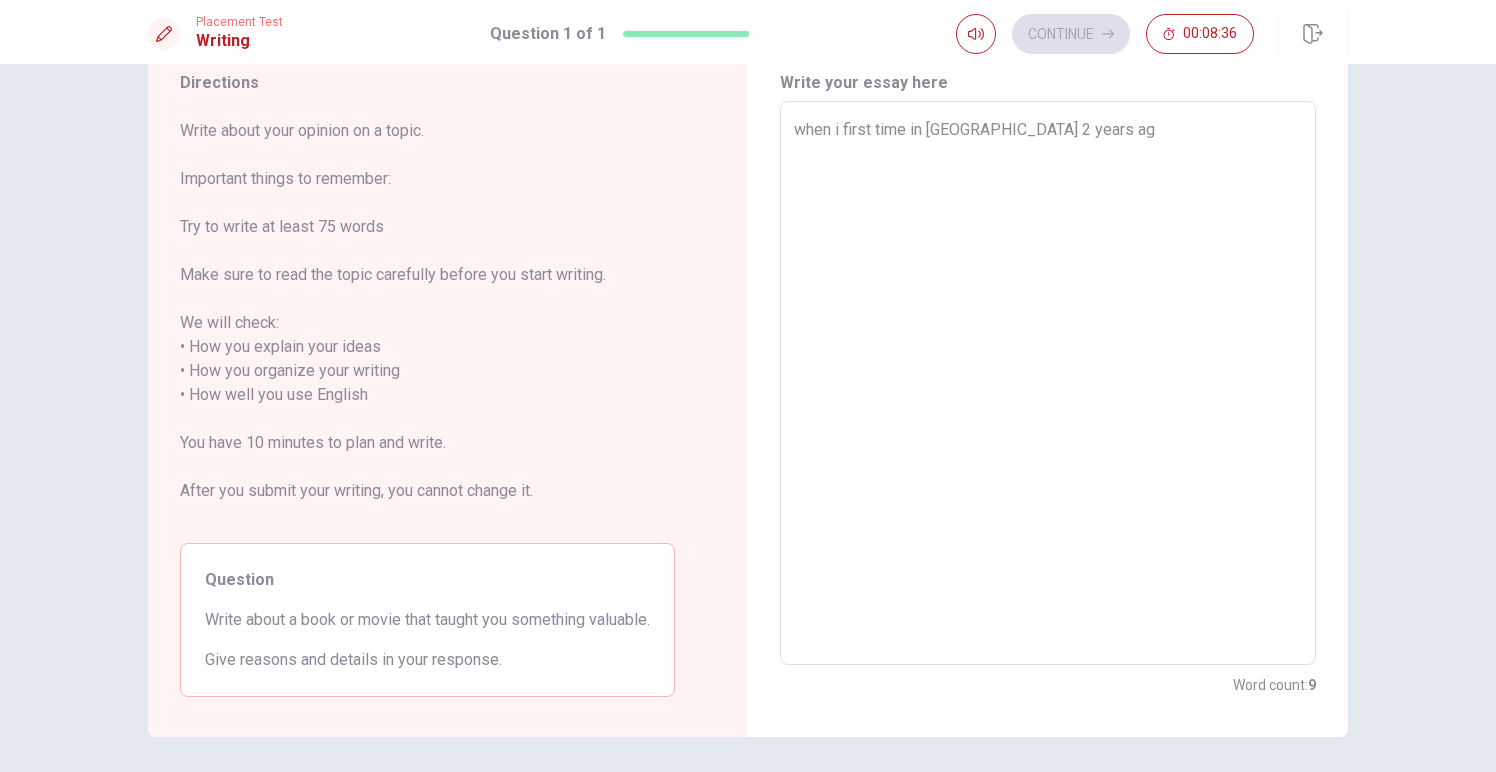 type on "x" 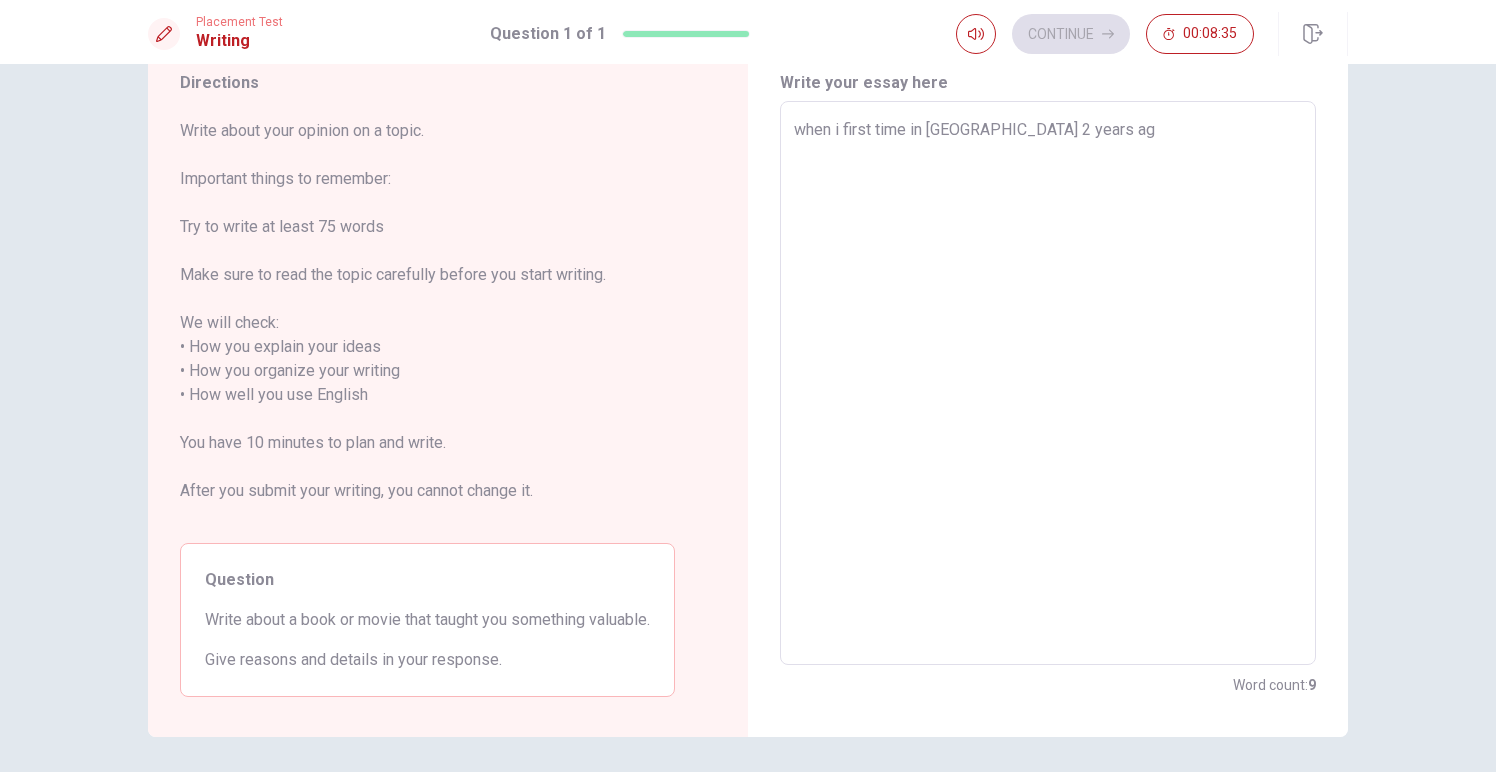 type on "when i first time in [GEOGRAPHIC_DATA] 2 years a" 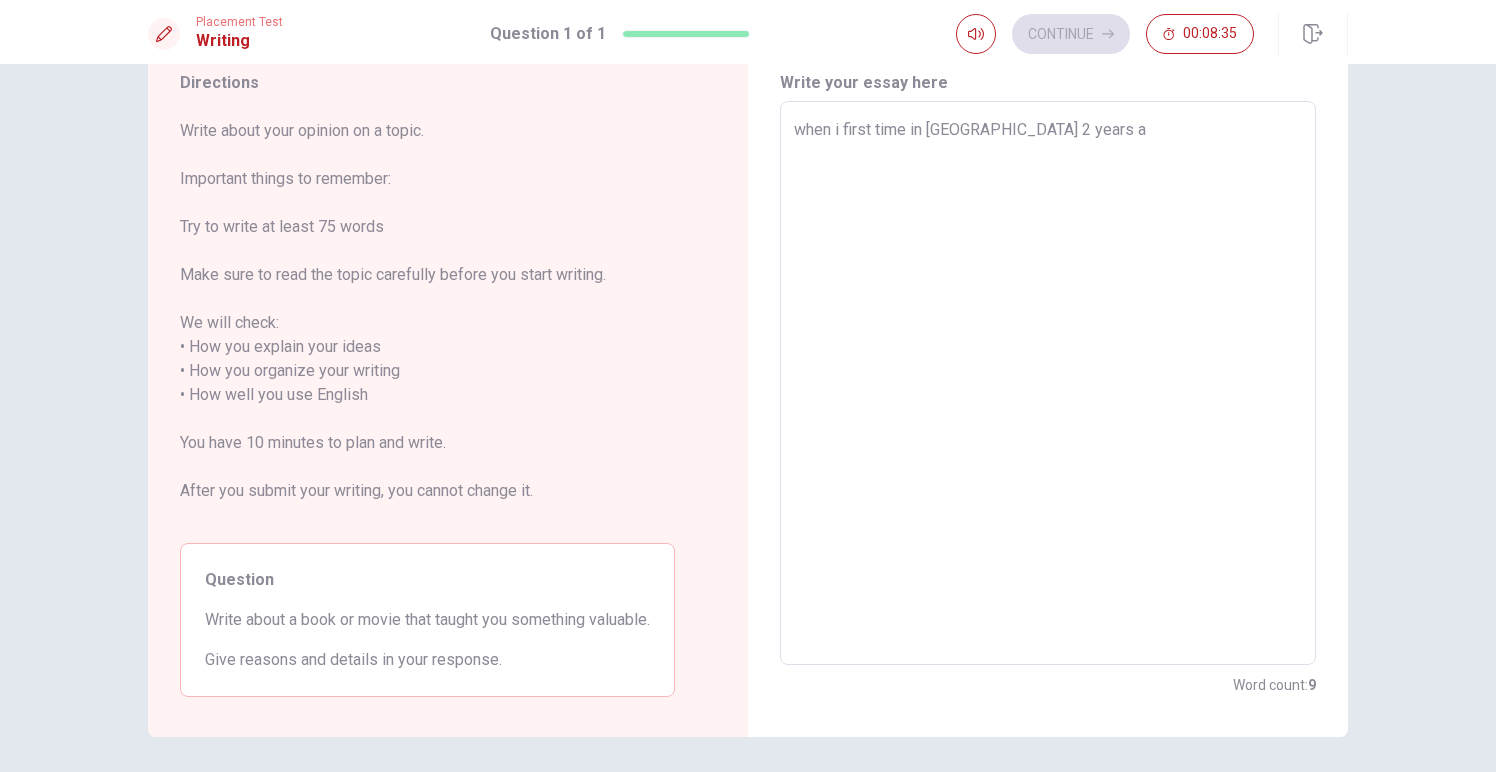 type on "x" 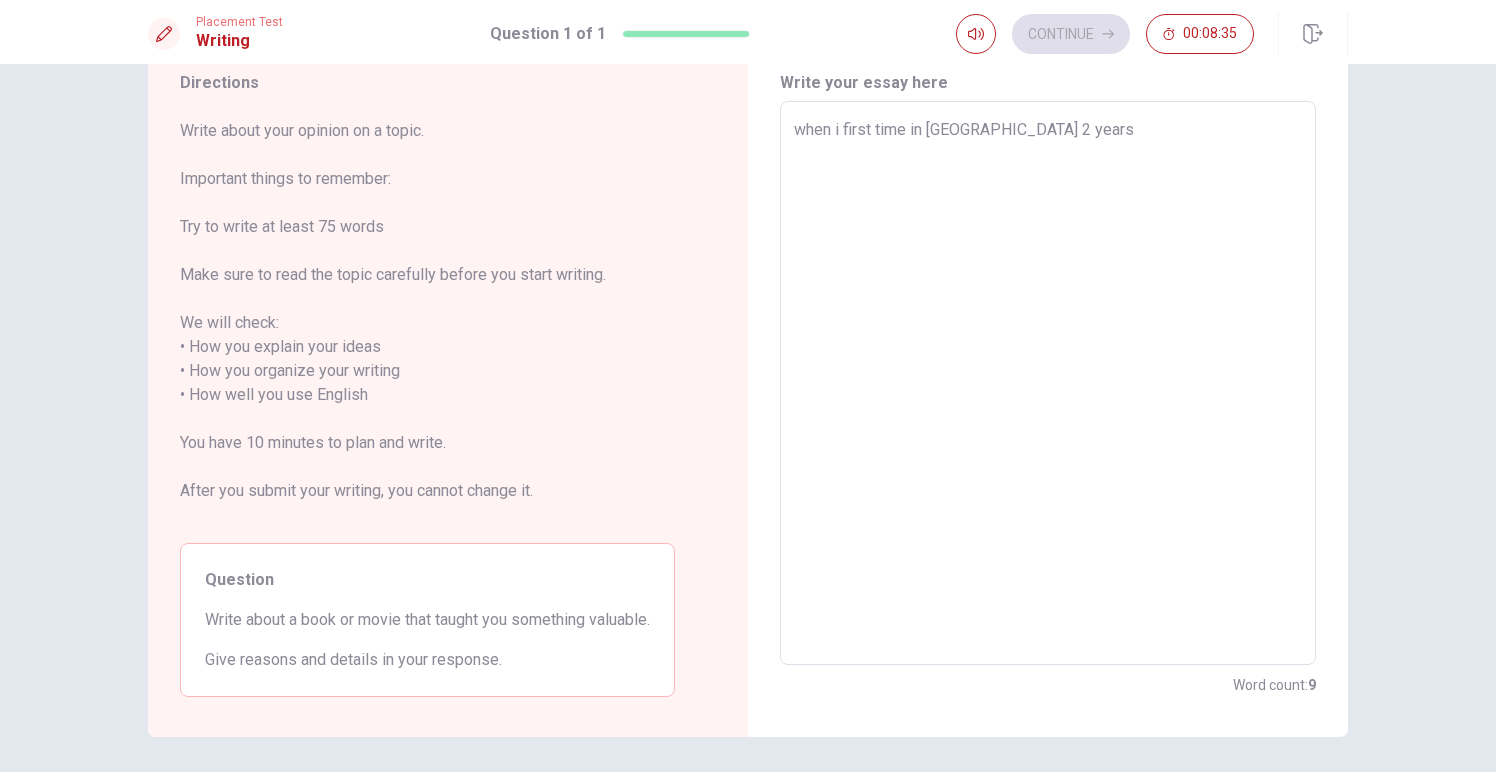 type on "x" 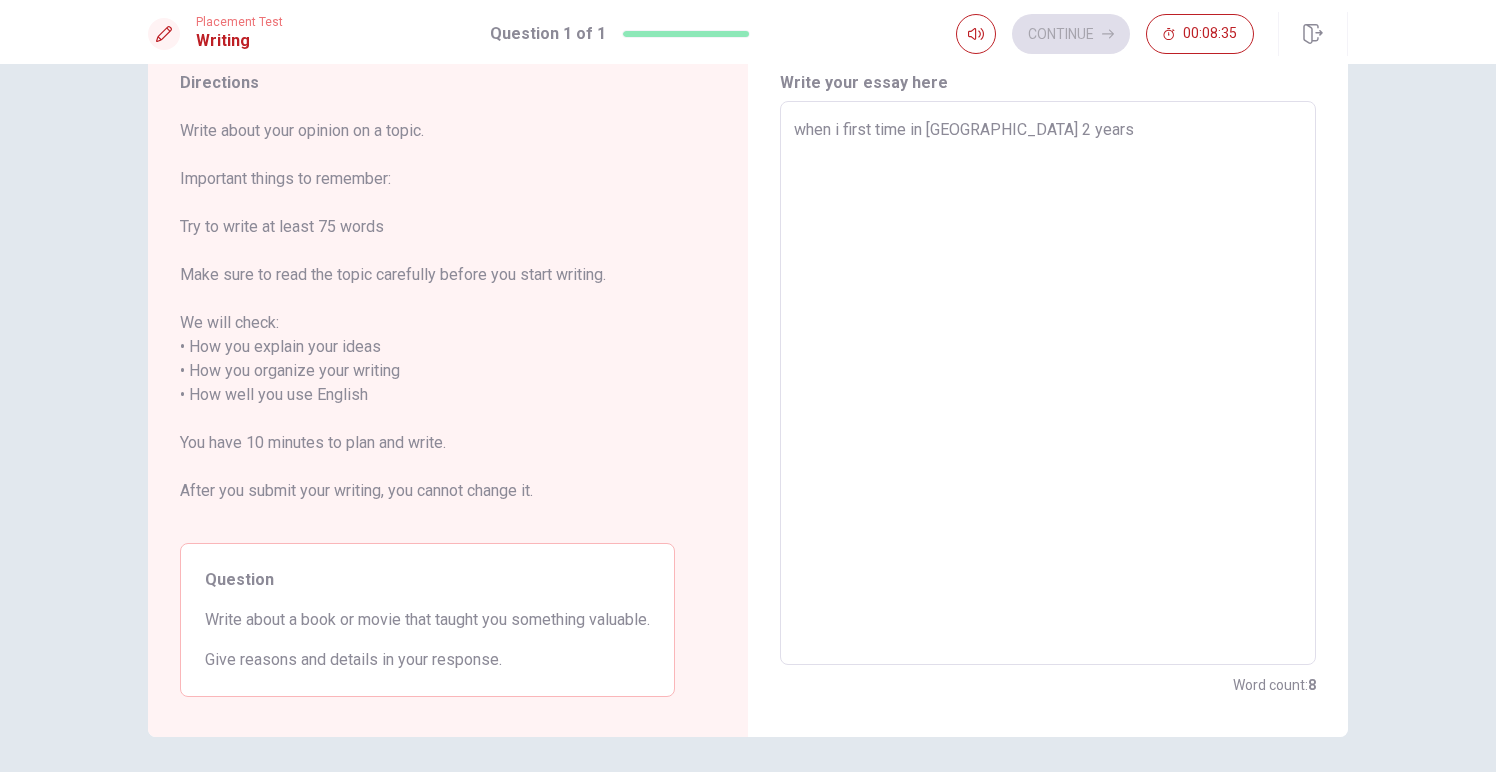 type on "when i first time in [GEOGRAPHIC_DATA] 2 year" 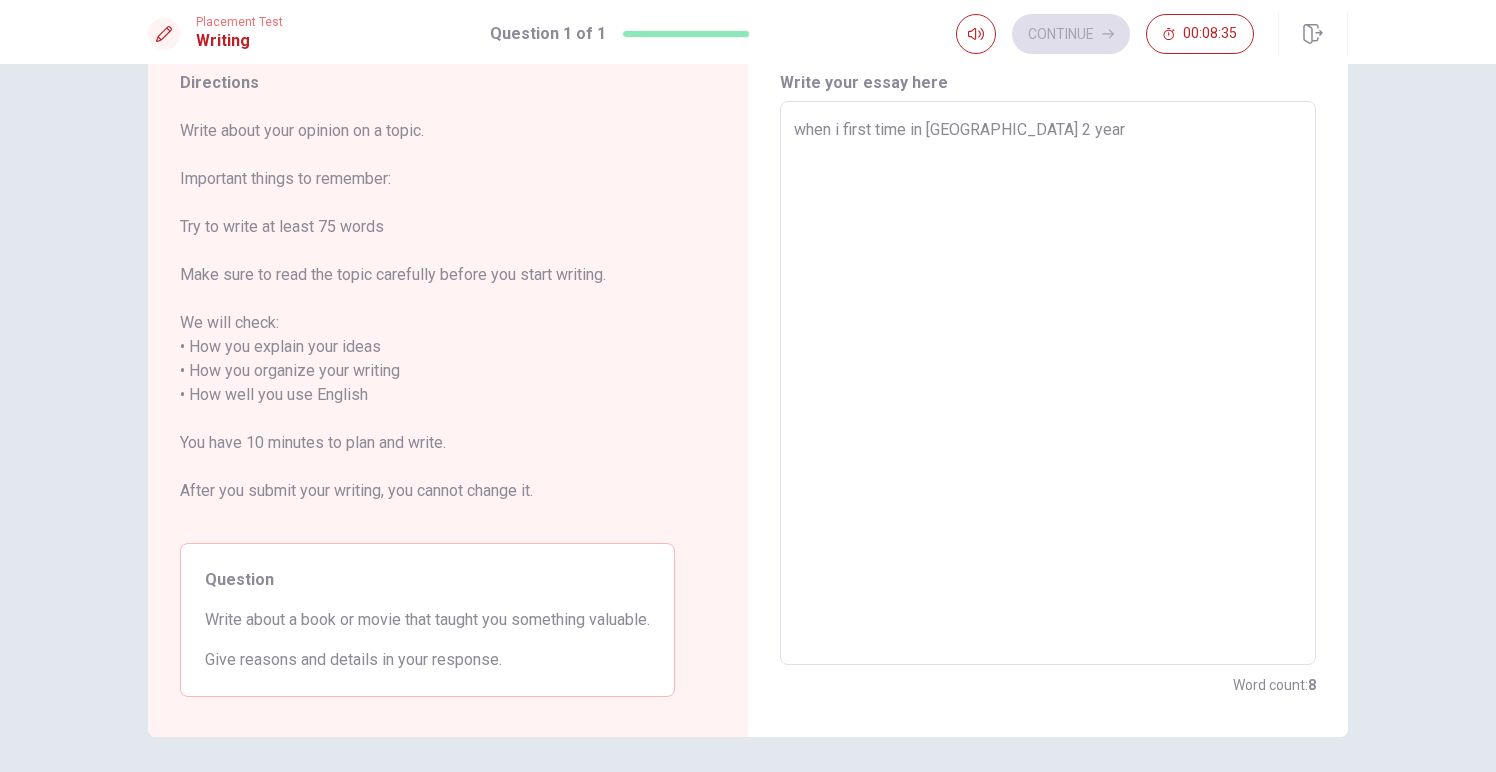 type on "x" 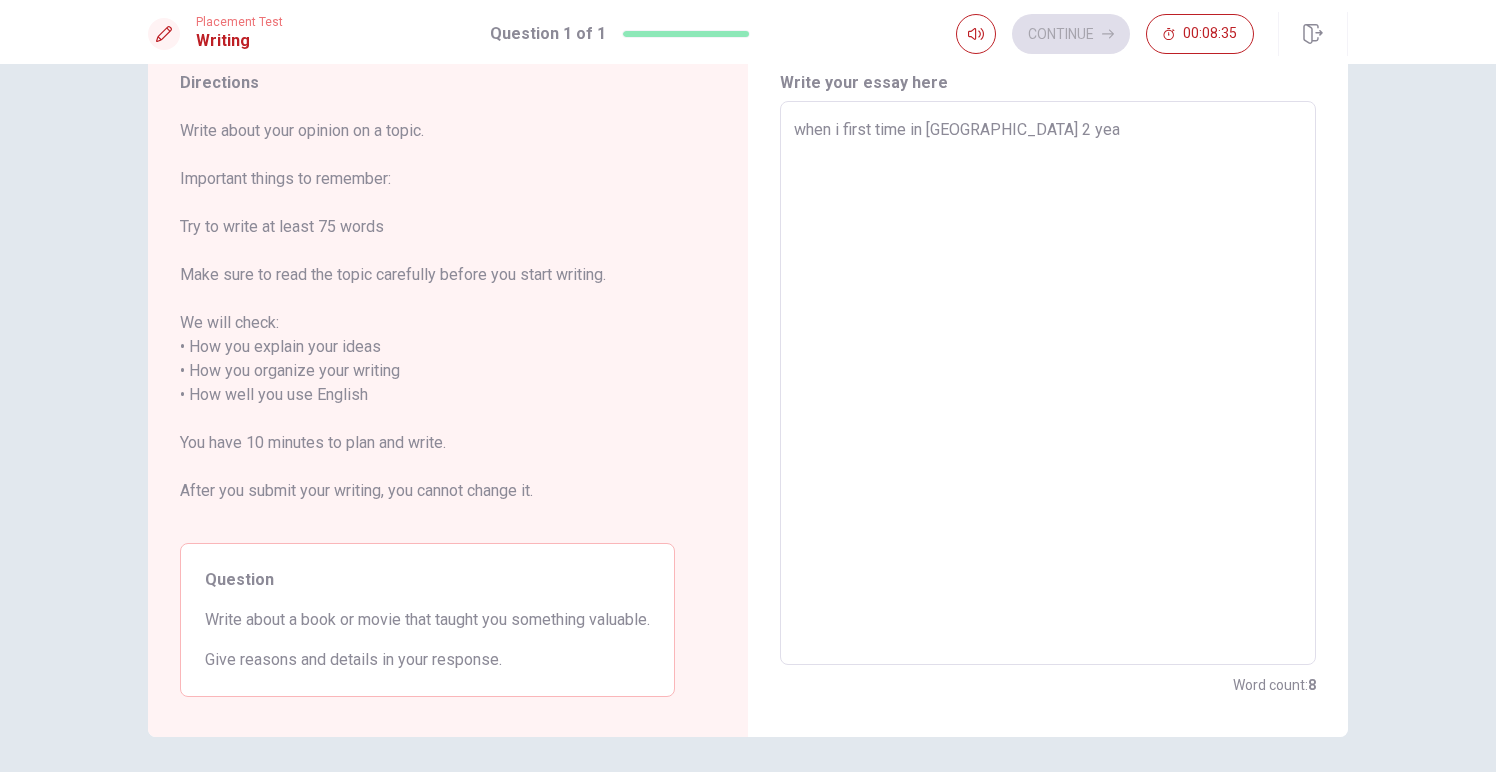 type on "x" 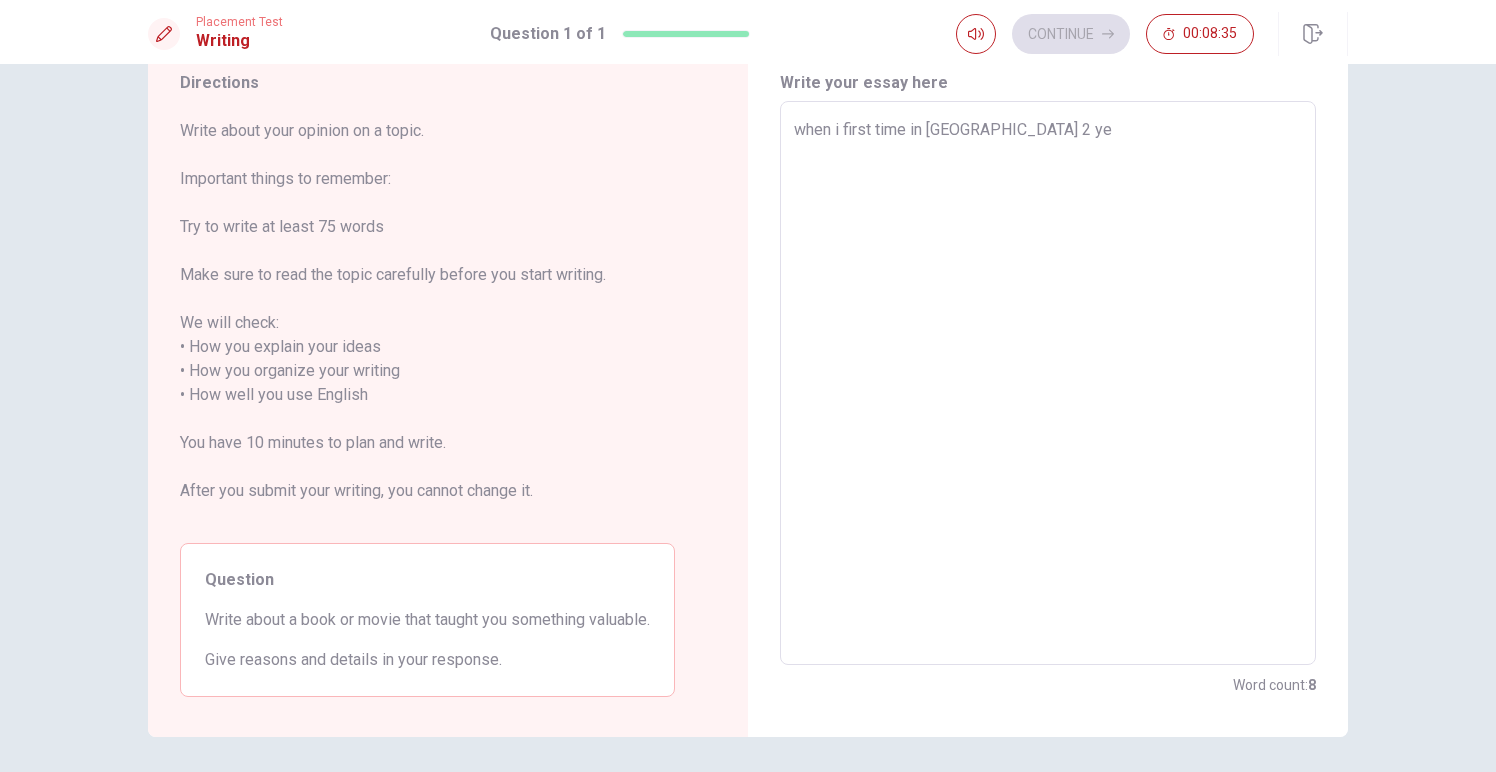 type on "x" 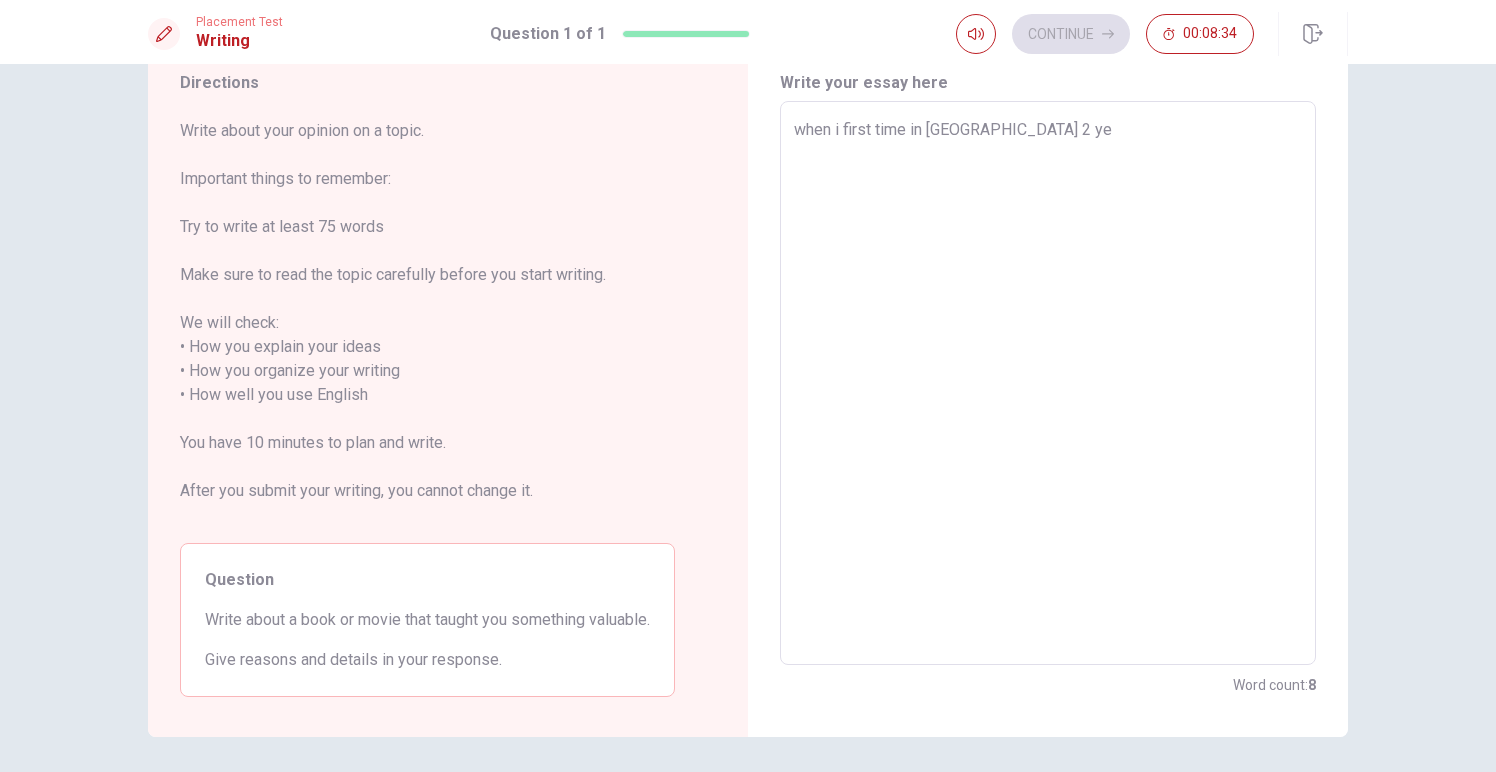 type on "when i first time in [GEOGRAPHIC_DATA] 2 y" 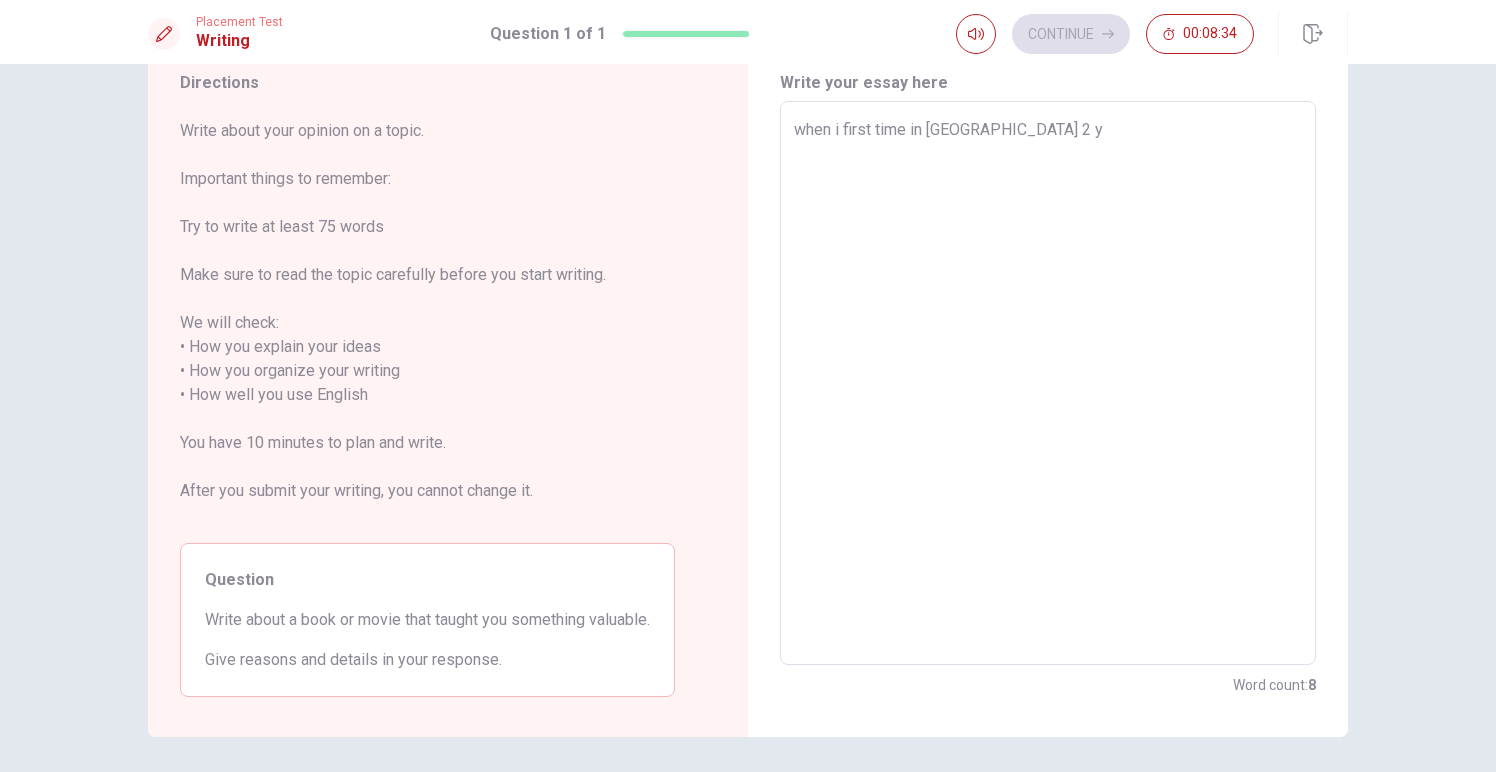 type on "x" 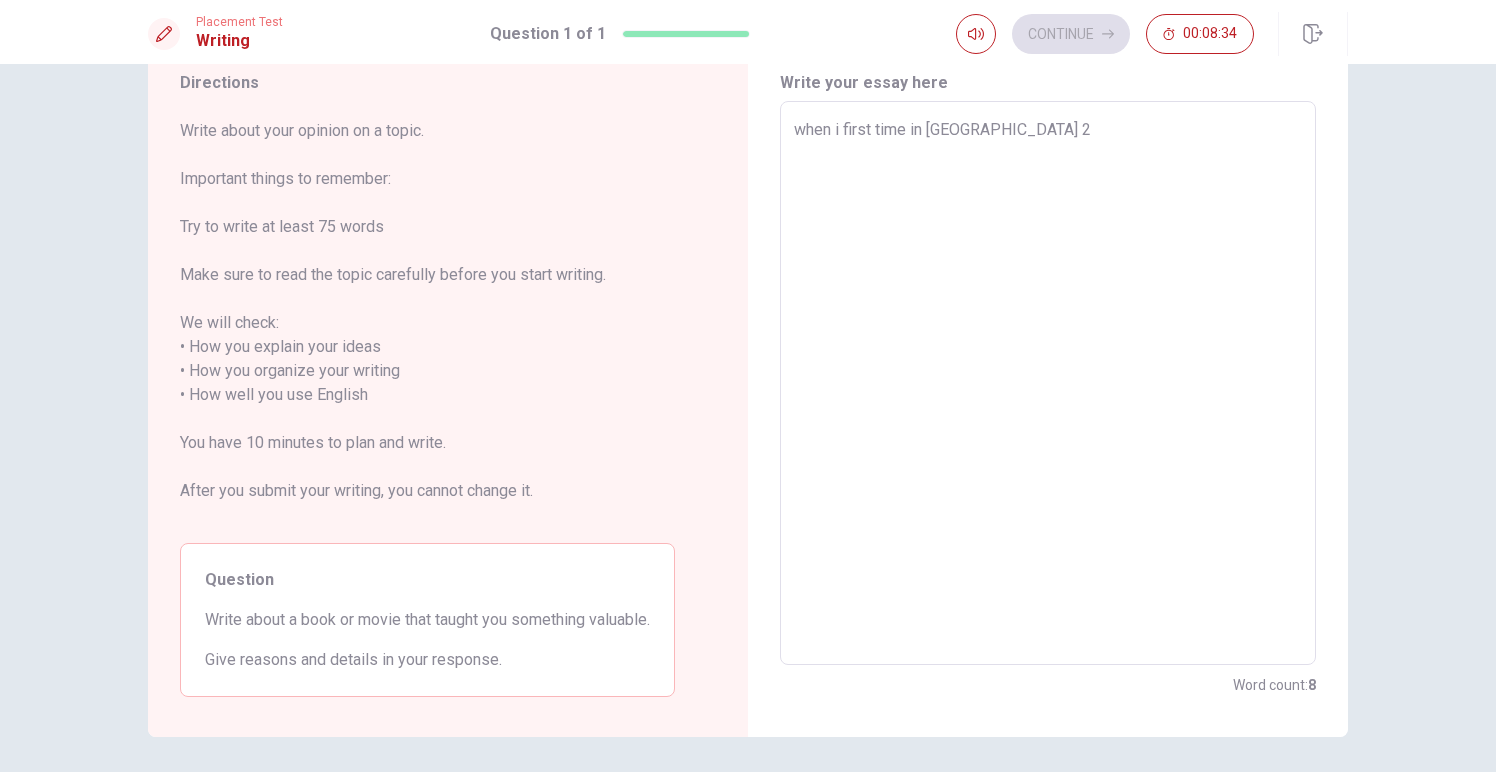 type on "x" 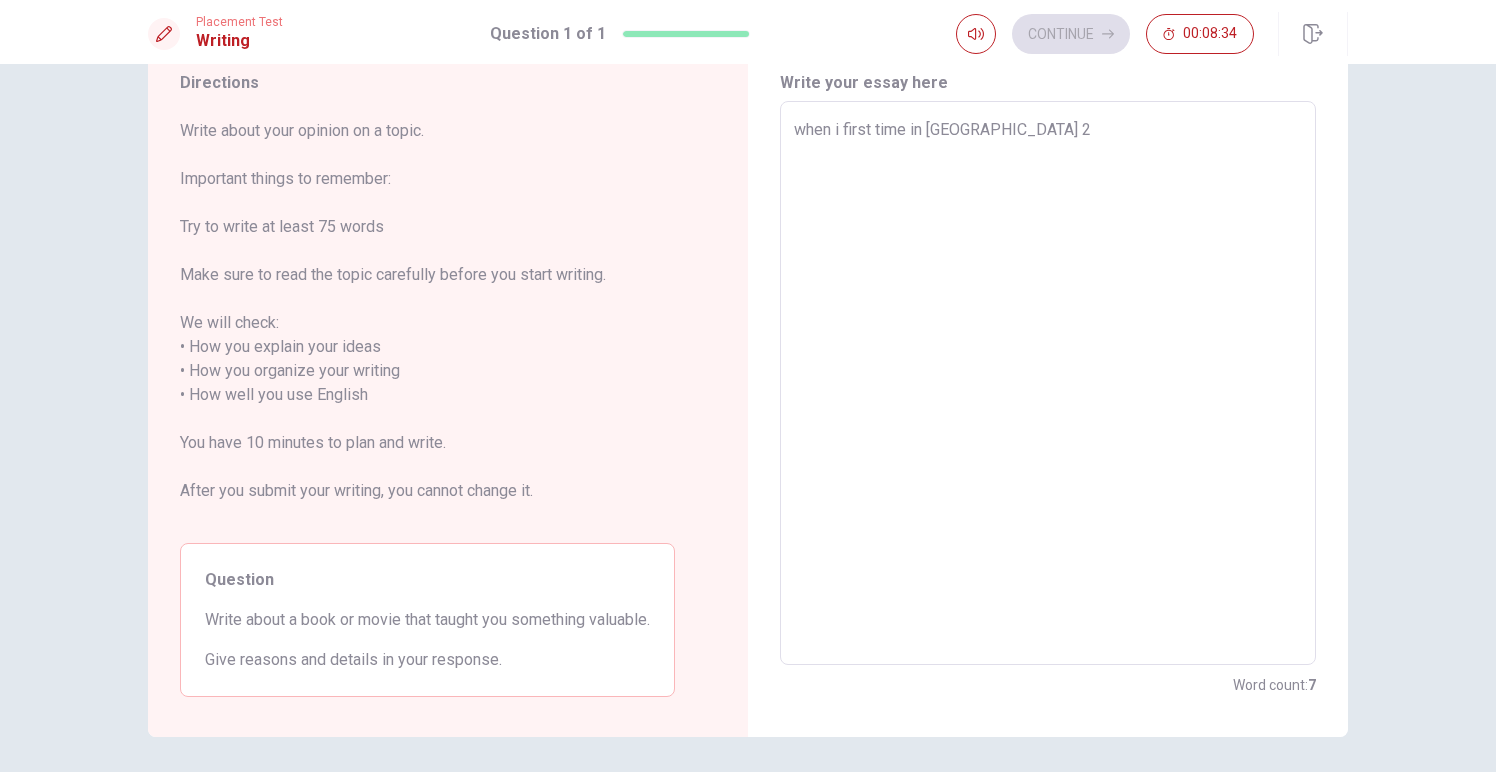 type on "when i first time in [GEOGRAPHIC_DATA]" 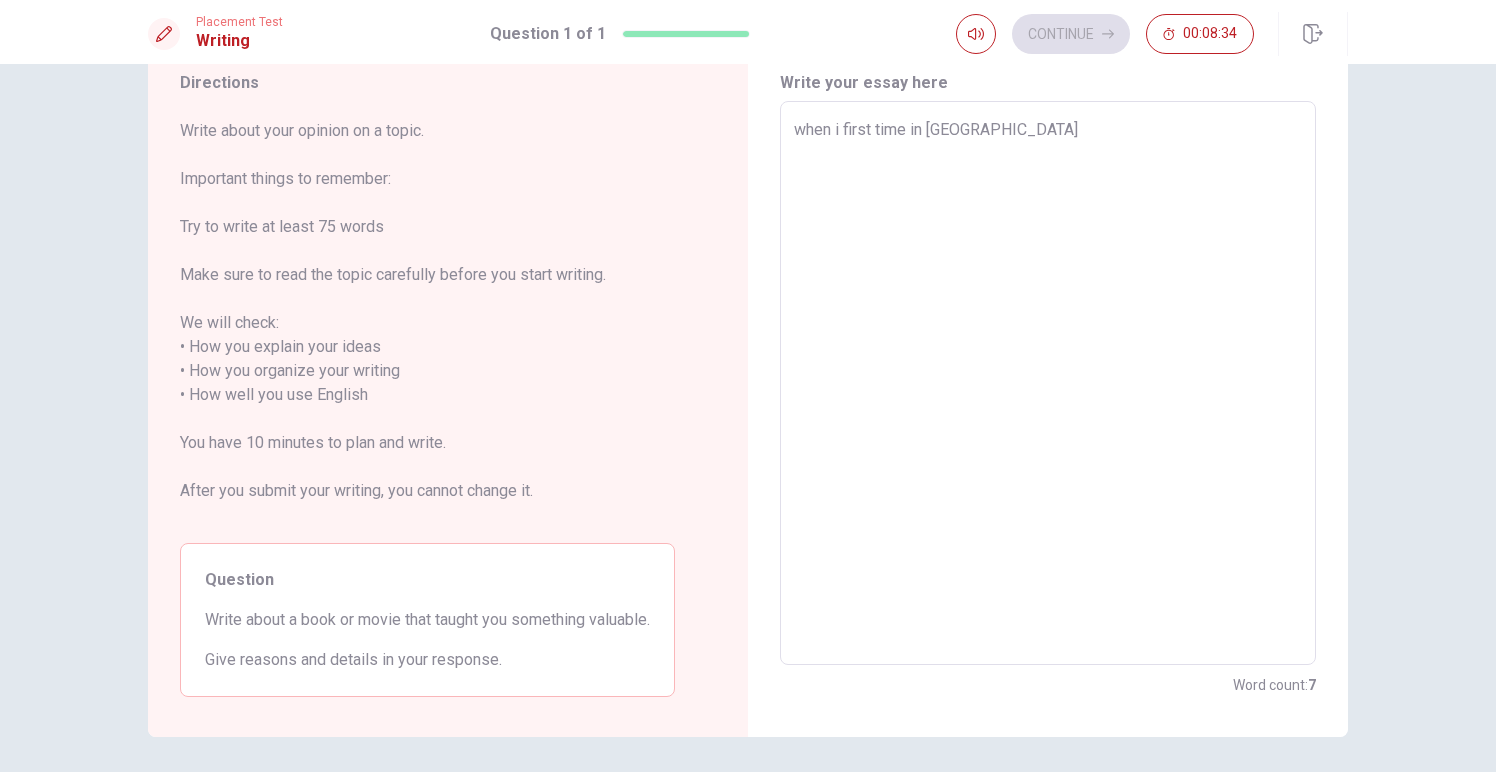 type on "x" 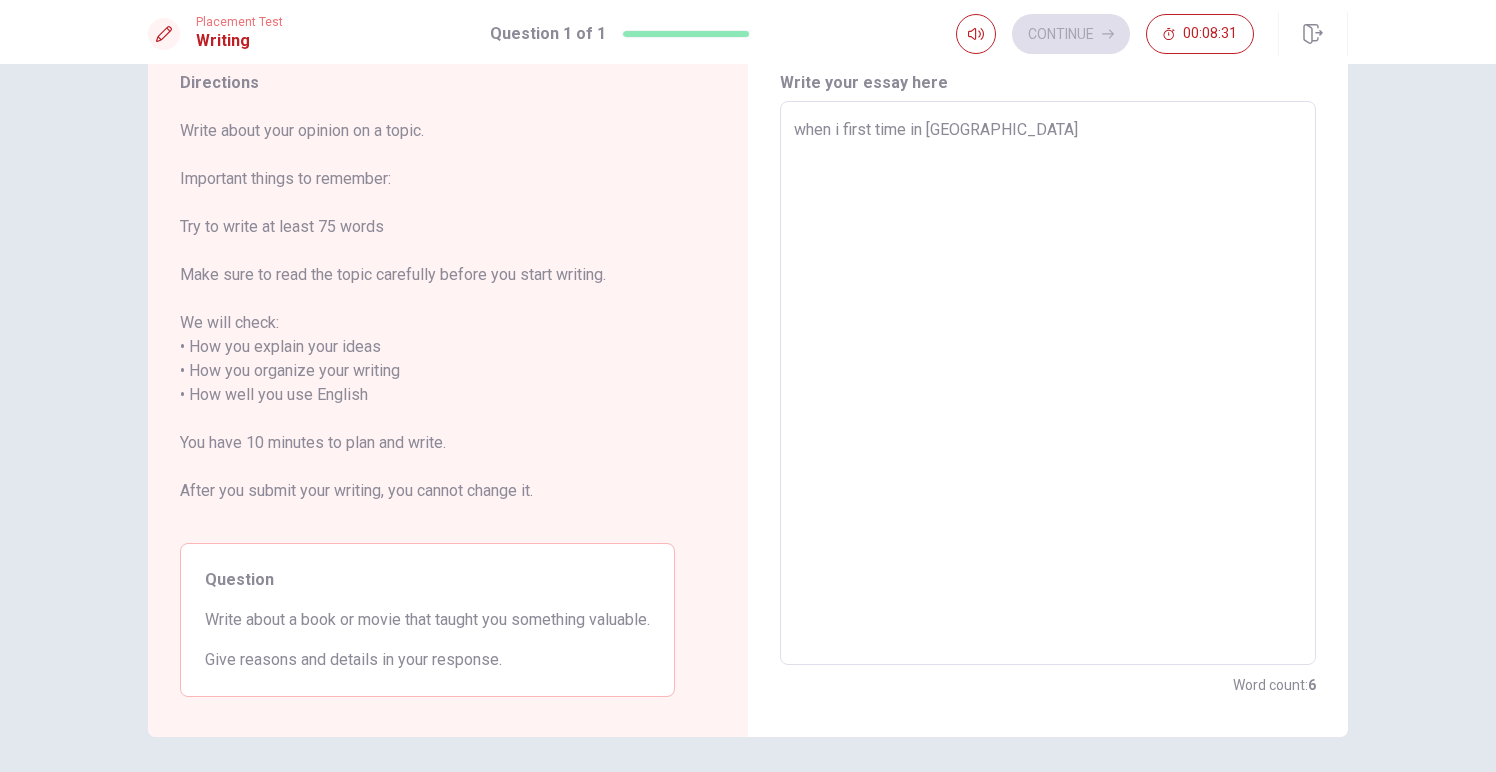 type on "x" 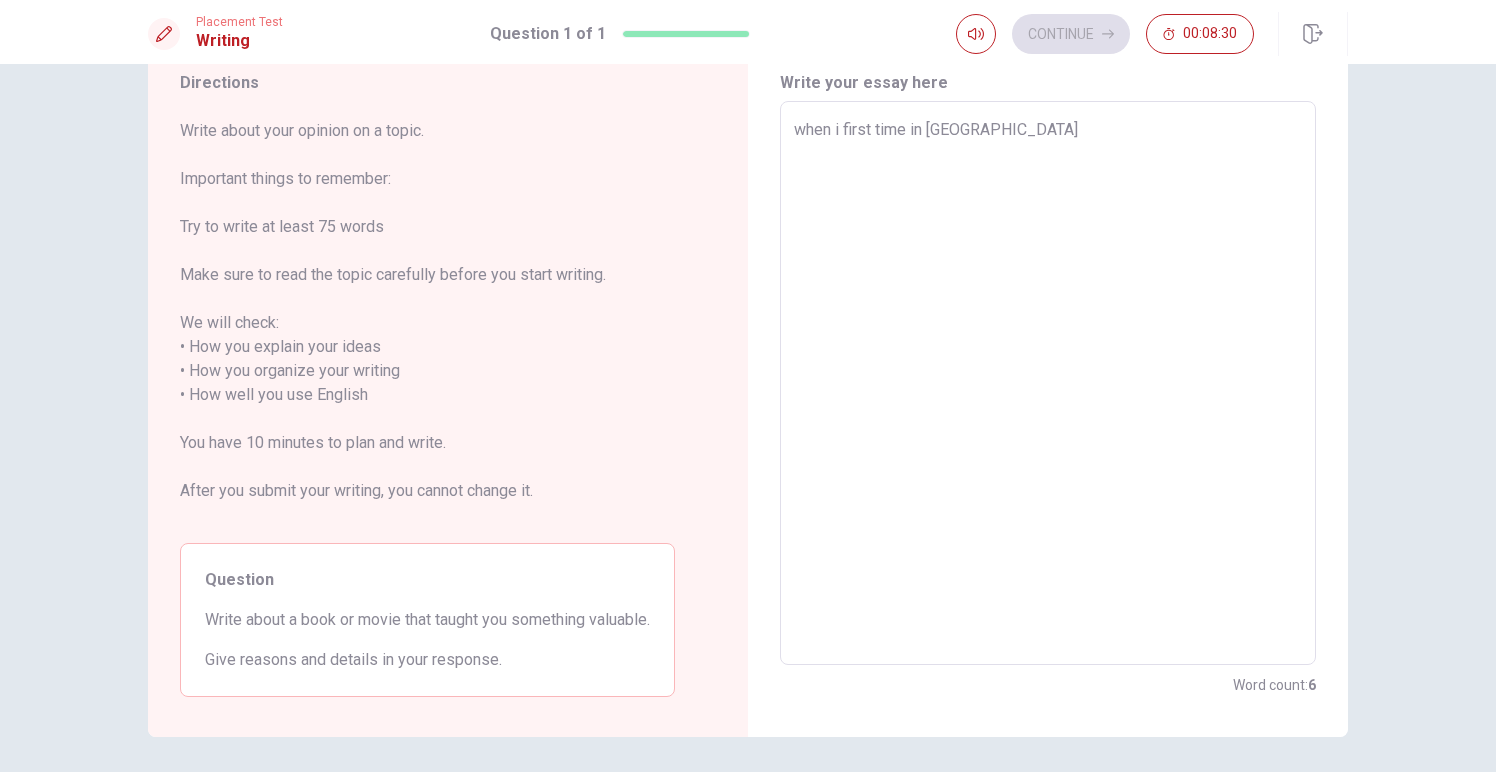 type 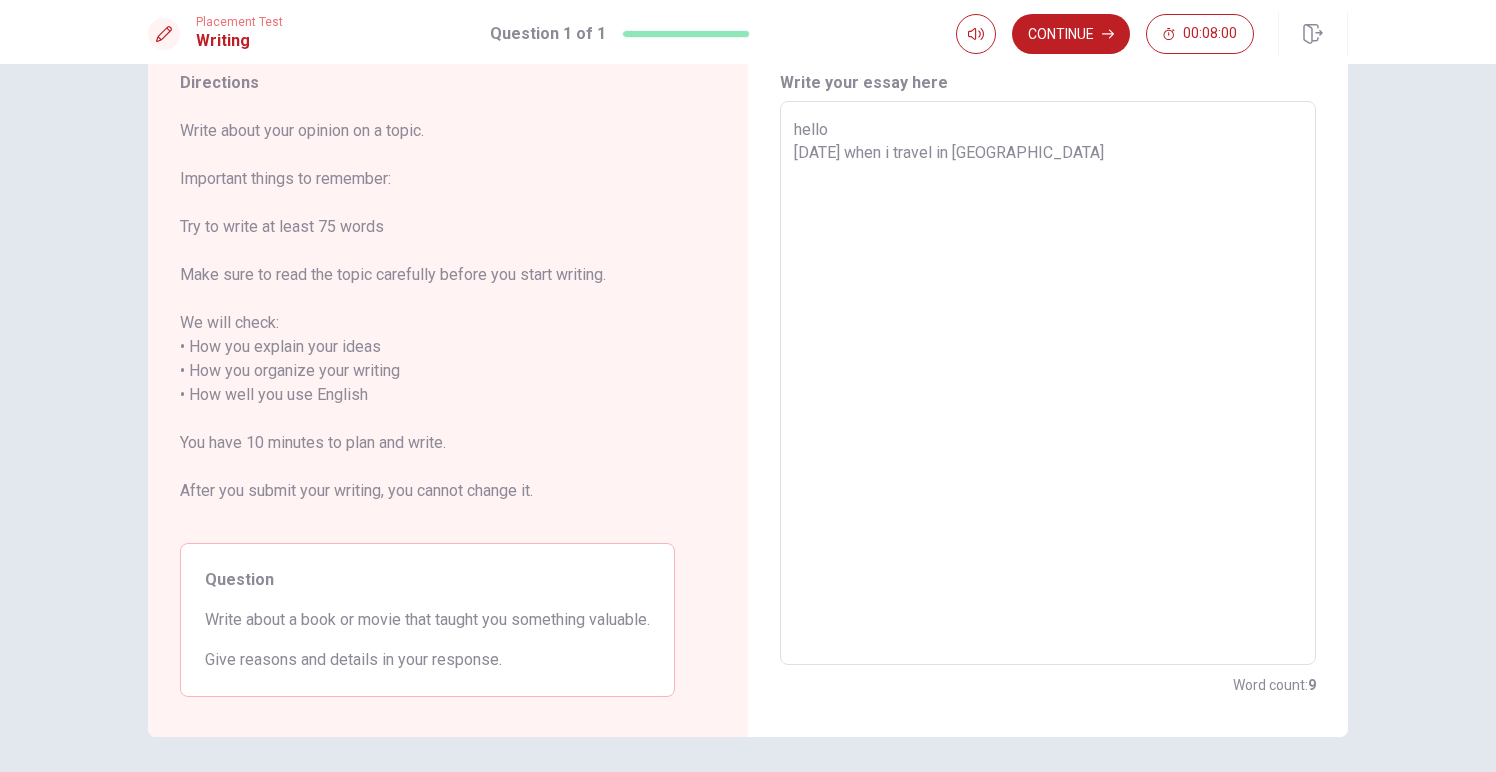 click on "hello
[DATE] when i travel in [GEOGRAPHIC_DATA]" at bounding box center (1048, 383) 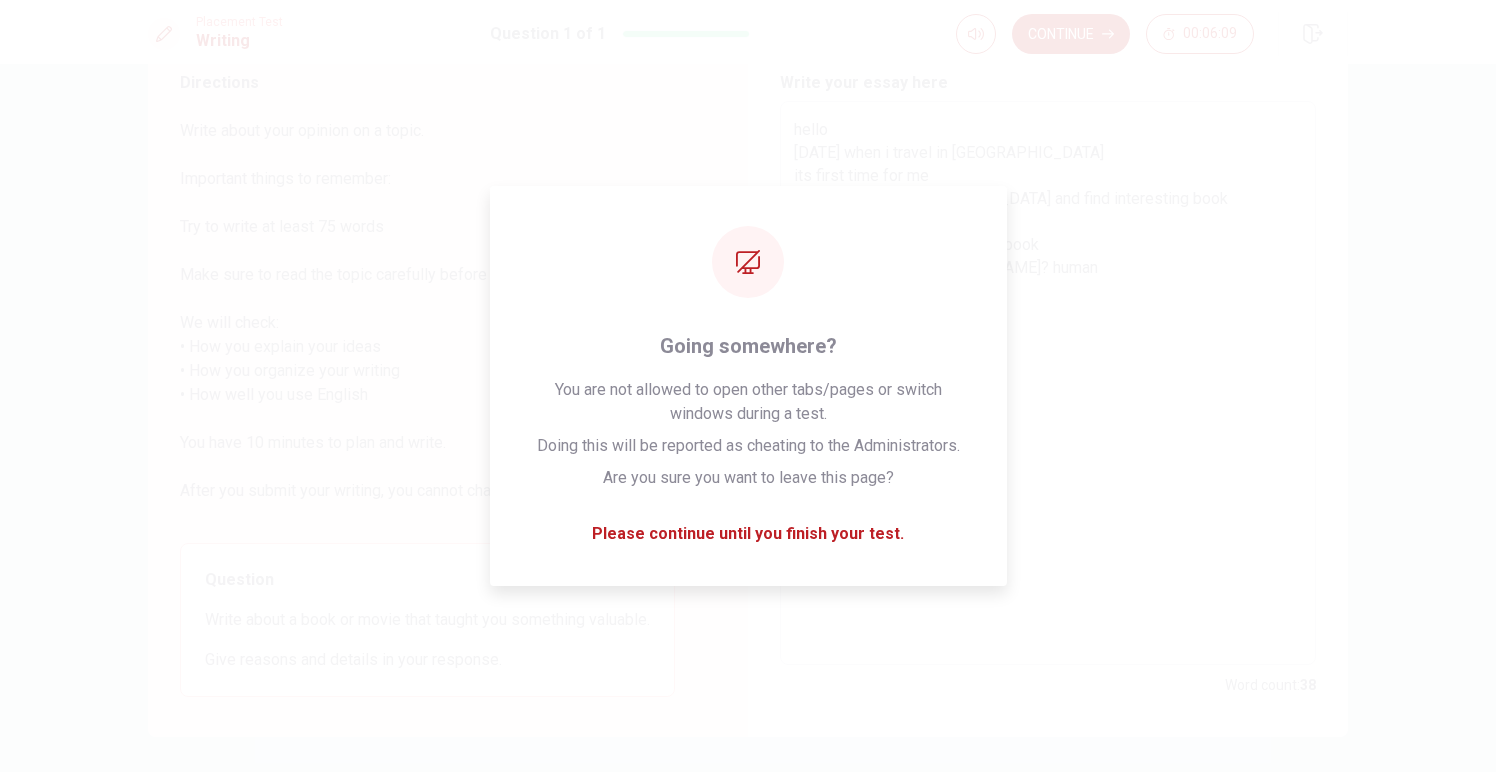 click on "hello
[DATE] when i travel in [GEOGRAPHIC_DATA]
its first time for me
when i went to [GEOGRAPHIC_DATA] and find interesting book
a few minute after I found the book
the book name is [PERSON_NAME]? human" at bounding box center (1048, 383) 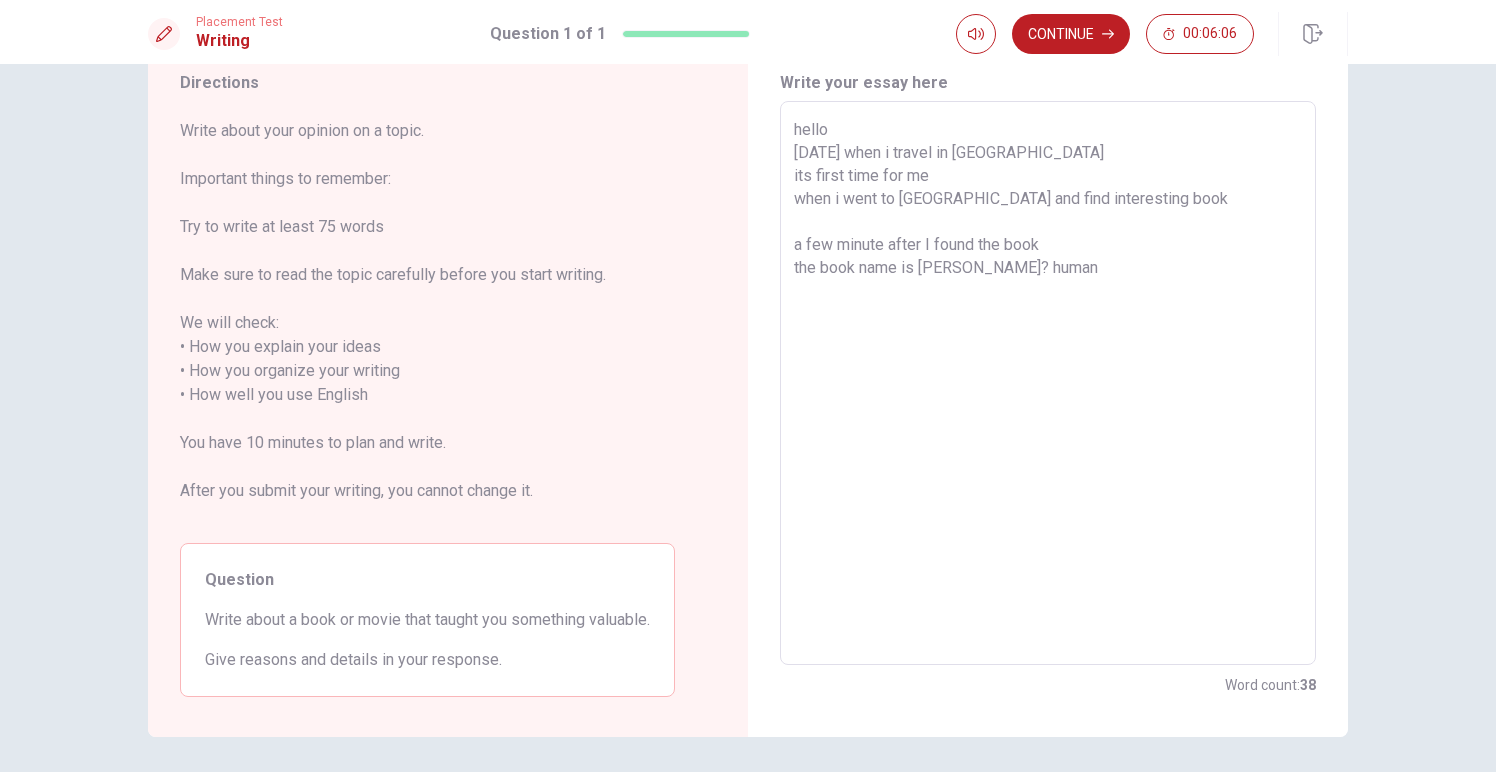 drag, startPoint x: 1103, startPoint y: 274, endPoint x: 918, endPoint y: 273, distance: 185.0027 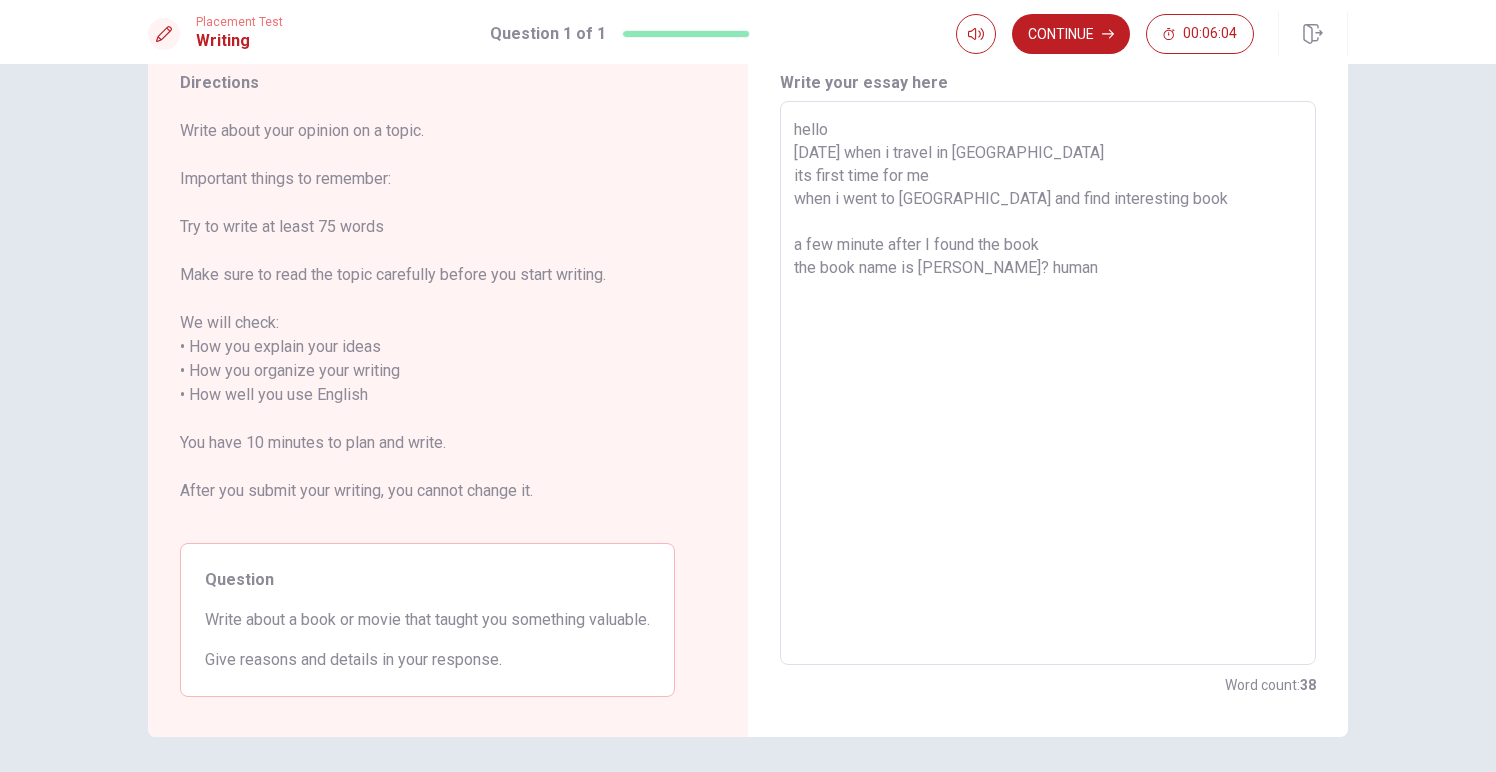 click on "hello
[DATE] when i travel in [GEOGRAPHIC_DATA]
its first time for me
when i went to [GEOGRAPHIC_DATA] and find interesting book
a few minute after I found the book
the book name is [PERSON_NAME]? human" at bounding box center (1048, 383) 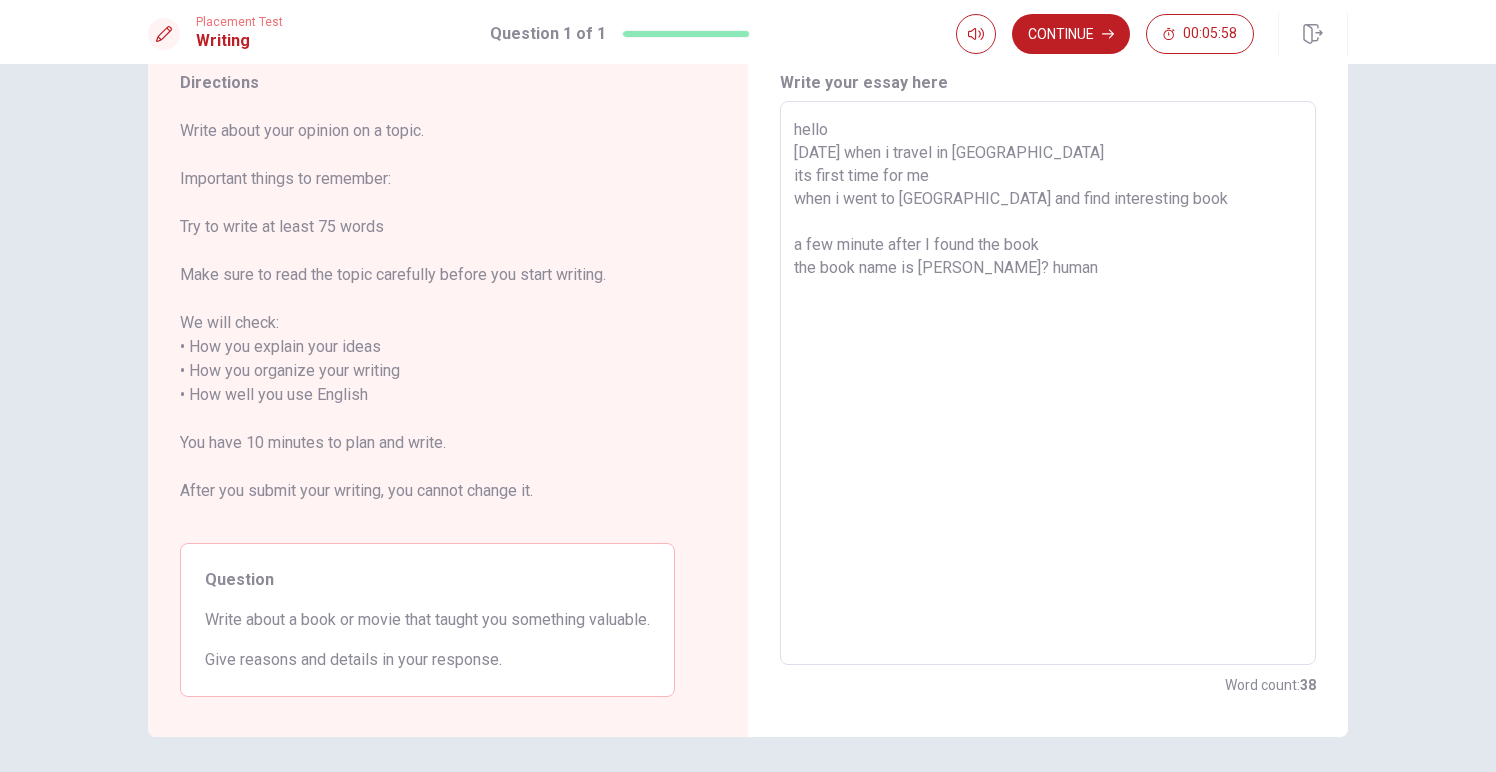 click on "hello
[DATE] when i travel in [GEOGRAPHIC_DATA]
its first time for me
when i went to [GEOGRAPHIC_DATA] and find interesting book
a few minute after I found the book
the book name is [PERSON_NAME]? human" at bounding box center [1048, 383] 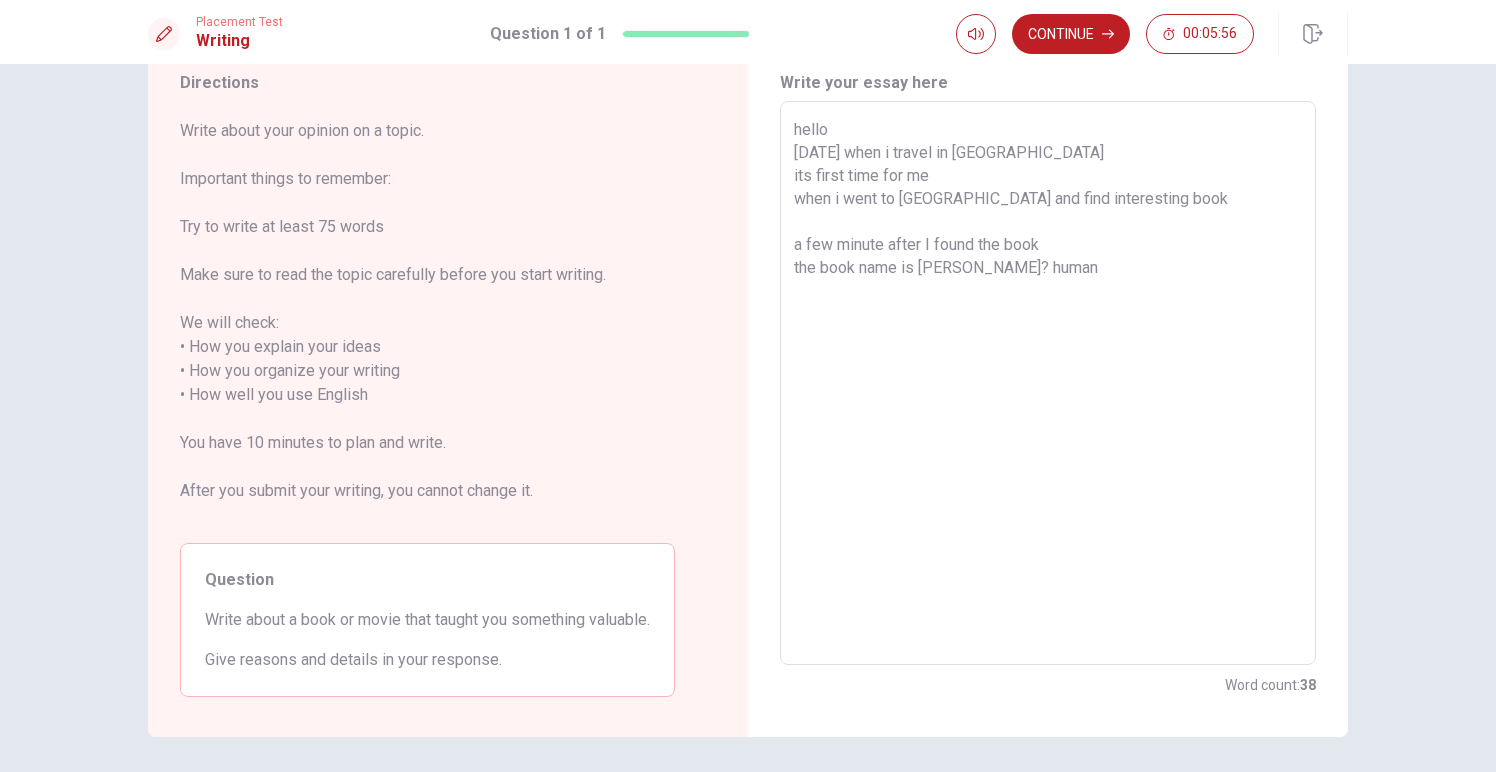 drag, startPoint x: 1055, startPoint y: 277, endPoint x: 992, endPoint y: 277, distance: 63 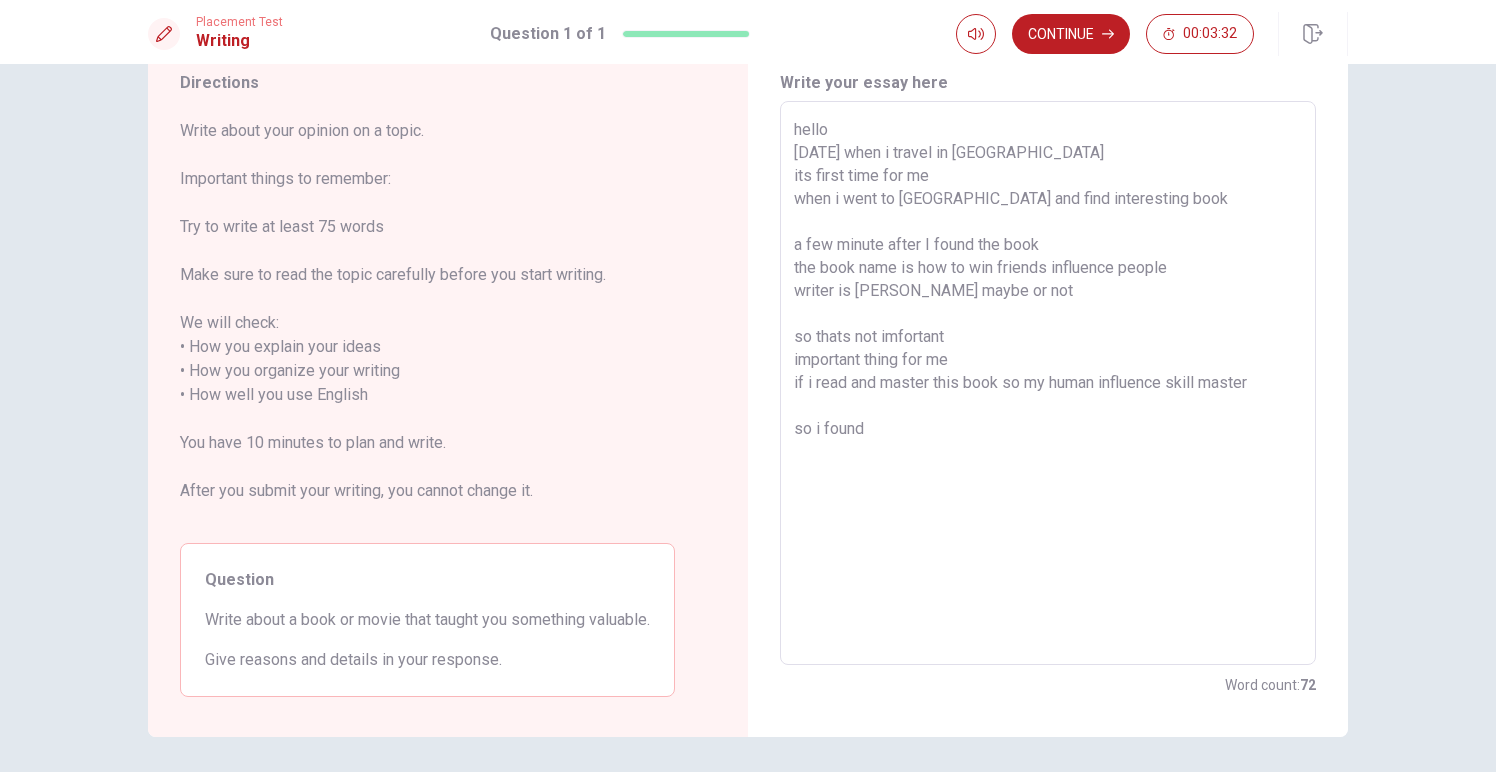click on "hello
[DATE] when i travel in [GEOGRAPHIC_DATA]
its first time for me
when i went to [GEOGRAPHIC_DATA] and find interesting book
a few minute after I found the book
the book name is how to win friends influence people
writer is [PERSON_NAME] maybe or not
so thats not imfortant
important thing for me
if i read and master this book so my human influence skill master
so i found" at bounding box center [1048, 383] 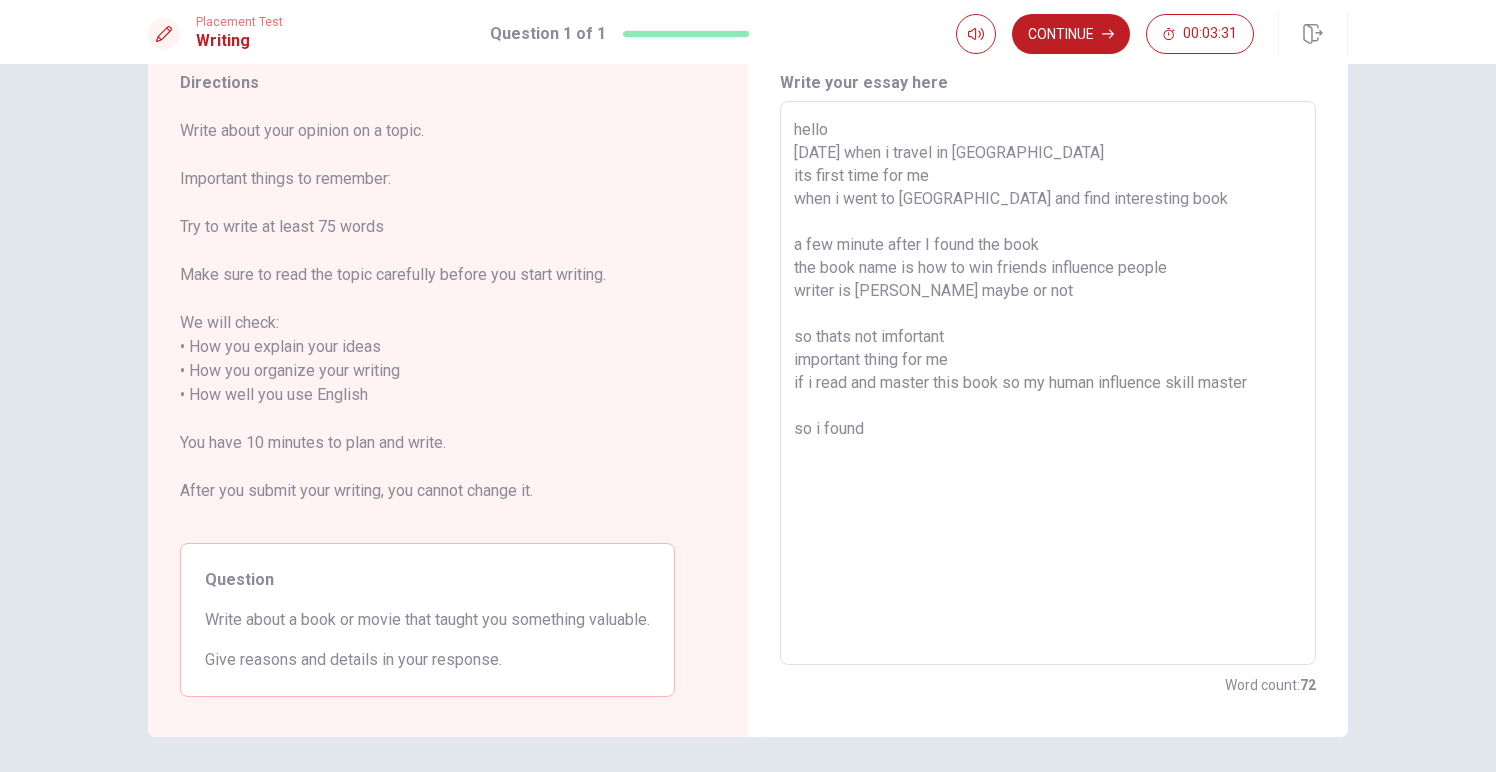 click on "hello
[DATE] when i travel in [GEOGRAPHIC_DATA]
its first time for me
when i went to [GEOGRAPHIC_DATA] and find interesting book
a few minute after I found the book
the book name is how to win friends influence people
writer is [PERSON_NAME] maybe or not
so thats not imfortant
important thing for me
if i read and master this book so my human influence skill master
so i found" at bounding box center (1048, 383) 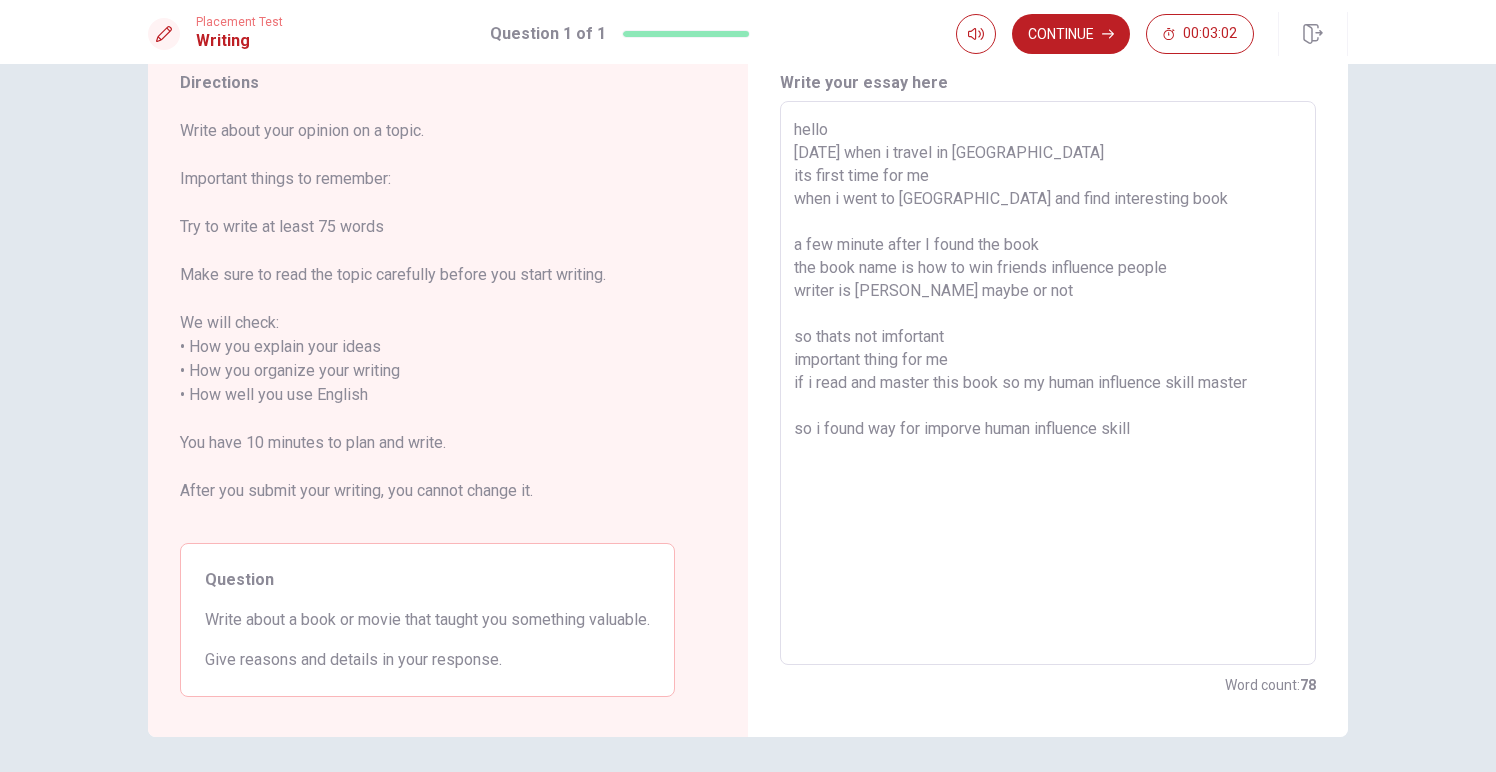 click on "hello
[DATE] when i travel in [GEOGRAPHIC_DATA]
its first time for me
when i went to [GEOGRAPHIC_DATA] and find interesting book
a few minute after I found the book
the book name is how to win friends influence people
writer is [PERSON_NAME] maybe or not
so thats not imfortant
important thing for me
if i read and master this book so my human influence skill master
so i found way for imporve human influence skill" at bounding box center [1048, 383] 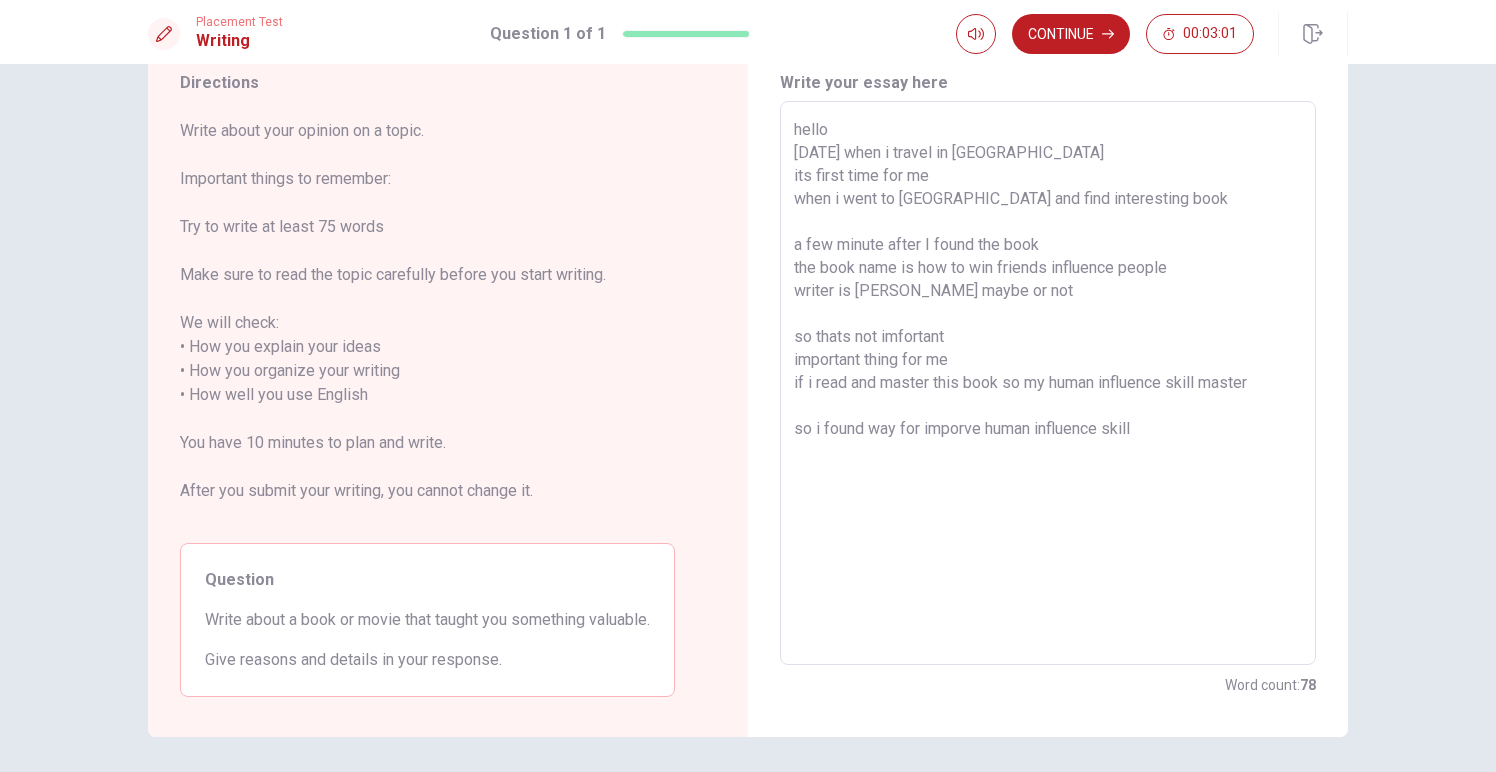 click on "hello
[DATE] when i travel in [GEOGRAPHIC_DATA]
its first time for me
when i went to [GEOGRAPHIC_DATA] and find interesting book
a few minute after I found the book
the book name is how to win friends influence people
writer is [PERSON_NAME] maybe or not
so thats not imfortant
important thing for me
if i read and master this book so my human influence skill master
so i found way for imporve human influence skill" at bounding box center (1048, 383) 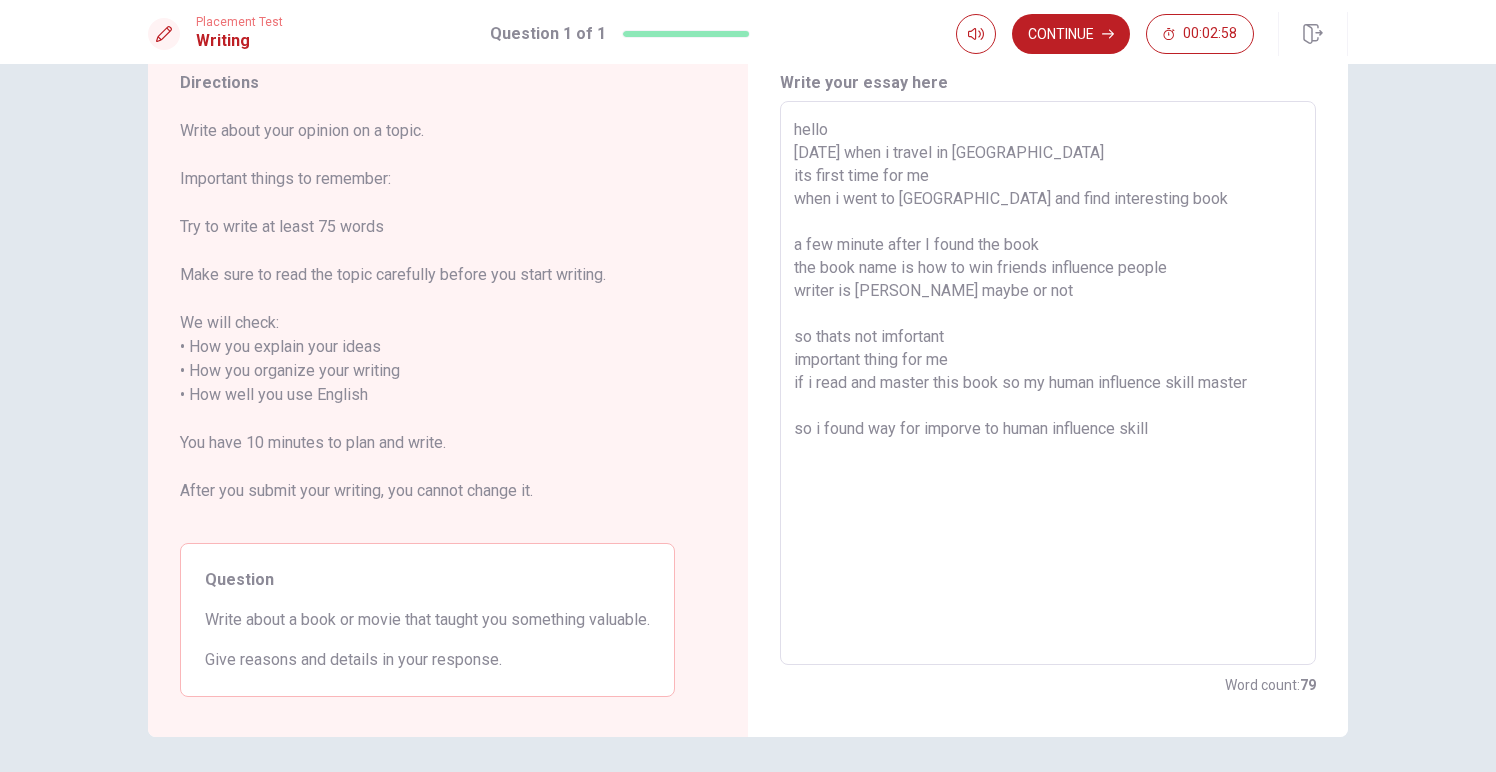 click on "hello
[DATE] when i travel in [GEOGRAPHIC_DATA]
its first time for me
when i went to [GEOGRAPHIC_DATA] and find interesting book
a few minute after I found the book
the book name is how to win friends influence people
writer is [PERSON_NAME] maybe or not
so thats not imfortant
important thing for me
if i read and master this book so my human influence skill master
so i found way for imporve to human influence skill" at bounding box center [1048, 383] 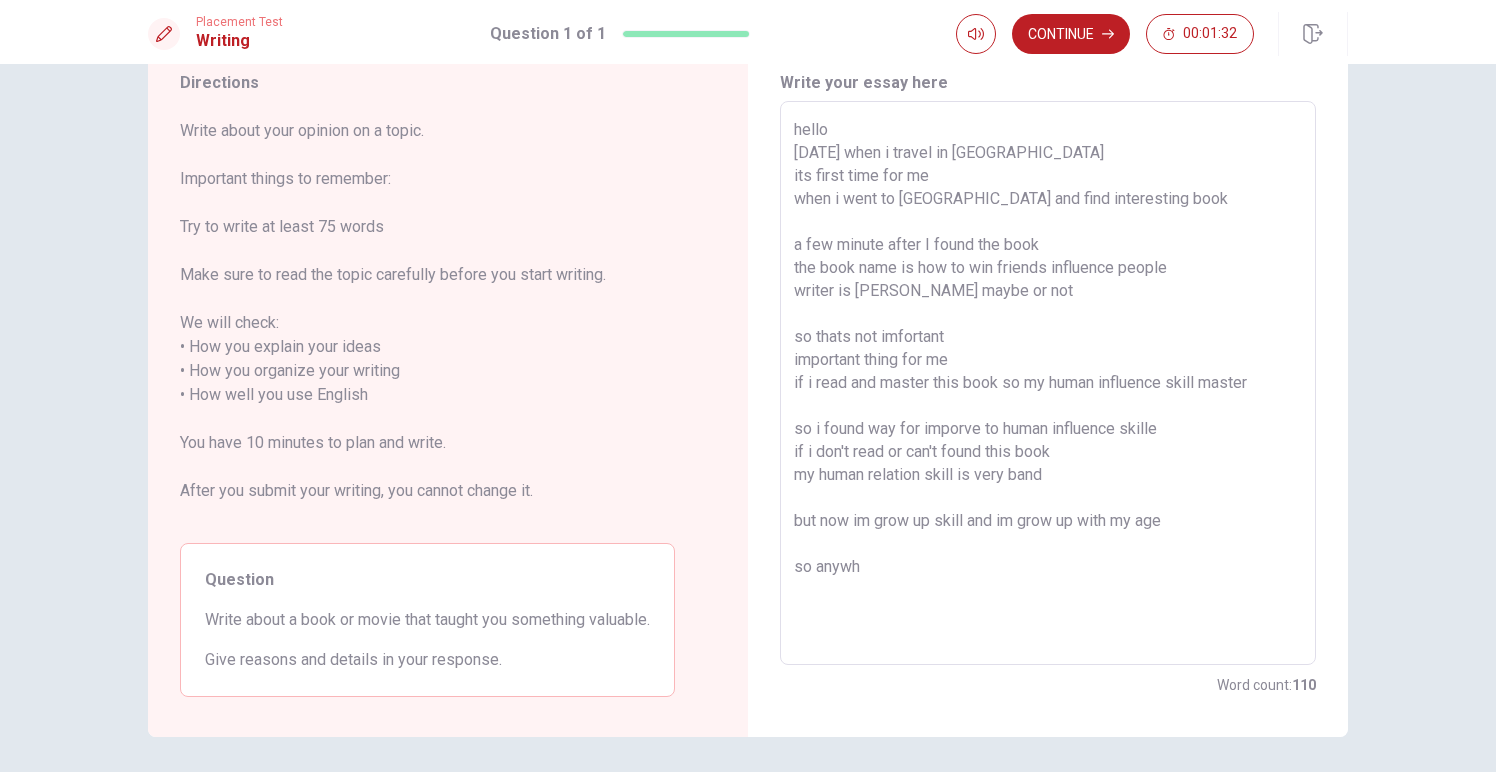 click on "hello
[DATE] when i travel in [GEOGRAPHIC_DATA]
its first time for me
when i went to [GEOGRAPHIC_DATA] and find interesting book
a few minute after I found the book
the book name is how to win friends influence people
writer is [PERSON_NAME] maybe or not
so thats not imfortant
important thing for me
if i read and master this book so my human influence skill master
so i found way for imporve to human influence skille
if i don't read or can't found this book
my human relation skill is very band
but now im grow up skill and im grow up with my age
so anywh" at bounding box center (1048, 383) 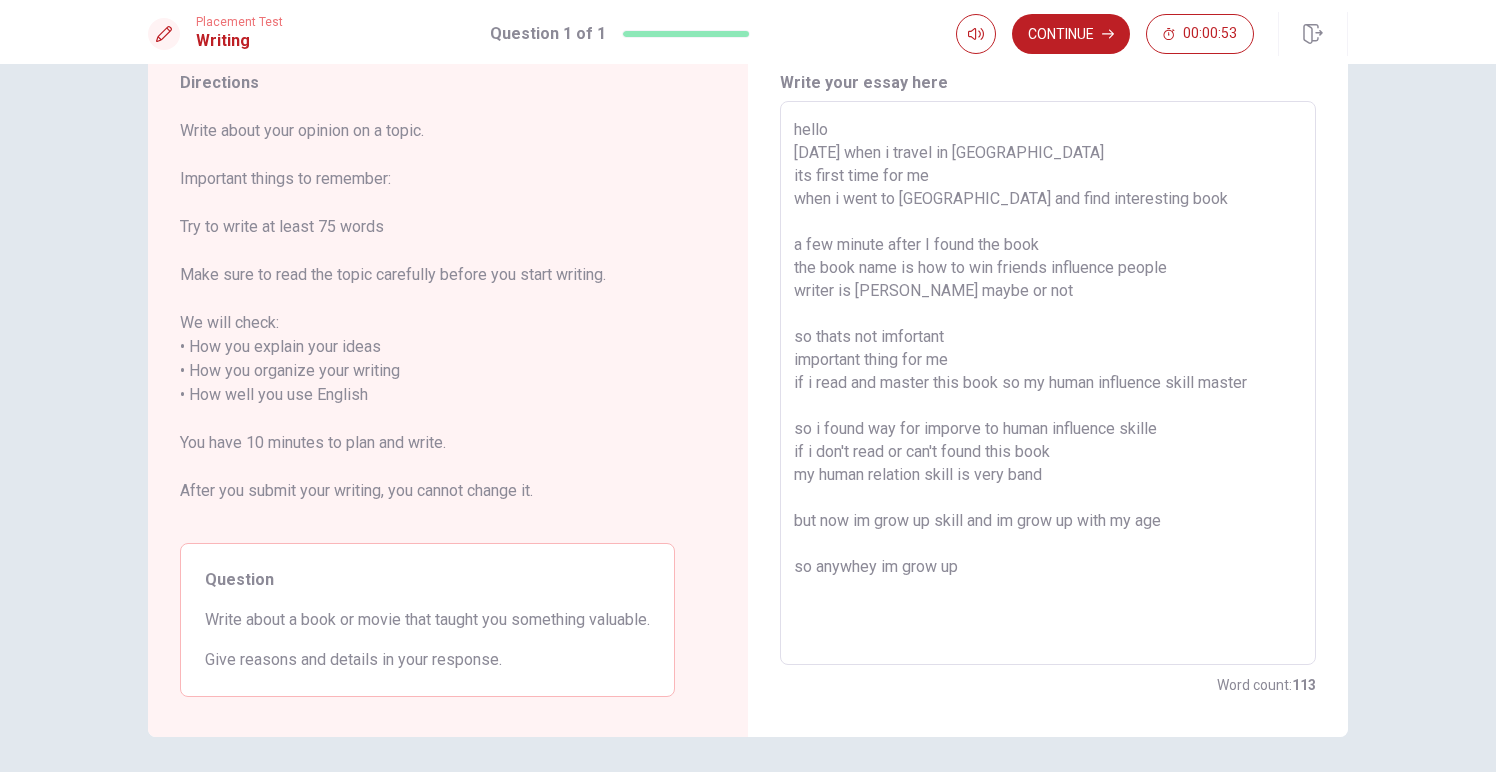 click on "hello
[DATE] when i travel in [GEOGRAPHIC_DATA]
its first time for me
when i went to [GEOGRAPHIC_DATA] and find interesting book
a few minute after I found the book
the book name is how to win friends influence people
writer is [PERSON_NAME] maybe or not
so thats not imfortant
important thing for me
if i read and master this book so my human influence skill master
so i found way for imporve to human influence skille
if i don't read or can't found this book
my human relation skill is very band
but now im grow up skill and im grow up with my age
so anywhey im grow up" at bounding box center [1048, 383] 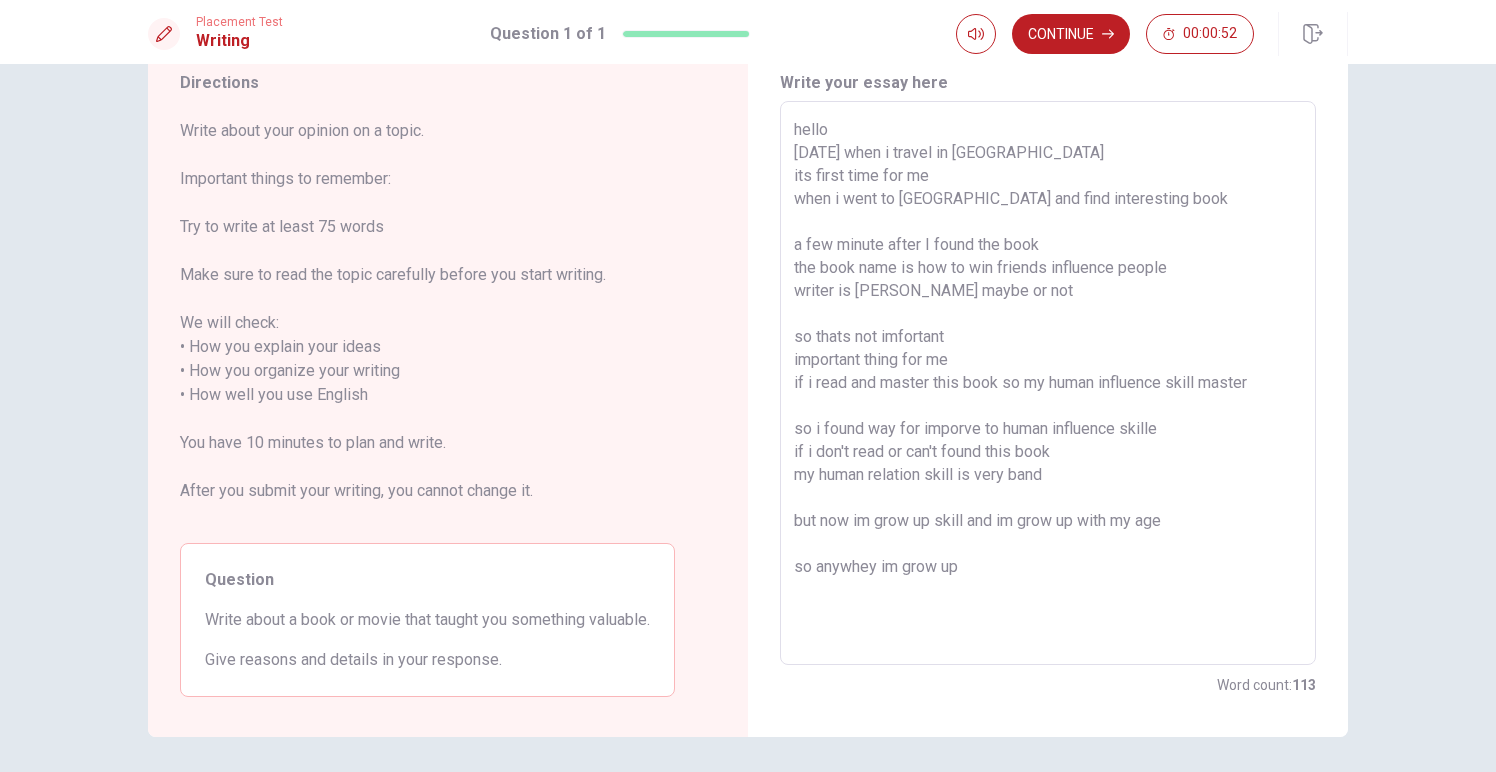 click on "hello
[DATE] when i travel in [GEOGRAPHIC_DATA]
its first time for me
when i went to [GEOGRAPHIC_DATA] and find interesting book
a few minute after I found the book
the book name is how to win friends influence people
writer is [PERSON_NAME] maybe or not
so thats not imfortant
important thing for me
if i read and master this book so my human influence skill master
so i found way for imporve to human influence skille
if i don't read or can't found this book
my human relation skill is very band
but now im grow up skill and im grow up with my age
so anywhey im grow up" at bounding box center (1048, 383) 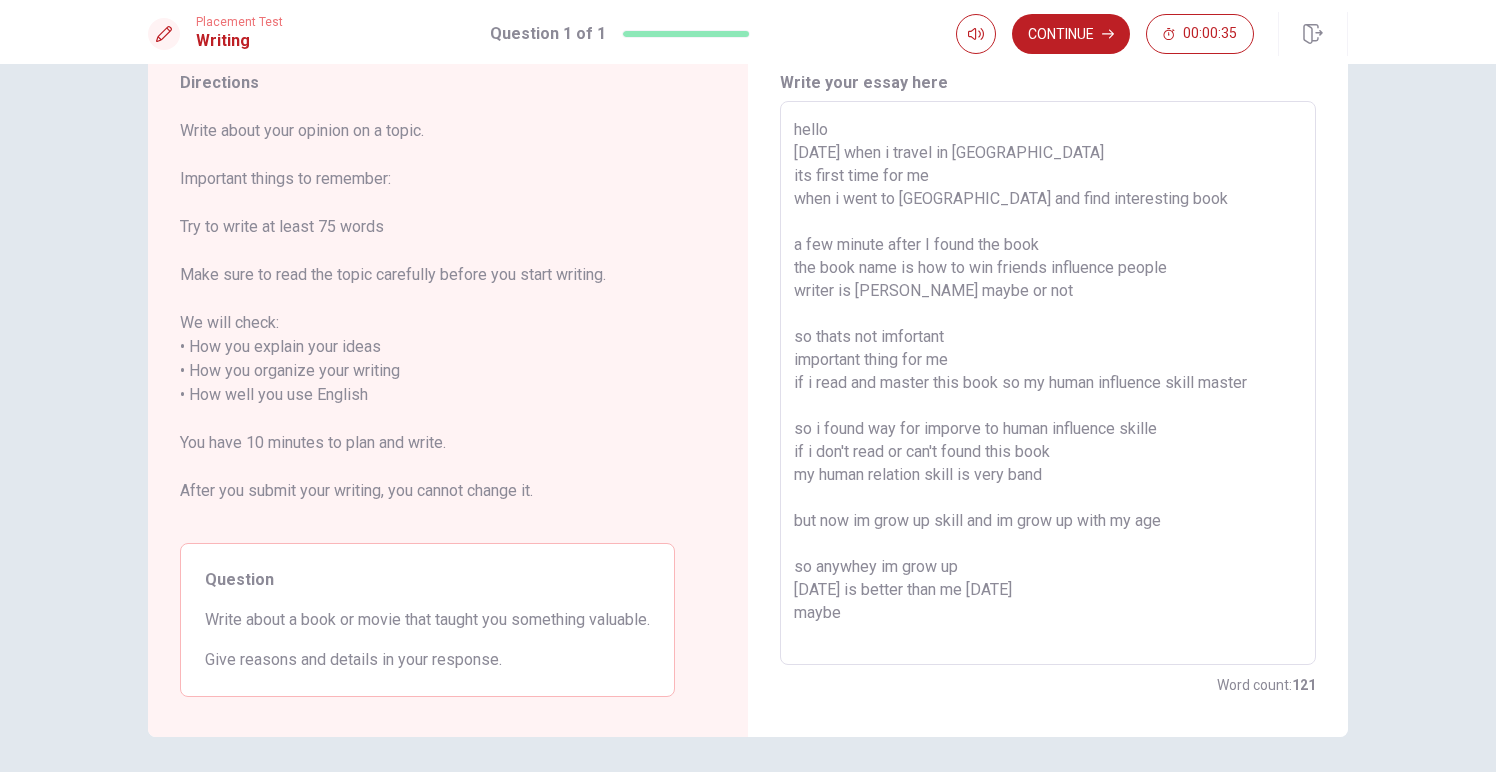 scroll, scrollTop: 21, scrollLeft: 0, axis: vertical 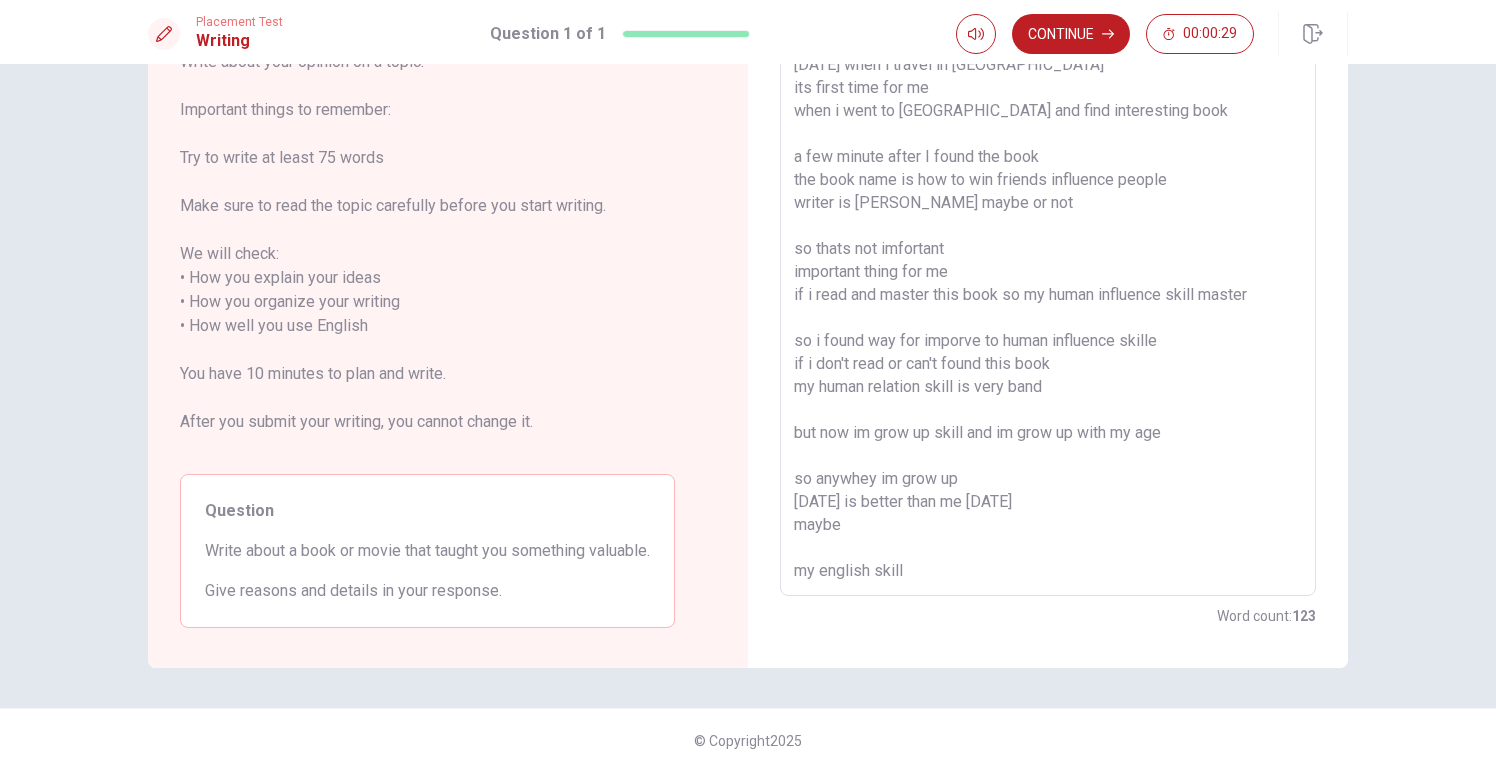 click on "hello
[DATE] when i travel in [GEOGRAPHIC_DATA]
its first time for me
when i went to [GEOGRAPHIC_DATA] and find interesting book
a few minute after I found the book
the book name is how to win friends influence people
writer is [PERSON_NAME] maybe or not
so thats not imfortant
important thing for me
if i read and master this book so my human influence skill master
so i found way for imporve to human influence skille
if i don't read or can't found this book
my human relation skill is very band
but now im grow up skill and im grow up with my age
so anywhey im grow up
[DATE] is better than me [DATE]
maybe
my english skill" at bounding box center [1048, 314] 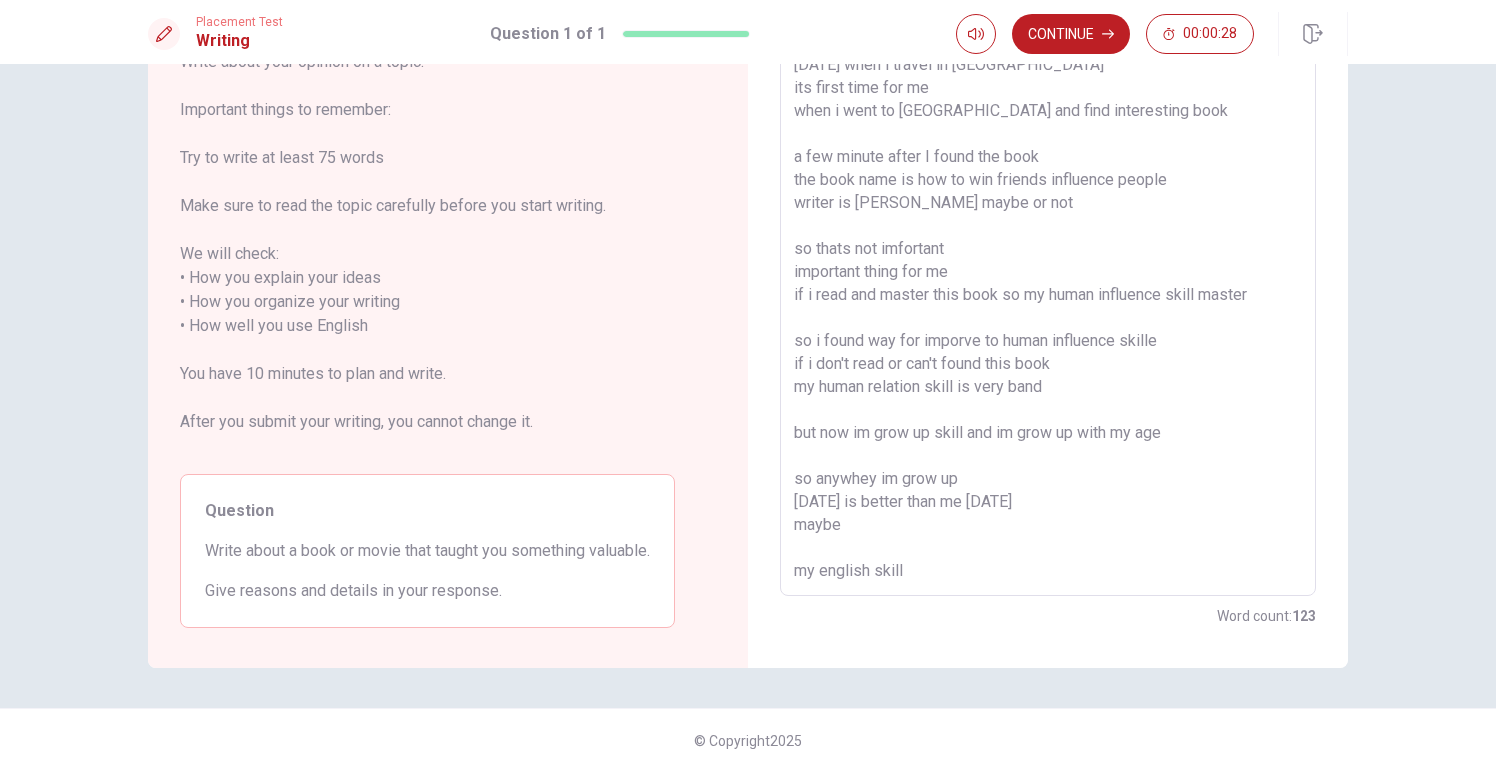 click on "hello
[DATE] when i travel in [GEOGRAPHIC_DATA]
its first time for me
when i went to [GEOGRAPHIC_DATA] and find interesting book
a few minute after I found the book
the book name is how to win friends influence people
writer is [PERSON_NAME] maybe or not
so thats not imfortant
important thing for me
if i read and master this book so my human influence skill master
so i found way for imporve to human influence skille
if i don't read or can't found this book
my human relation skill is very band
but now im grow up skill and im grow up with my age
so anywhey im grow up
[DATE] is better than me [DATE]
maybe
my english skill" at bounding box center (1048, 314) 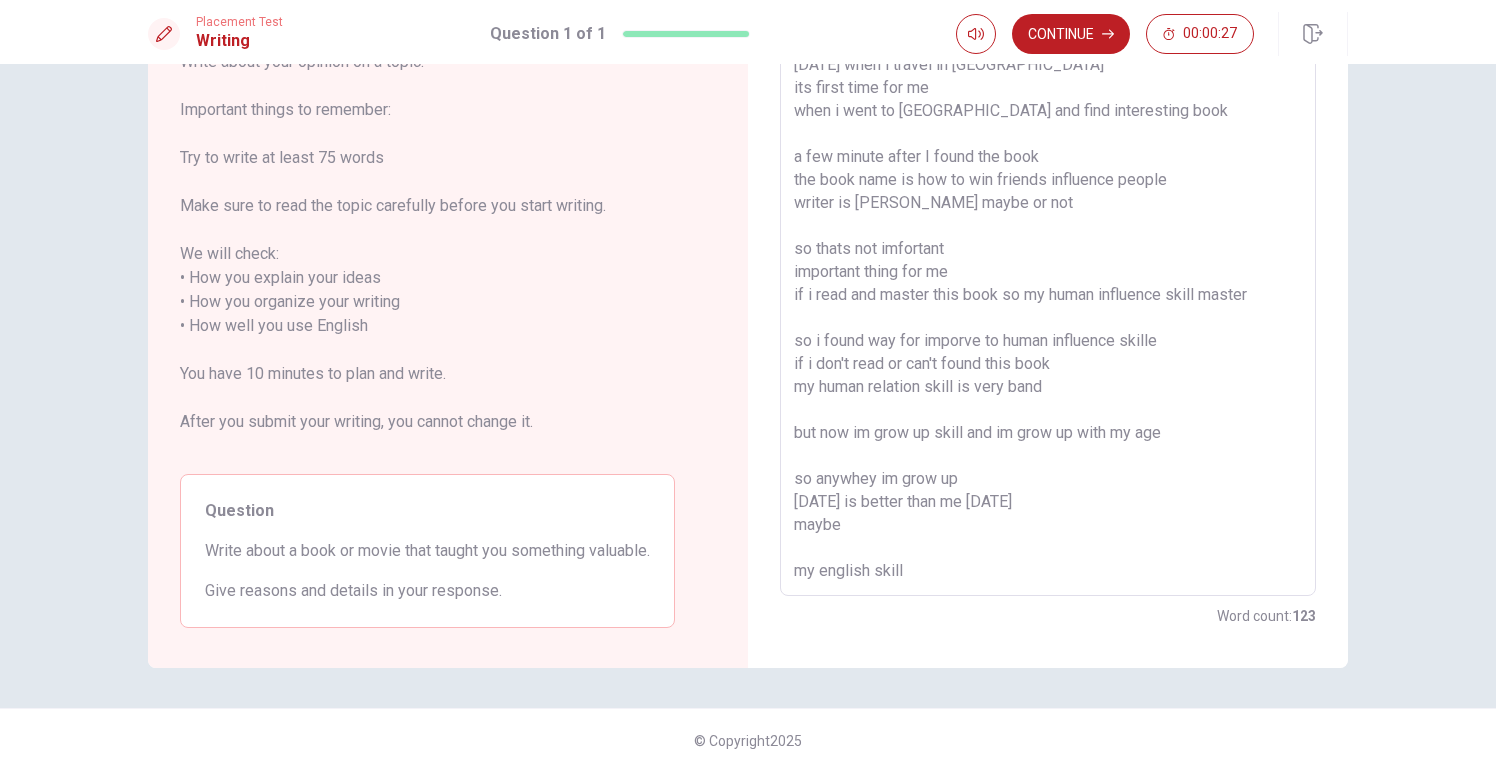 click on "hello
[DATE] when i travel in [GEOGRAPHIC_DATA]
its first time for me
when i went to [GEOGRAPHIC_DATA] and find interesting book
a few minute after I found the book
the book name is how to win friends influence people
writer is [PERSON_NAME] maybe or not
so thats not imfortant
important thing for me
if i read and master this book so my human influence skill master
so i found way for imporve to human influence skille
if i don't read or can't found this book
my human relation skill is very band
but now im grow up skill and im grow up with my age
so anywhey im grow up
[DATE] is better than me [DATE]
maybe
my english skill" at bounding box center (1048, 314) 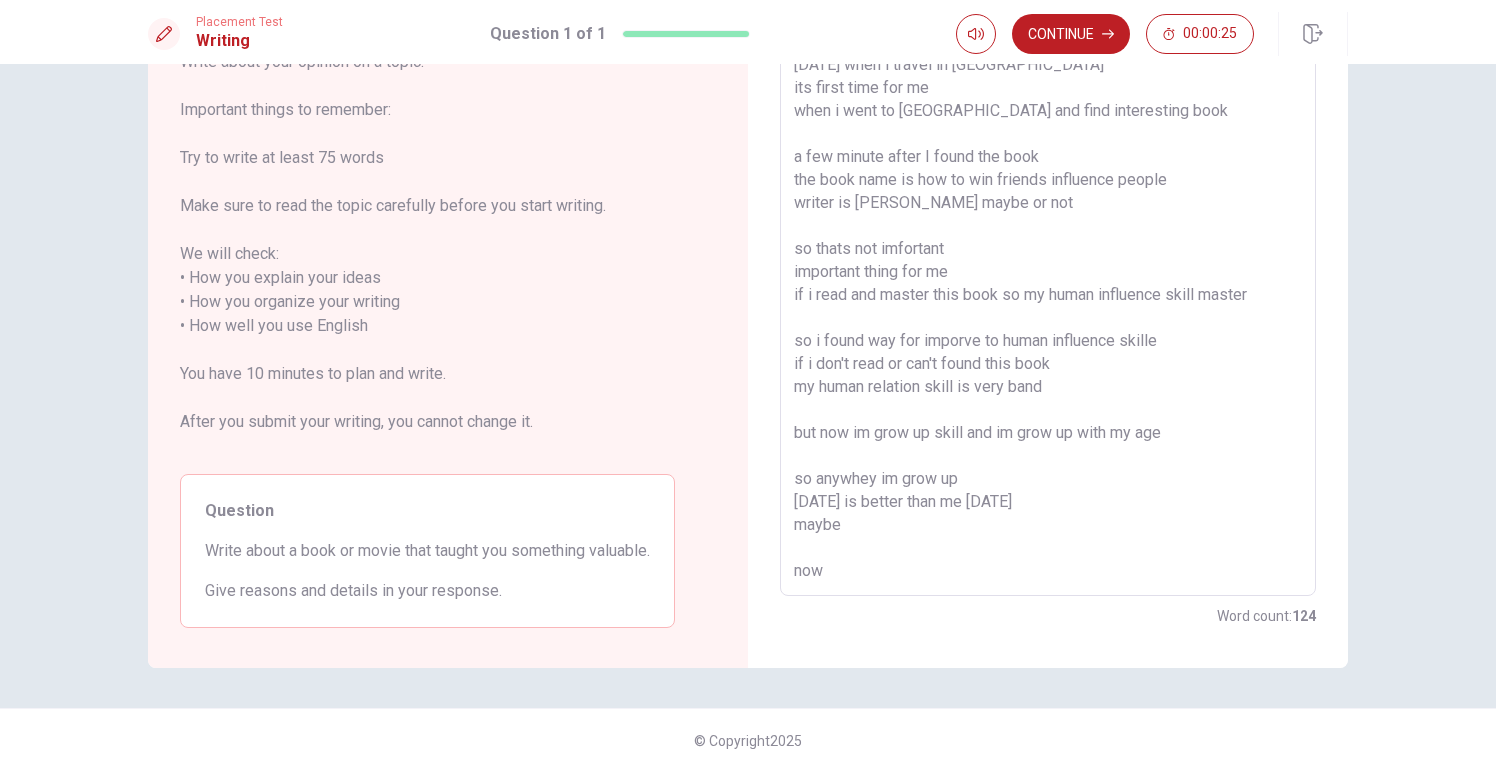 scroll, scrollTop: 44, scrollLeft: 0, axis: vertical 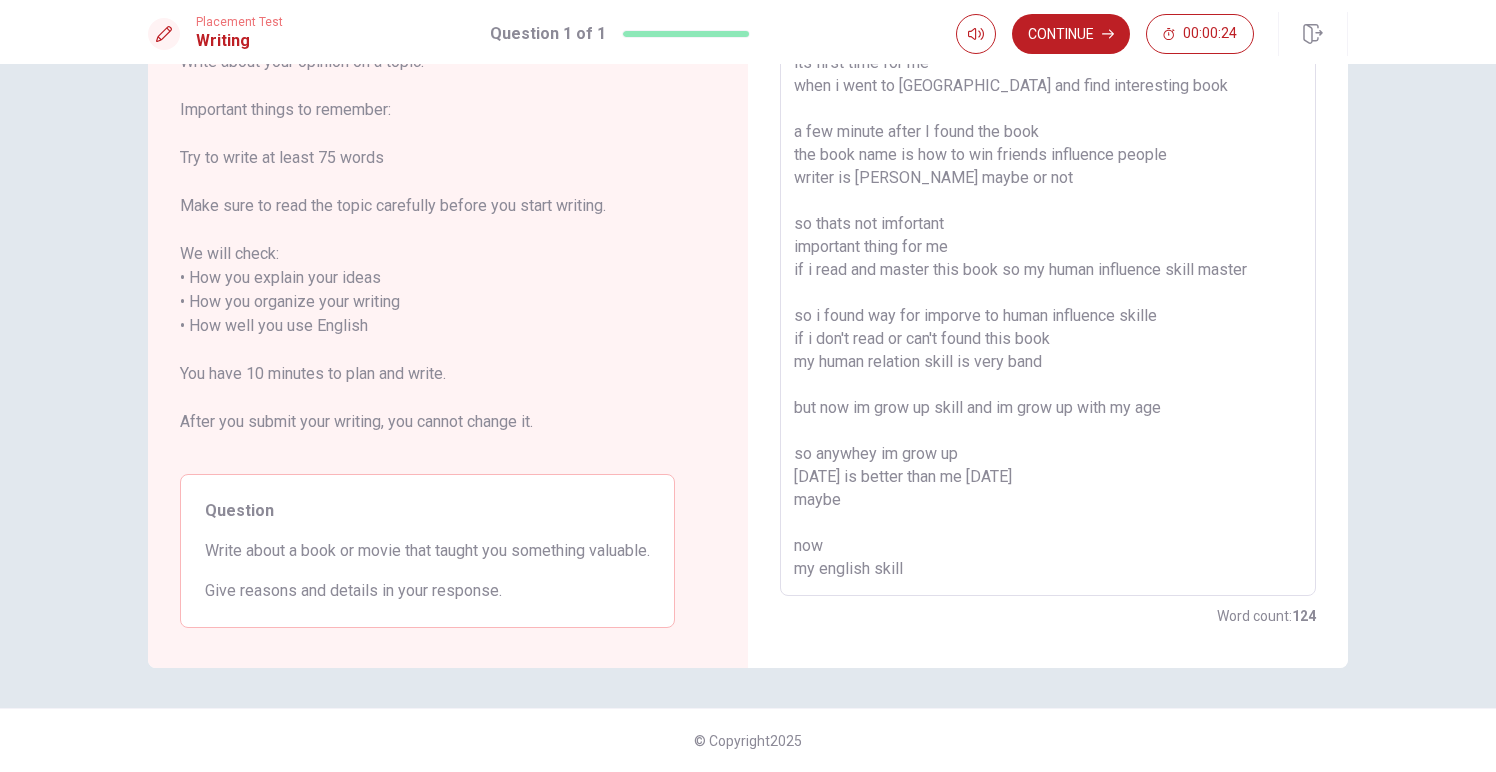 click on "hello
[DATE] when i travel in [GEOGRAPHIC_DATA]
its first time for me
when i went to [GEOGRAPHIC_DATA] and find interesting book
a few minute after I found the book
the book name is how to win friends influence people
writer is [PERSON_NAME] maybe or not
so thats not imfortant
important thing for me
if i read and master this book so my human influence skill master
so i found way for imporve to human influence skille
if i don't read or can't found this book
my human relation skill is very band
but now im grow up skill and im grow up with my age
so anywhey im grow up
[DATE] is better than me [DATE]
maybe
now
my english skill" at bounding box center [1048, 314] 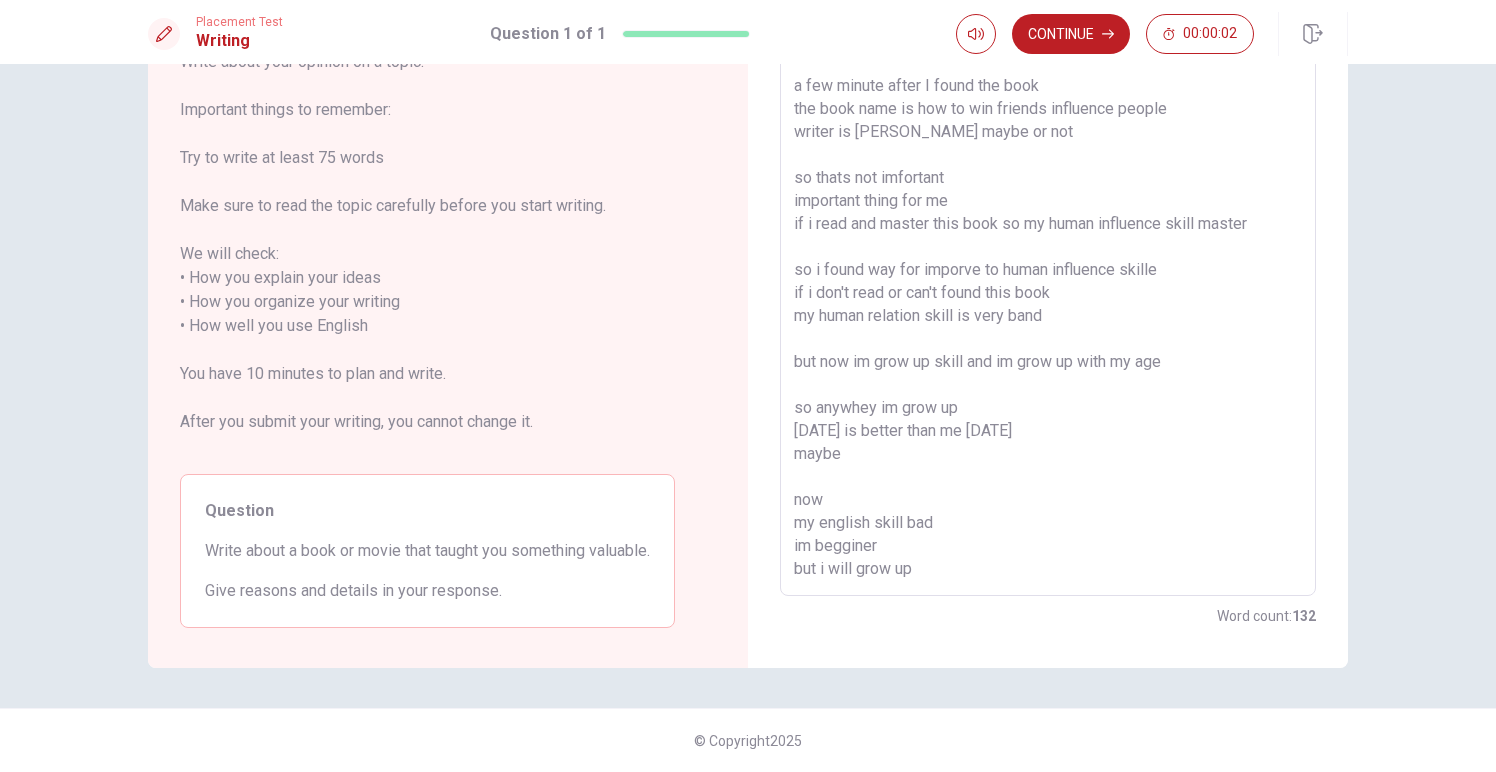 scroll, scrollTop: 134, scrollLeft: 0, axis: vertical 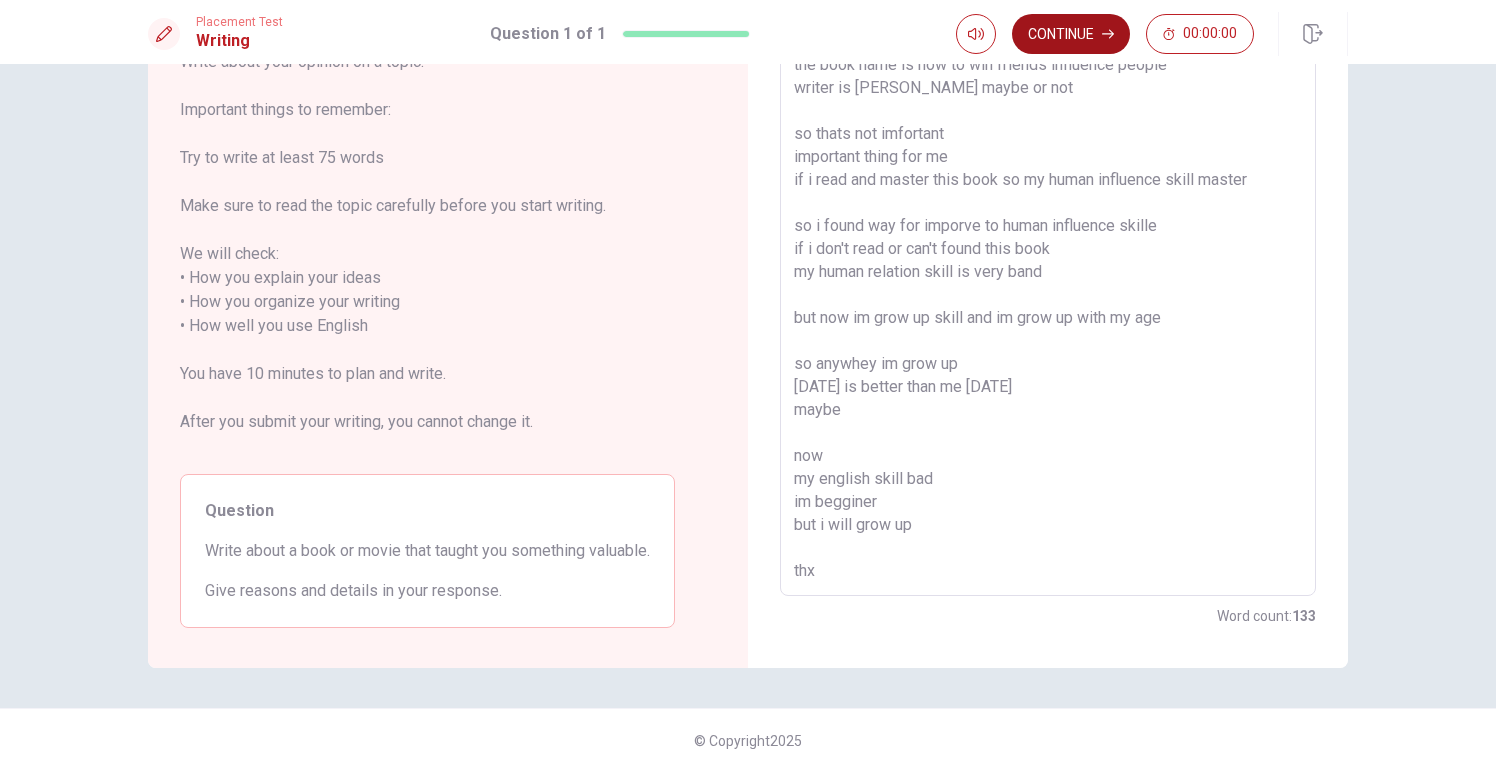 click on "Continue" at bounding box center [1071, 34] 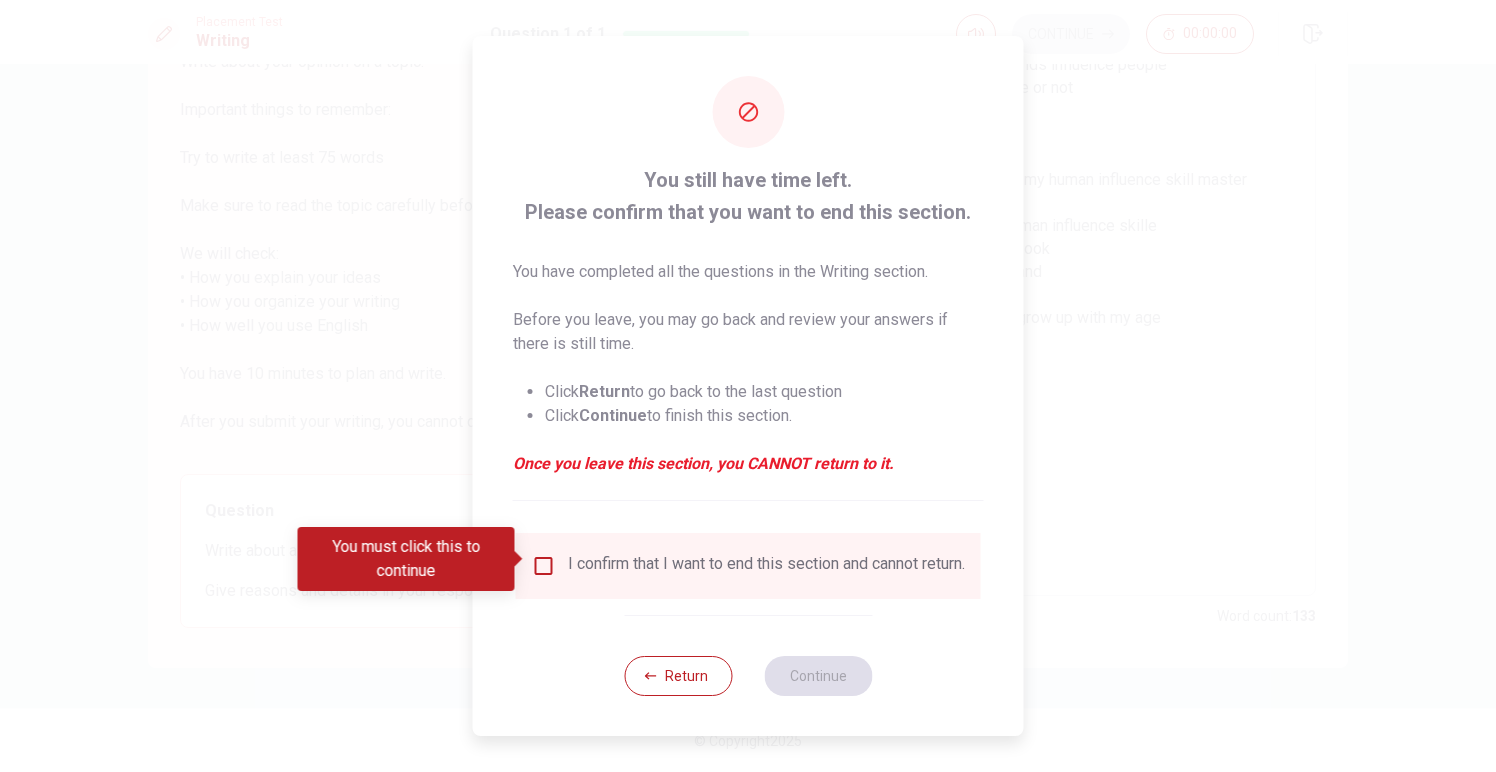 click on "I confirm that I want to end this section and cannot return." at bounding box center (748, 566) 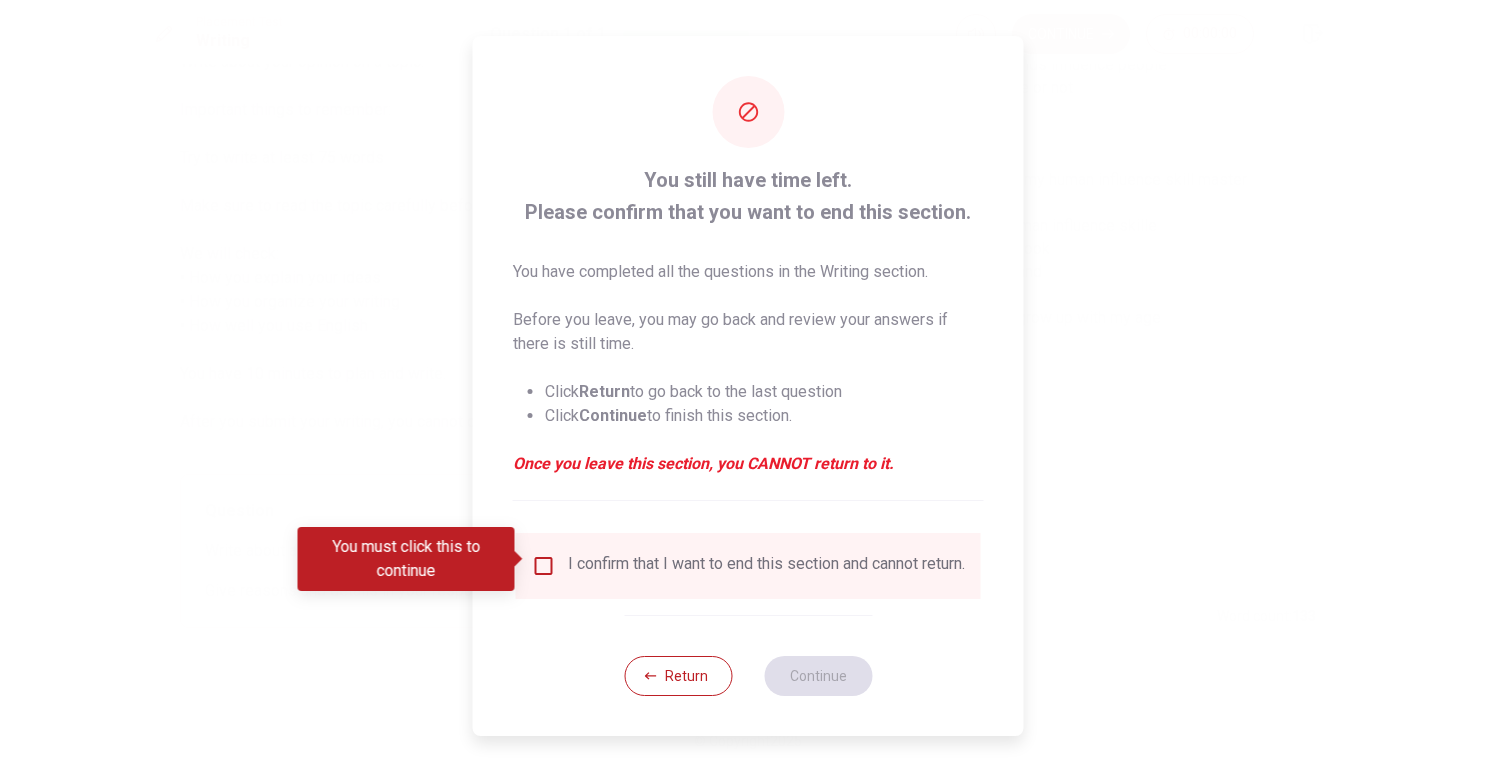 click on "I confirm that I want to end this section and cannot return." at bounding box center [766, 566] 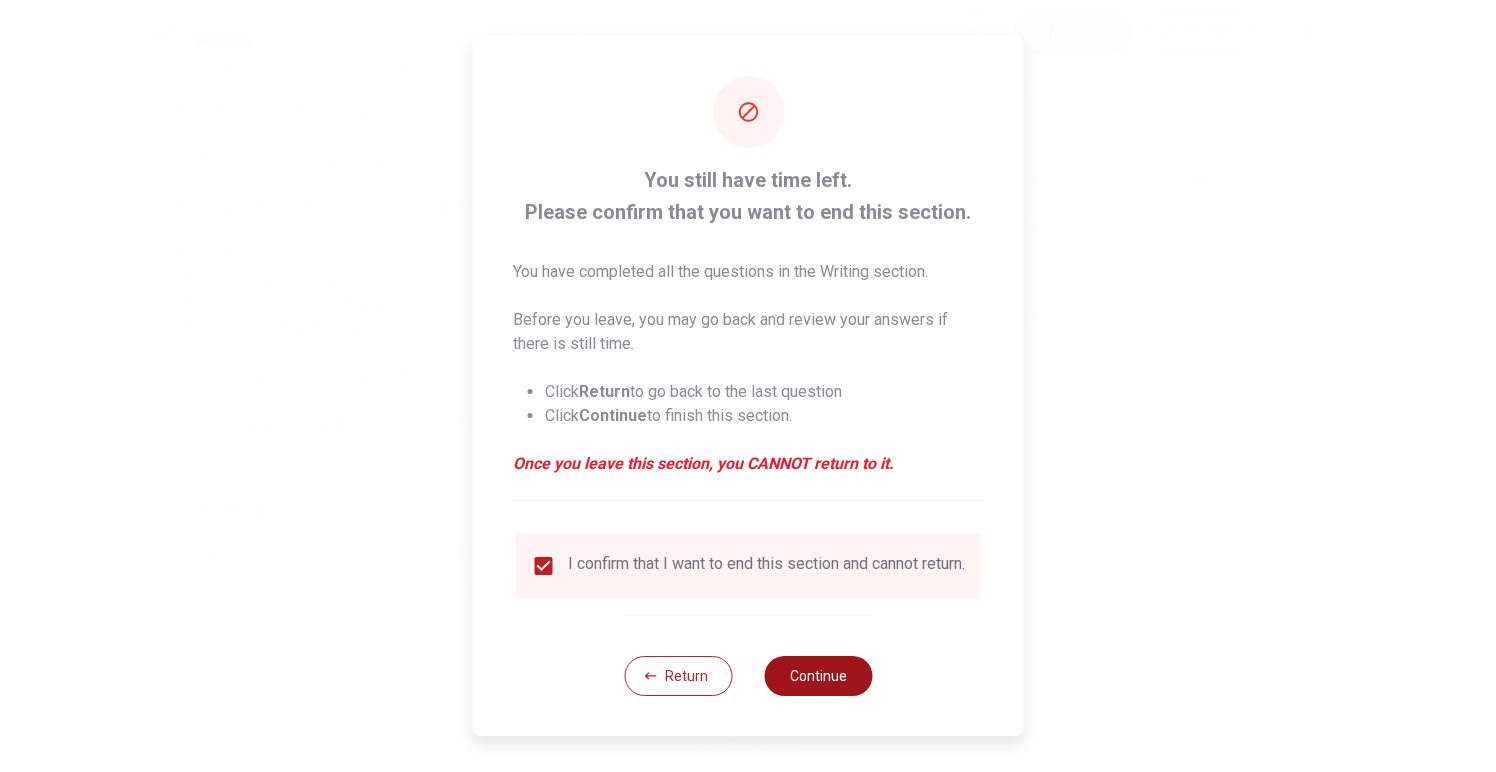 click on "Continue" at bounding box center [818, 676] 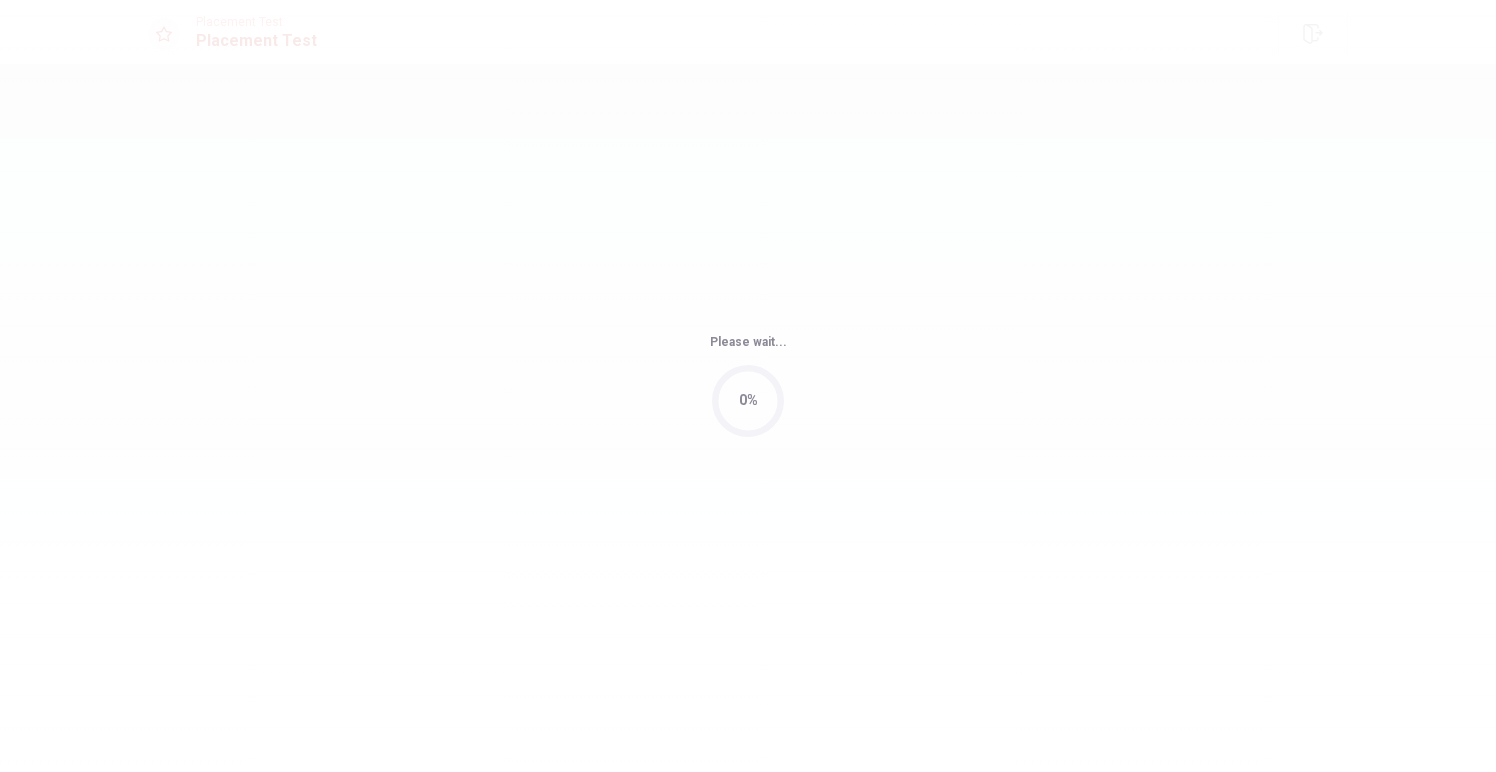 scroll, scrollTop: 0, scrollLeft: 0, axis: both 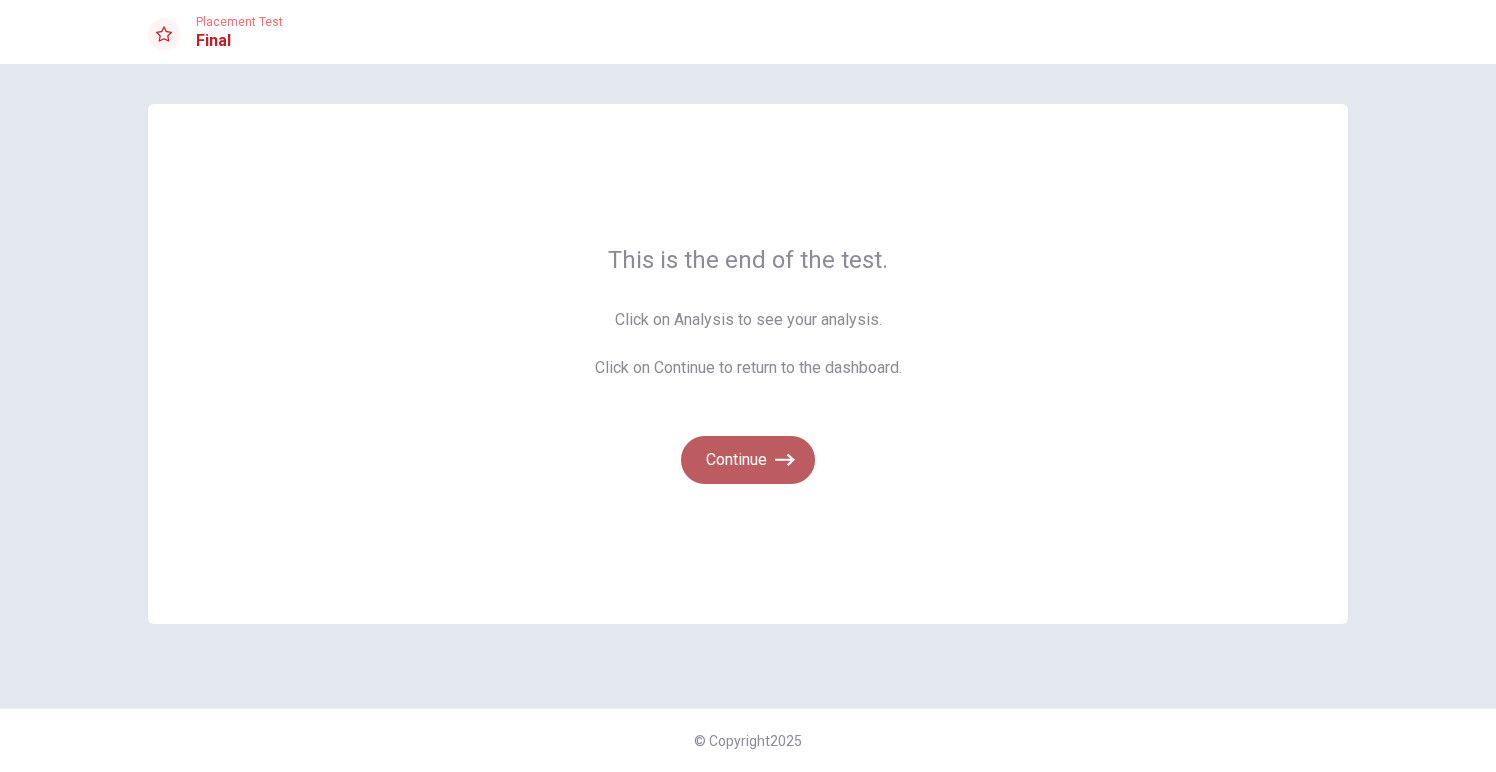 click on "Continue" at bounding box center (748, 460) 